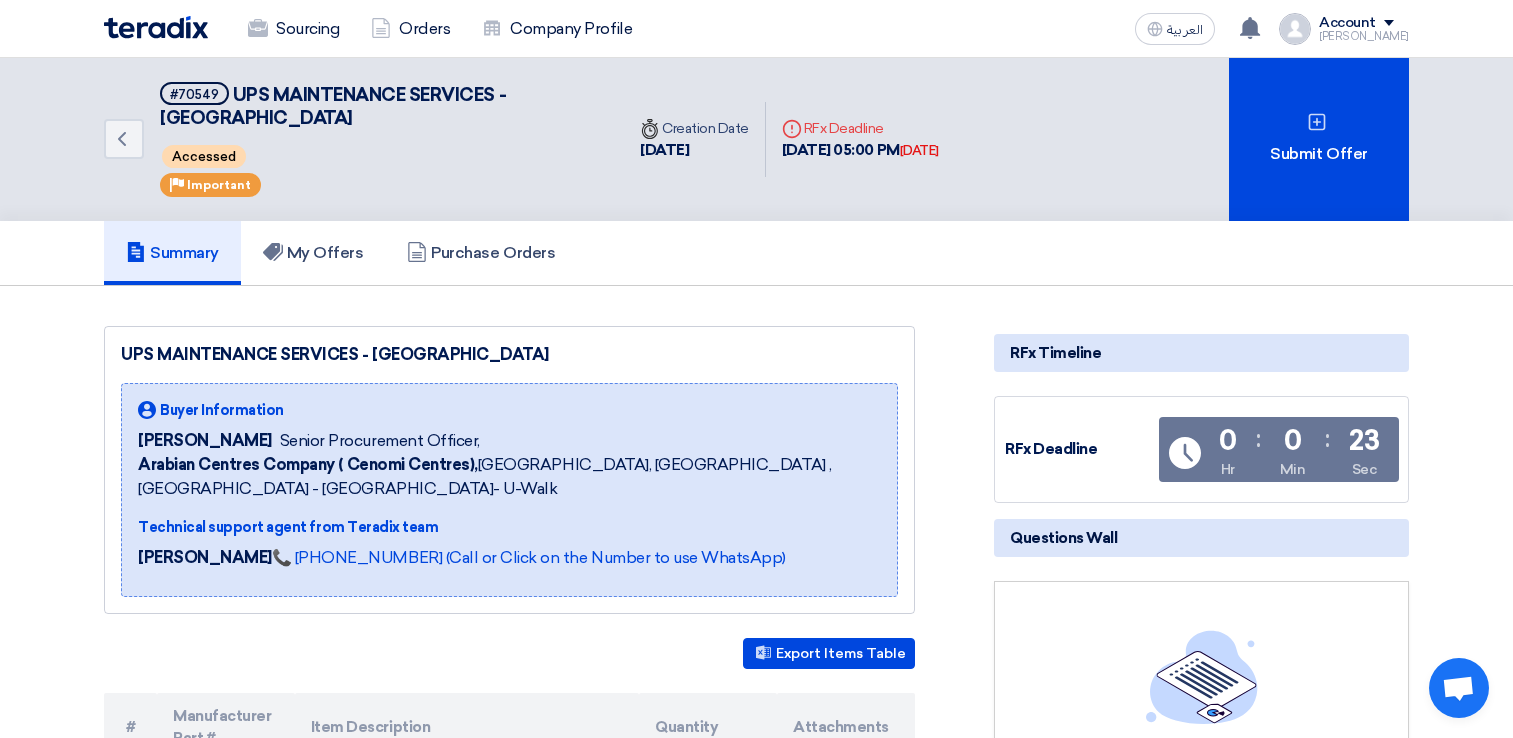 scroll, scrollTop: 1000, scrollLeft: 0, axis: vertical 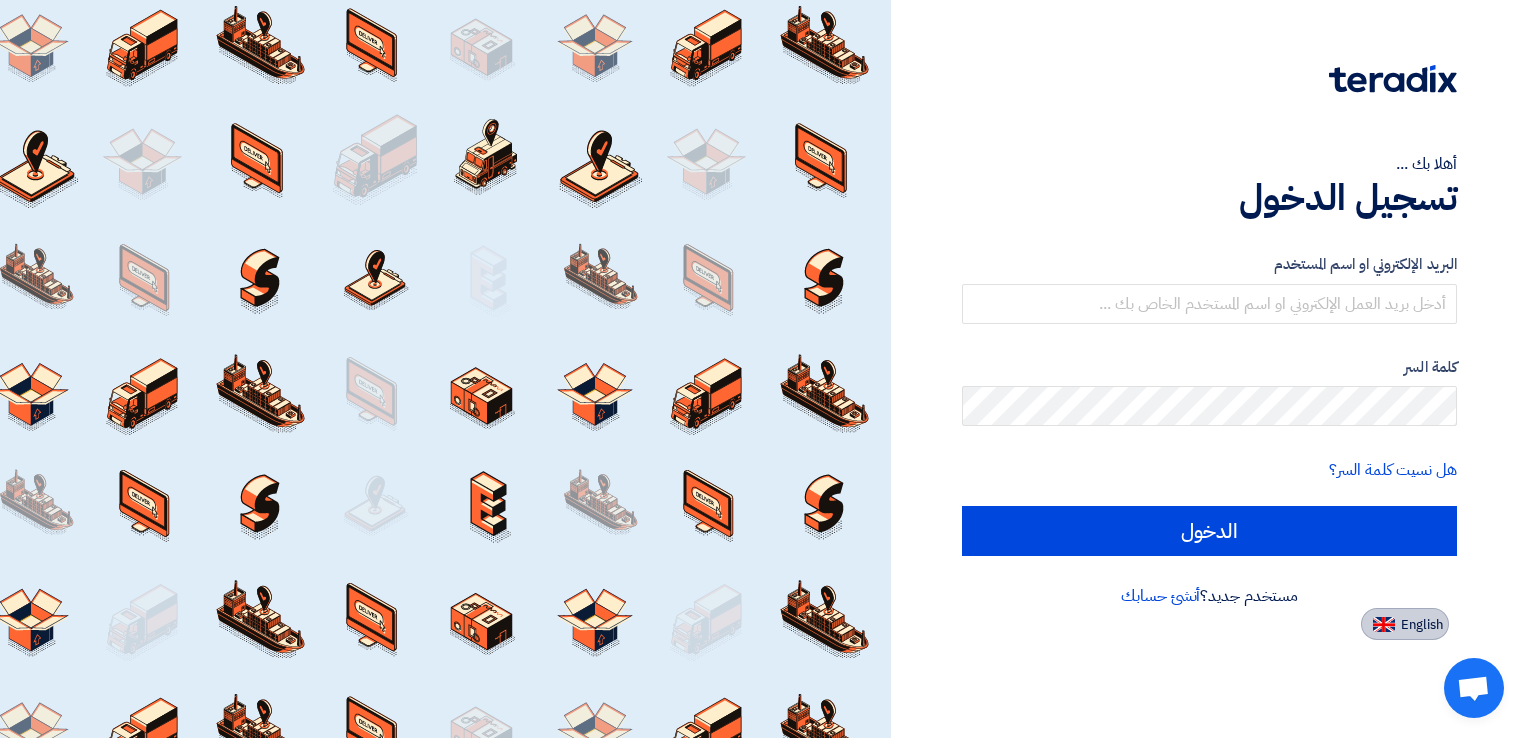 click on "English" 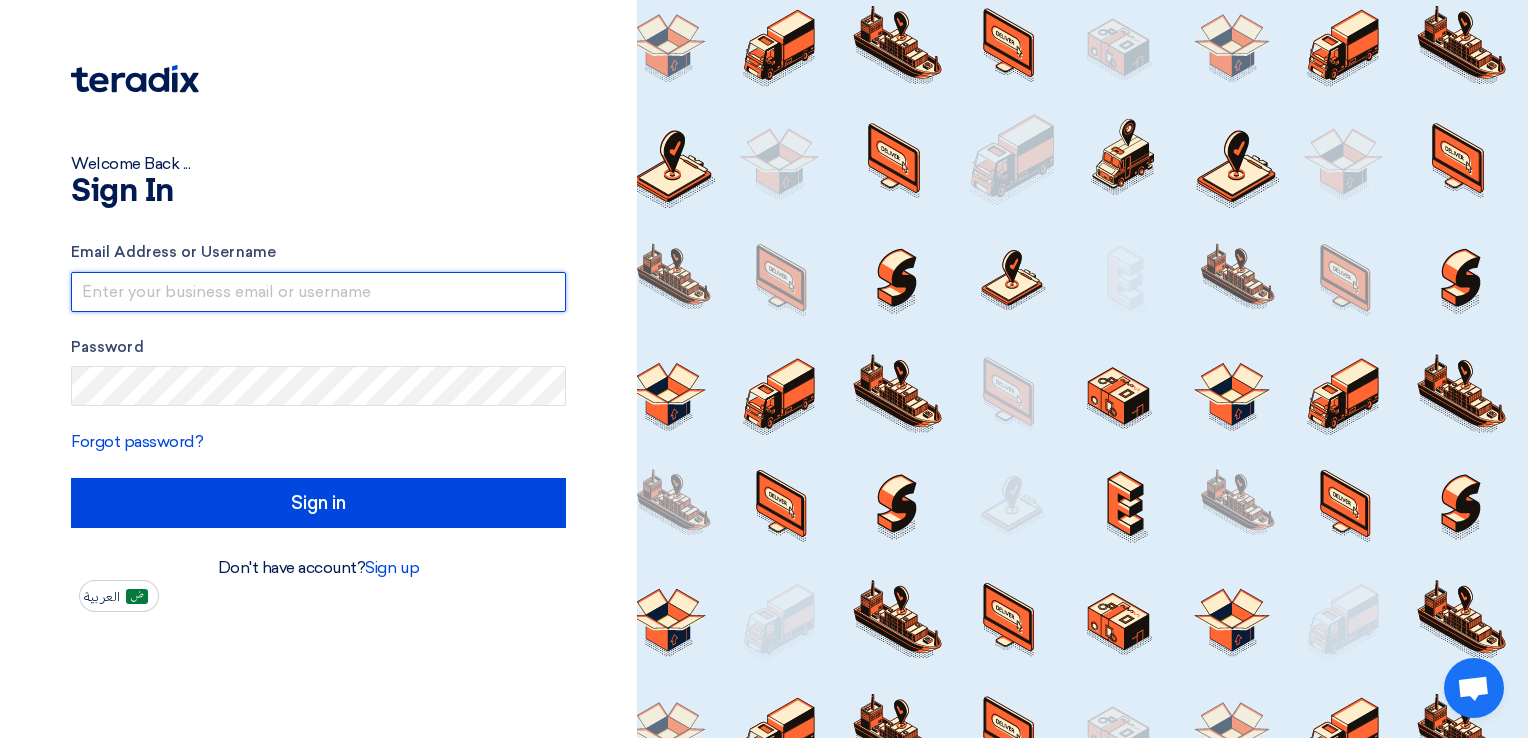 click at bounding box center (318, 292) 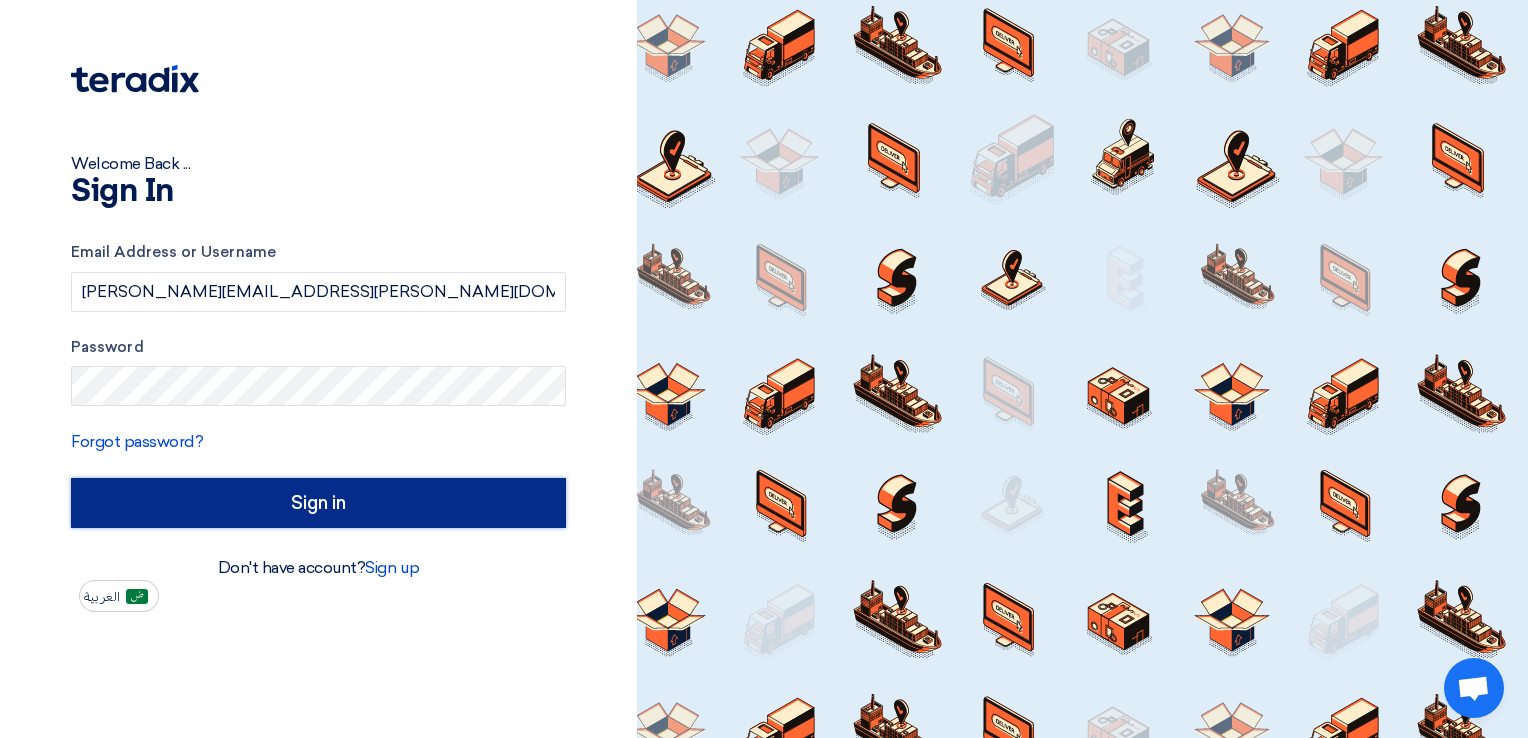 click on "Sign in" 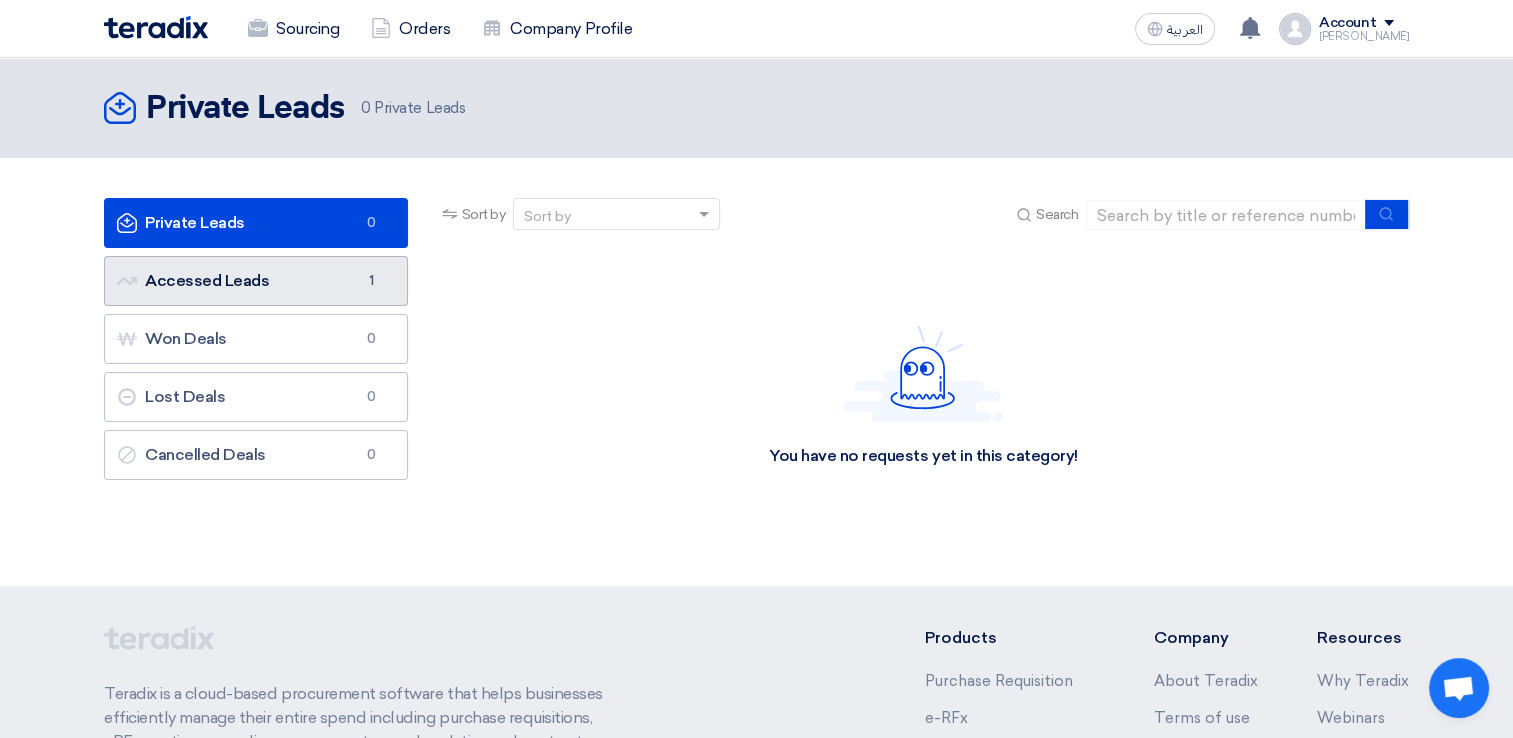 click on "Accessed Leads
Accessed Leads
1" 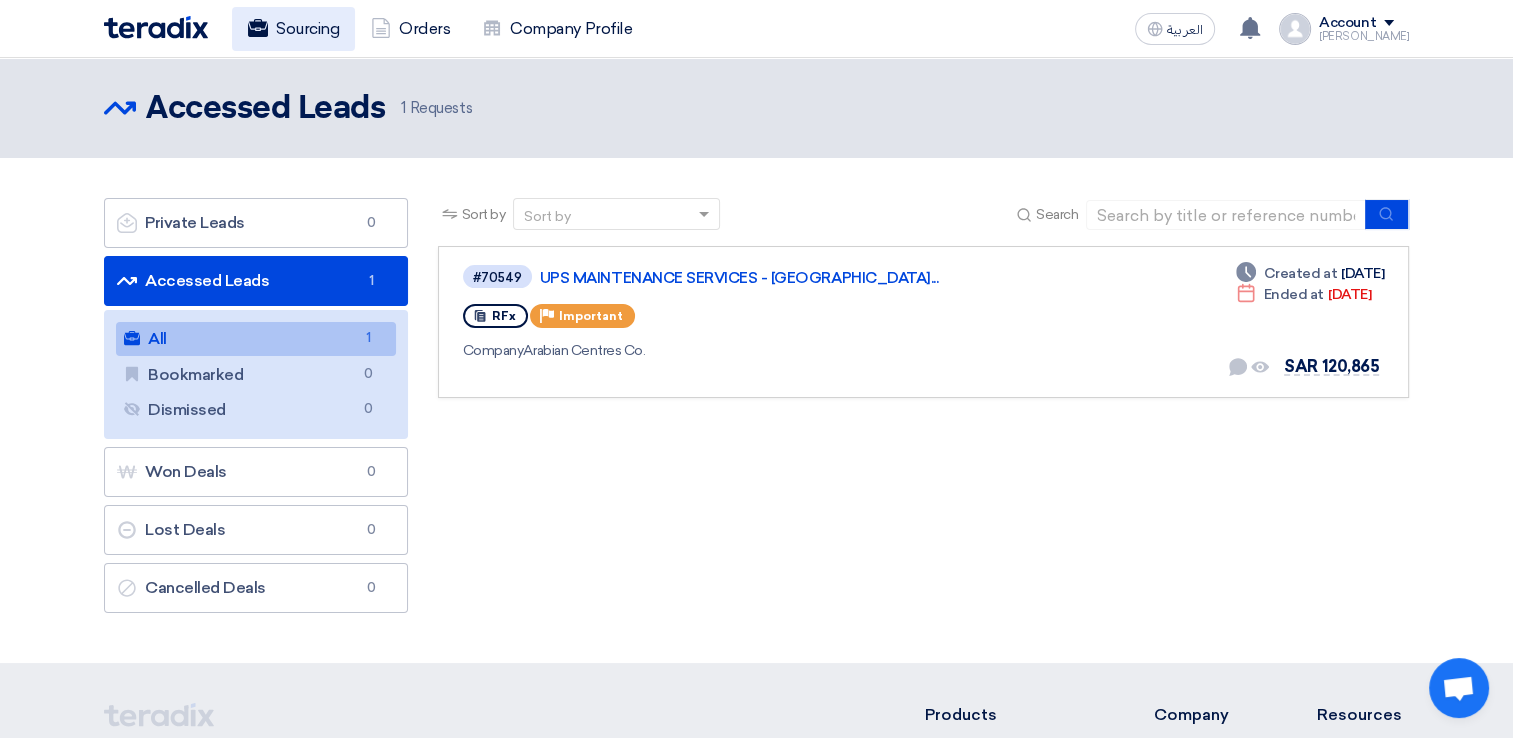 click on "Sourcing" 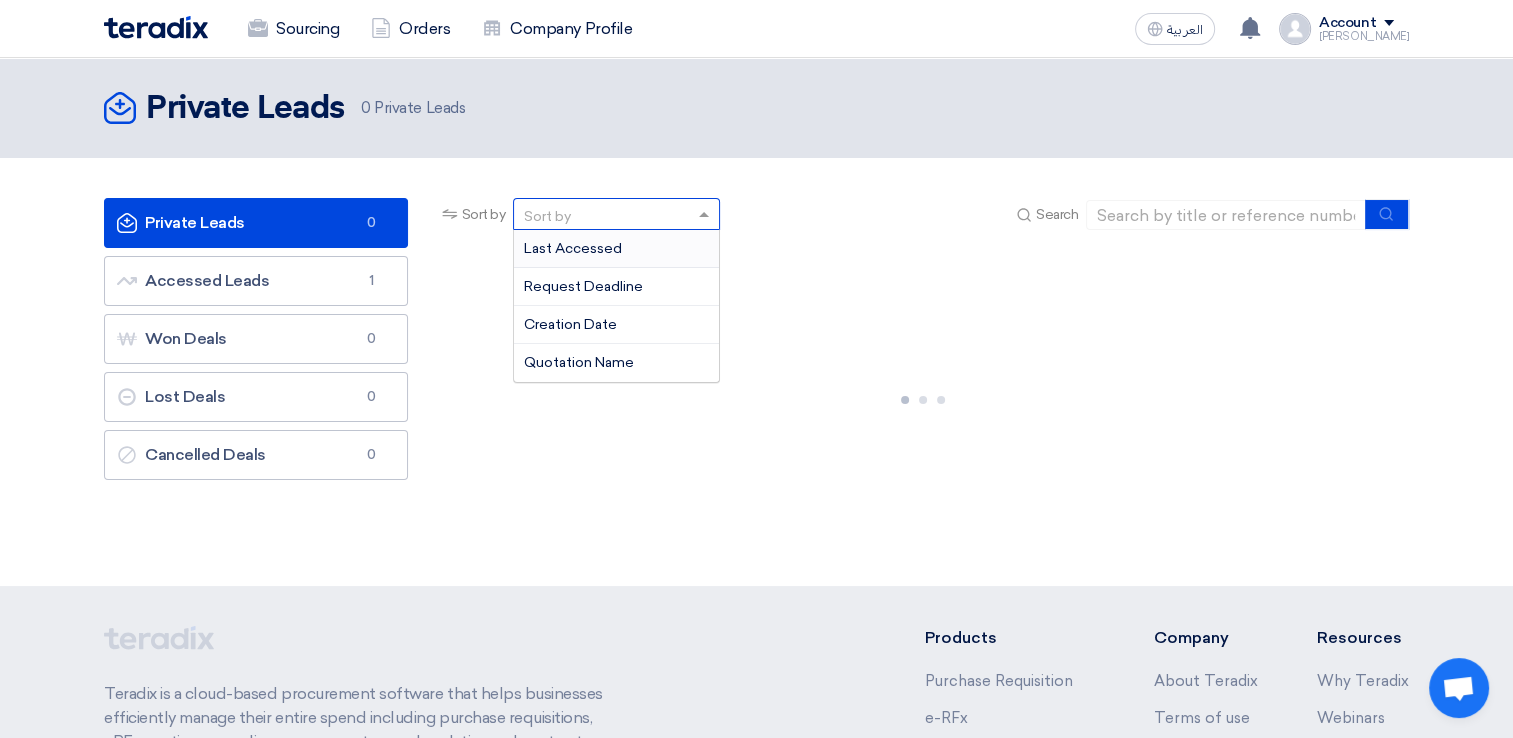 click on "Sort by" 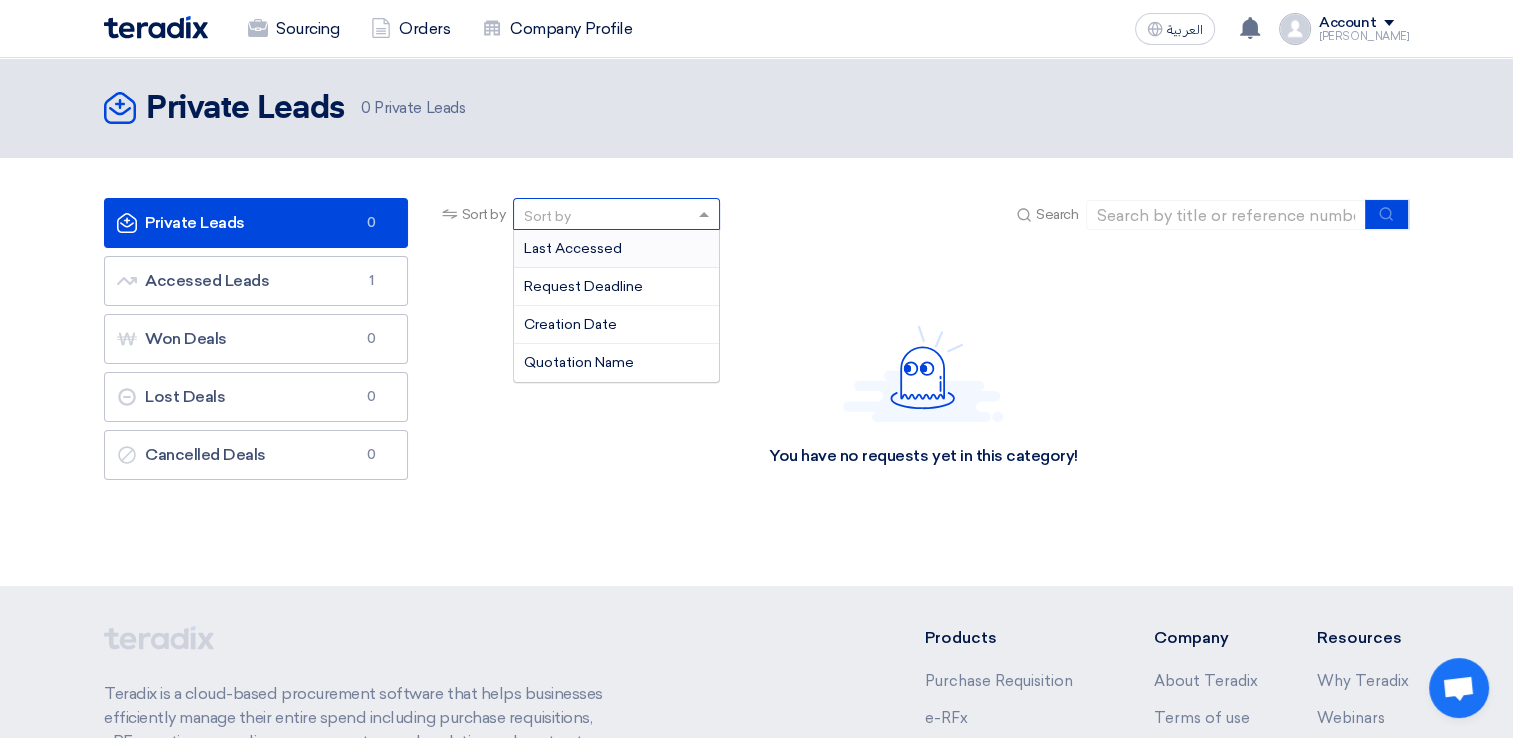 click on "You have no requests yet in this category!" 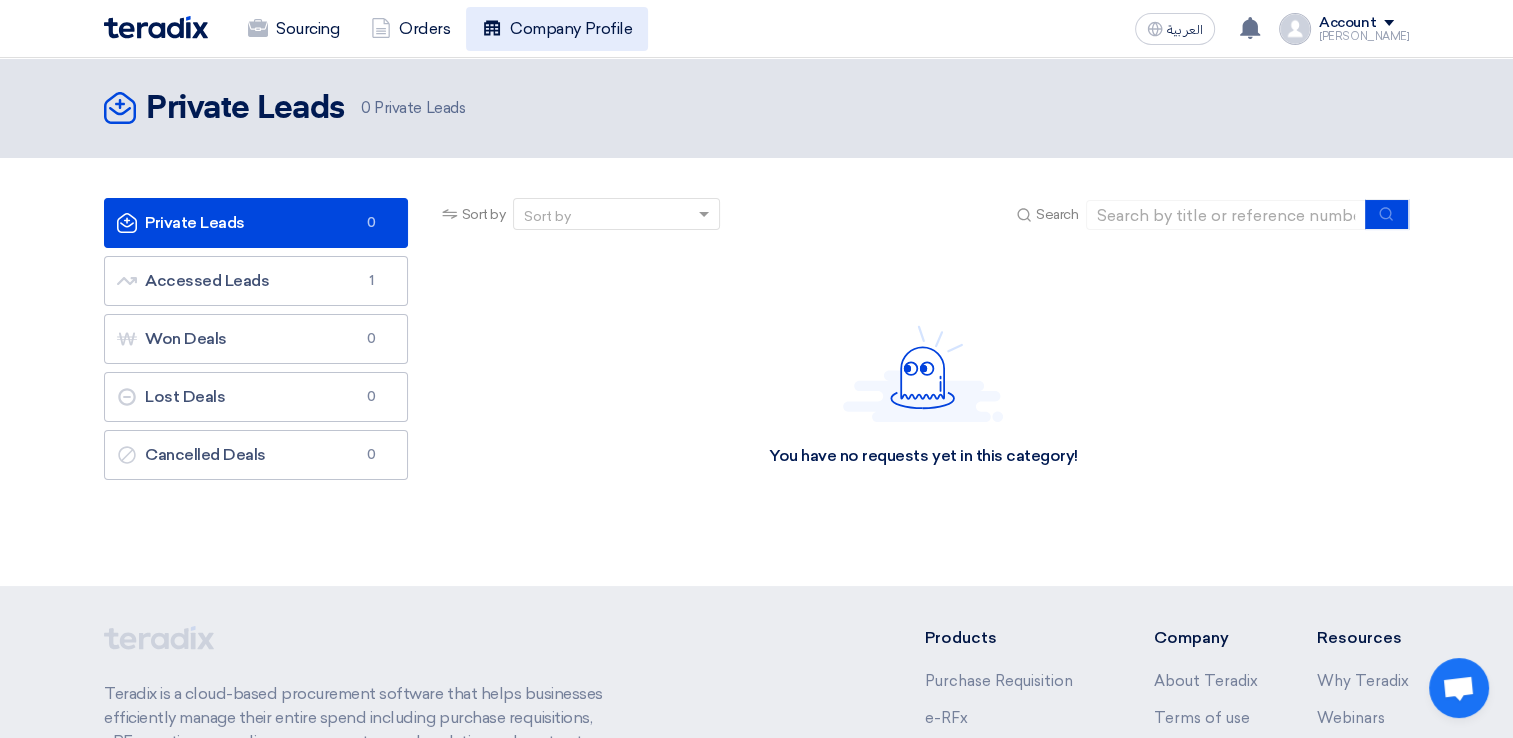click on "Company Profile" 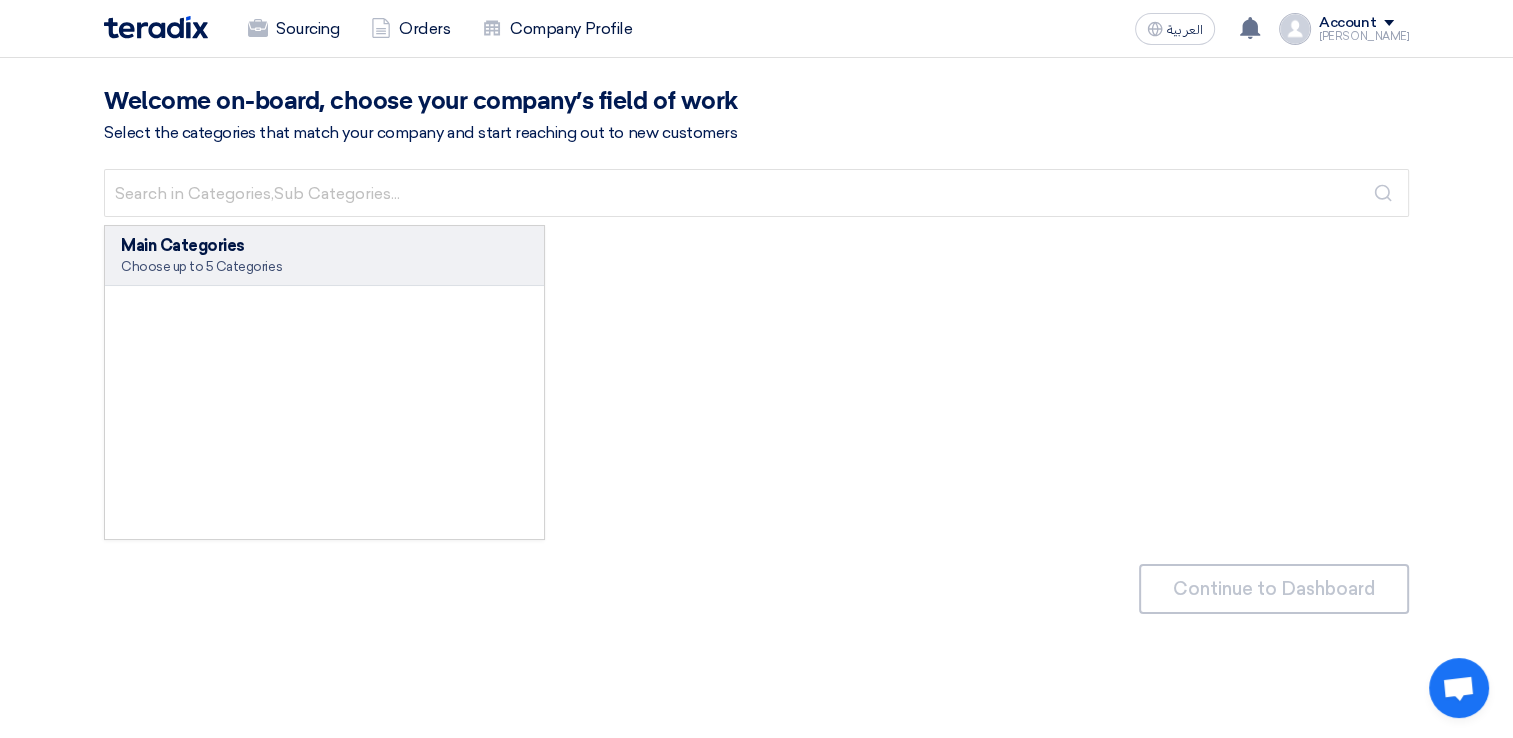 click on "Choose up to 5 Categories" 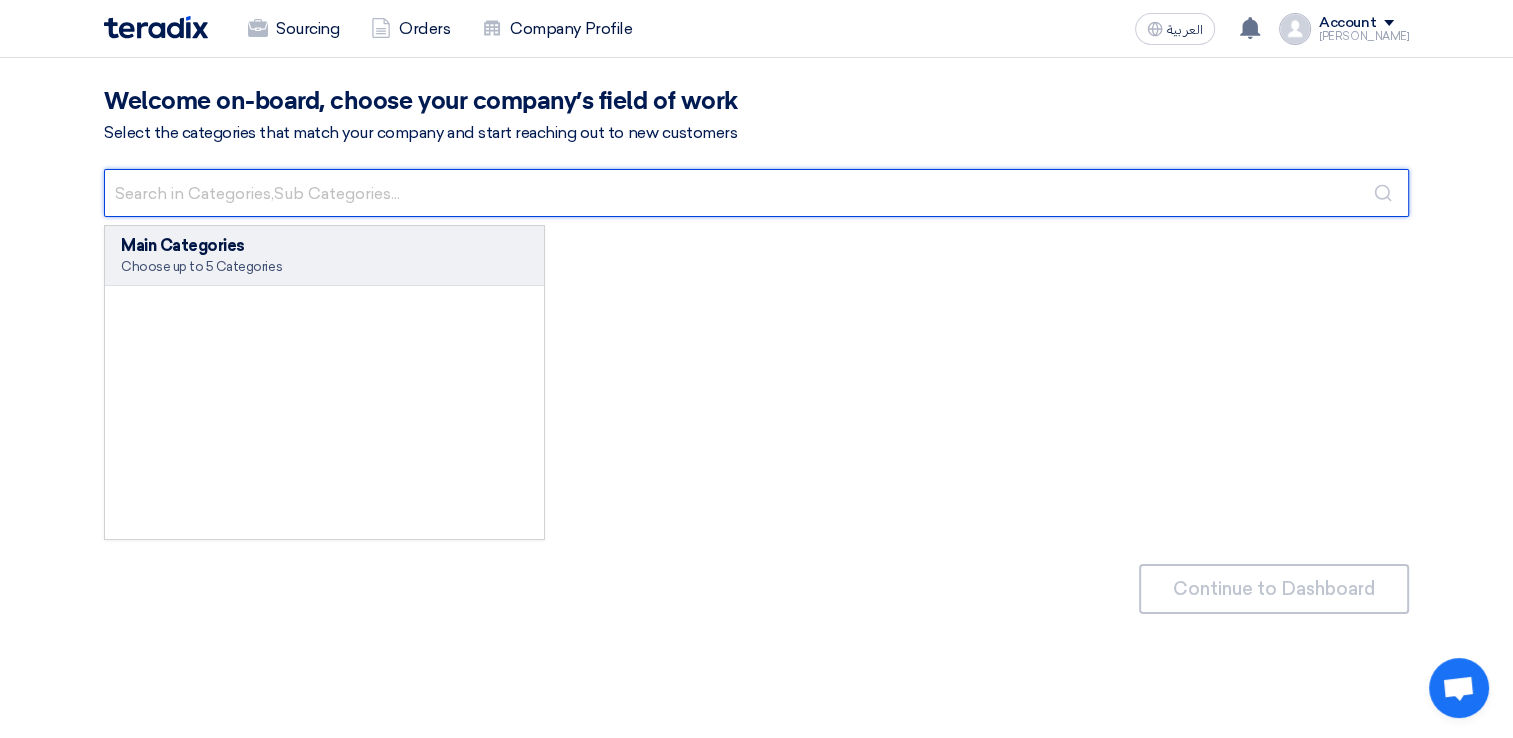 click 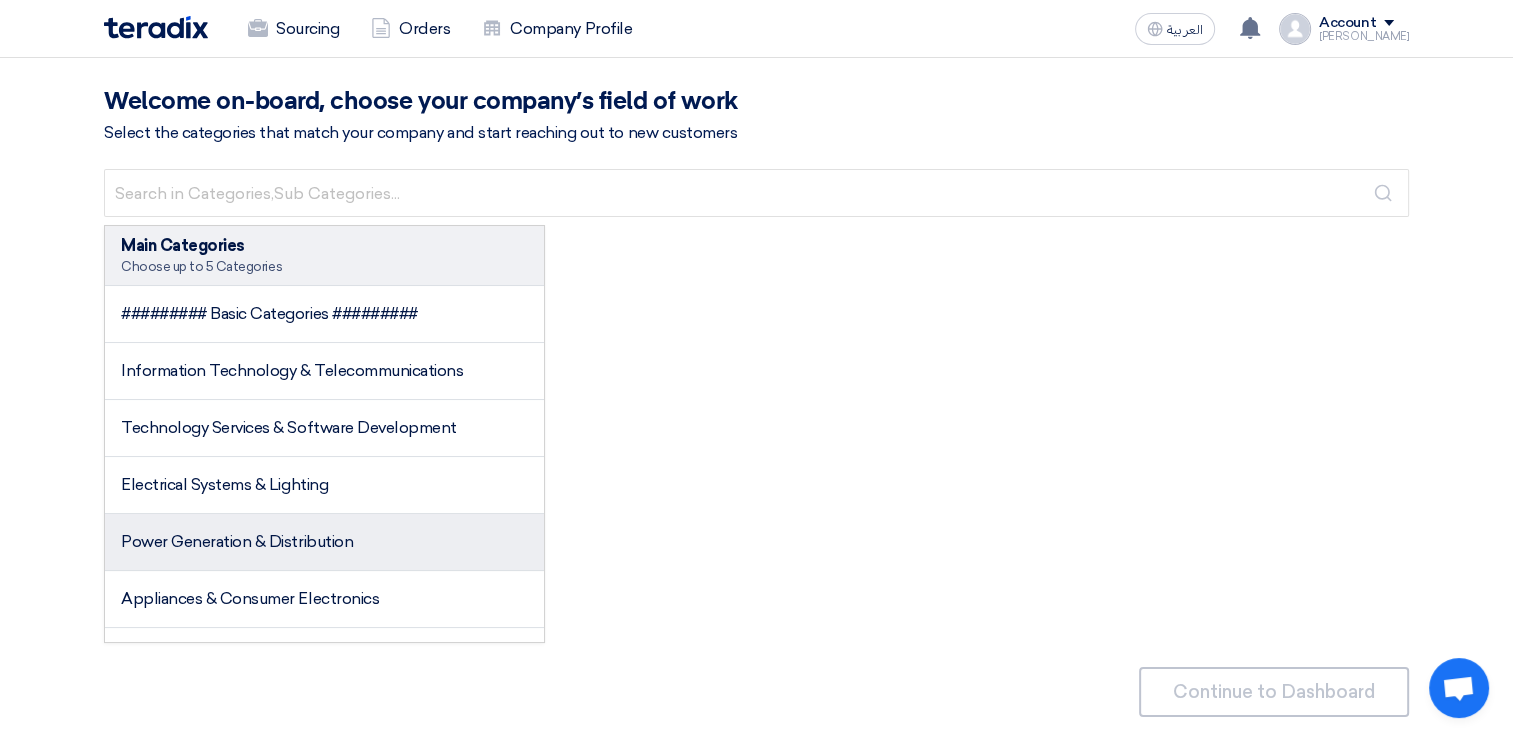 click on "Power Generation & Distribution" 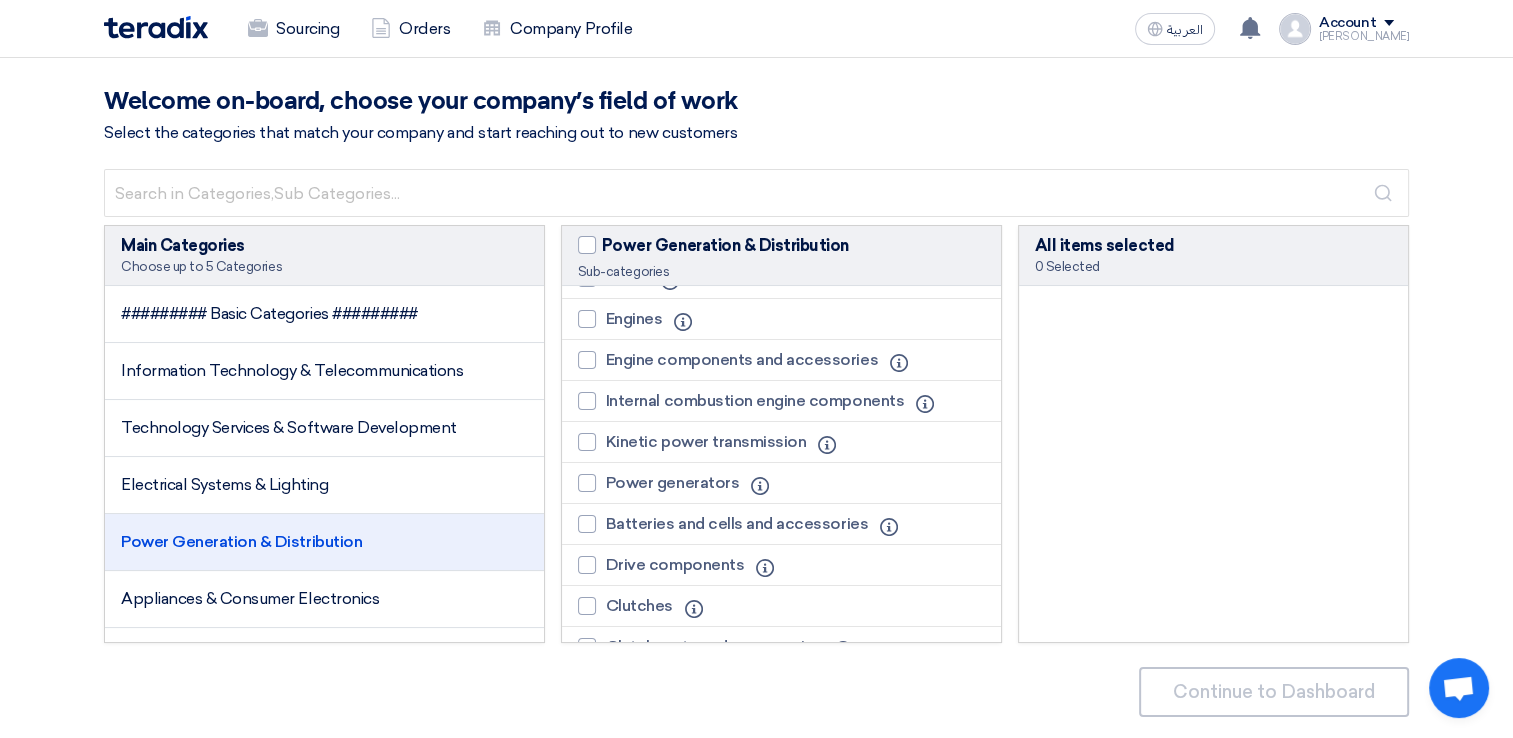 scroll, scrollTop: 200, scrollLeft: 0, axis: vertical 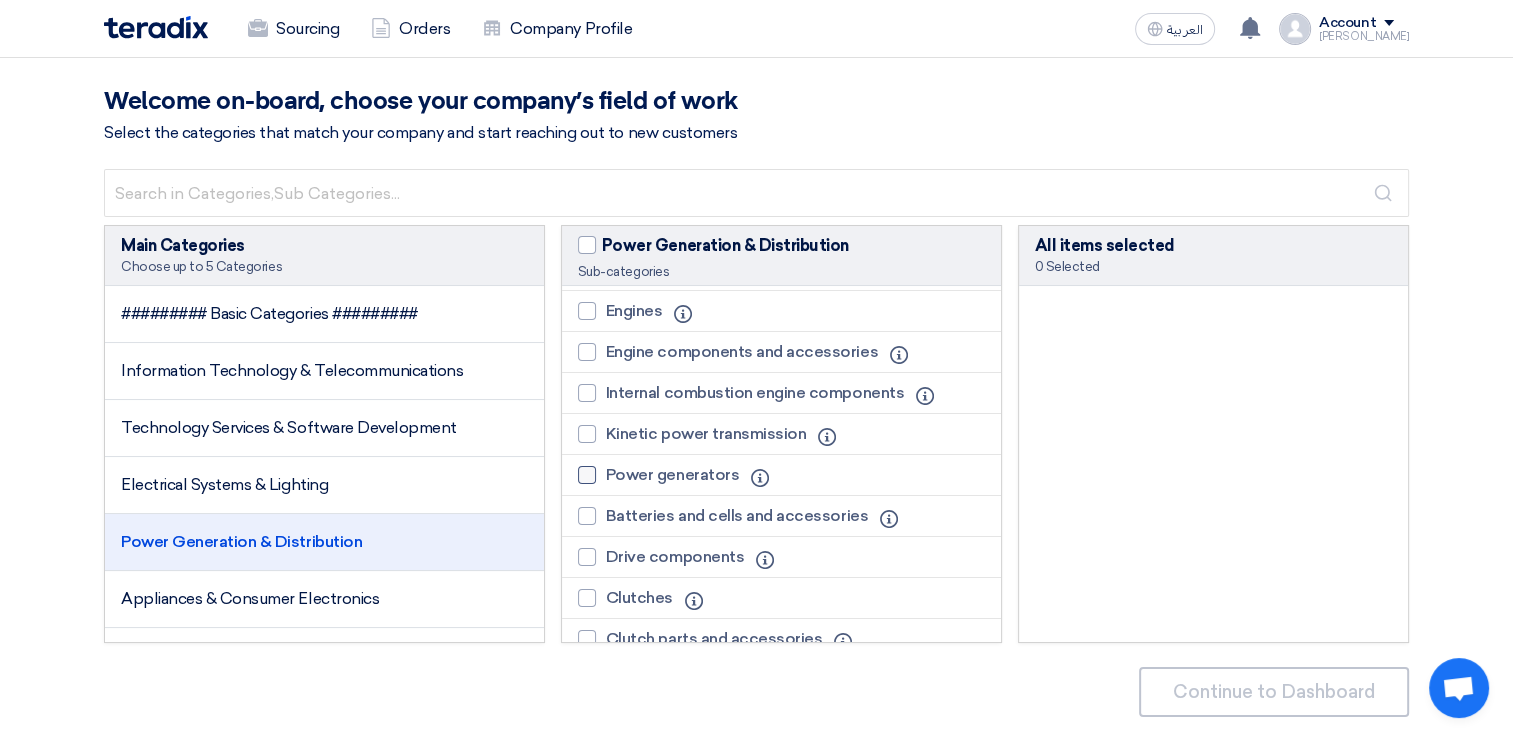 click 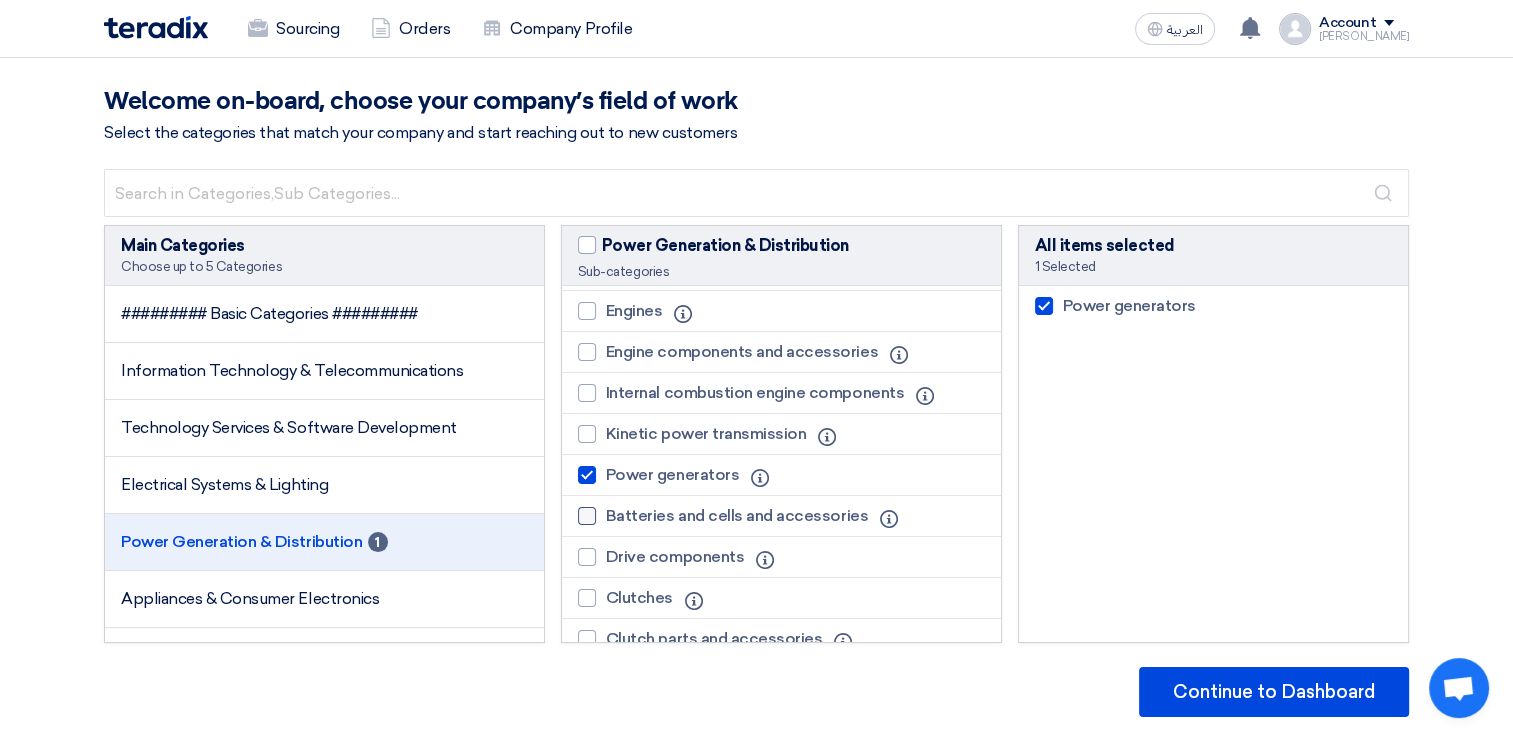 click 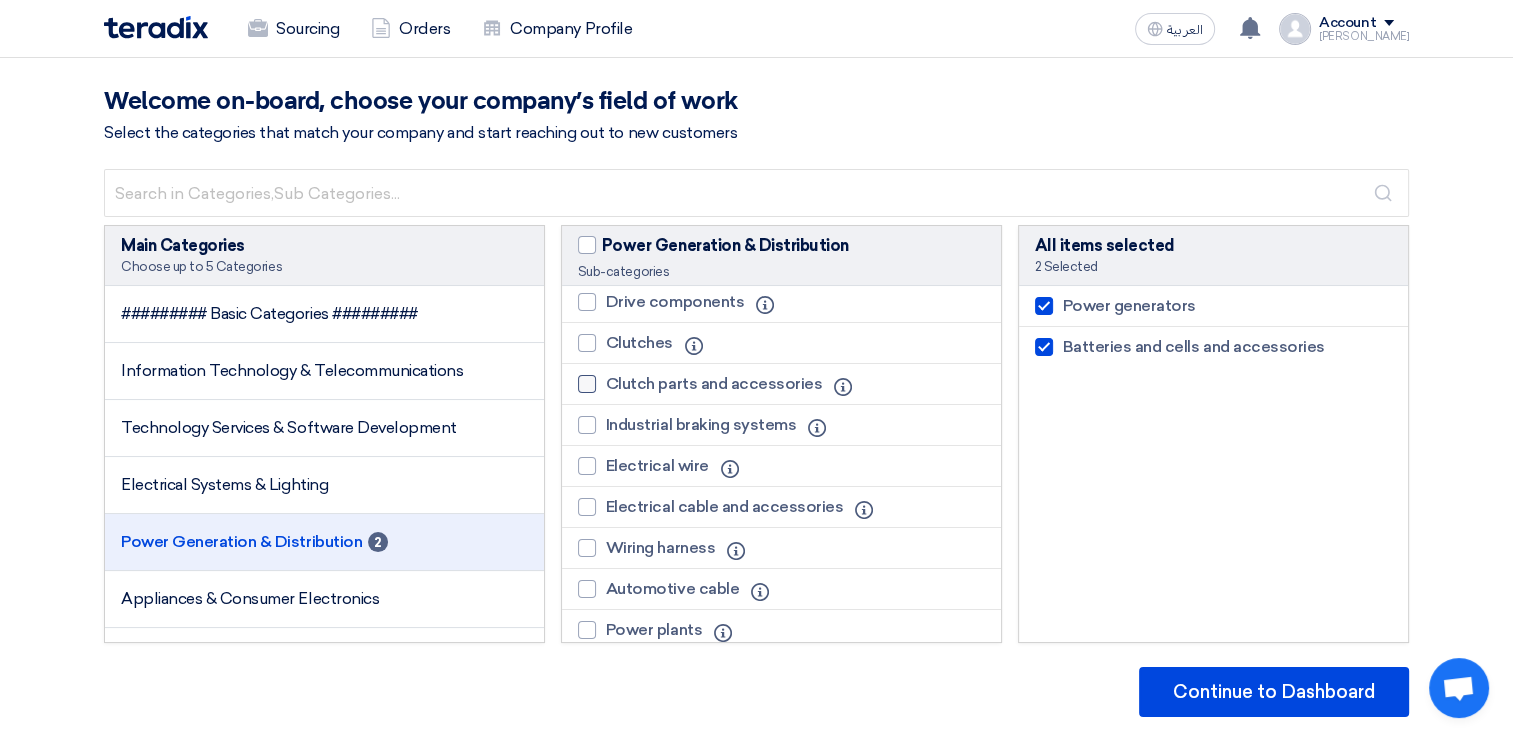 scroll, scrollTop: 500, scrollLeft: 0, axis: vertical 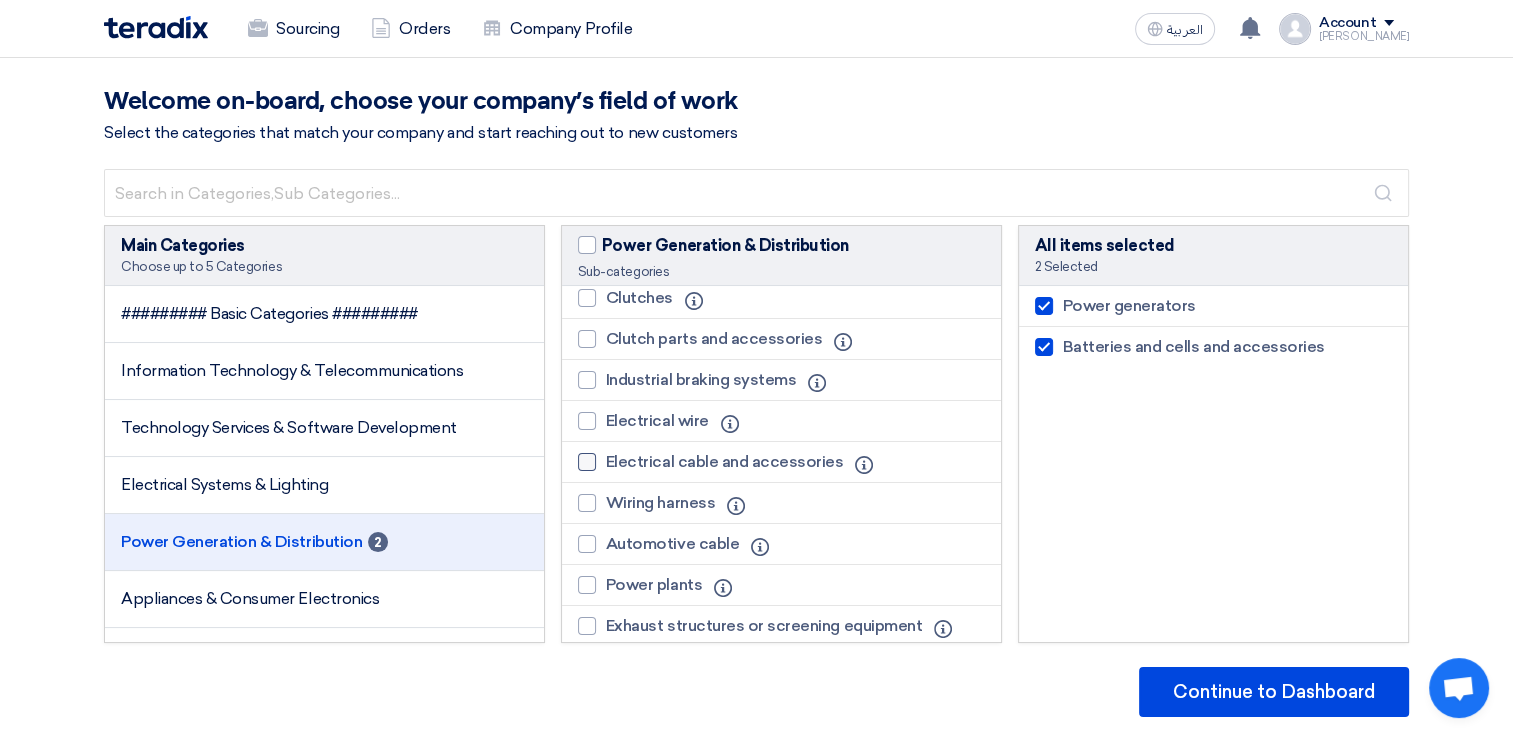 click 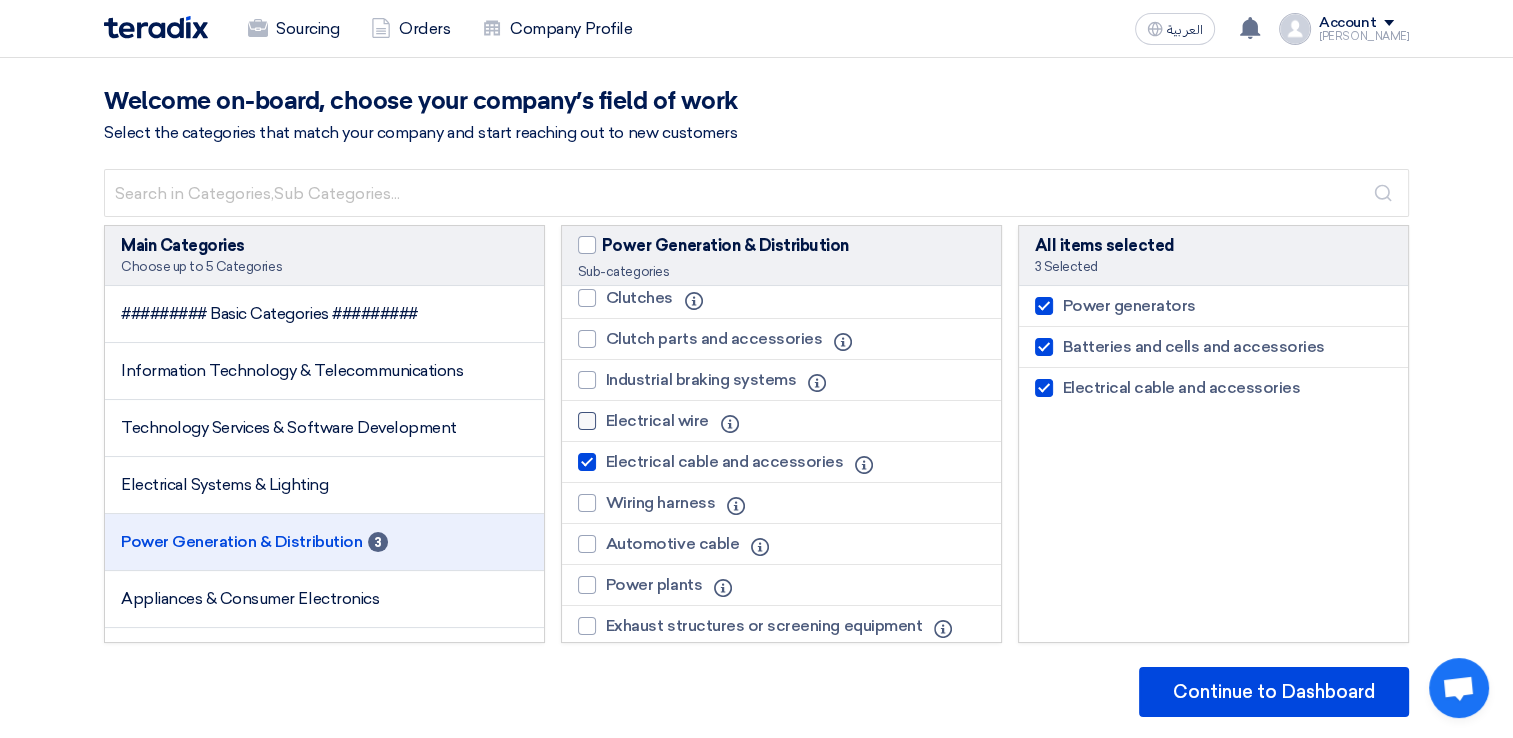 click 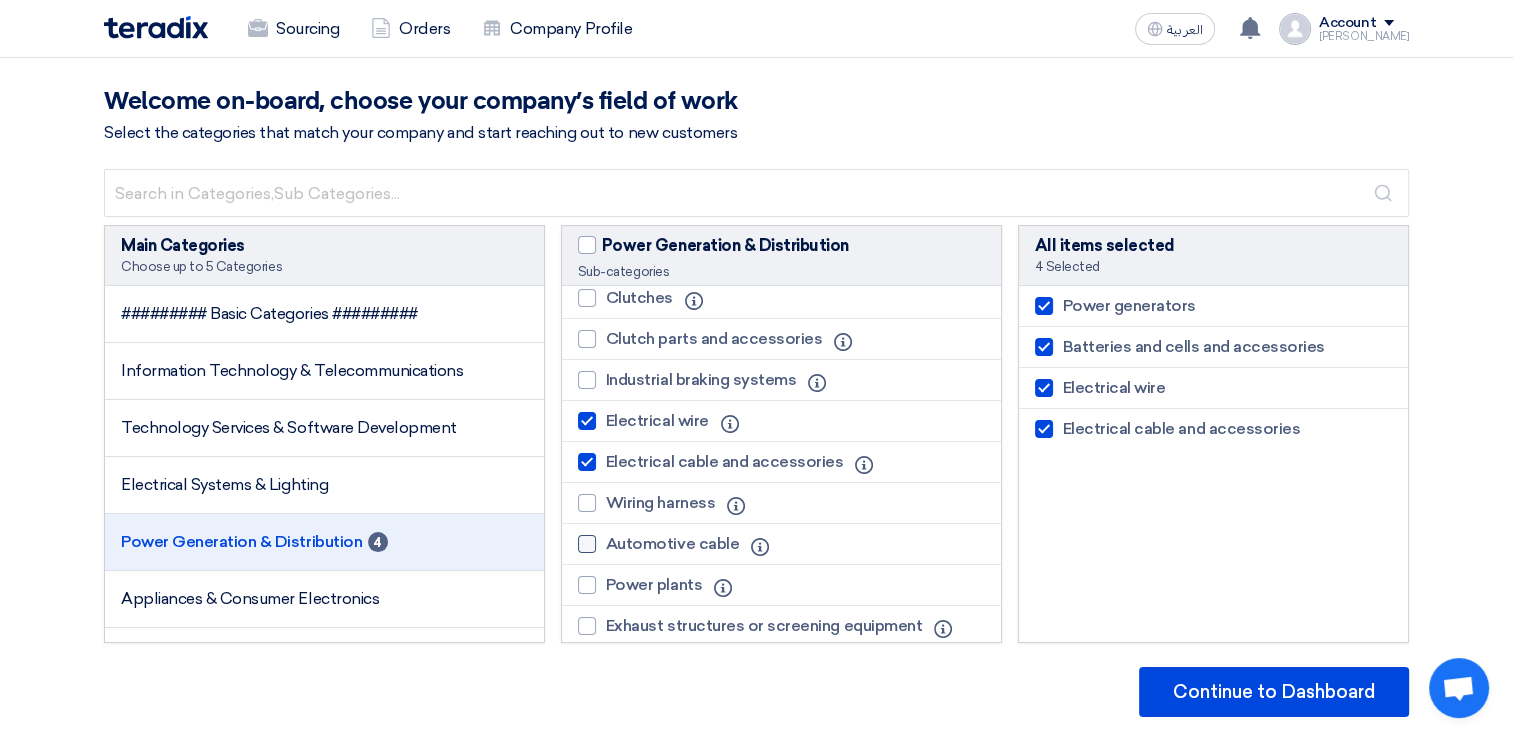 click 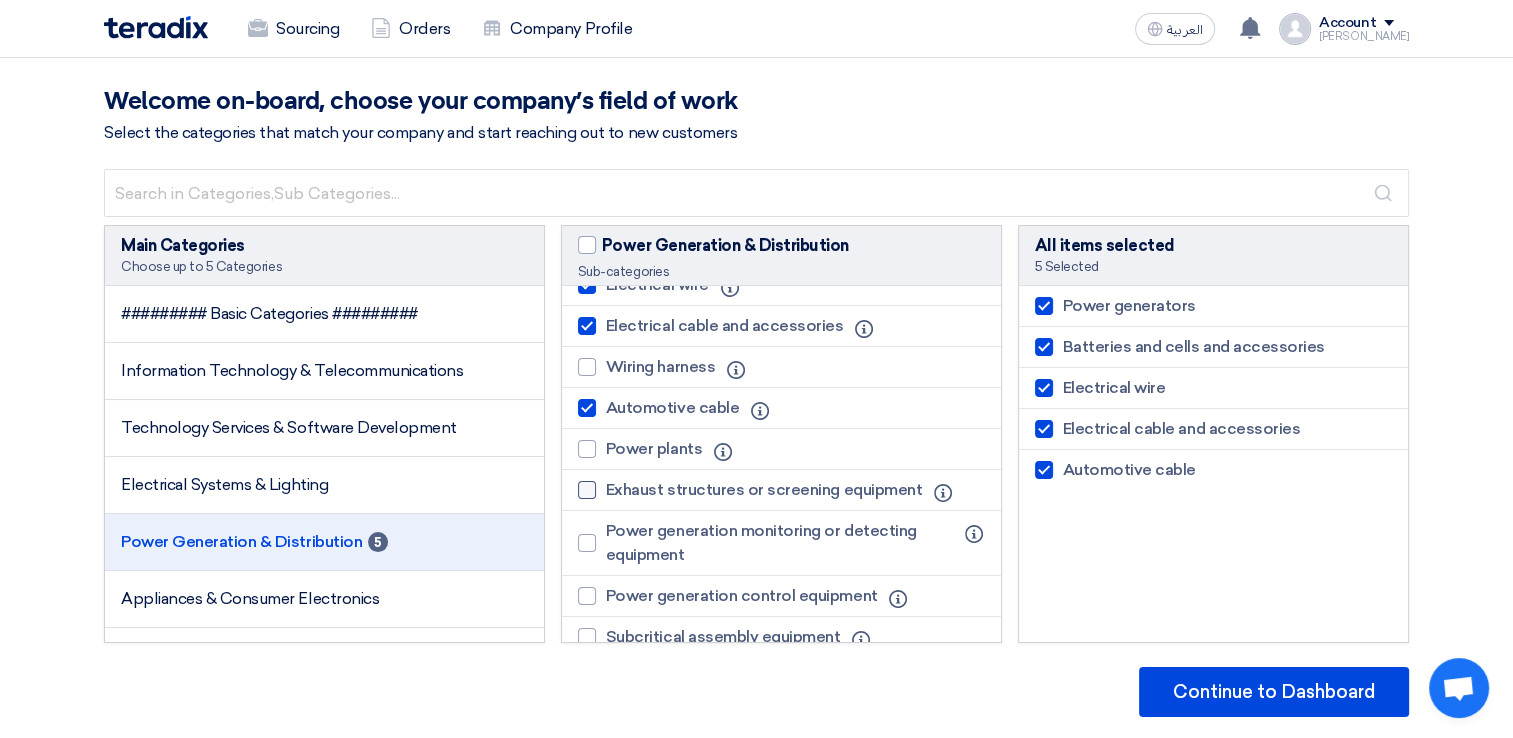 scroll, scrollTop: 700, scrollLeft: 0, axis: vertical 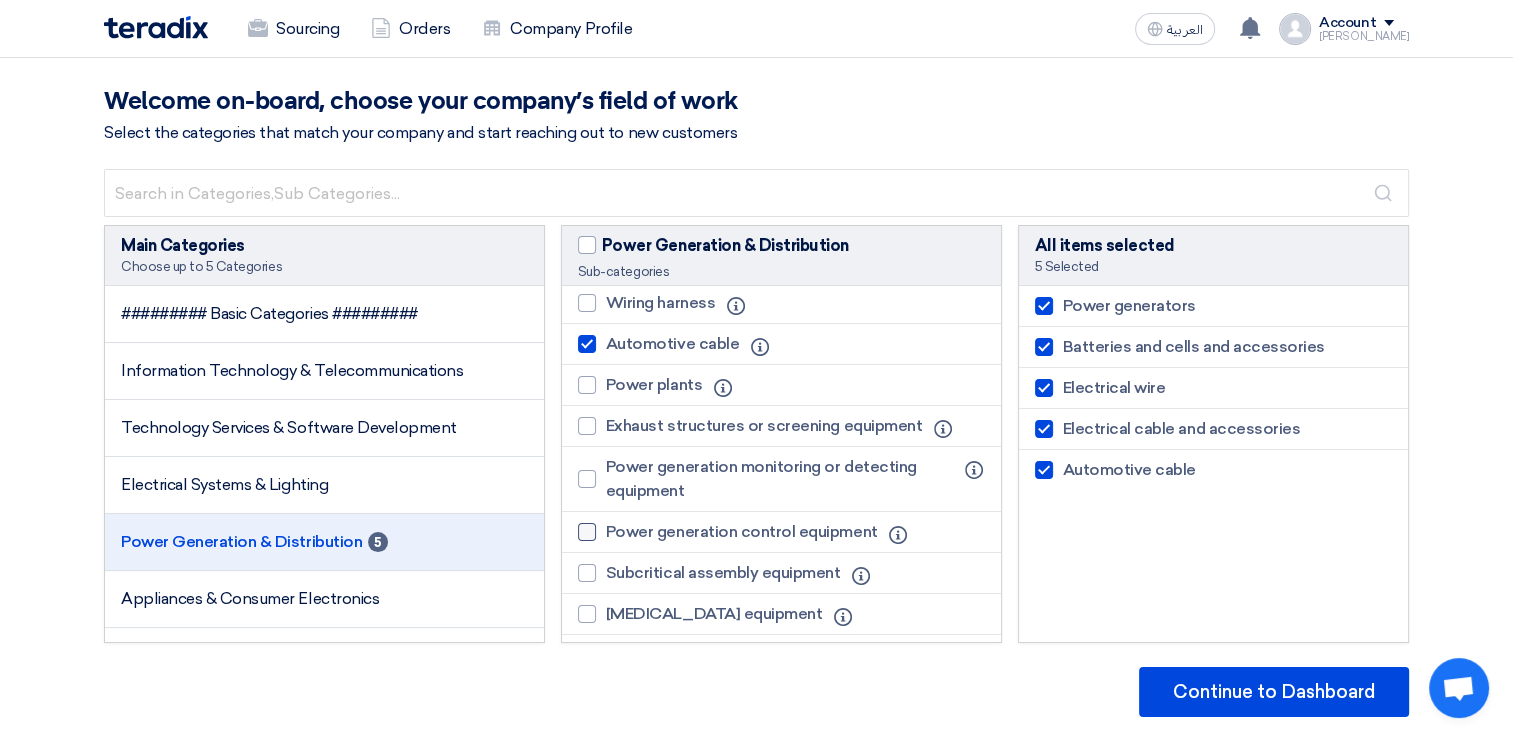 click 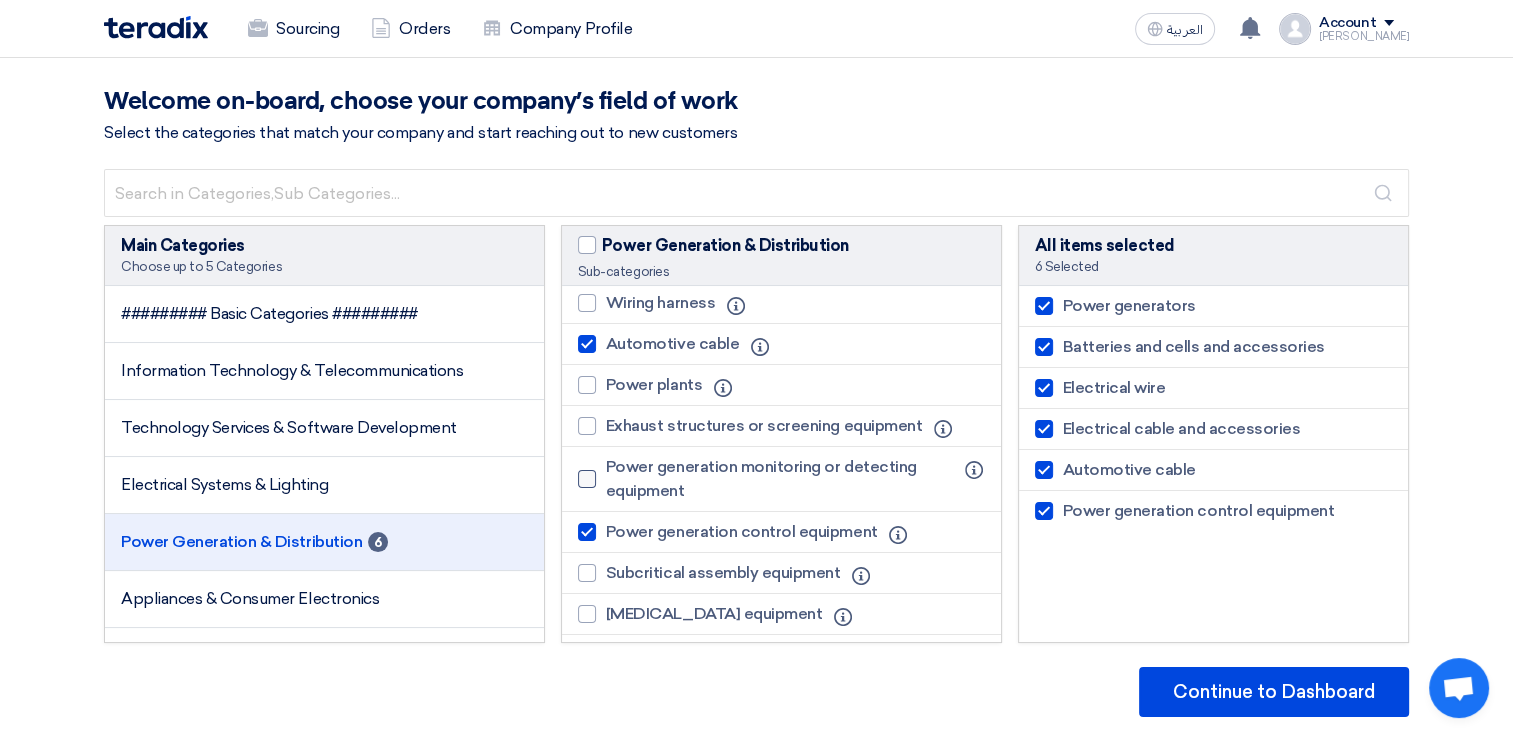 click 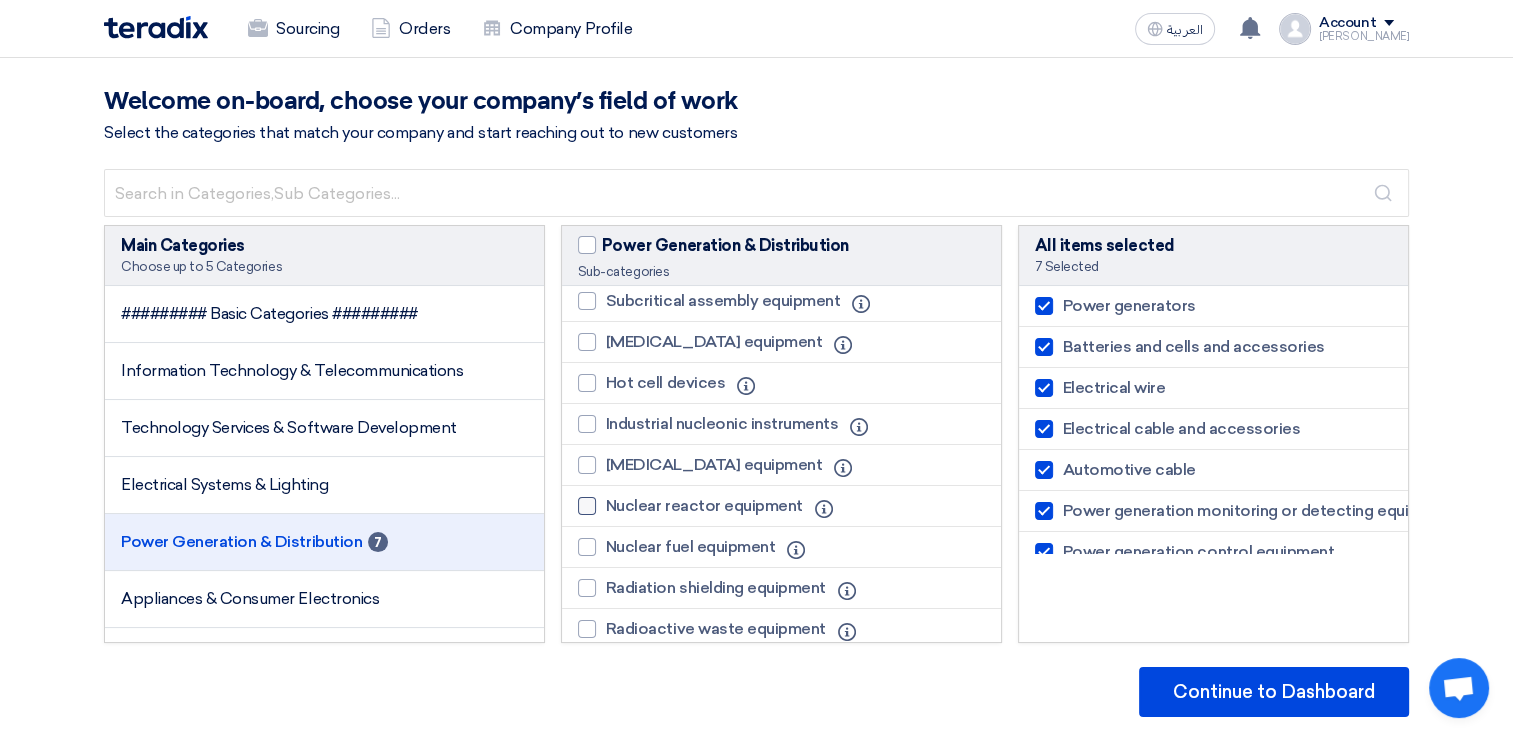 scroll, scrollTop: 988, scrollLeft: 0, axis: vertical 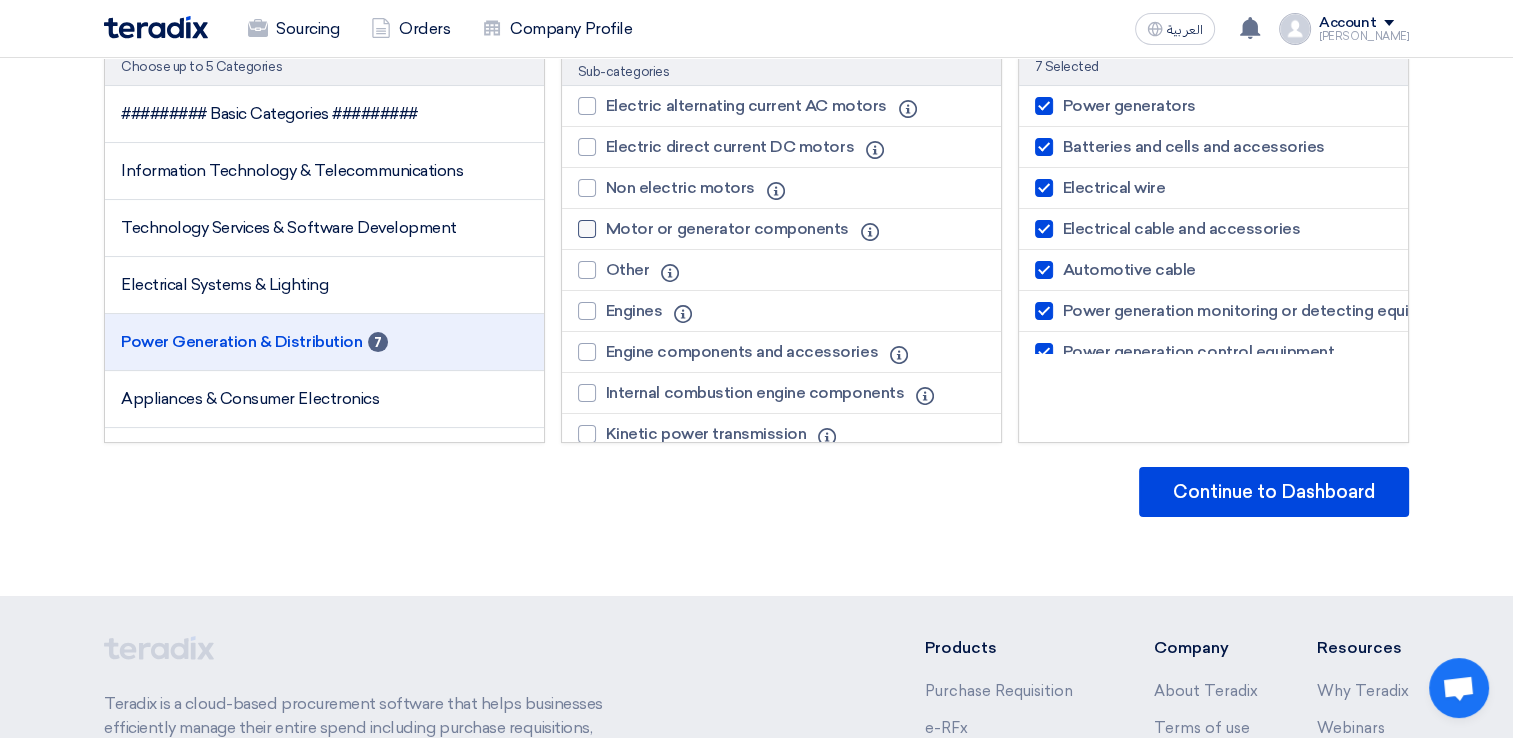 click 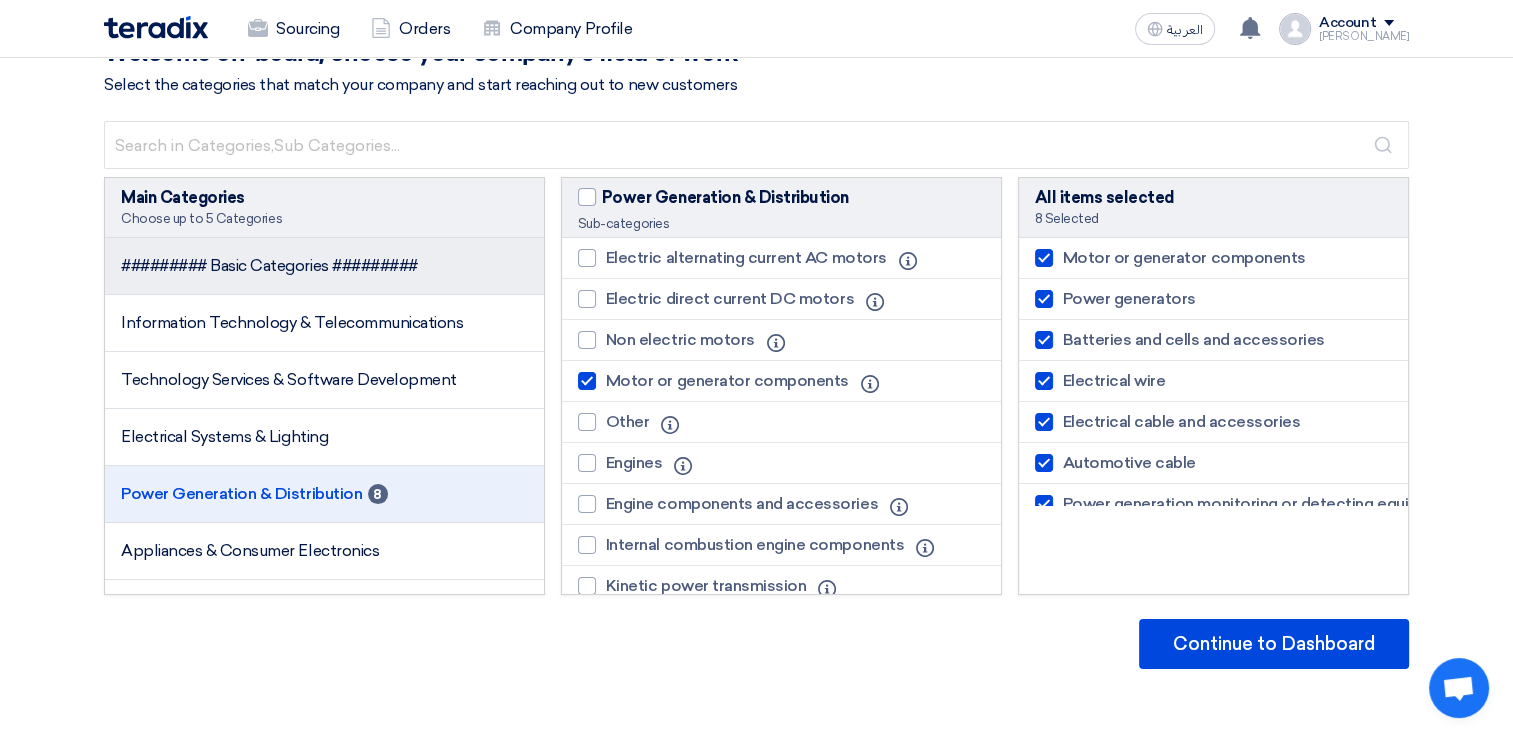 scroll, scrollTop: 0, scrollLeft: 0, axis: both 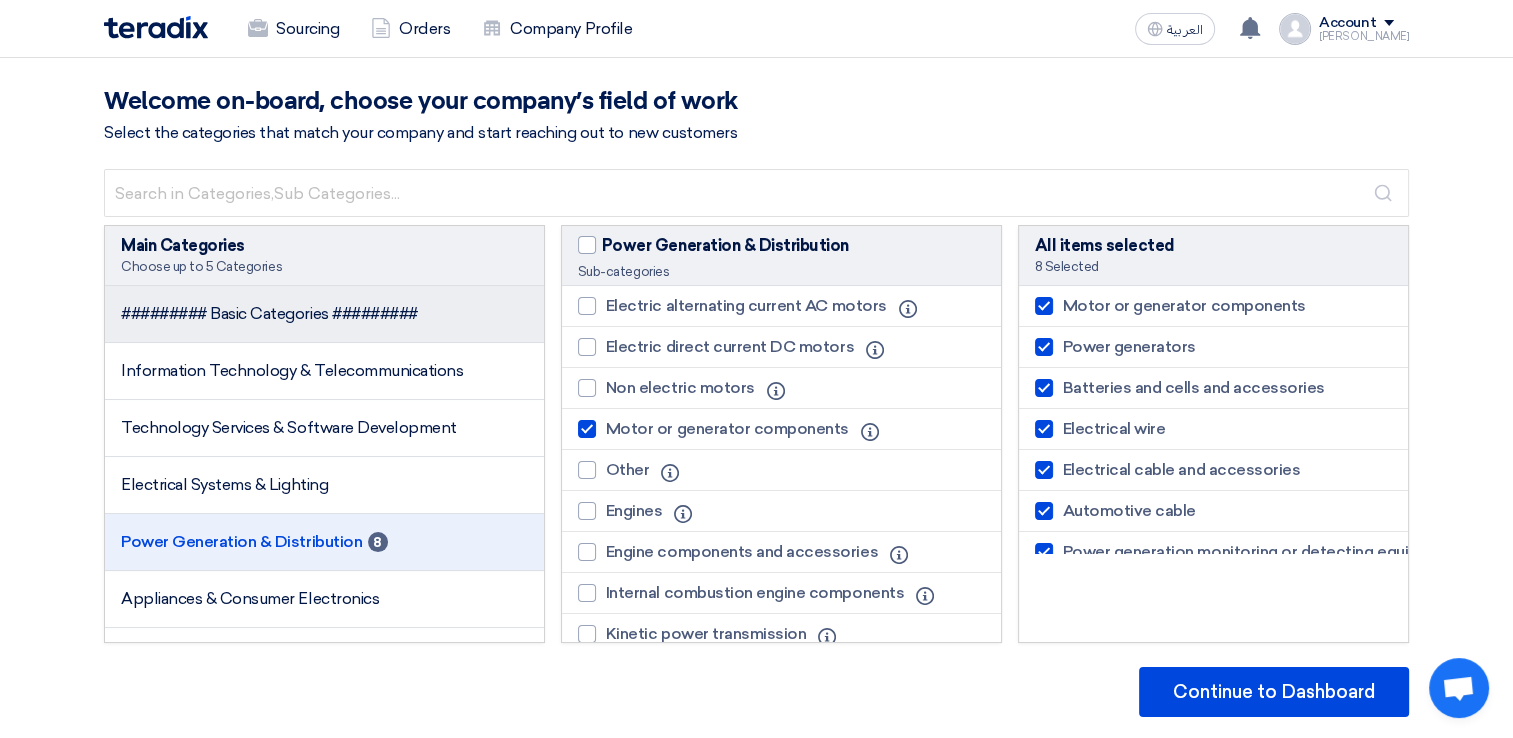 click on "######### Basic Categories #########" 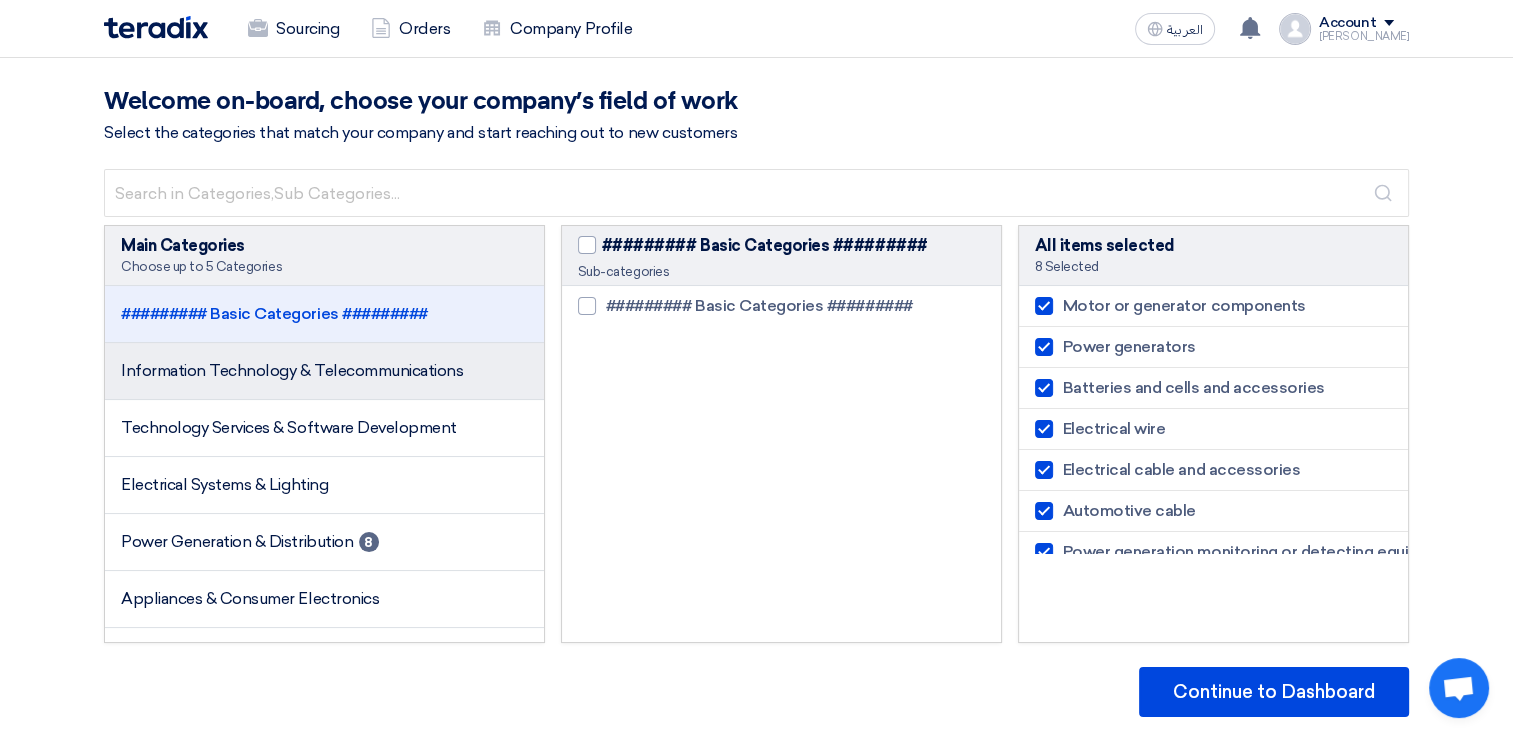click on "Information Technology & Telecommunications" 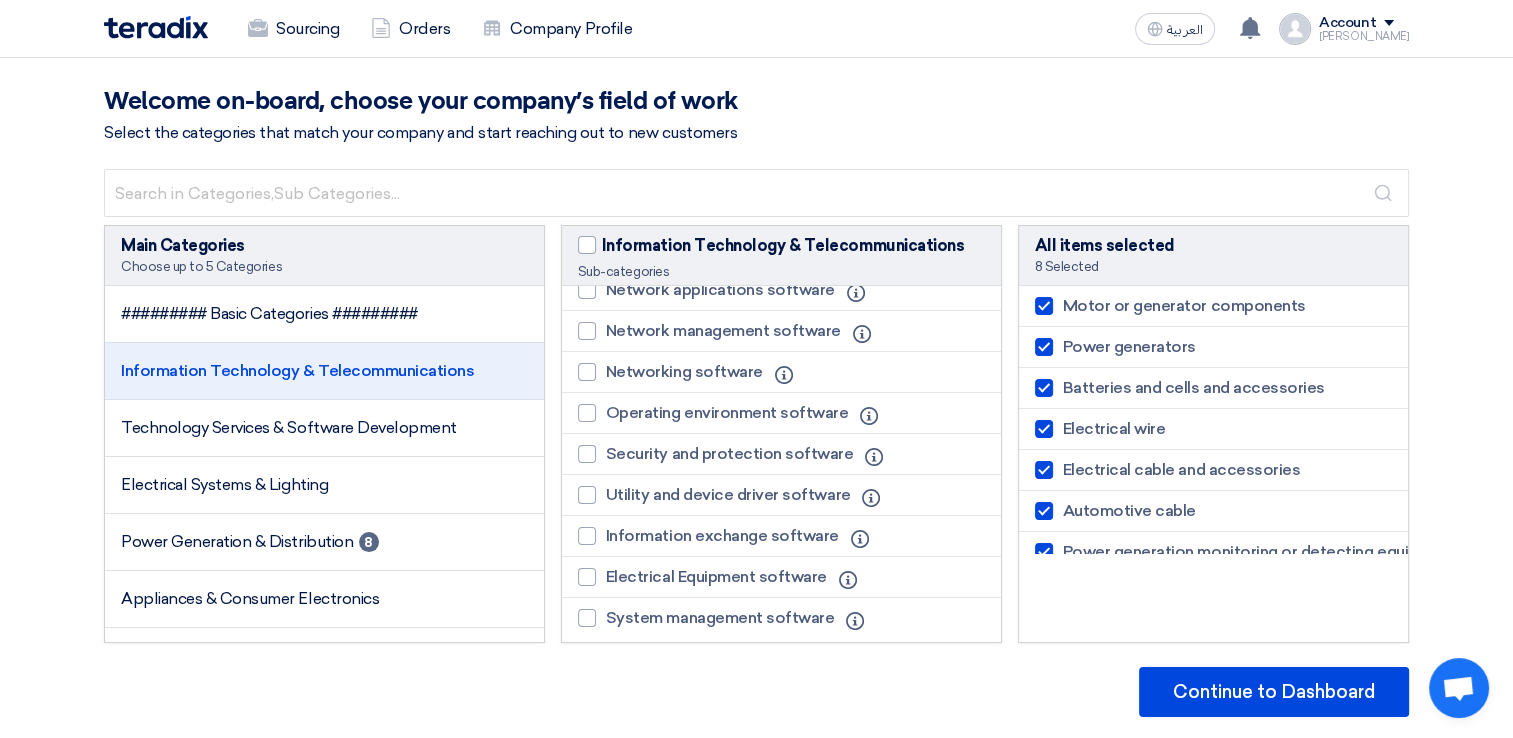 scroll, scrollTop: 1825, scrollLeft: 0, axis: vertical 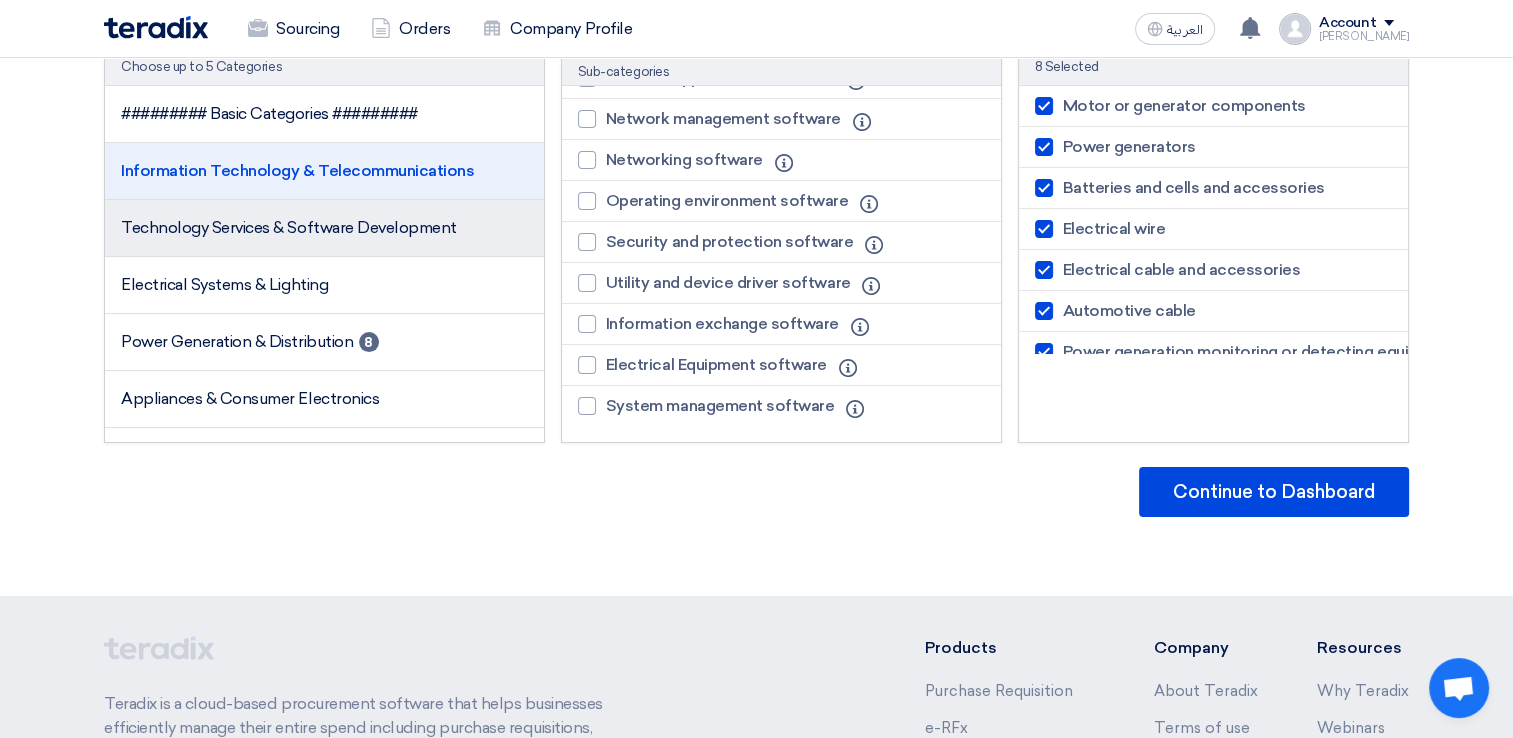 click on "Technology Services & Software Development" 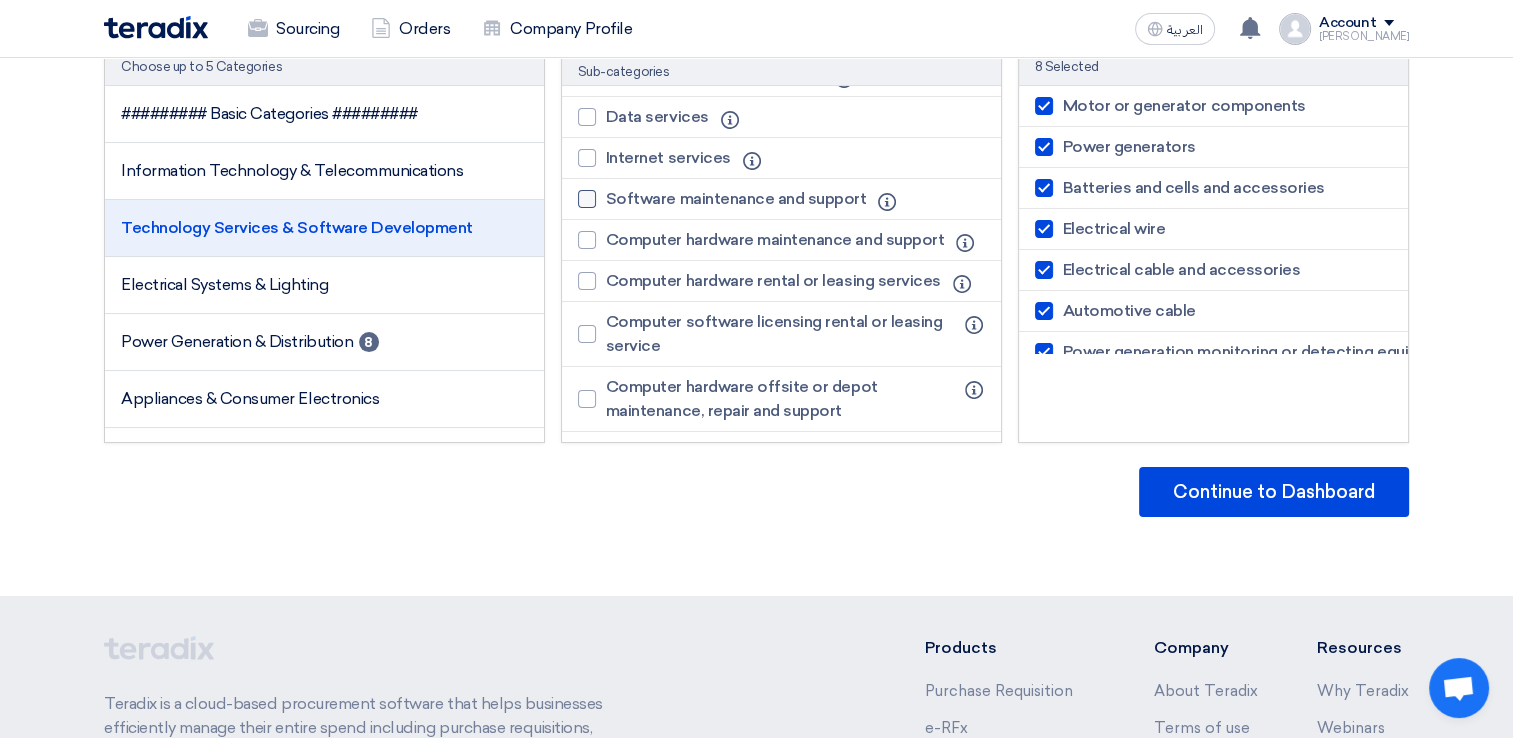 scroll, scrollTop: 400, scrollLeft: 0, axis: vertical 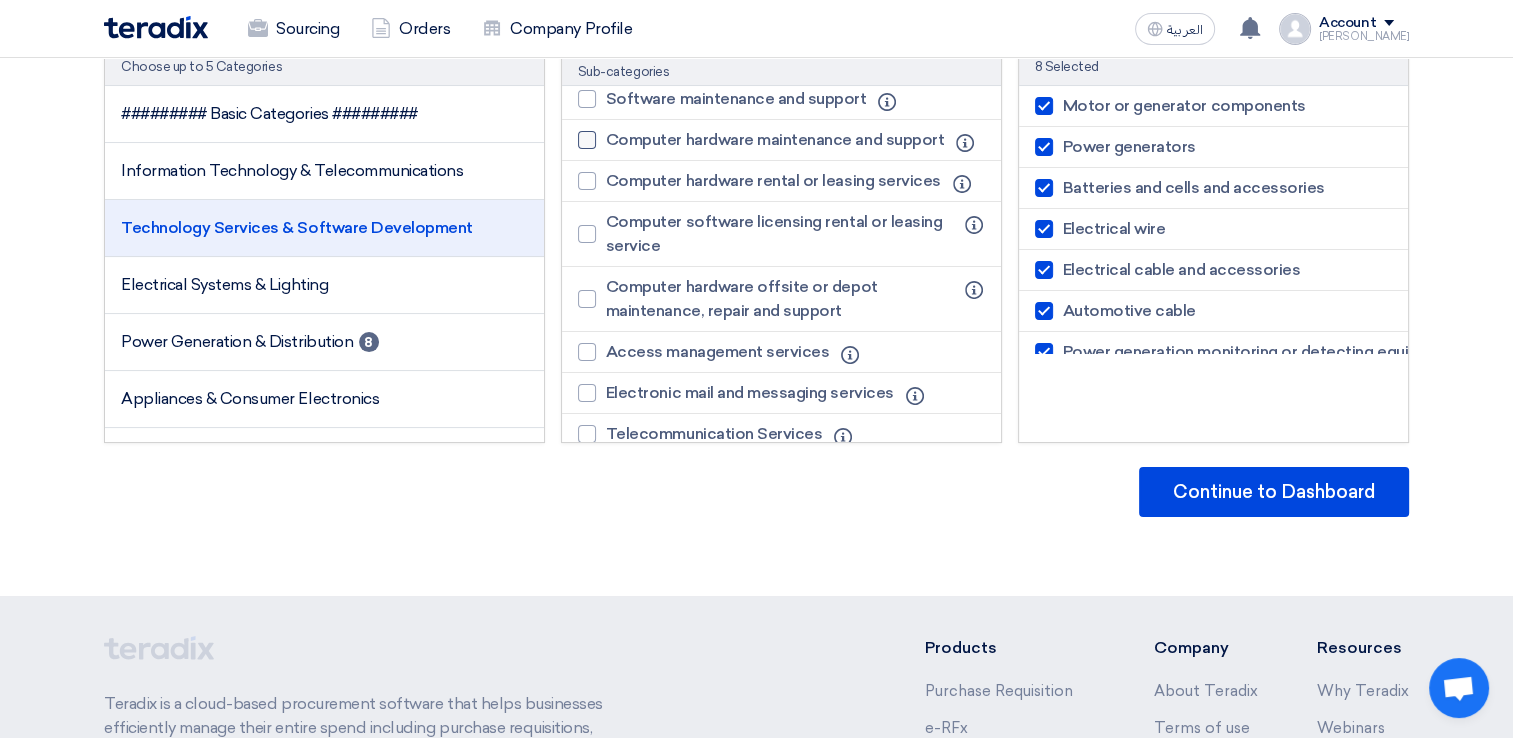 click 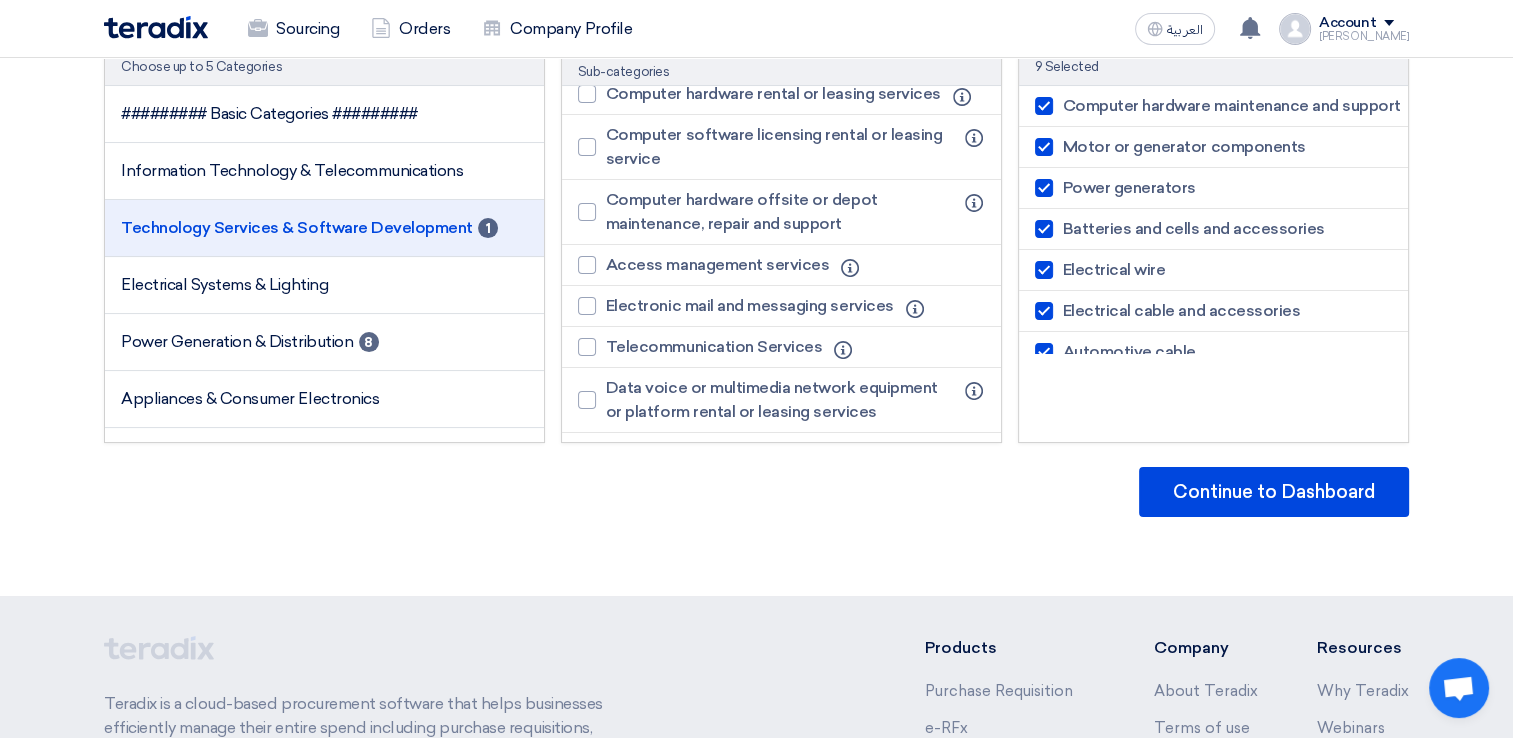 scroll, scrollTop: 500, scrollLeft: 0, axis: vertical 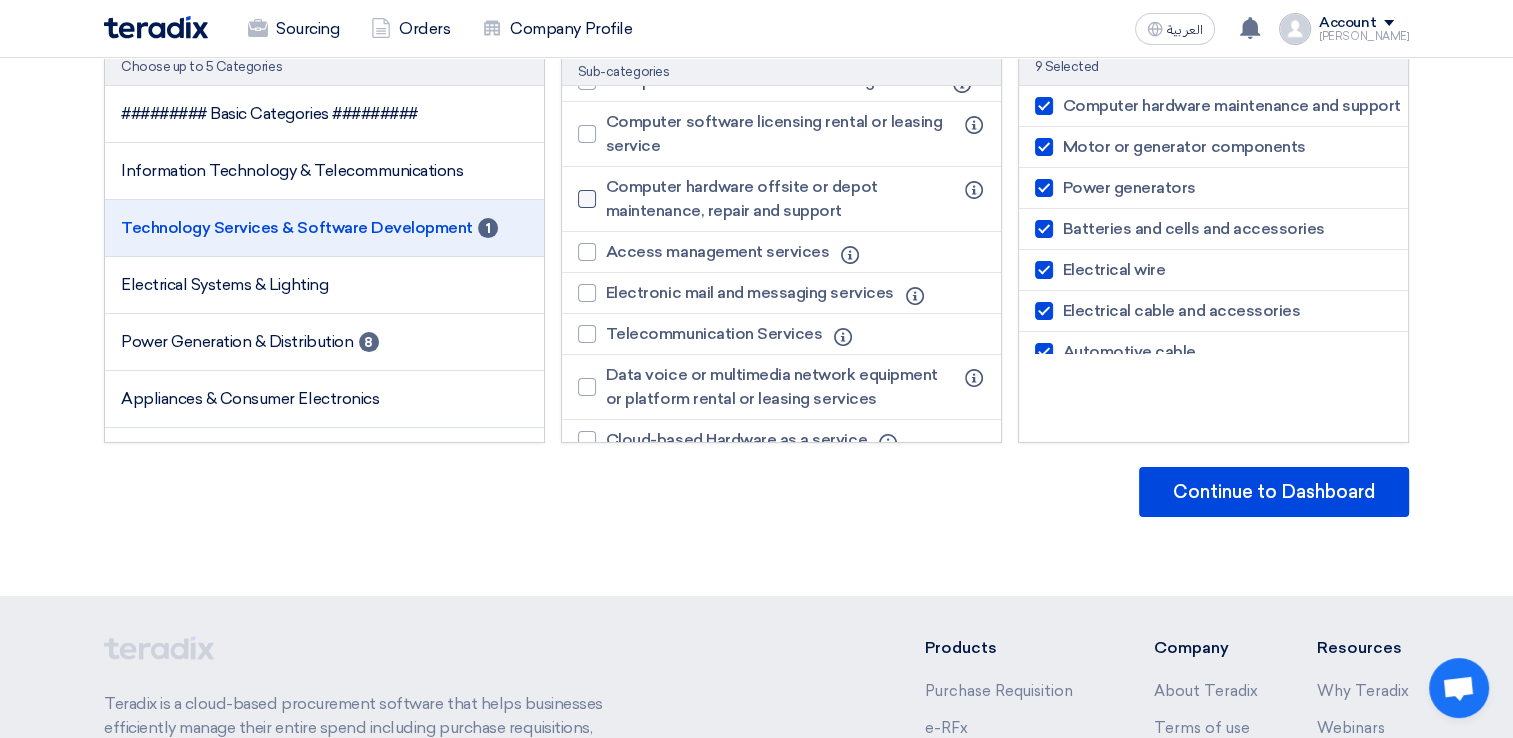 click 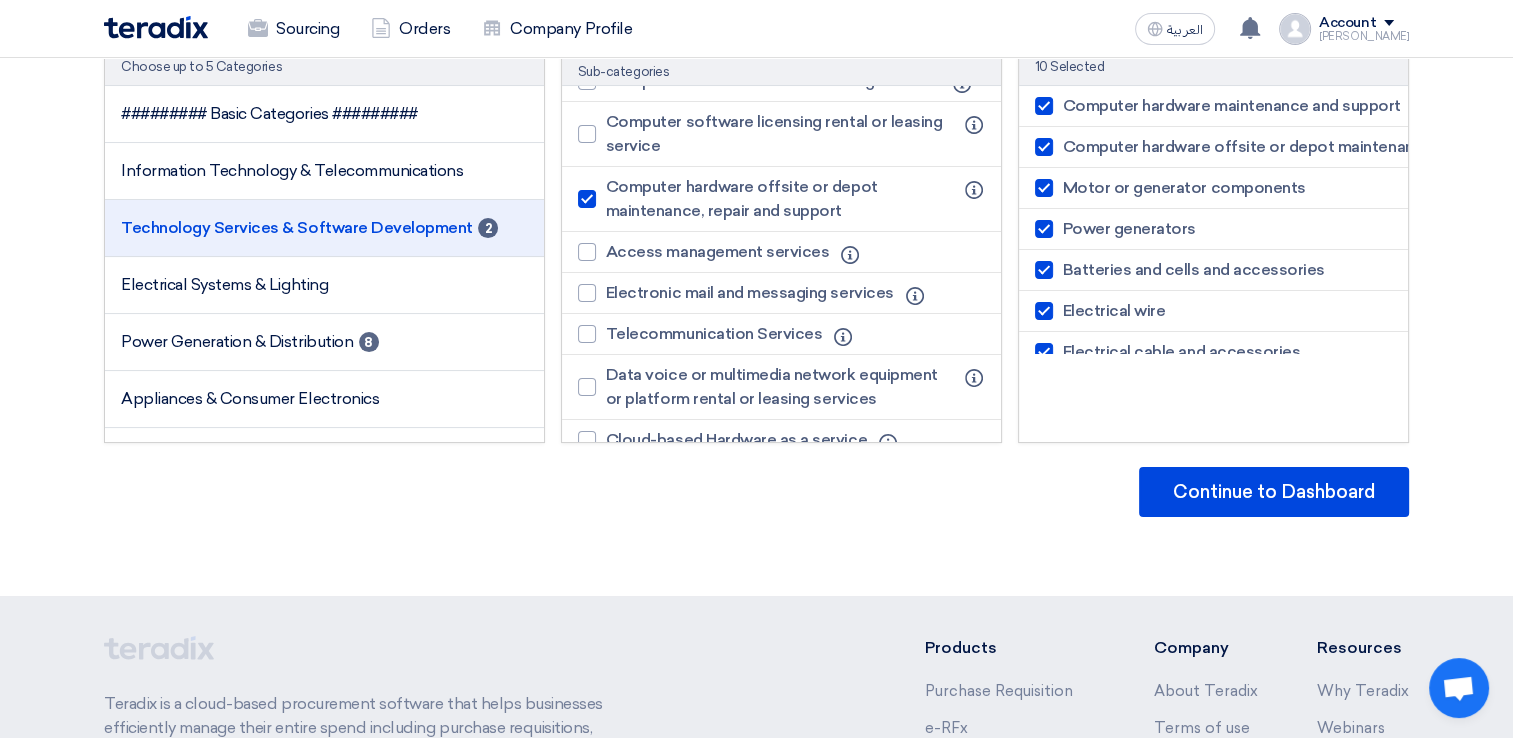 click 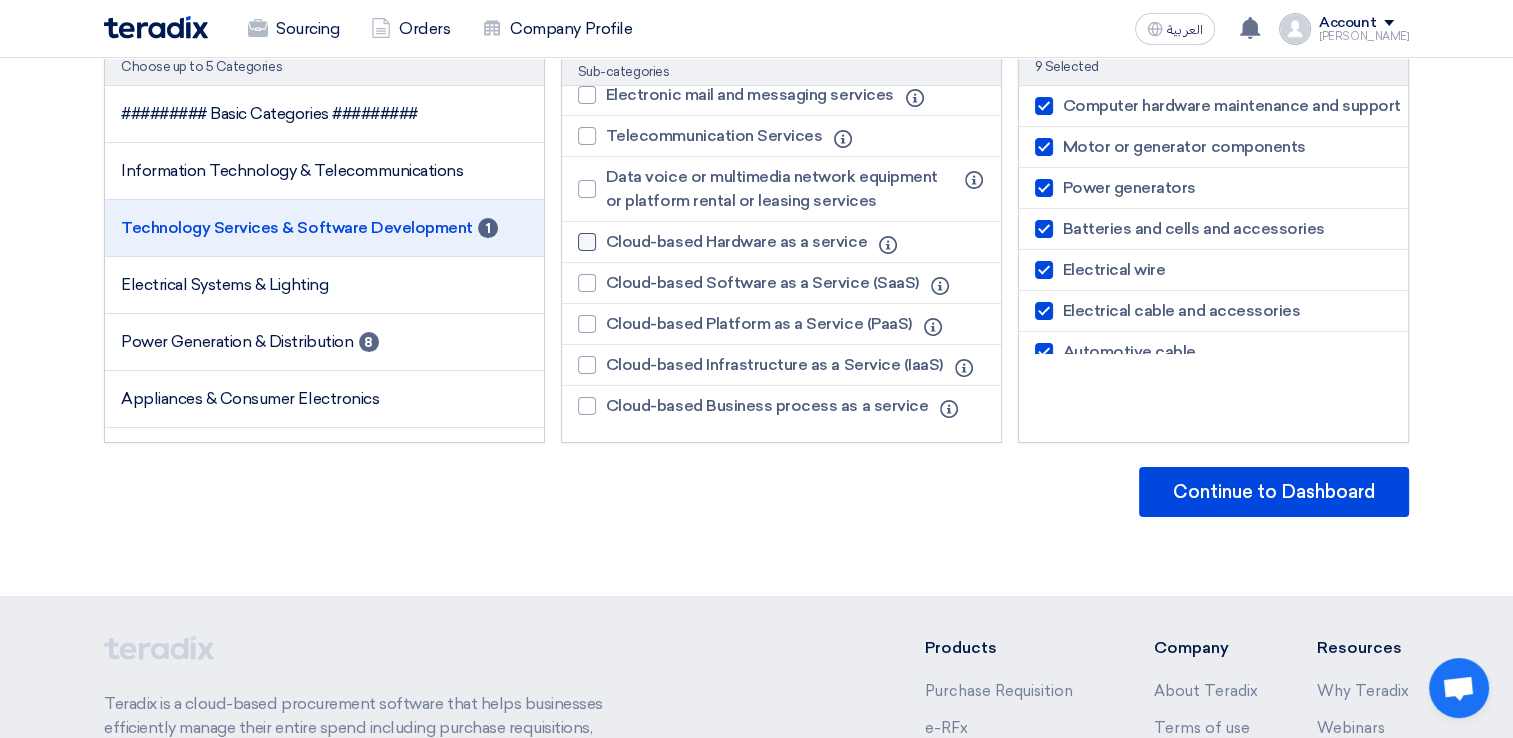 scroll, scrollTop: 716, scrollLeft: 0, axis: vertical 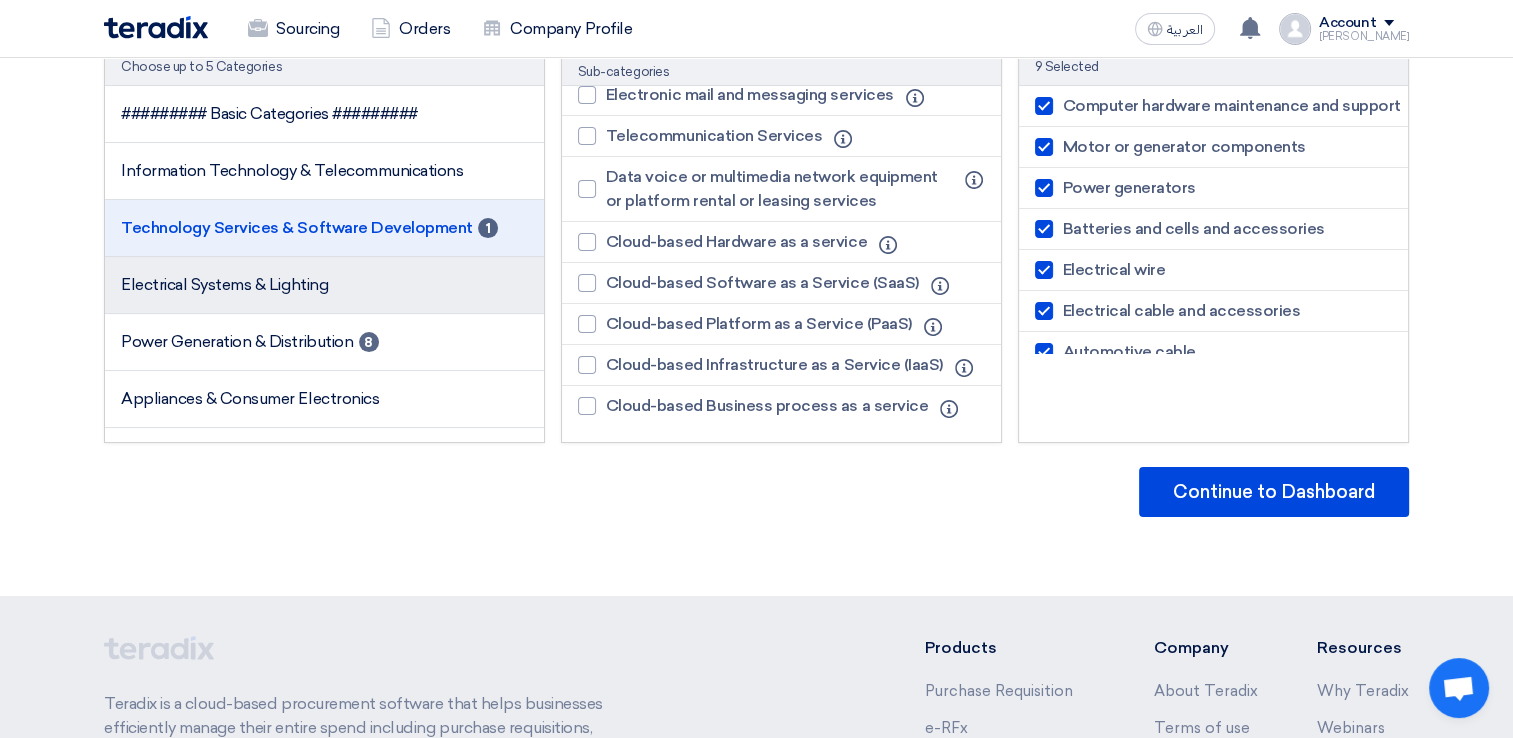 click on "Electrical Systems & Lighting" 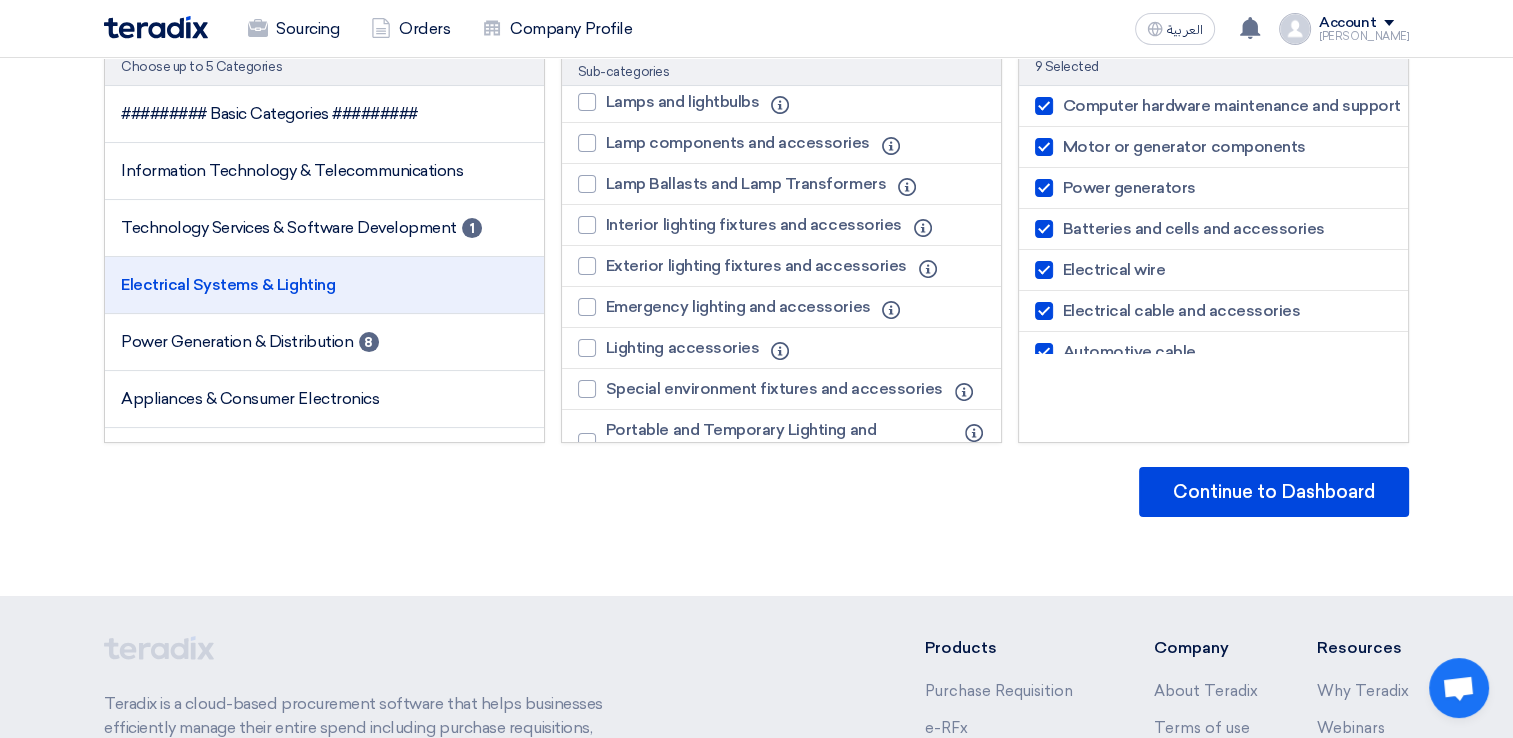 scroll, scrollTop: 0, scrollLeft: 0, axis: both 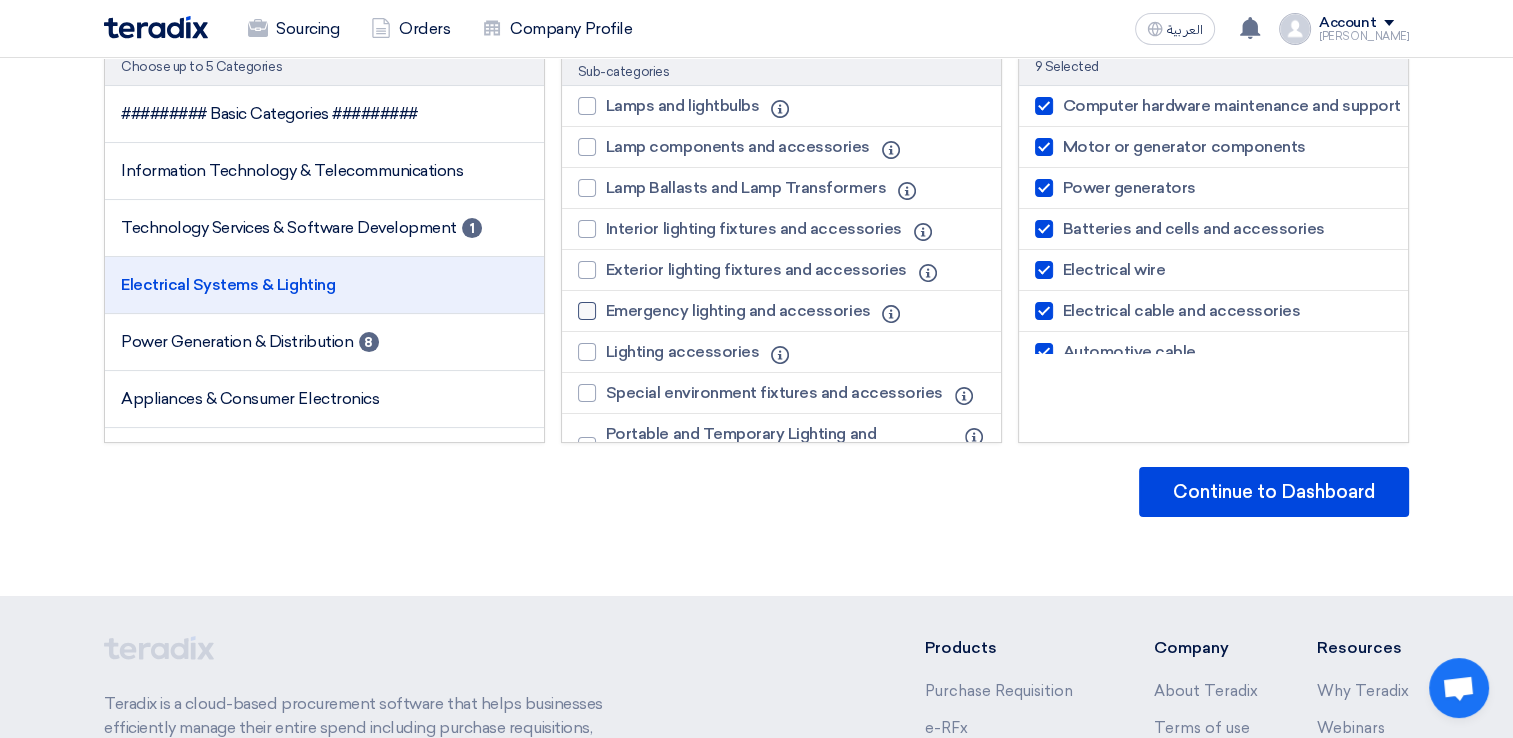 click on "Emergency lighting and accessories" 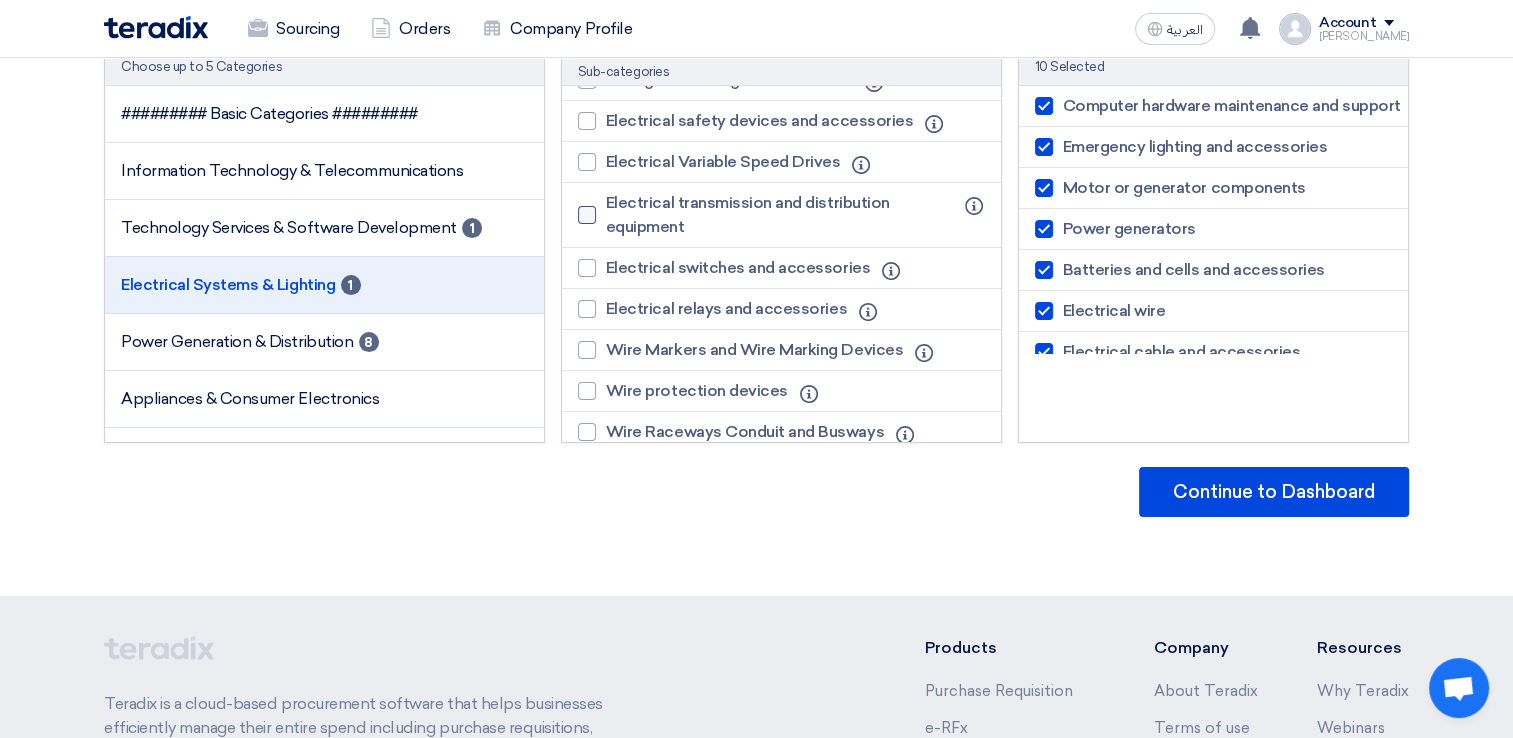 scroll, scrollTop: 1043, scrollLeft: 0, axis: vertical 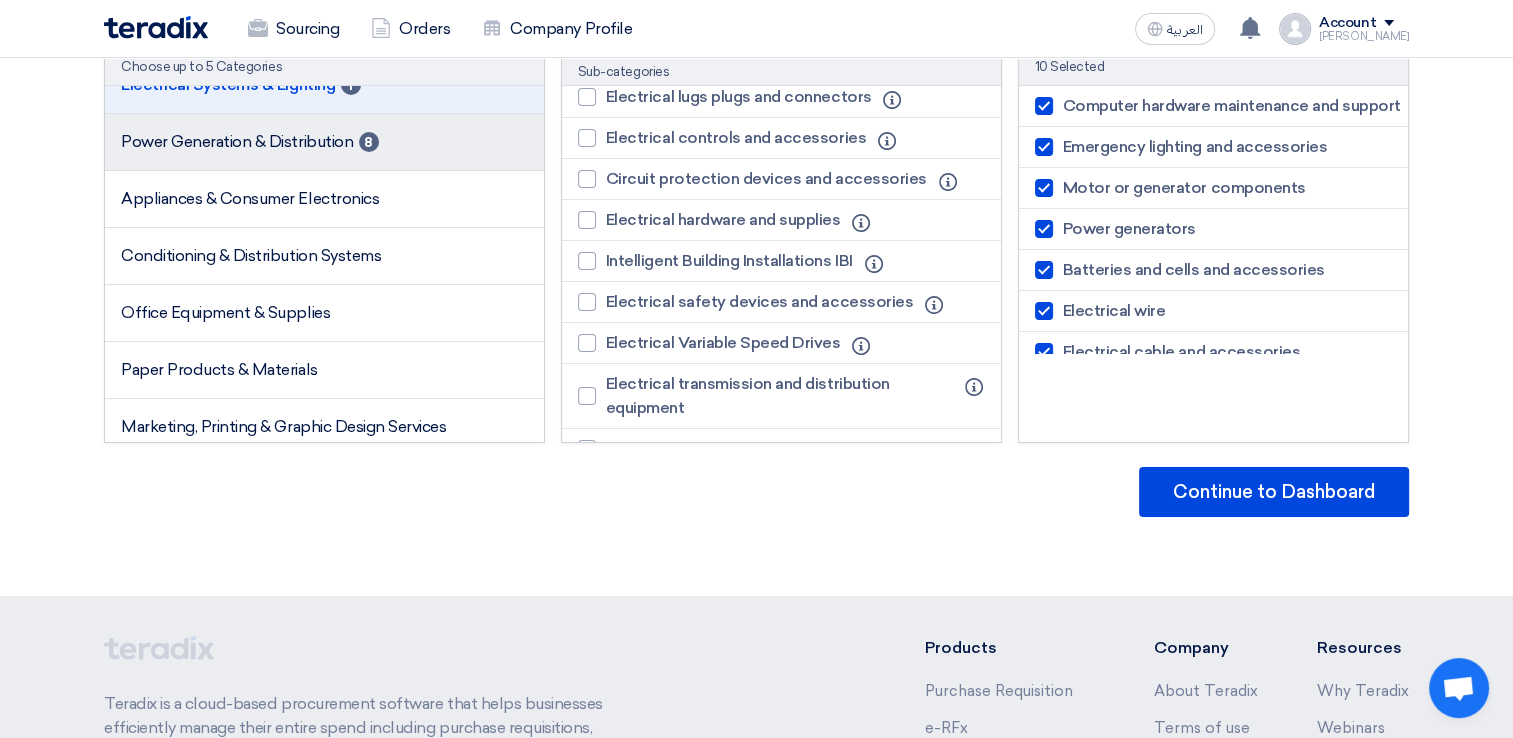 click on "Power Generation & Distribution" 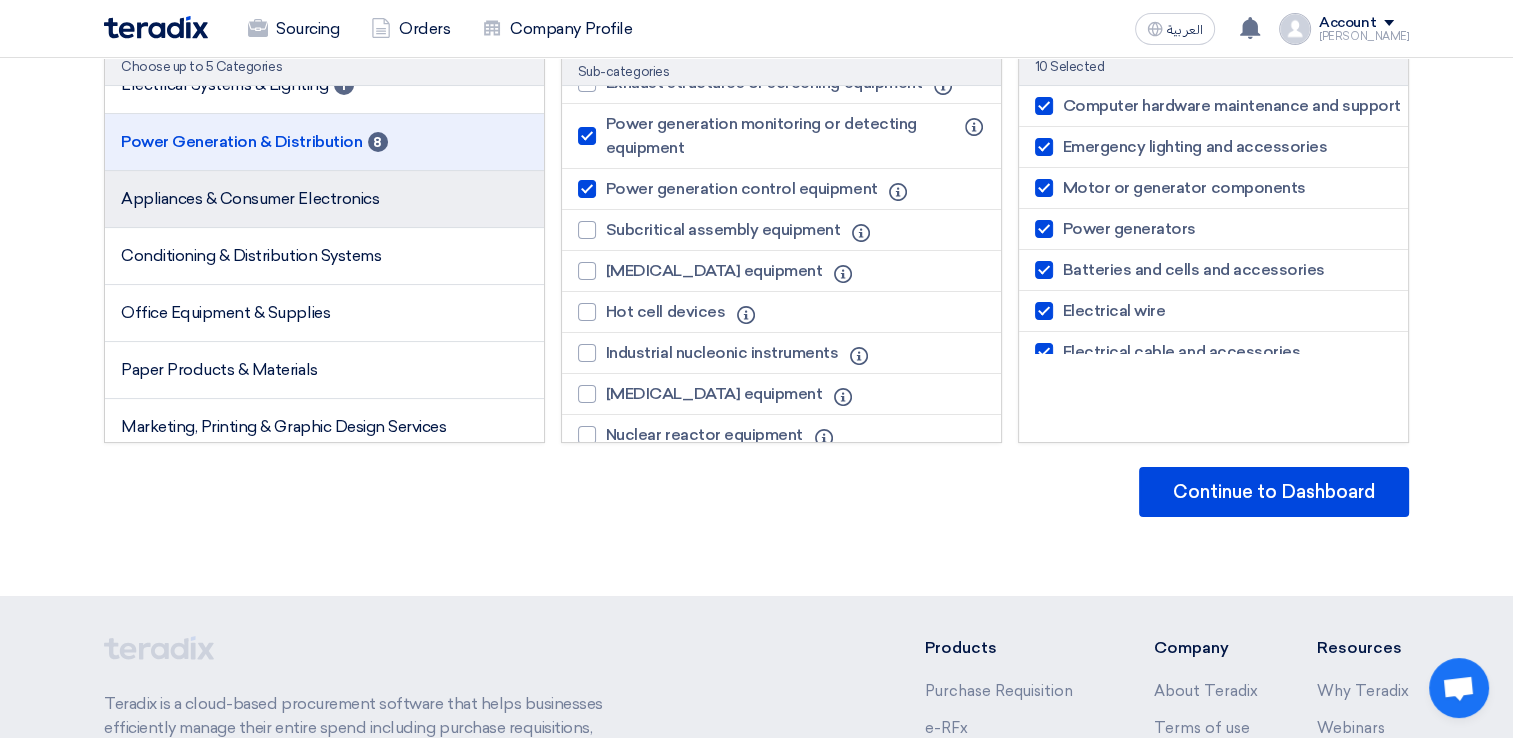 click on "Appliances & Consumer Electronics" 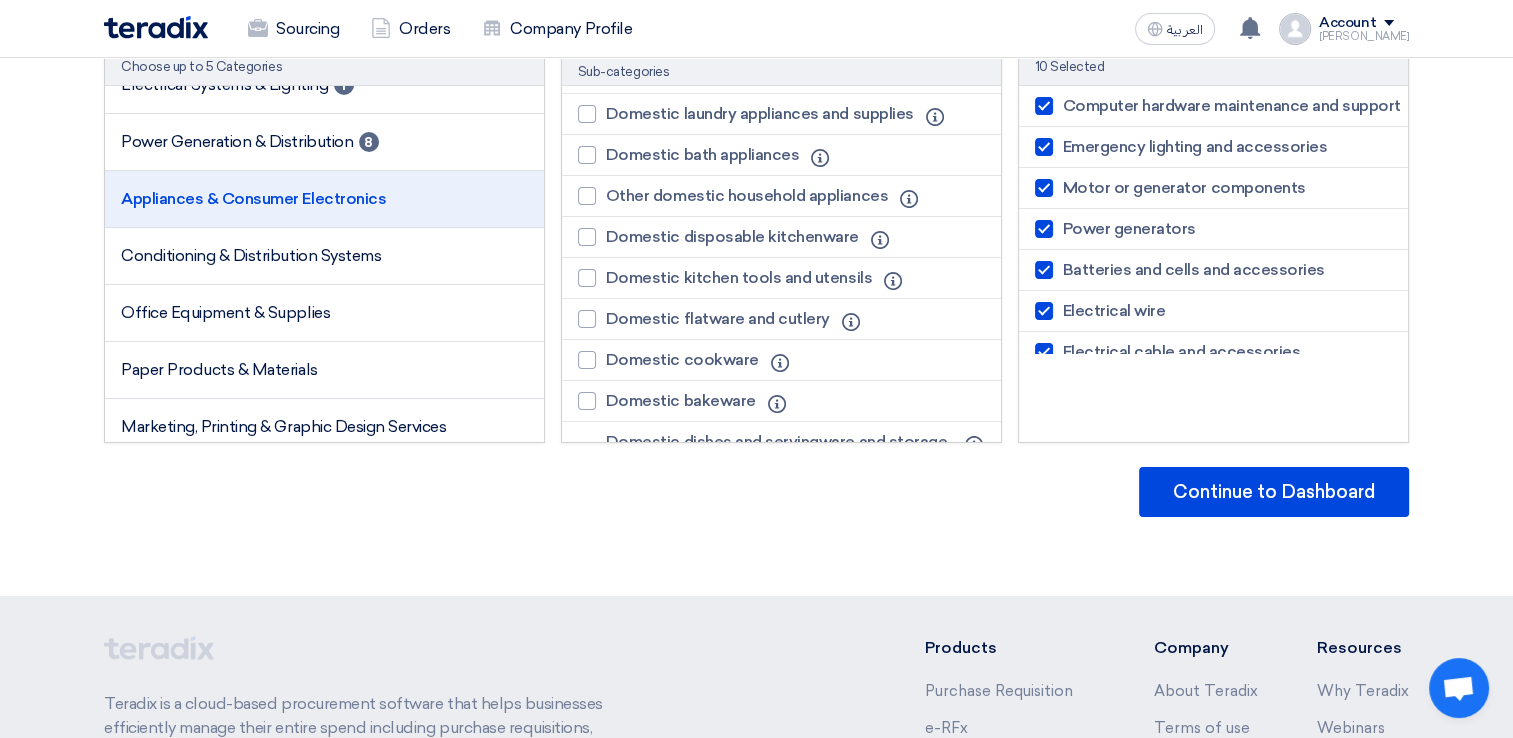 scroll, scrollTop: 0, scrollLeft: 0, axis: both 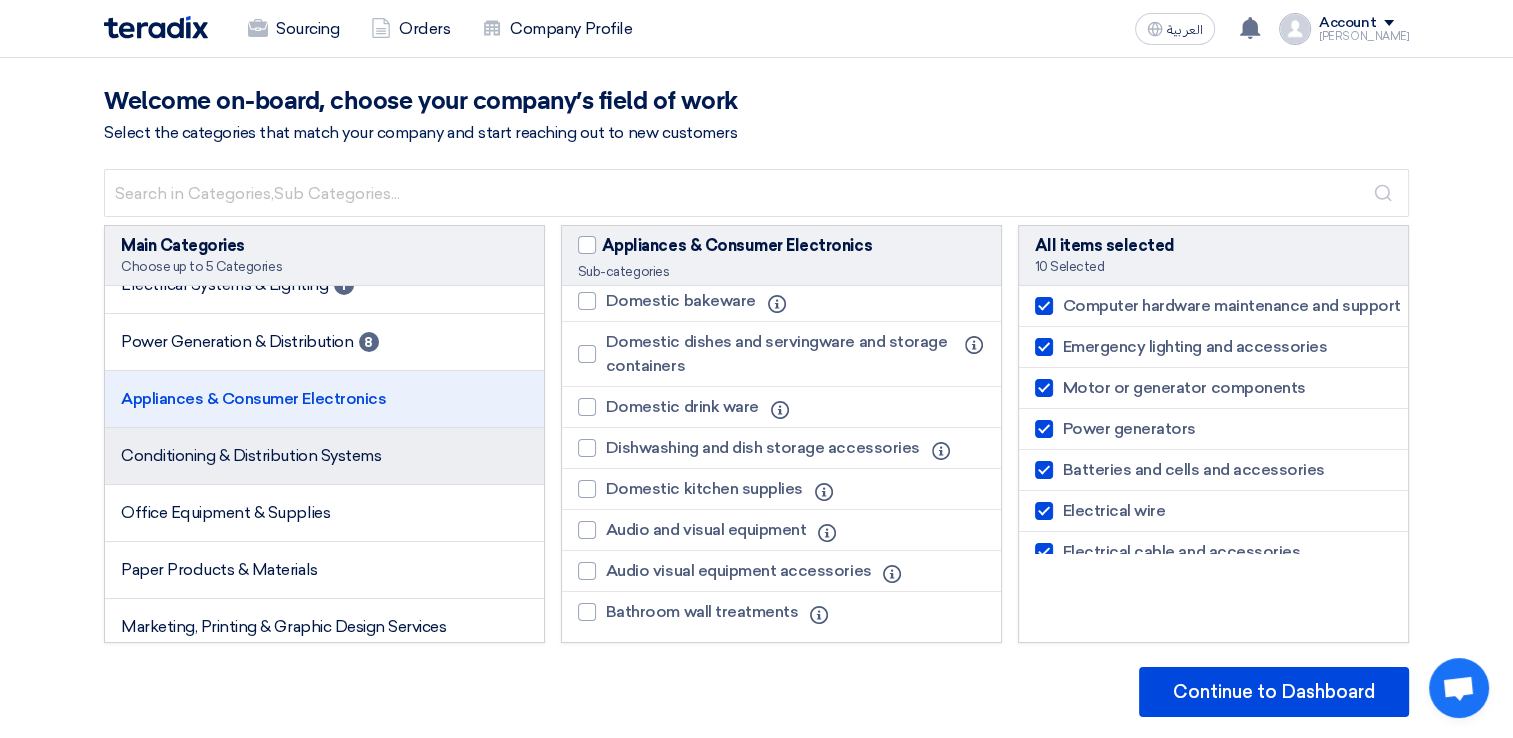 click on "Conditioning & Distribution Systems" 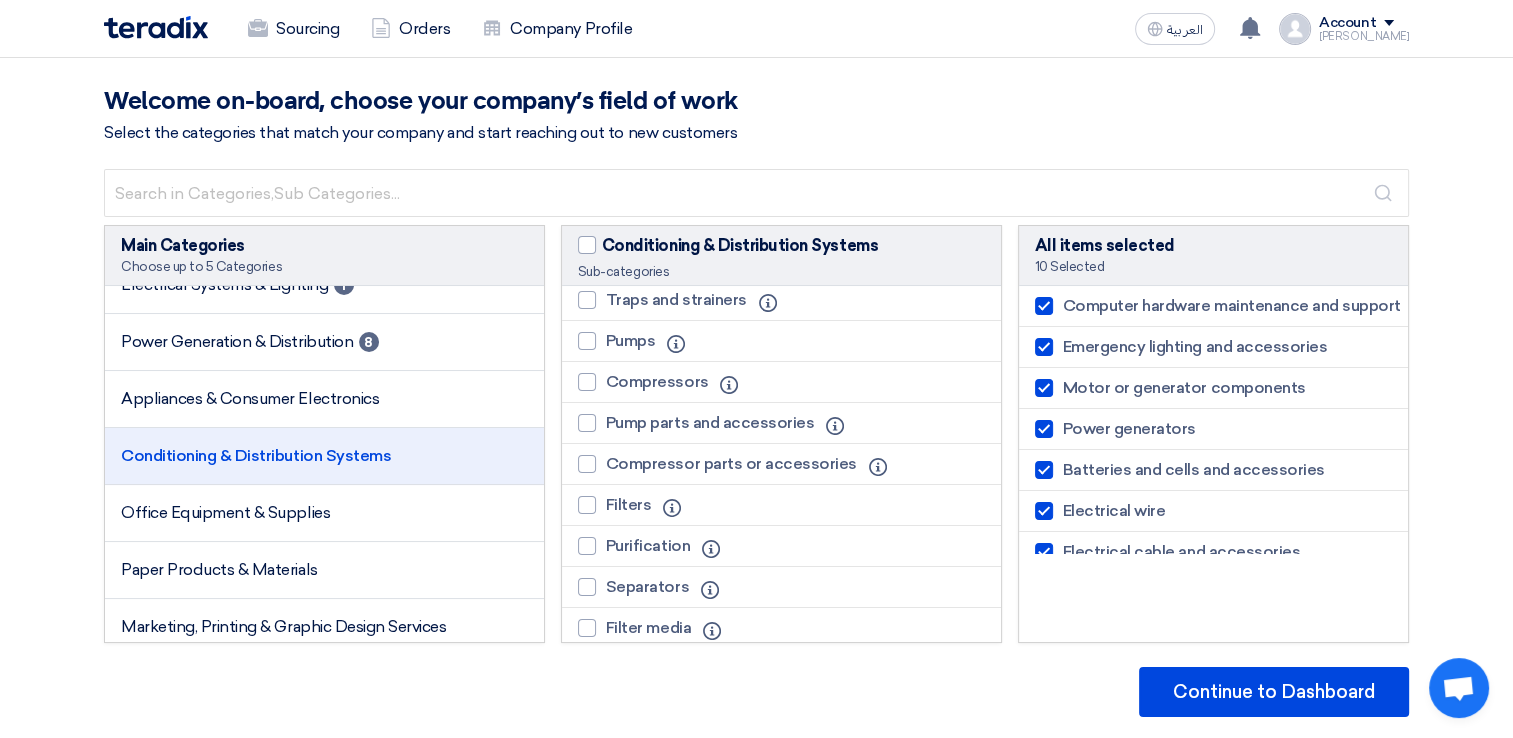 scroll, scrollTop: 600, scrollLeft: 0, axis: vertical 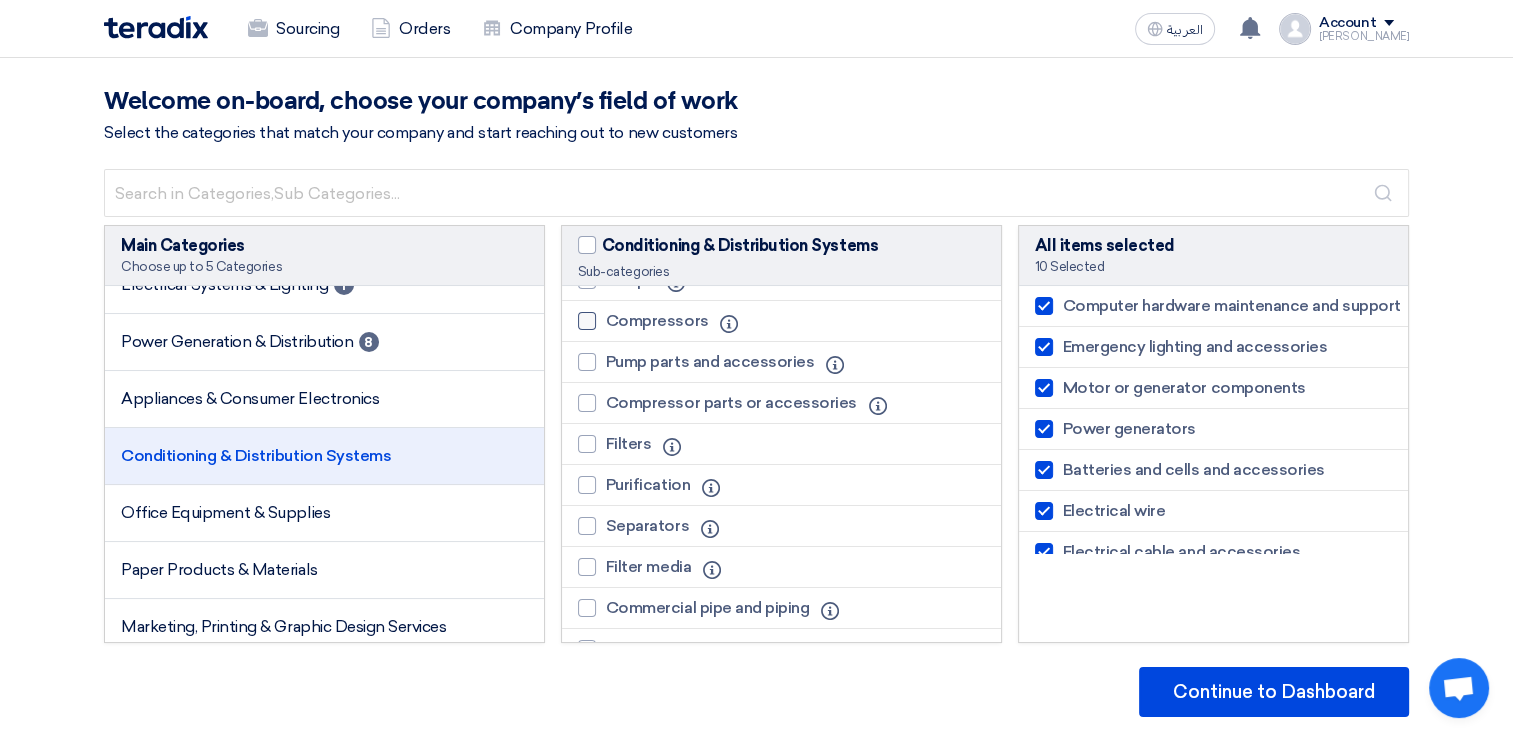 click 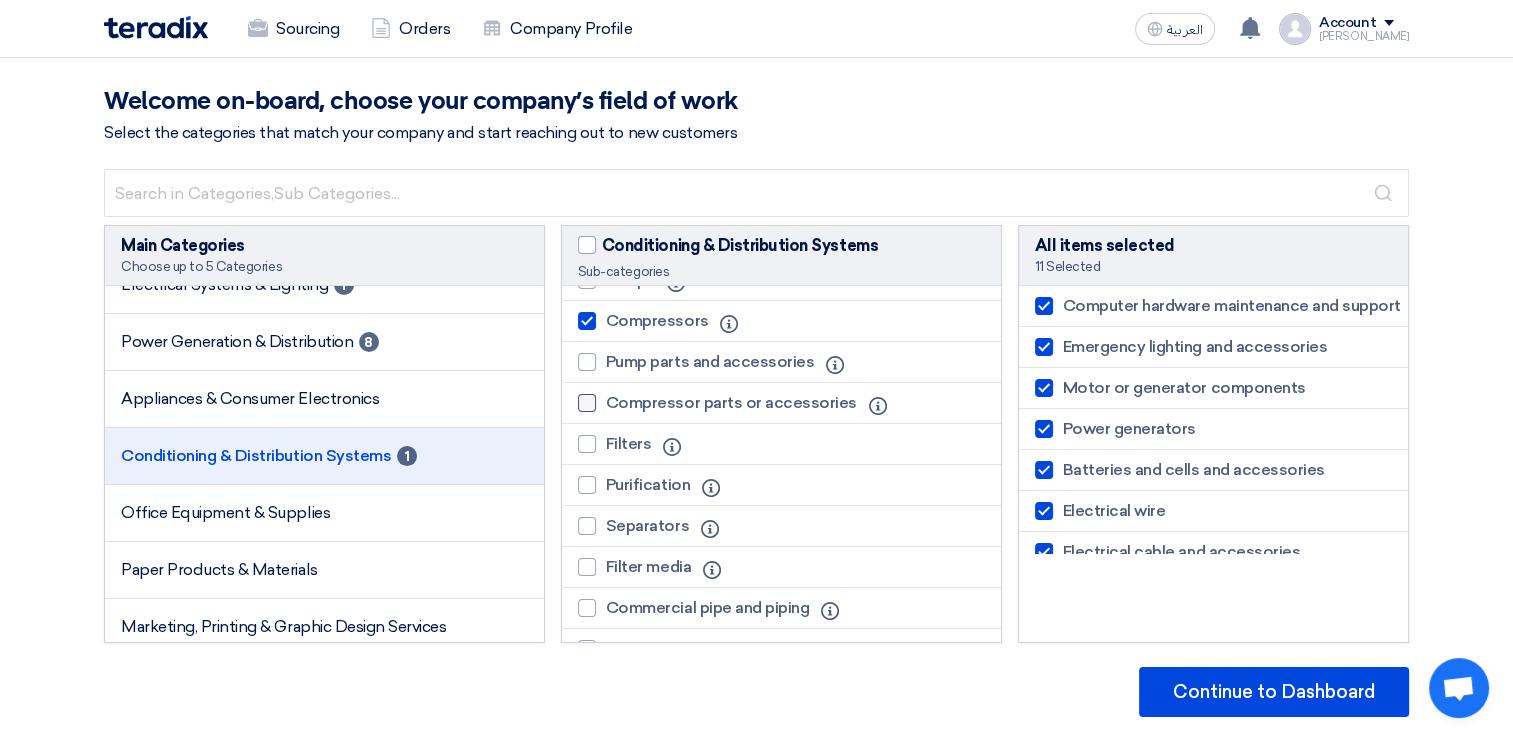 click 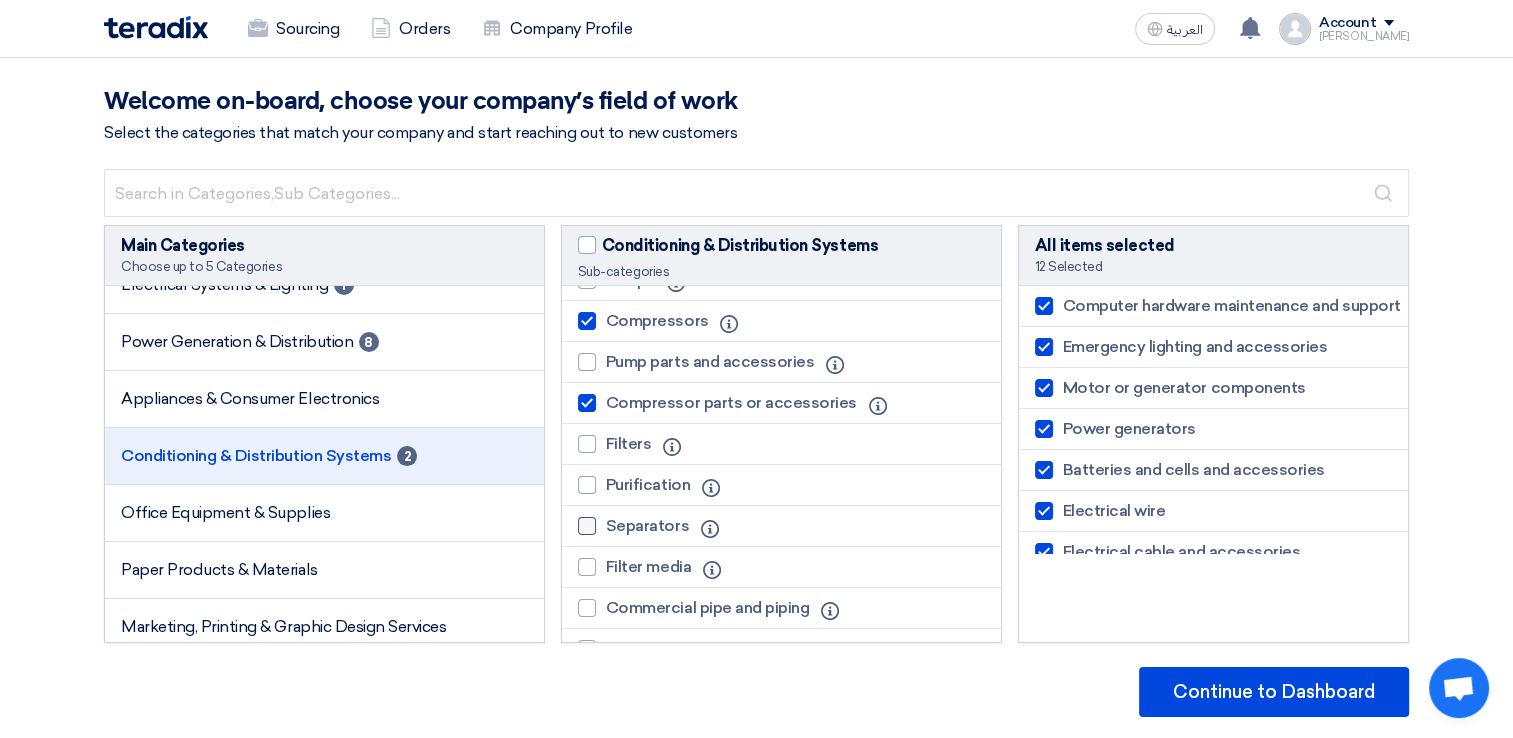scroll, scrollTop: 700, scrollLeft: 0, axis: vertical 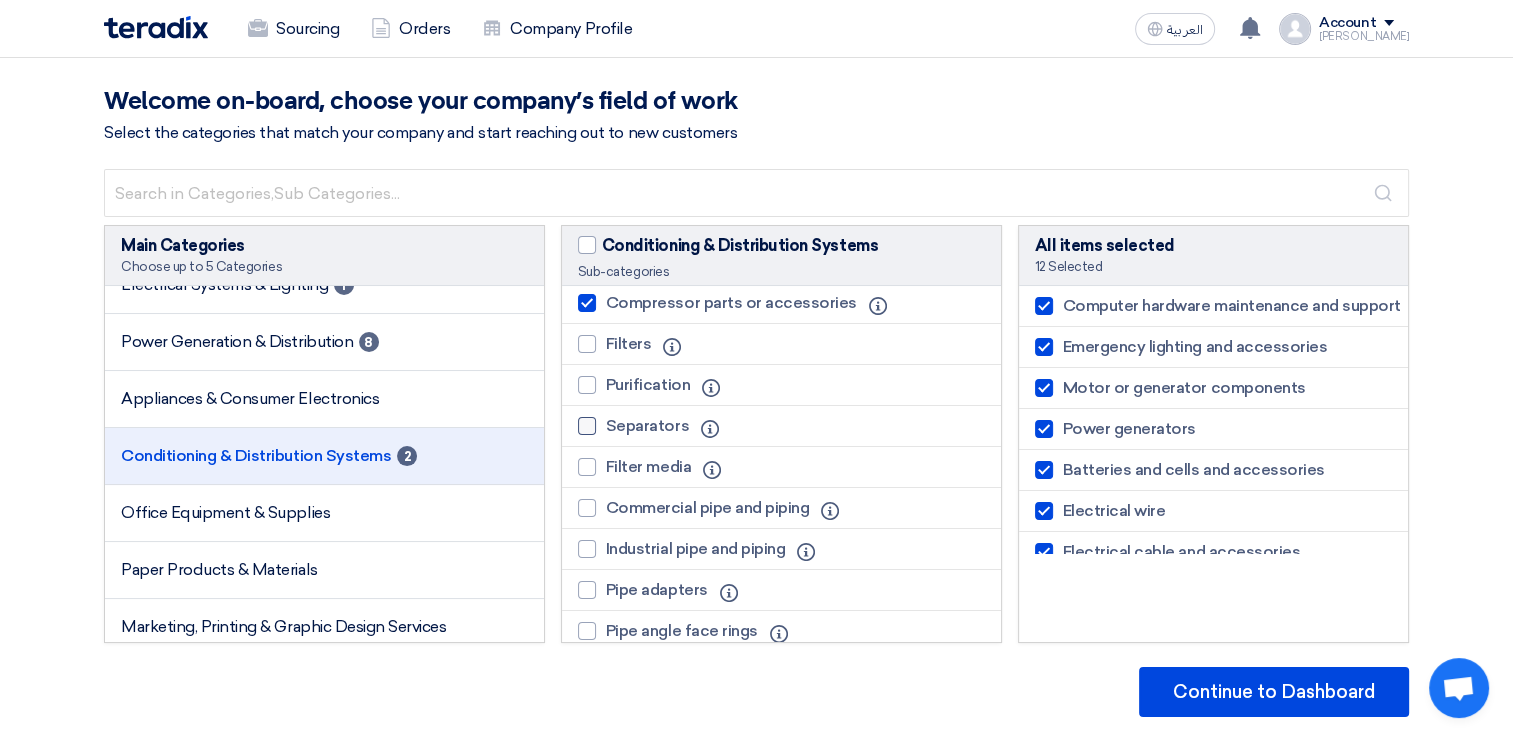 click 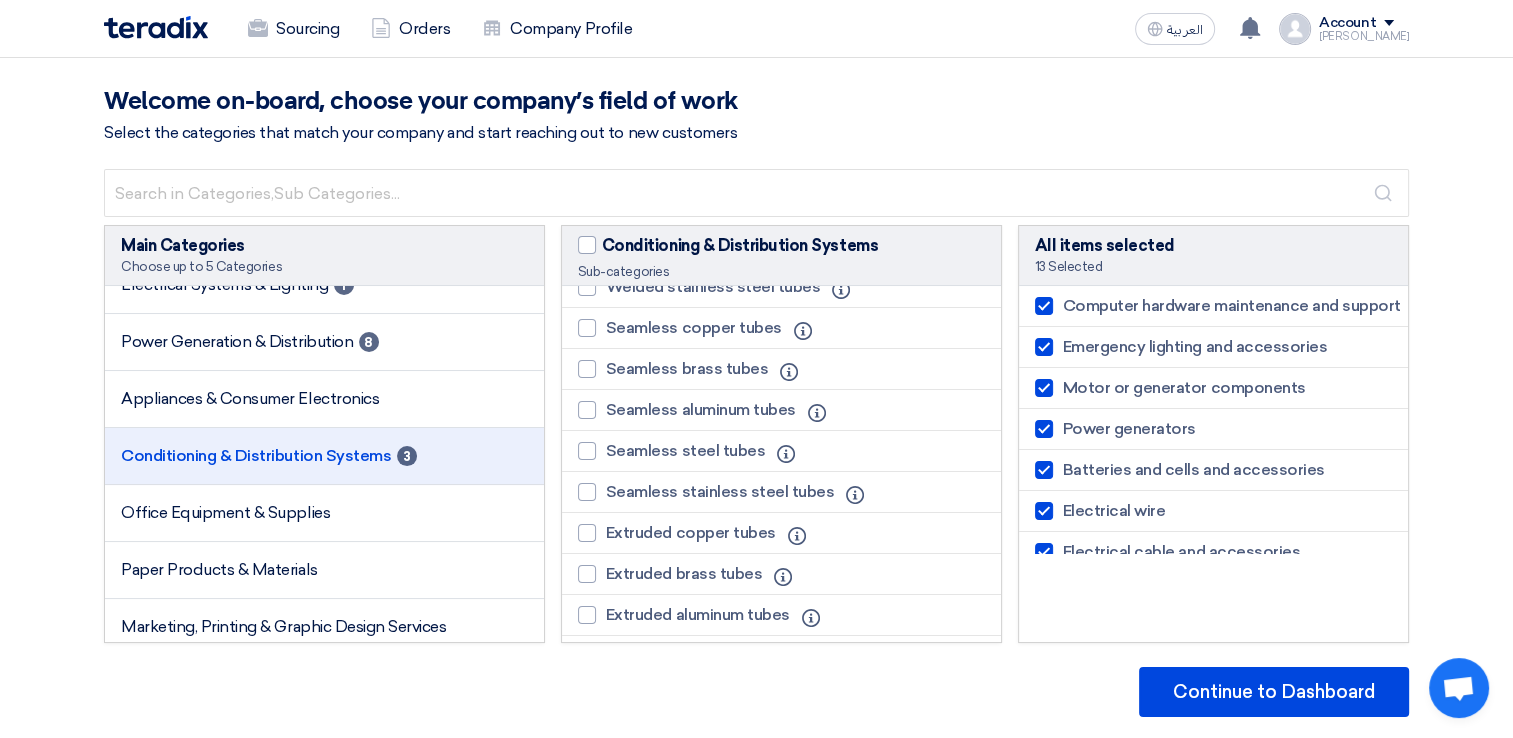 scroll, scrollTop: 2905, scrollLeft: 0, axis: vertical 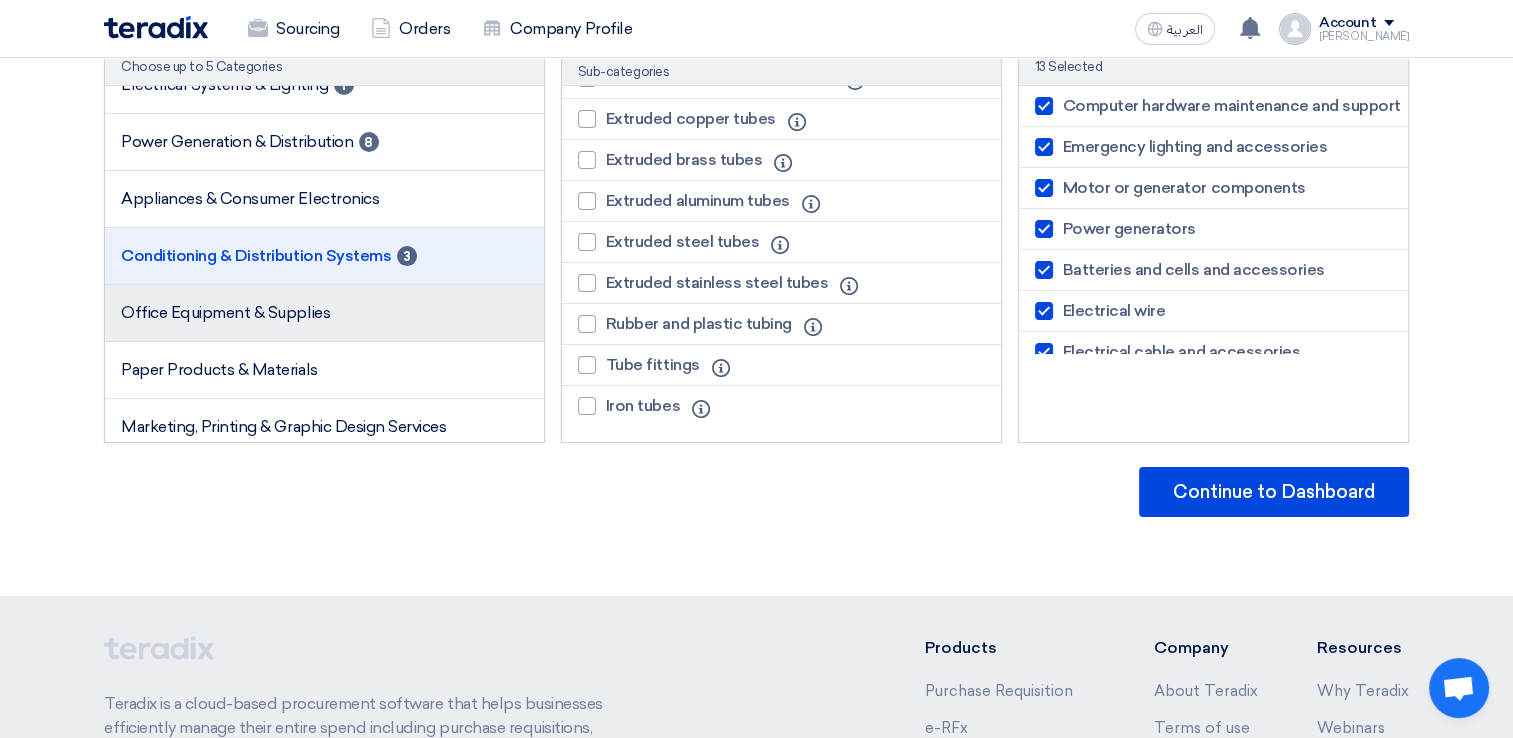 click on "Office Equipment & Supplies" 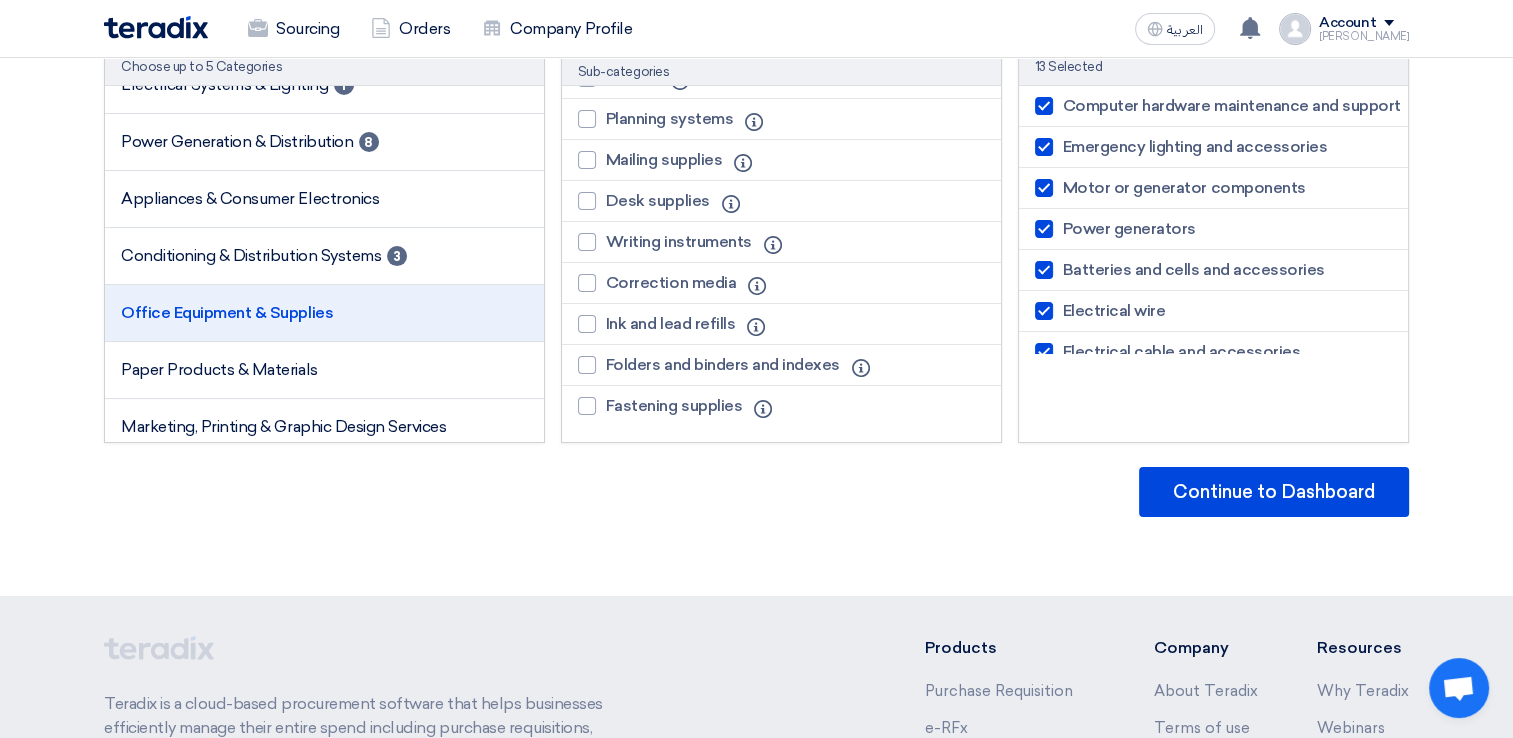 scroll, scrollTop: 2233, scrollLeft: 0, axis: vertical 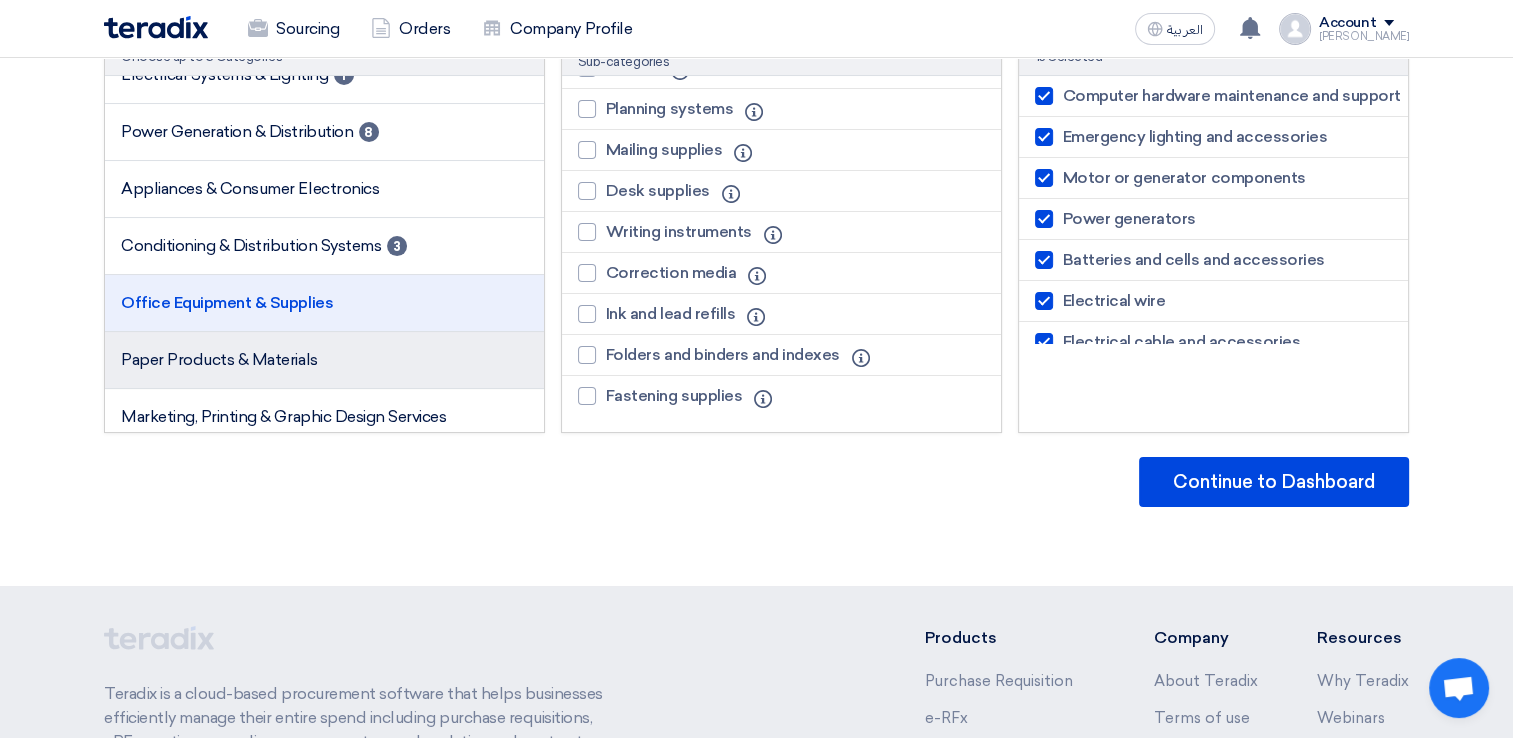 click on "Paper Products & Materials" 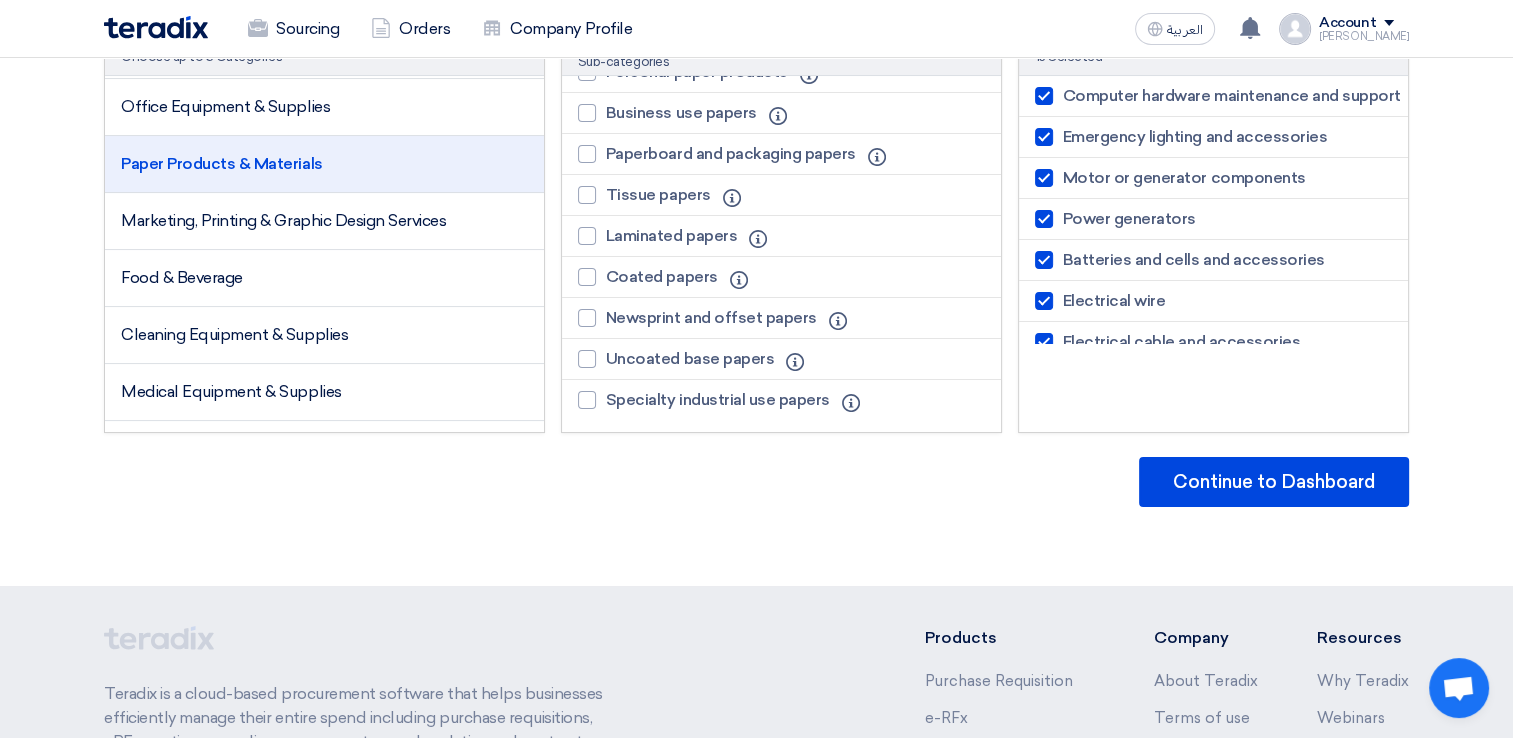 scroll, scrollTop: 400, scrollLeft: 0, axis: vertical 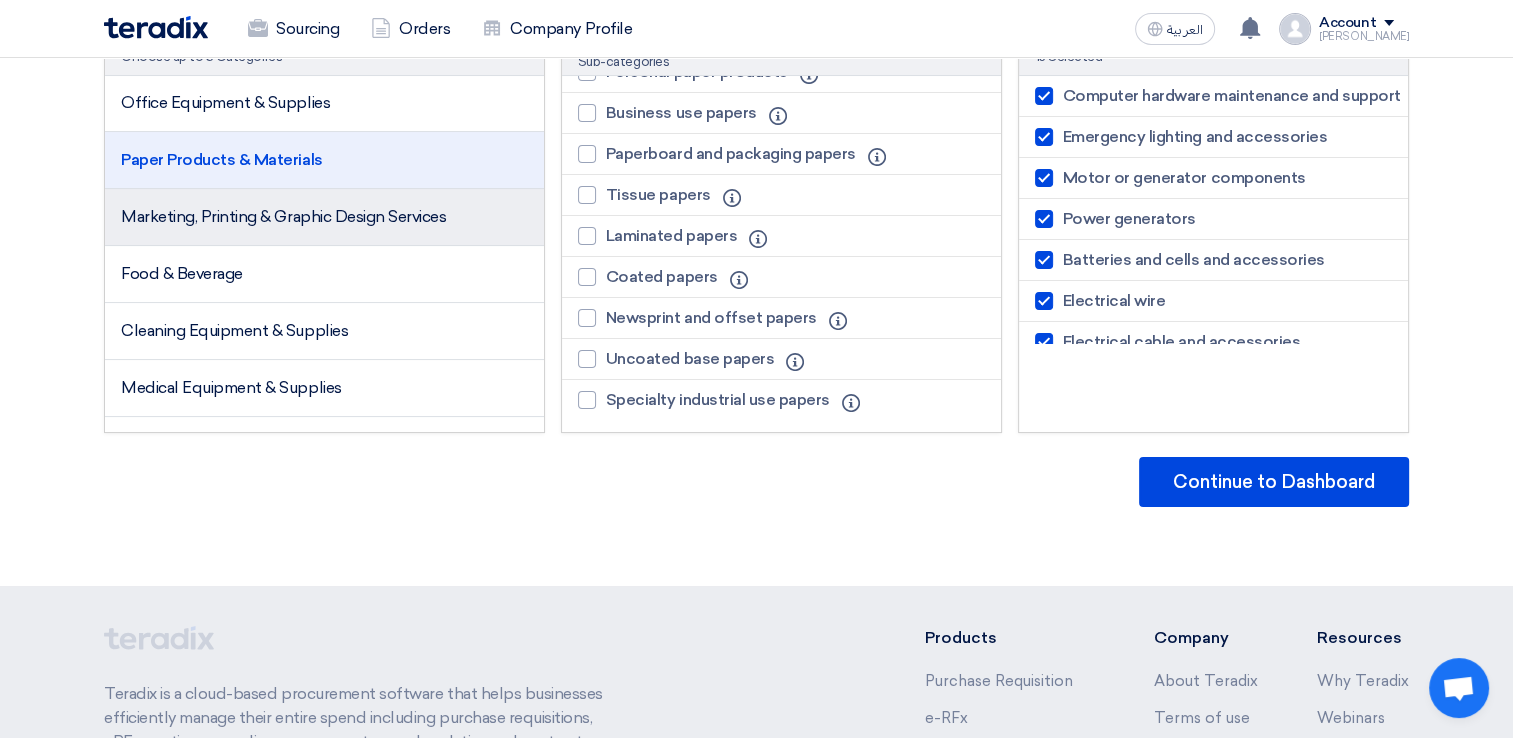 click on "Marketing, Printing & Graphic Design Services" 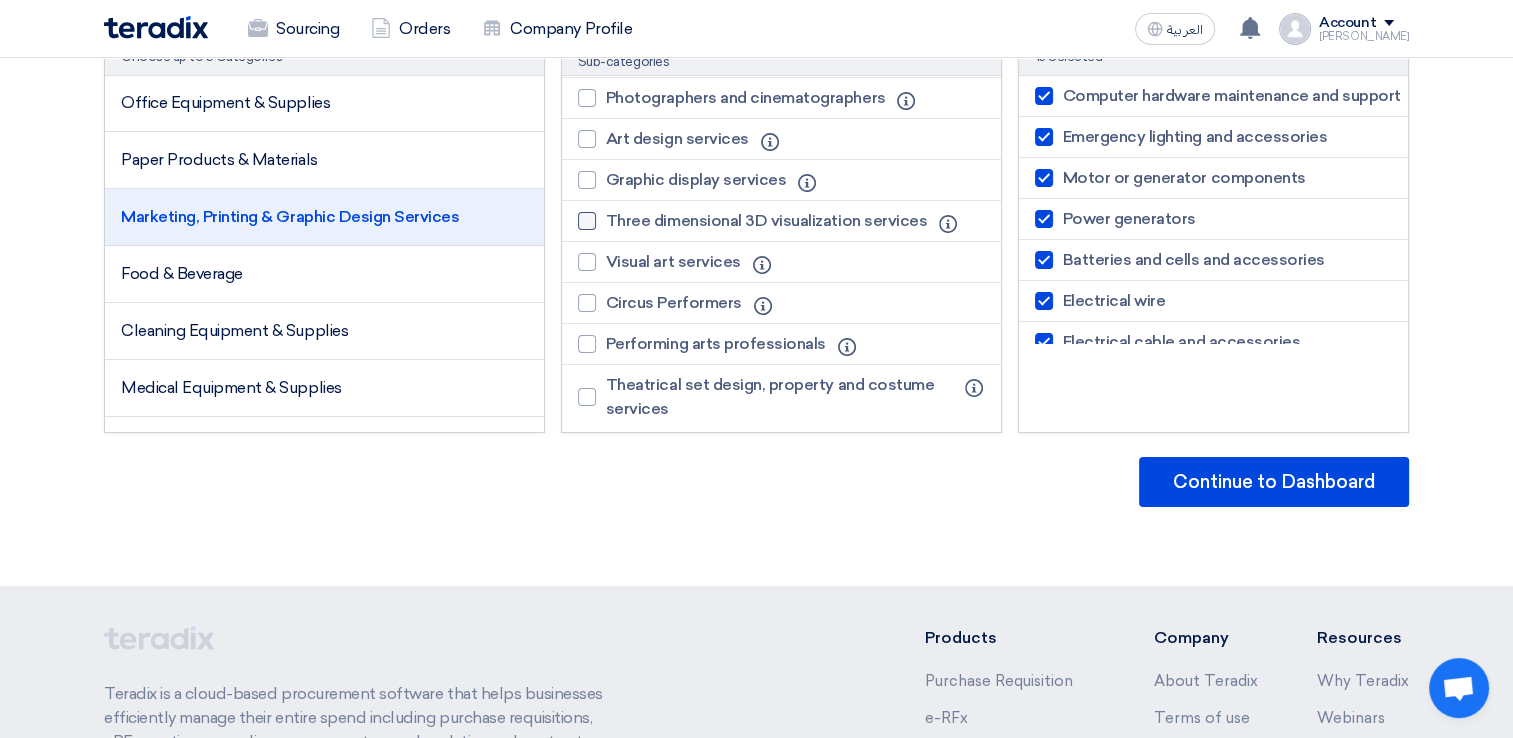 scroll, scrollTop: 767, scrollLeft: 0, axis: vertical 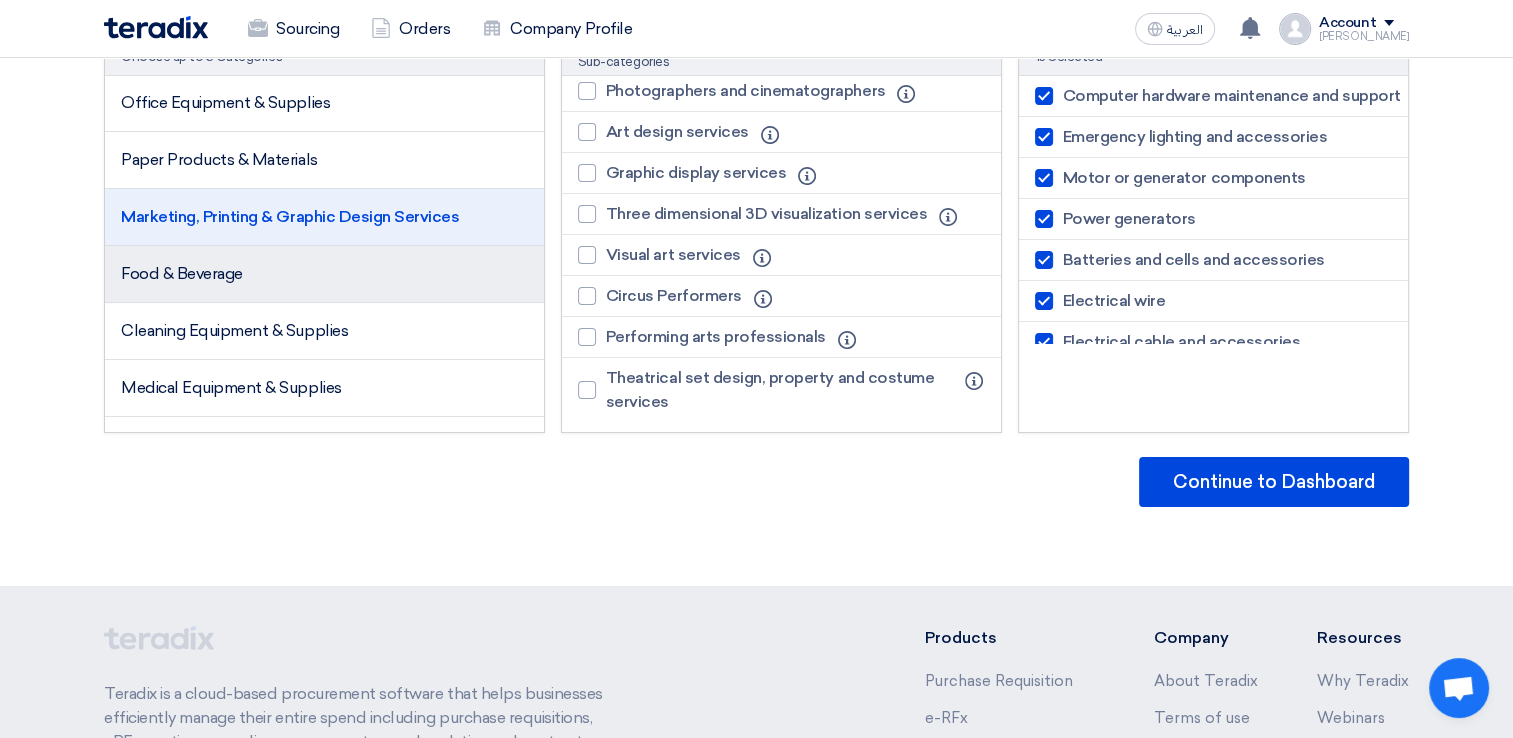 click on "Food & Beverage" 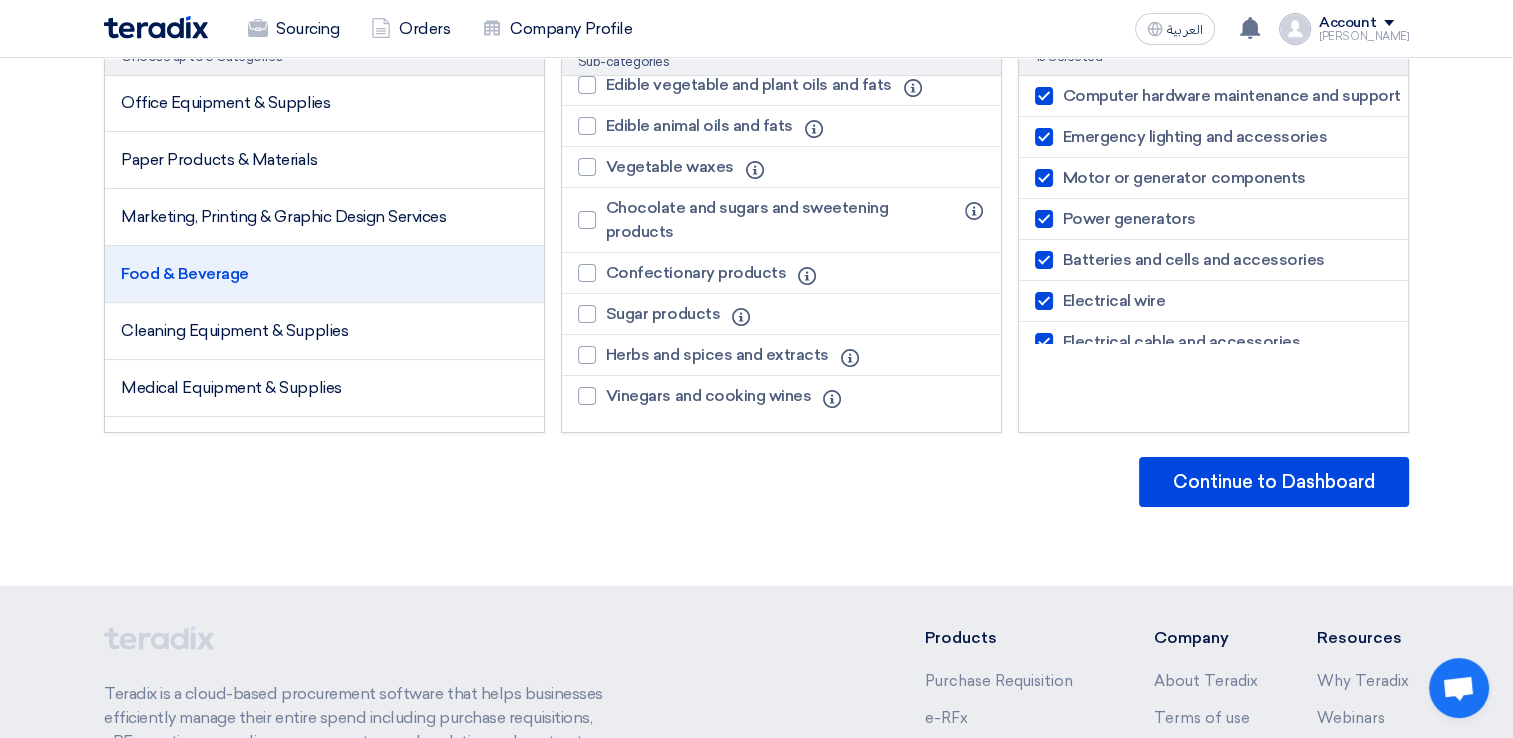 scroll, scrollTop: 1009, scrollLeft: 0, axis: vertical 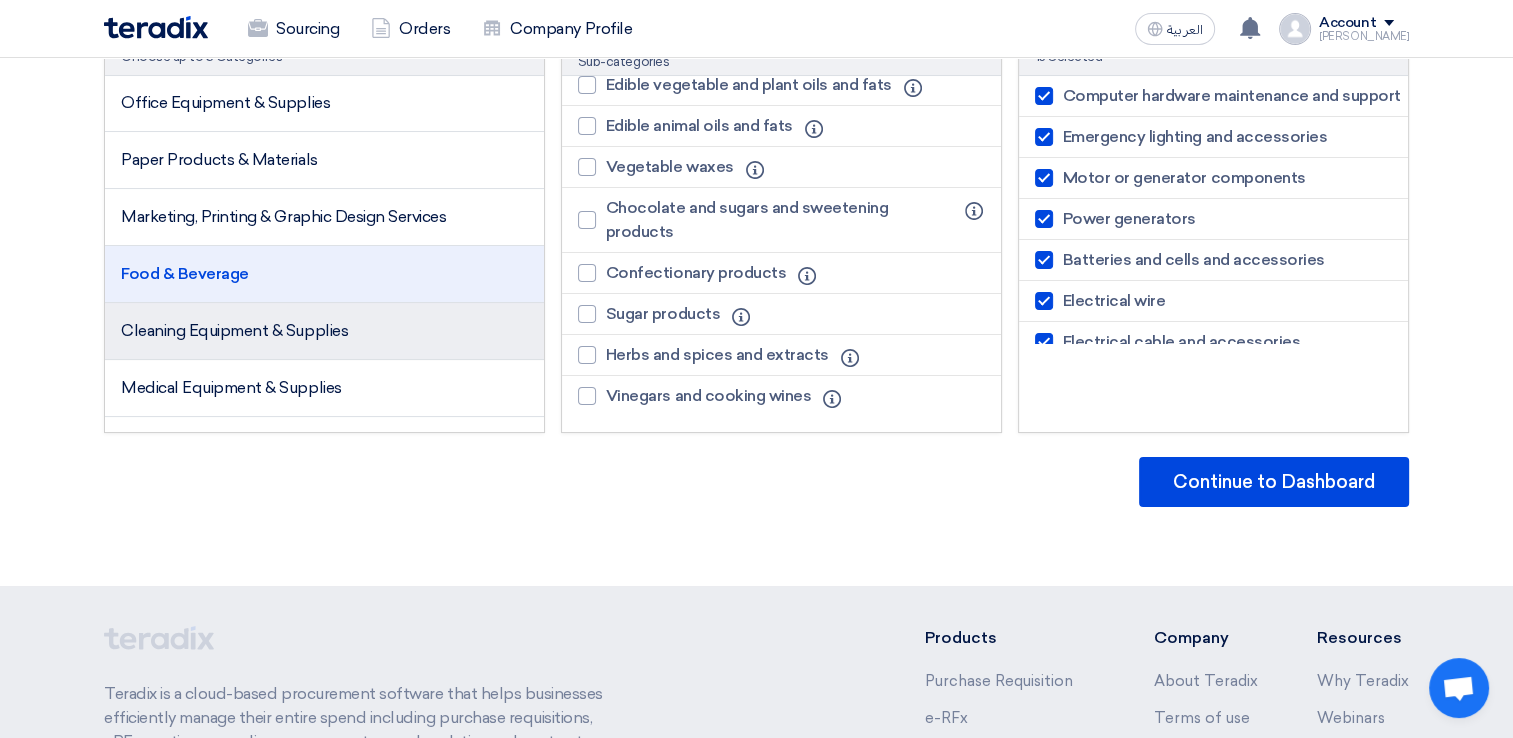 click on "Cleaning Equipment & Supplies" 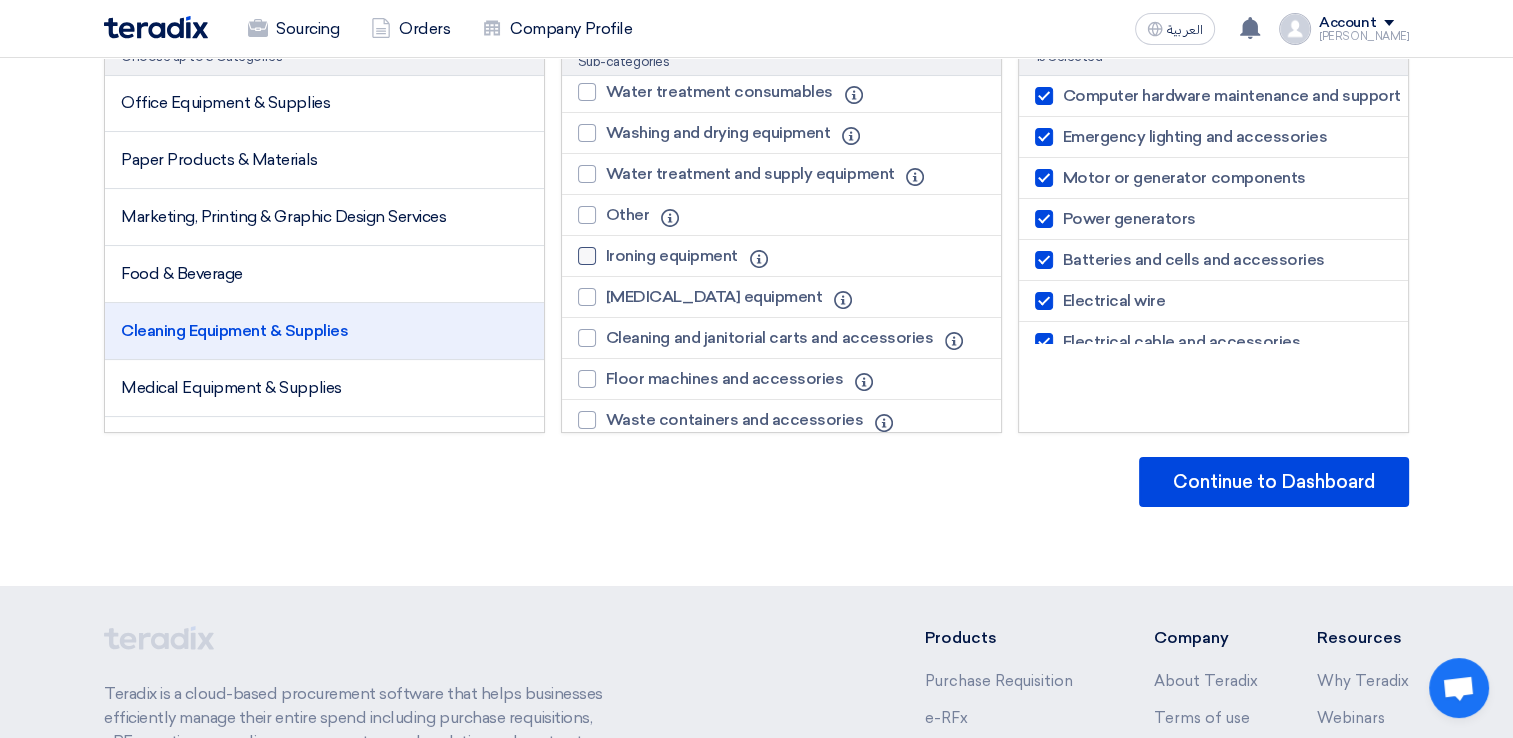 scroll, scrollTop: 0, scrollLeft: 0, axis: both 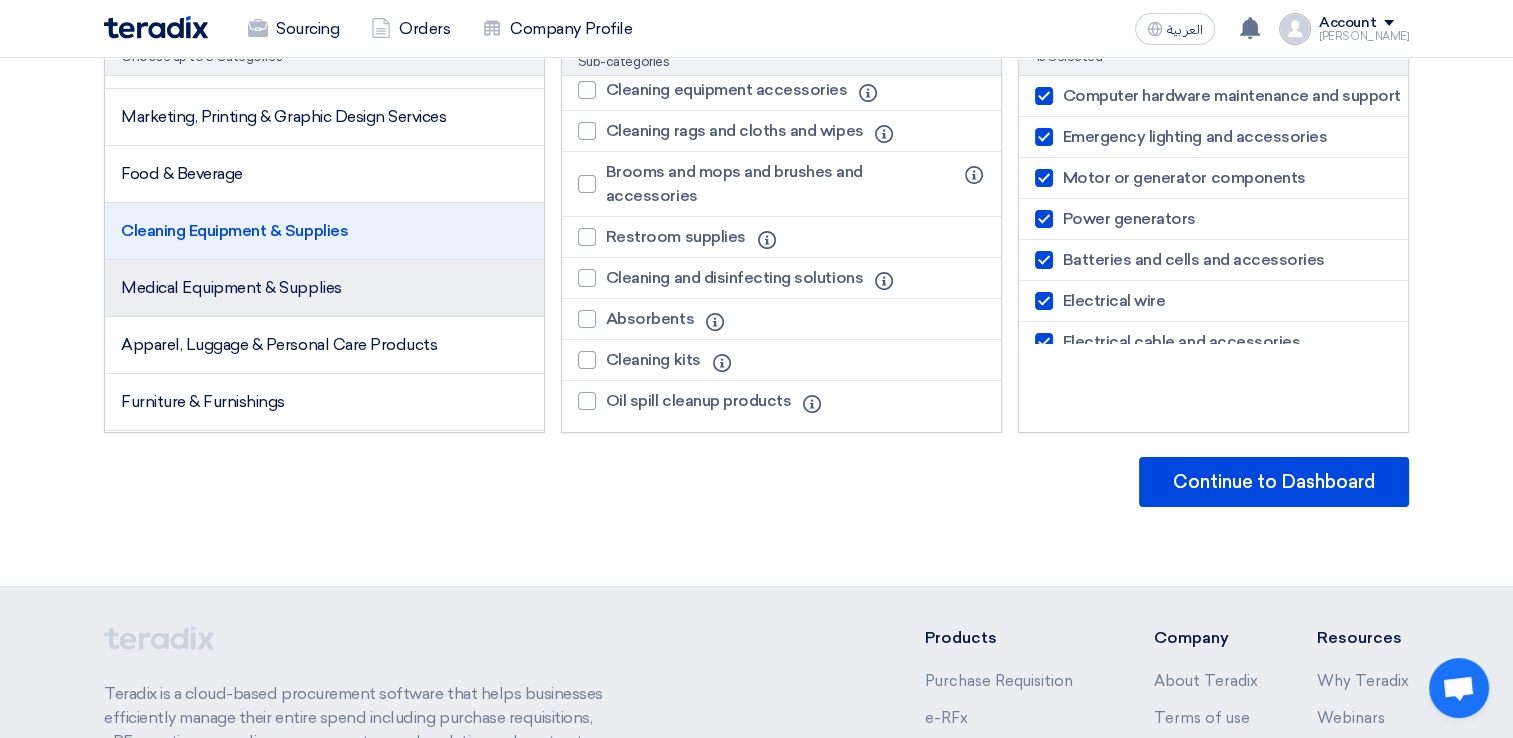 click on "Medical Equipment & Supplies" 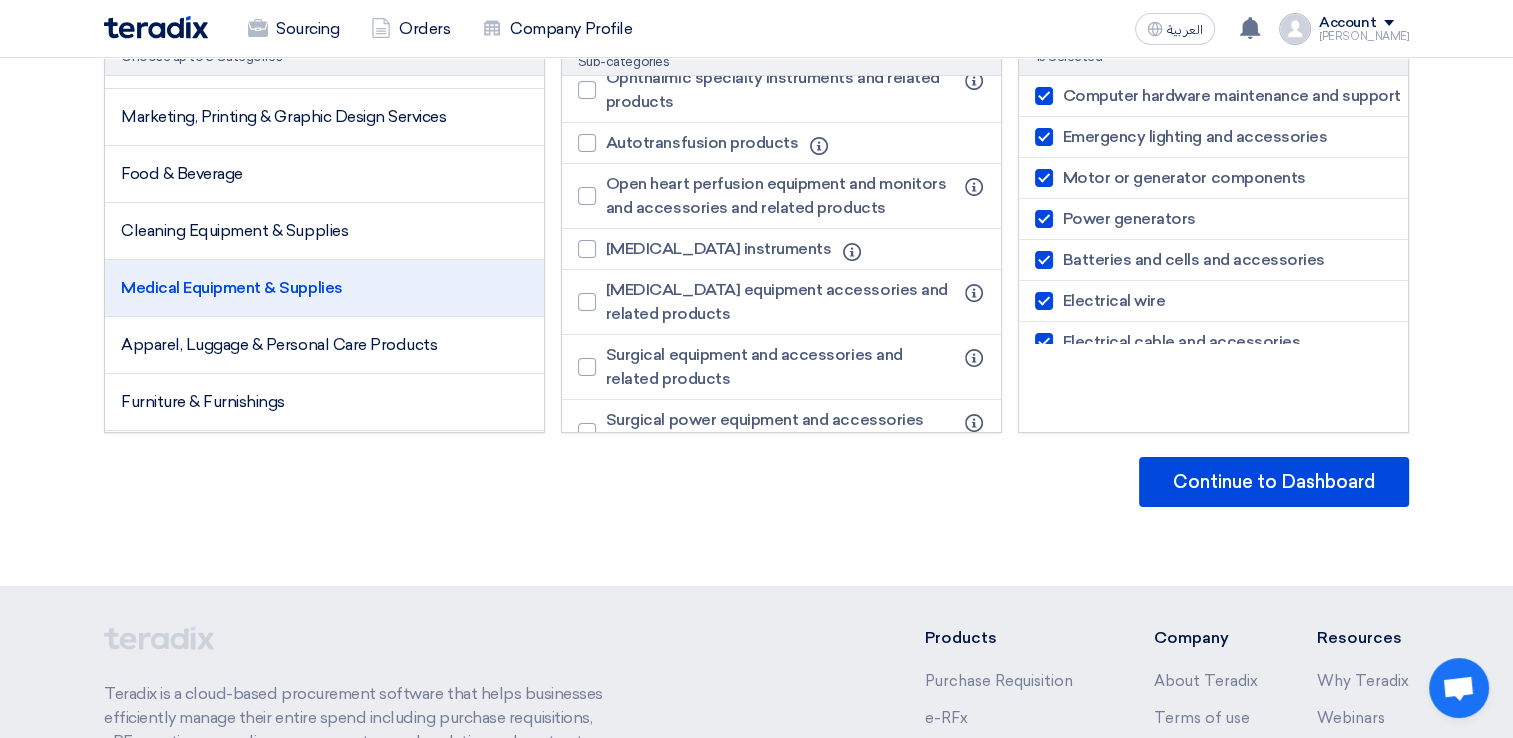 scroll, scrollTop: 11716, scrollLeft: 0, axis: vertical 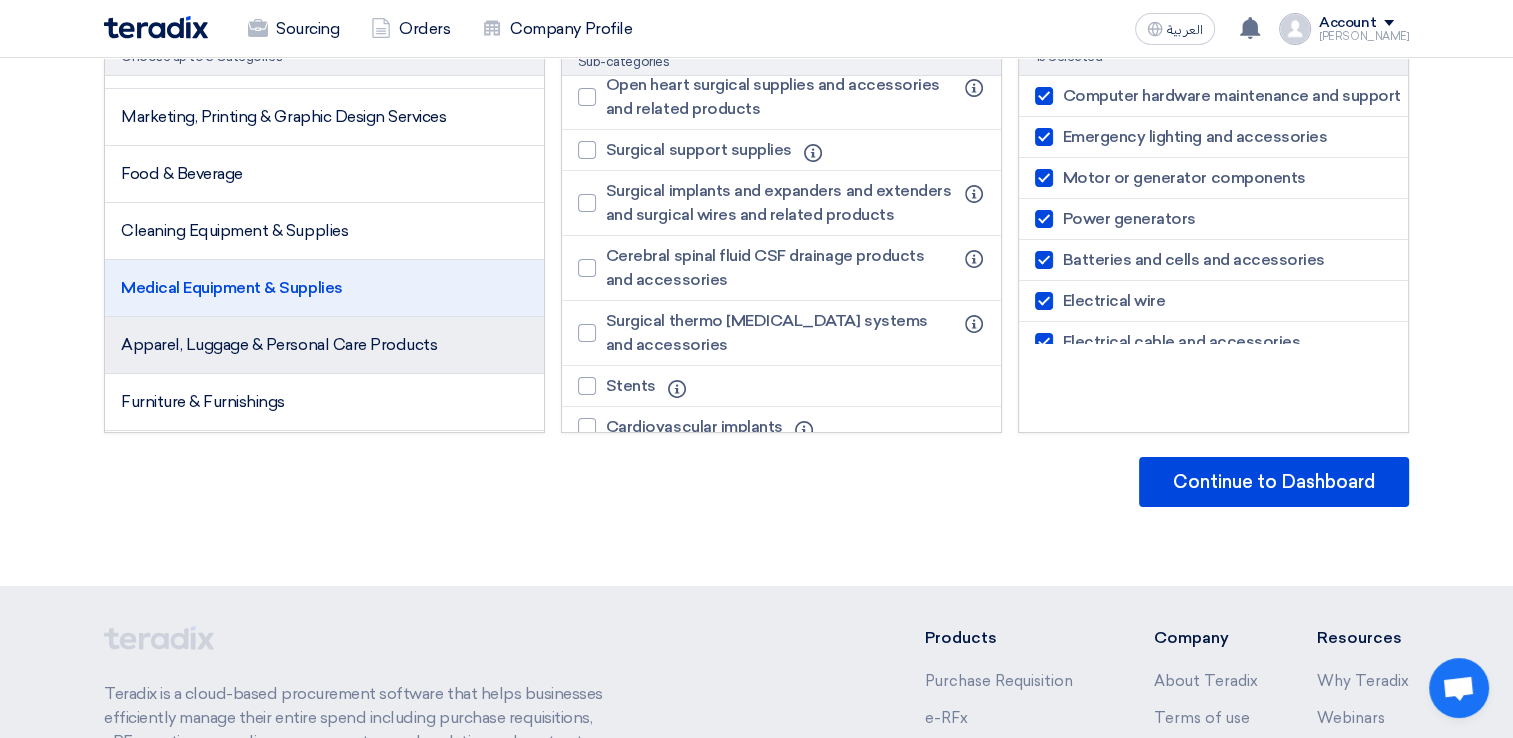 click on "Apparel, Luggage & Personal Care Products" 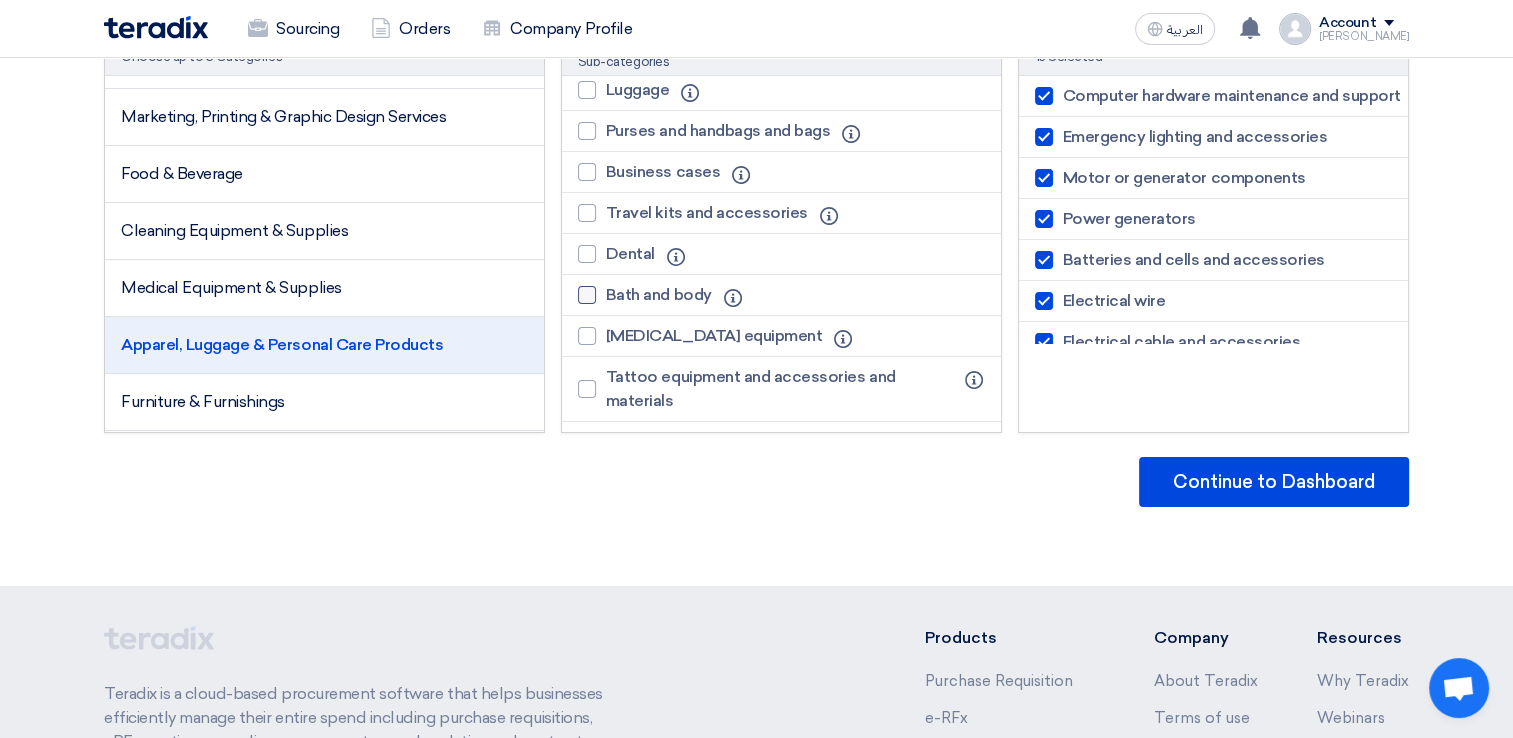 scroll, scrollTop: 1151, scrollLeft: 0, axis: vertical 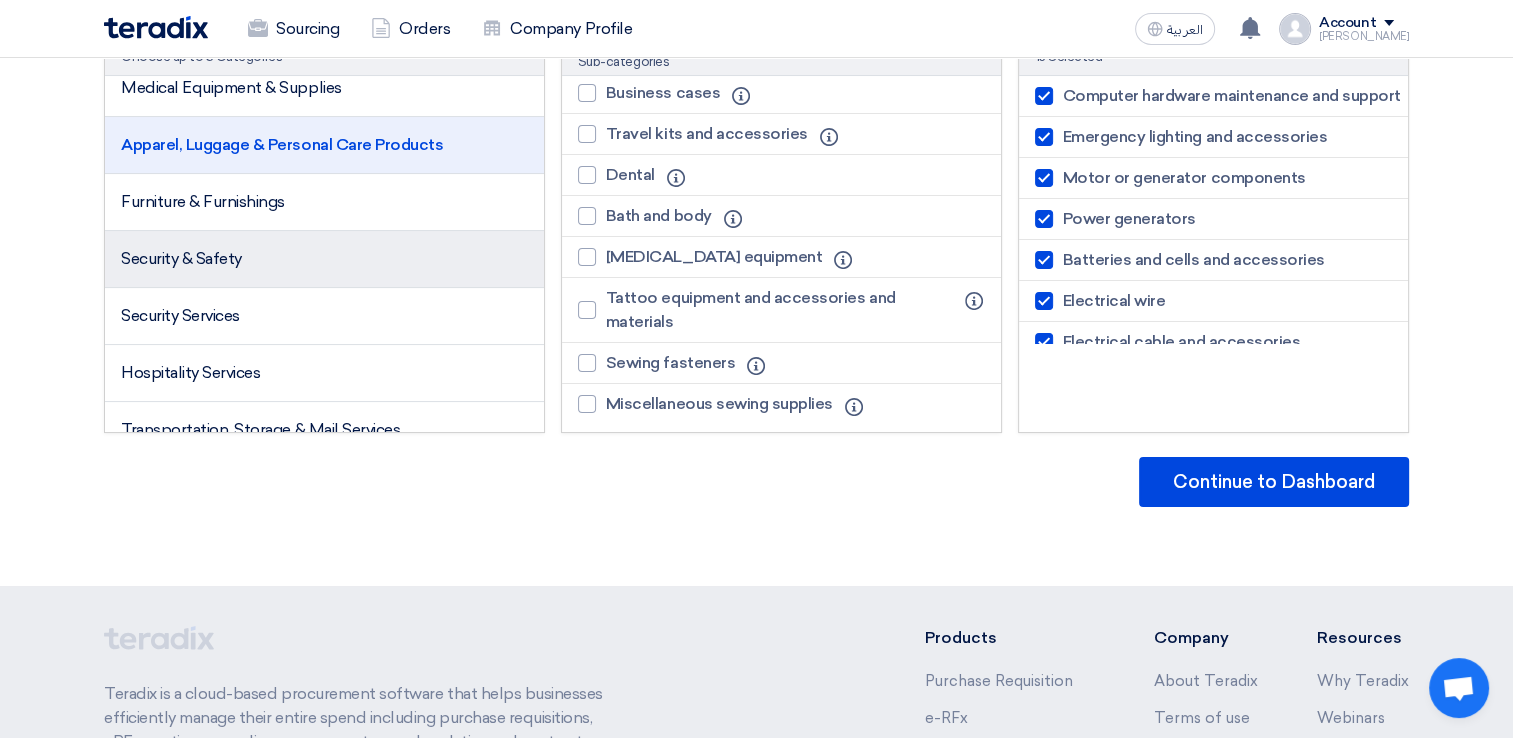 click on "Security & Safety" 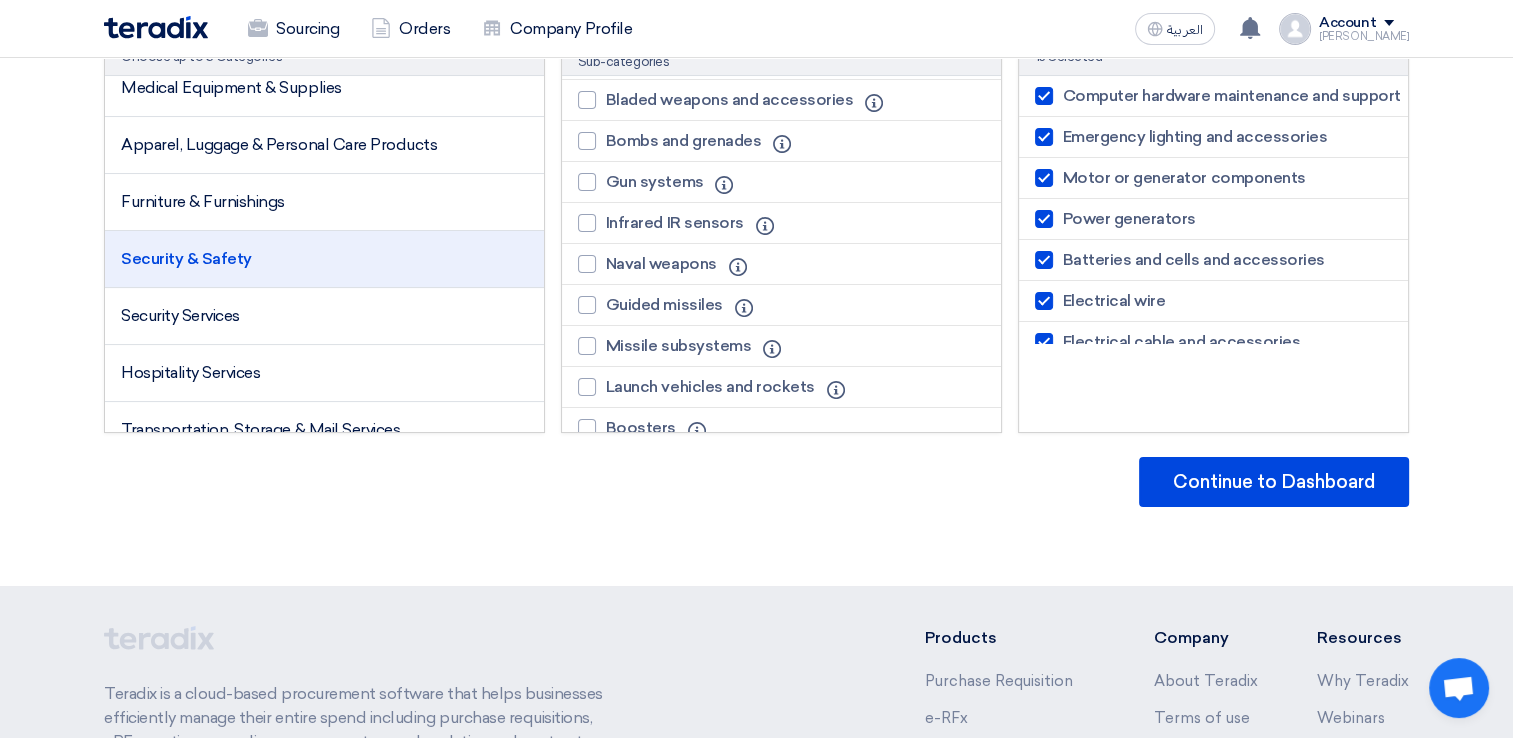 scroll, scrollTop: 0, scrollLeft: 0, axis: both 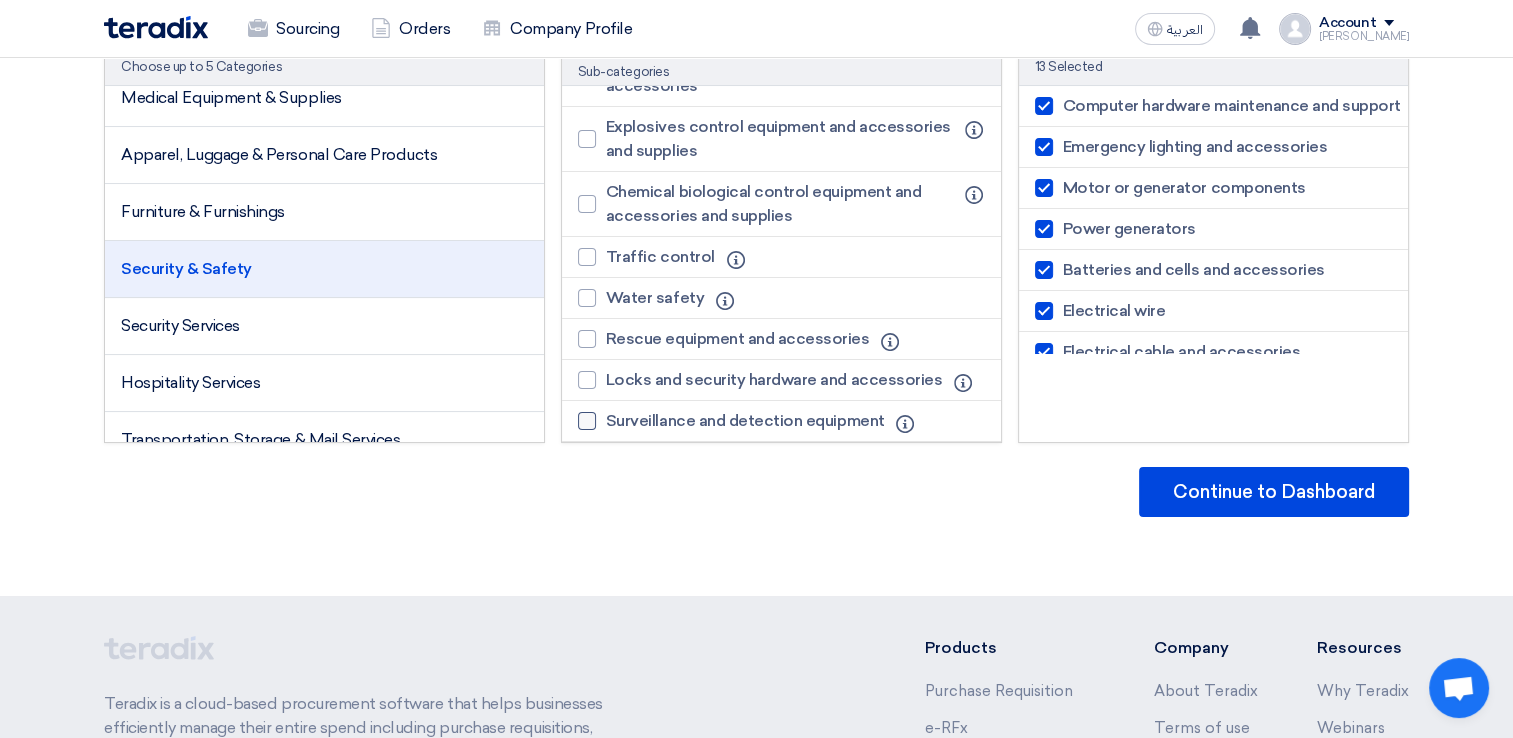 click 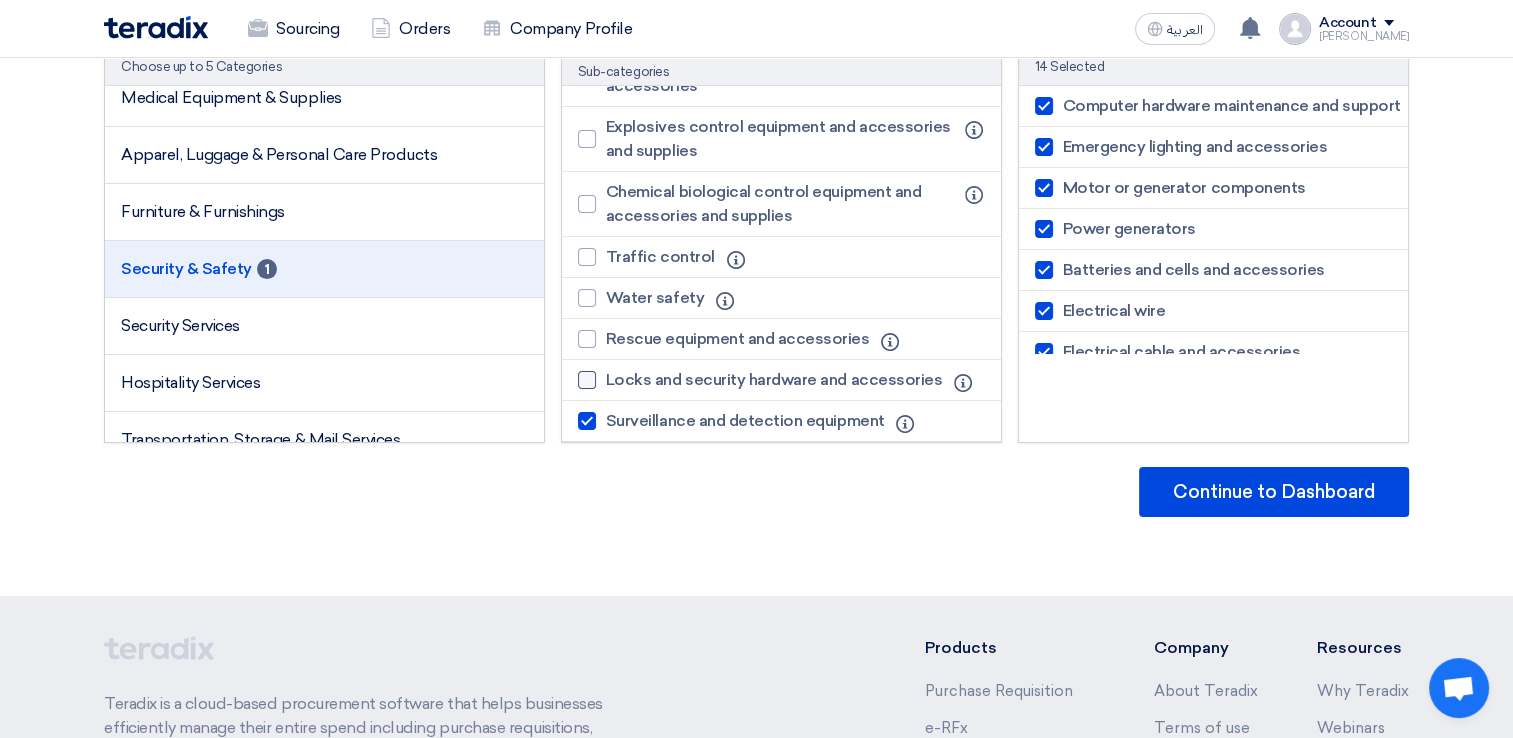 click 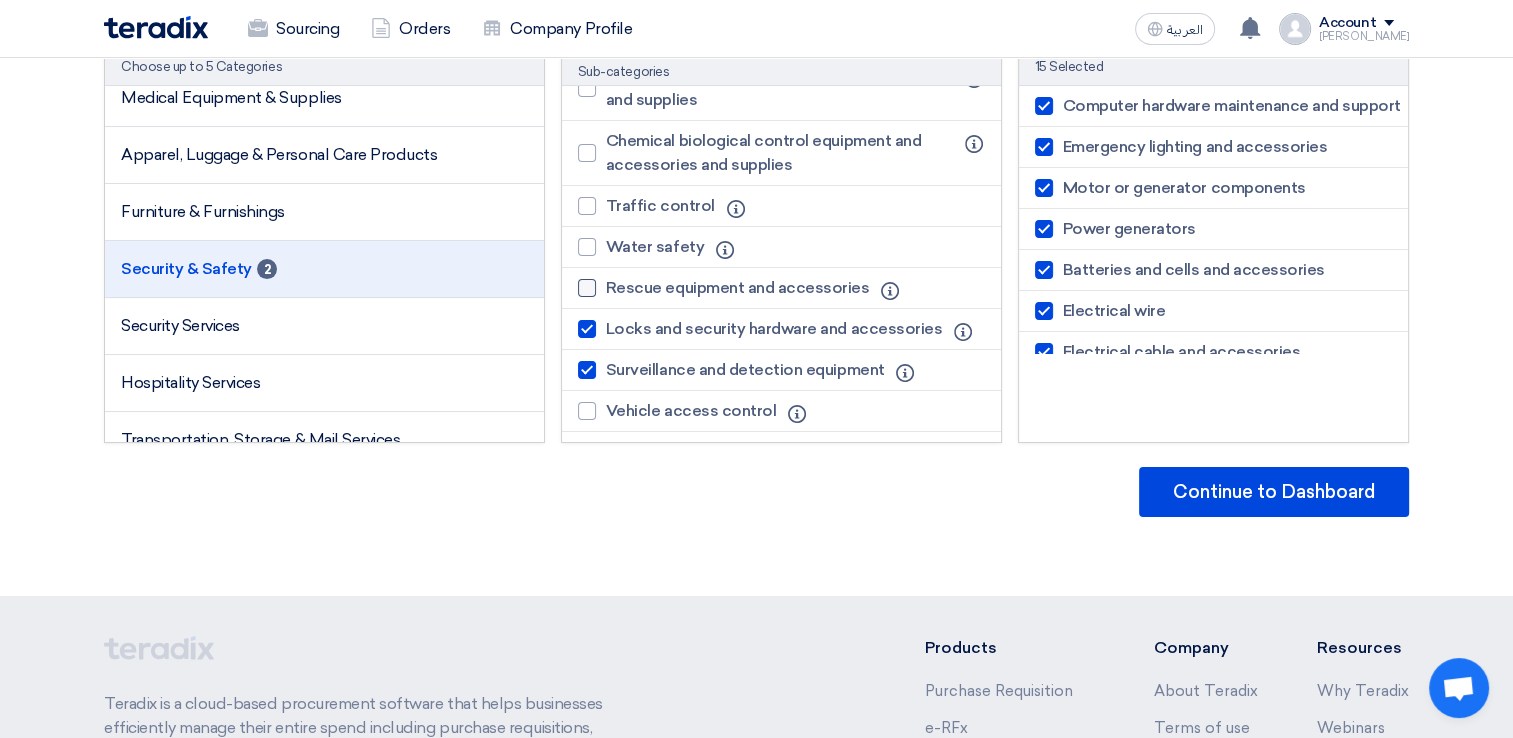 scroll, scrollTop: 800, scrollLeft: 0, axis: vertical 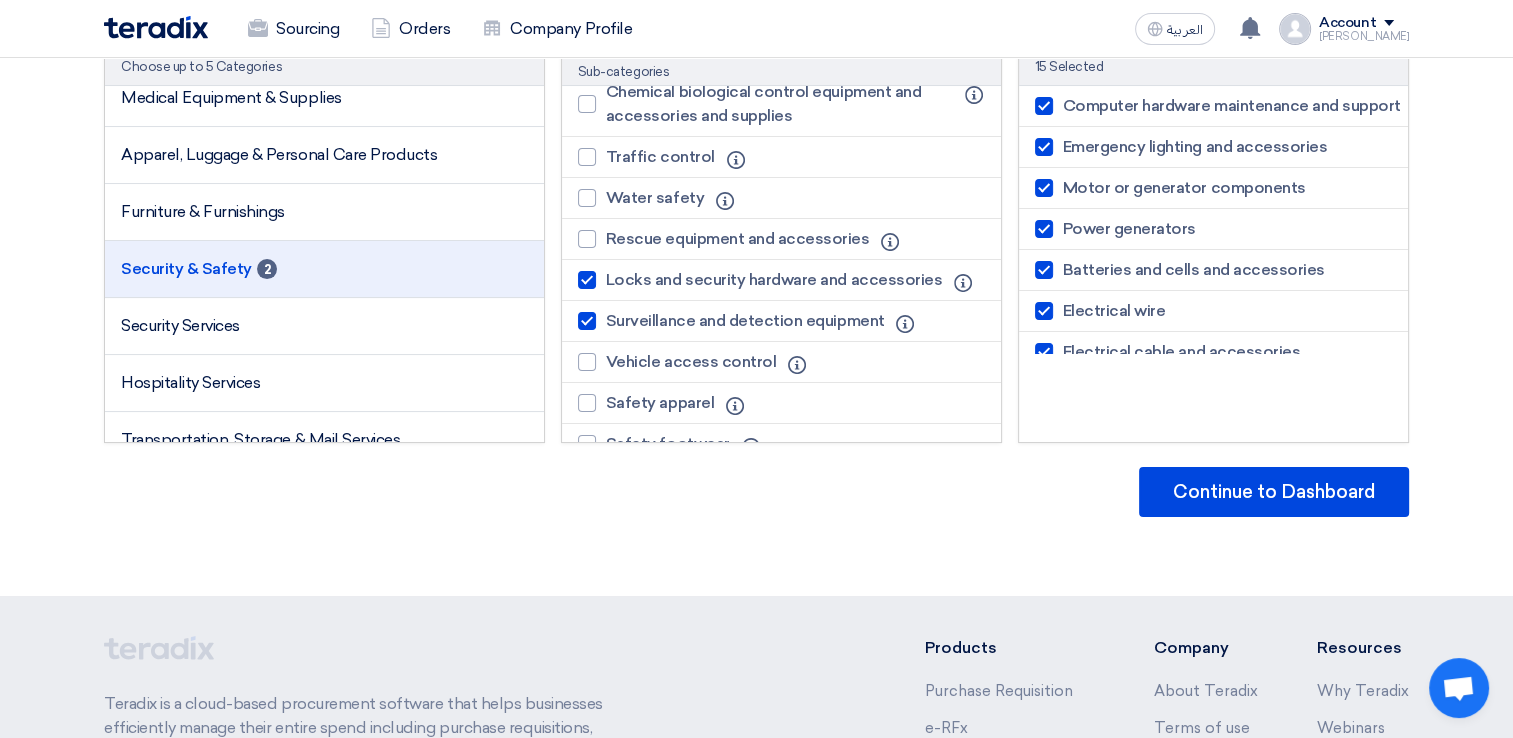 click 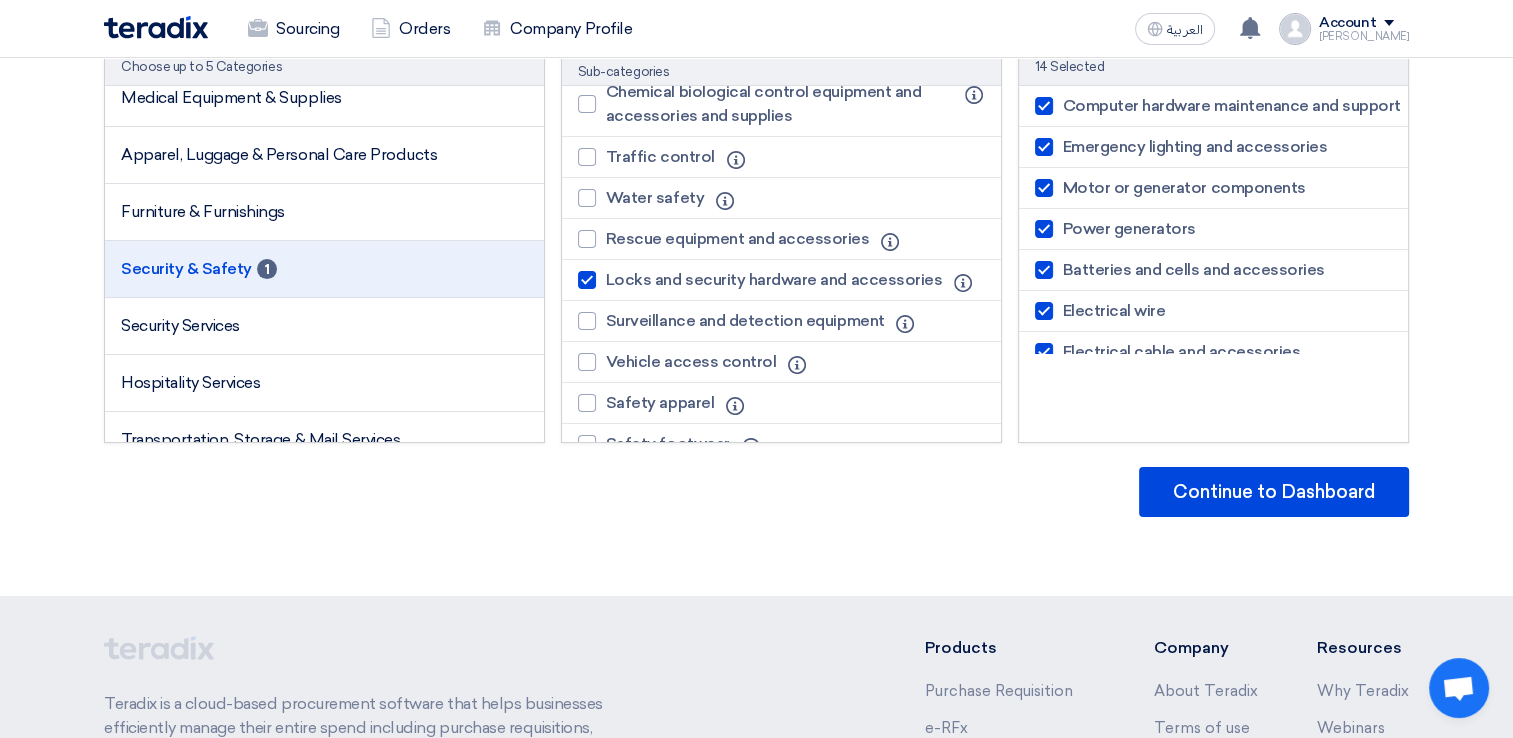 click 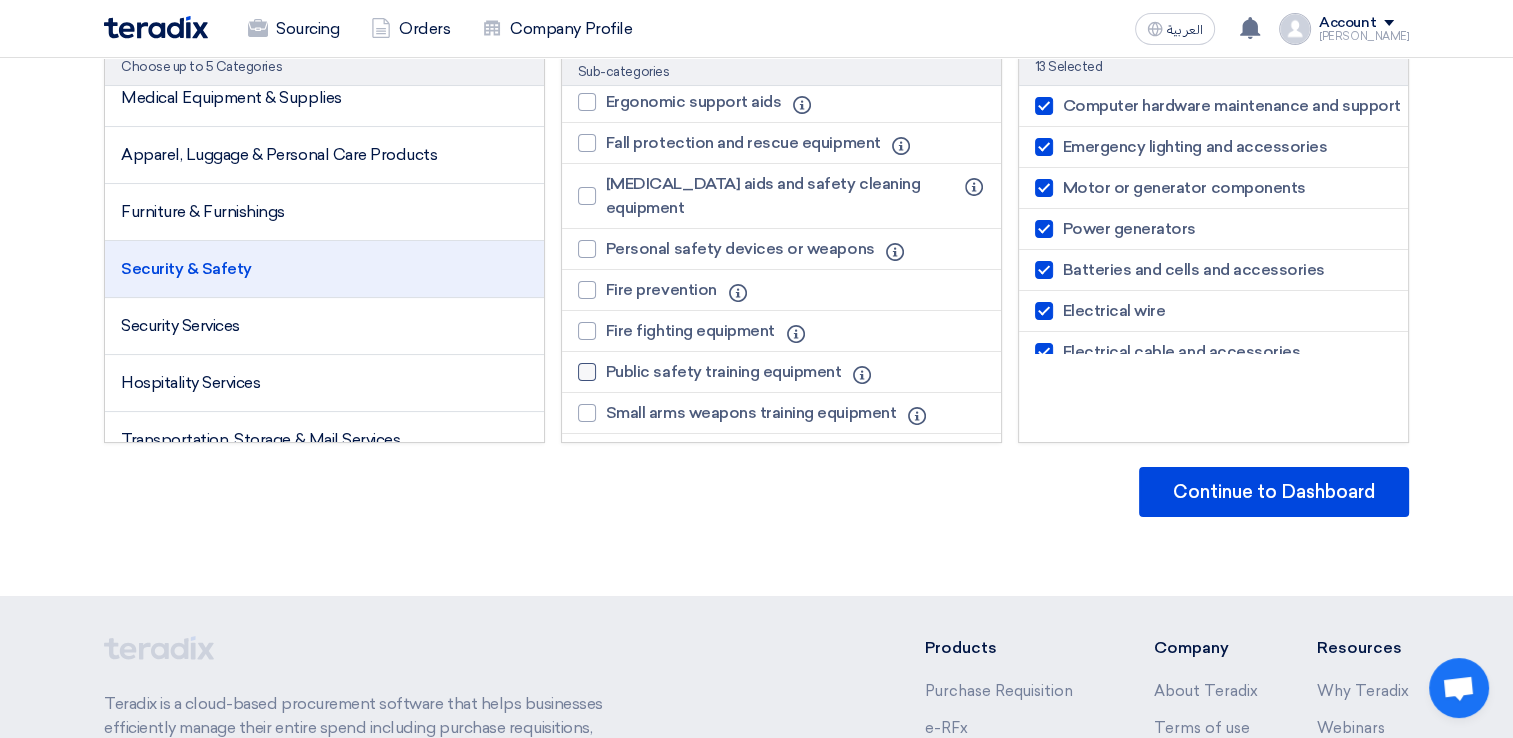 scroll, scrollTop: 1400, scrollLeft: 0, axis: vertical 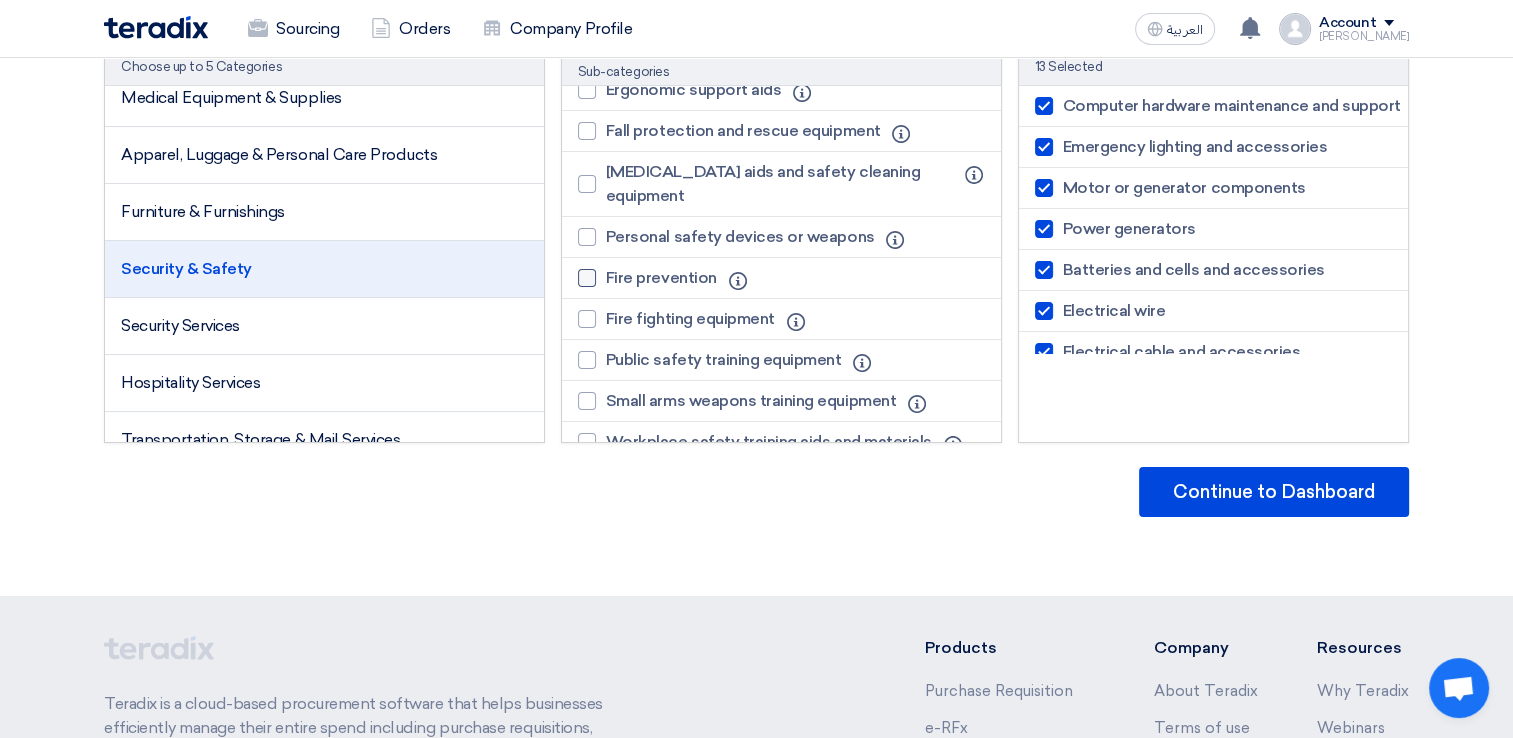 click 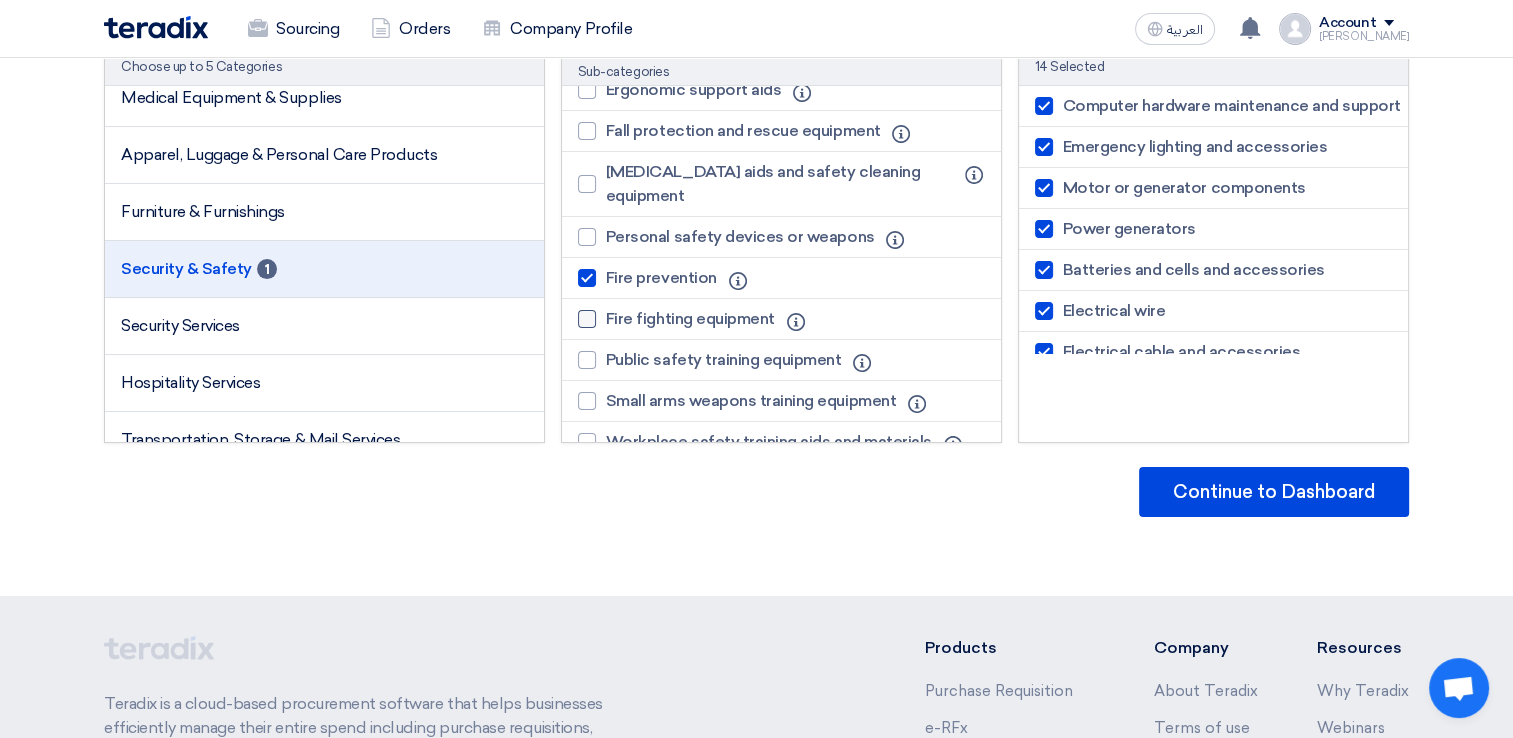 click 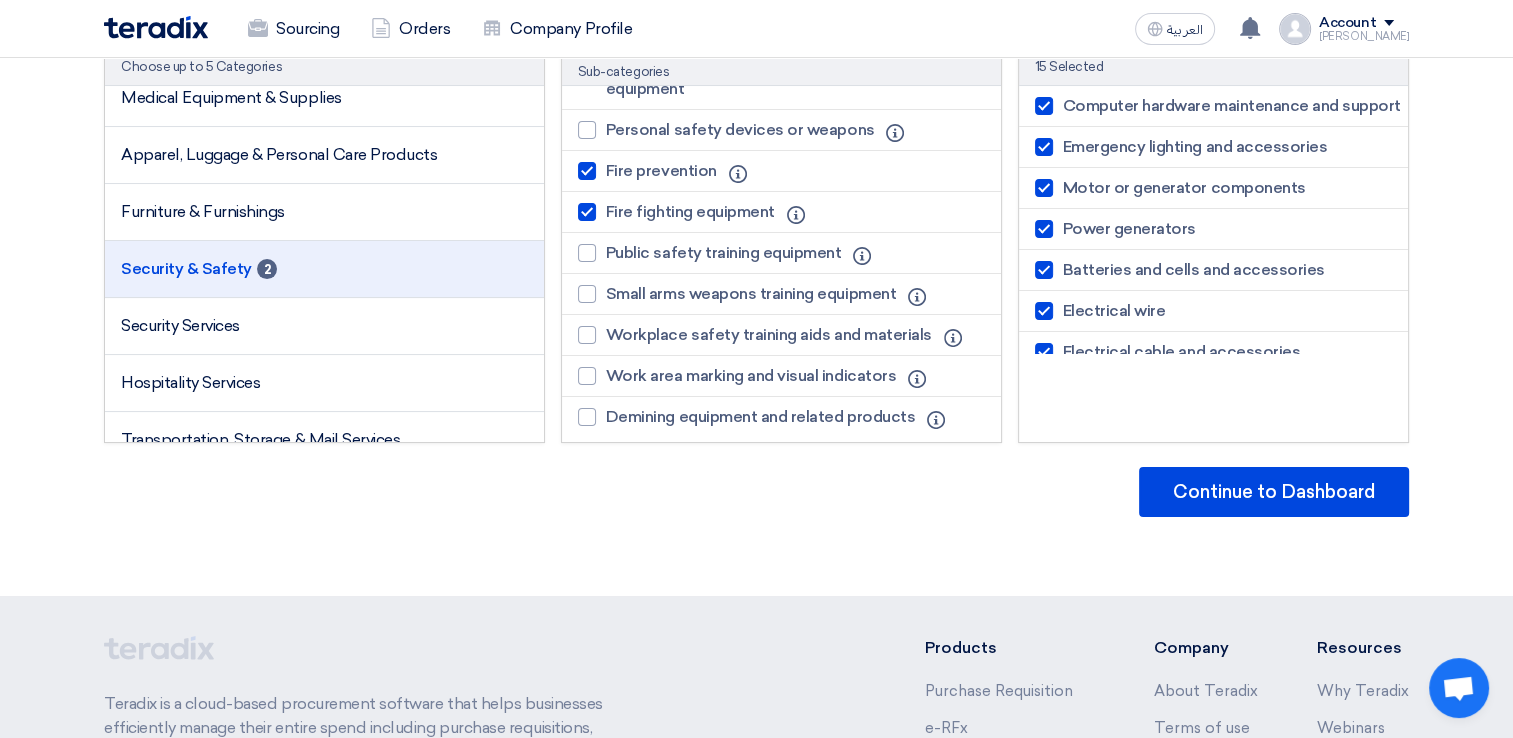 scroll, scrollTop: 1508, scrollLeft: 0, axis: vertical 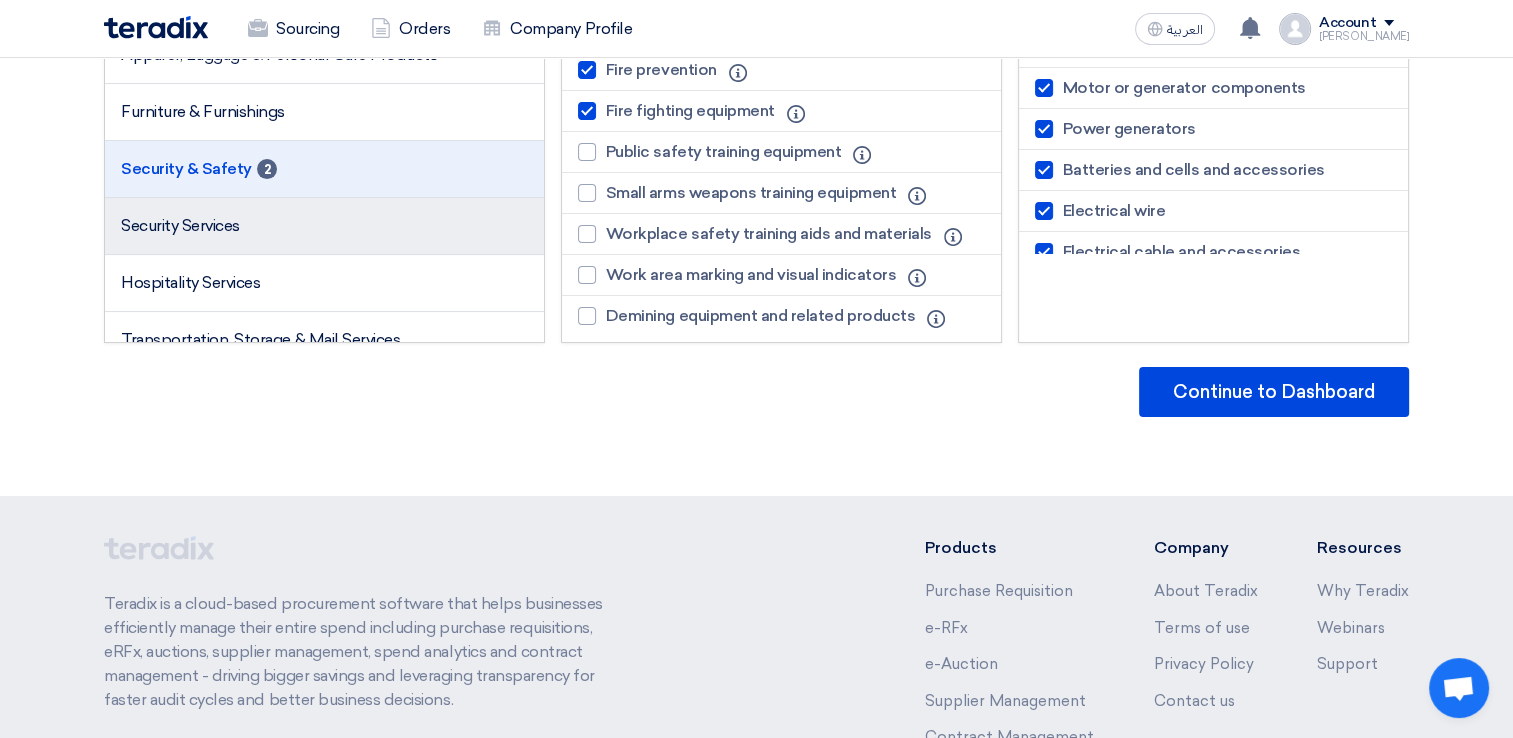 click on "Security Services" 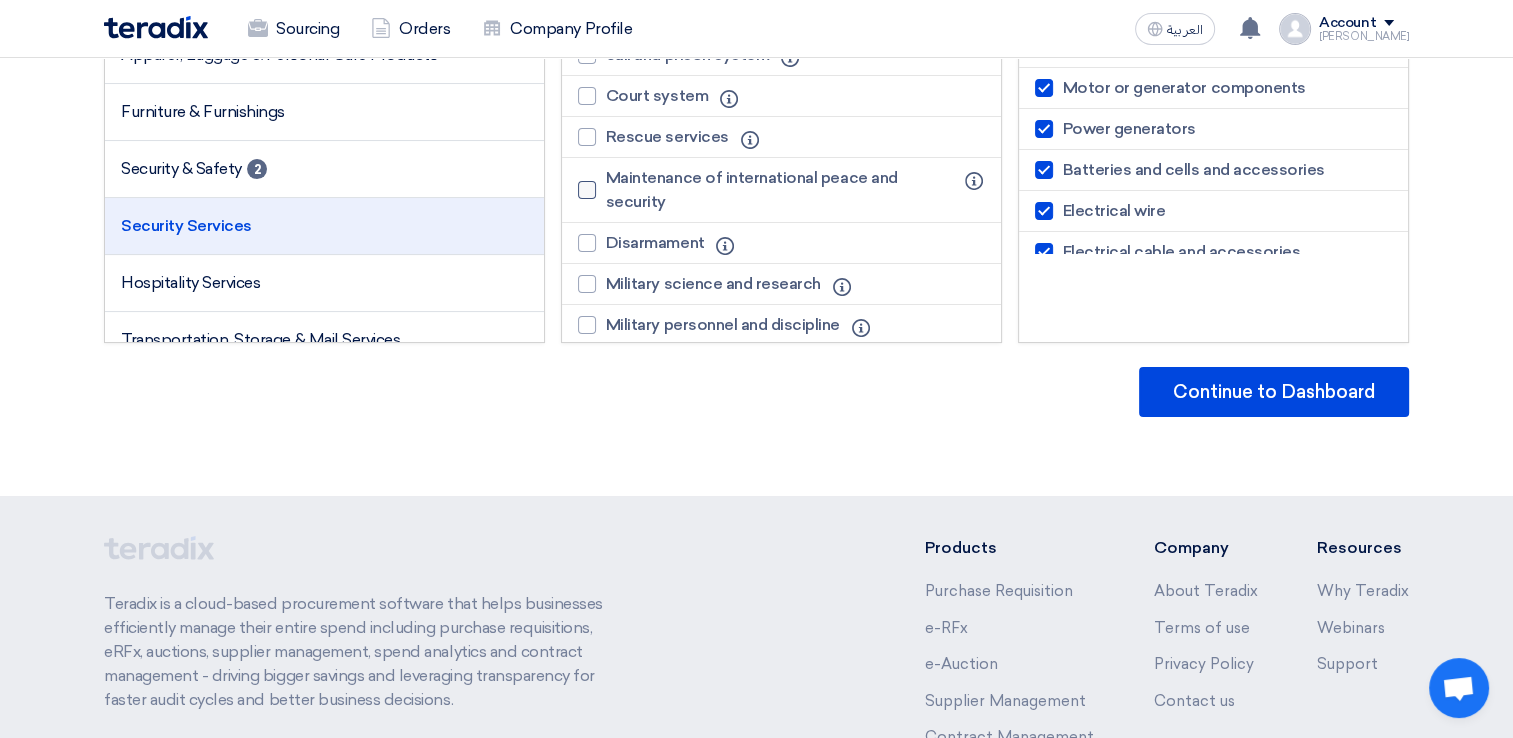 scroll, scrollTop: 0, scrollLeft: 0, axis: both 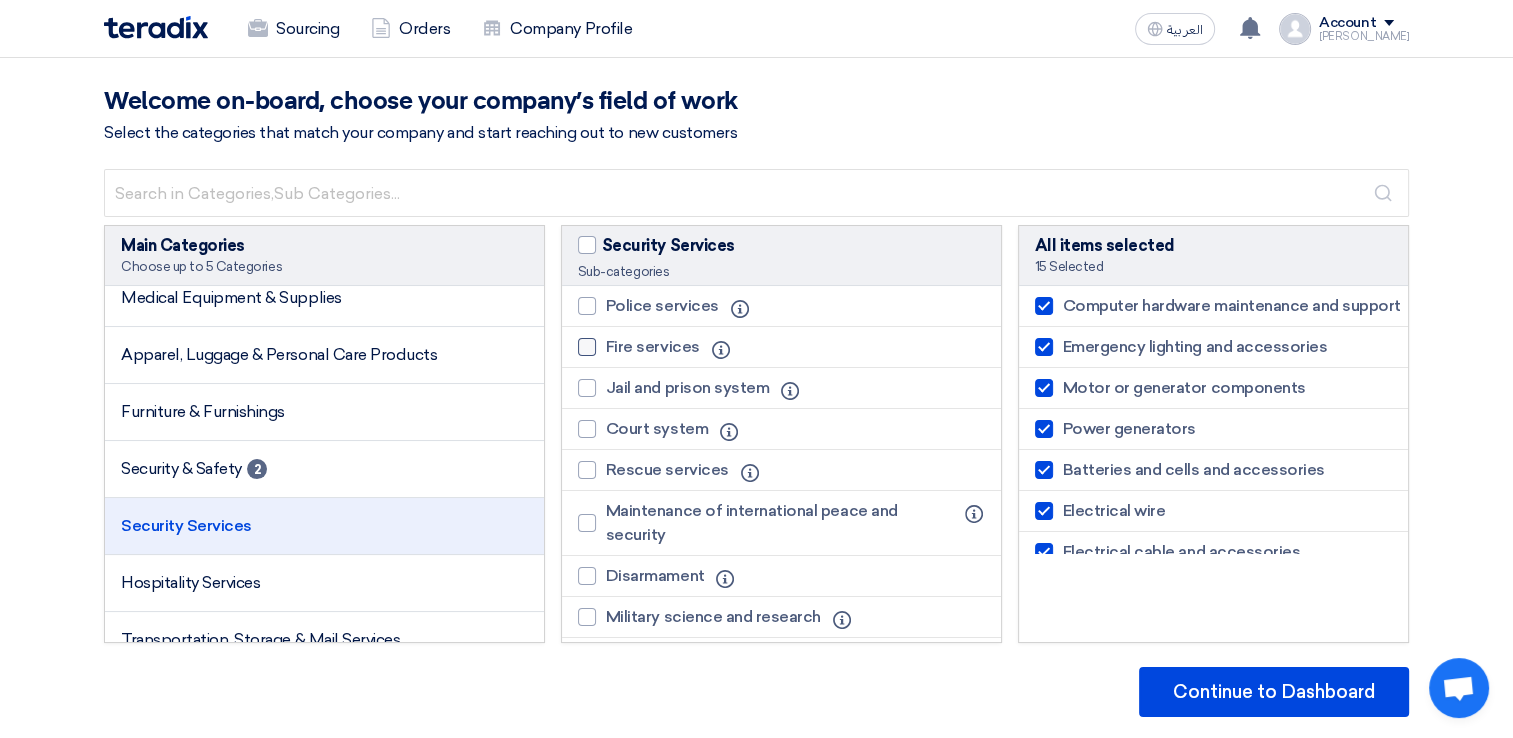 click 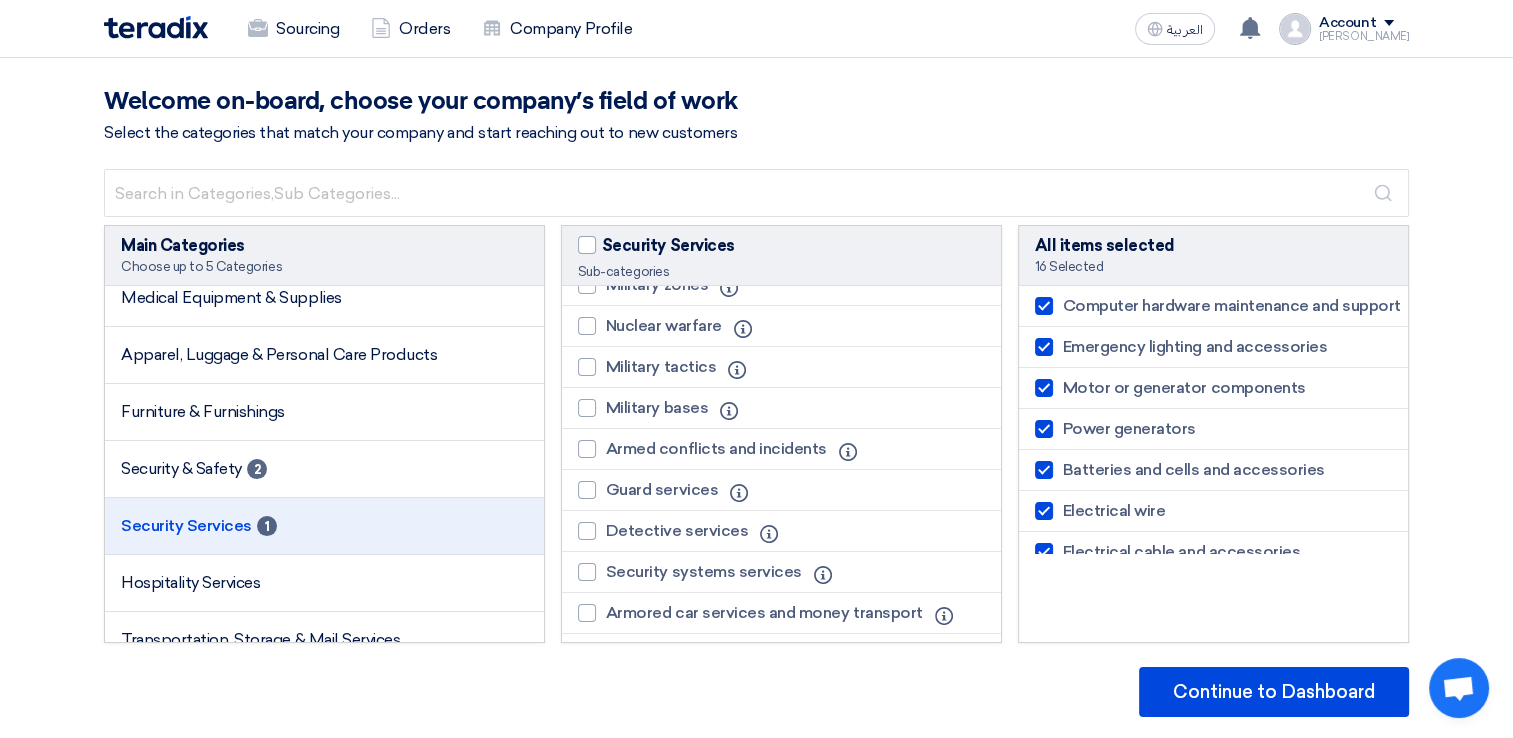 scroll, scrollTop: 498, scrollLeft: 0, axis: vertical 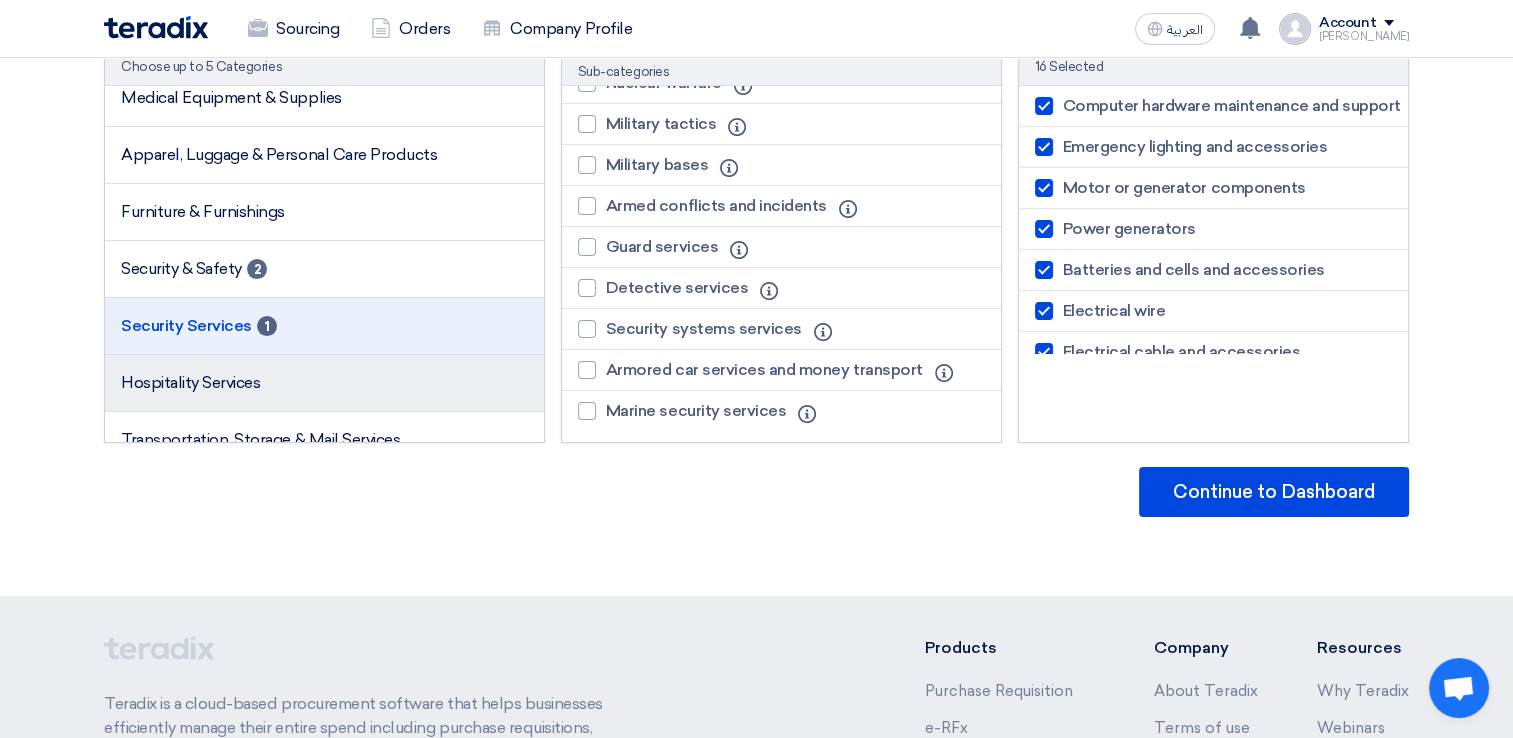 click on "Hospitality Services" 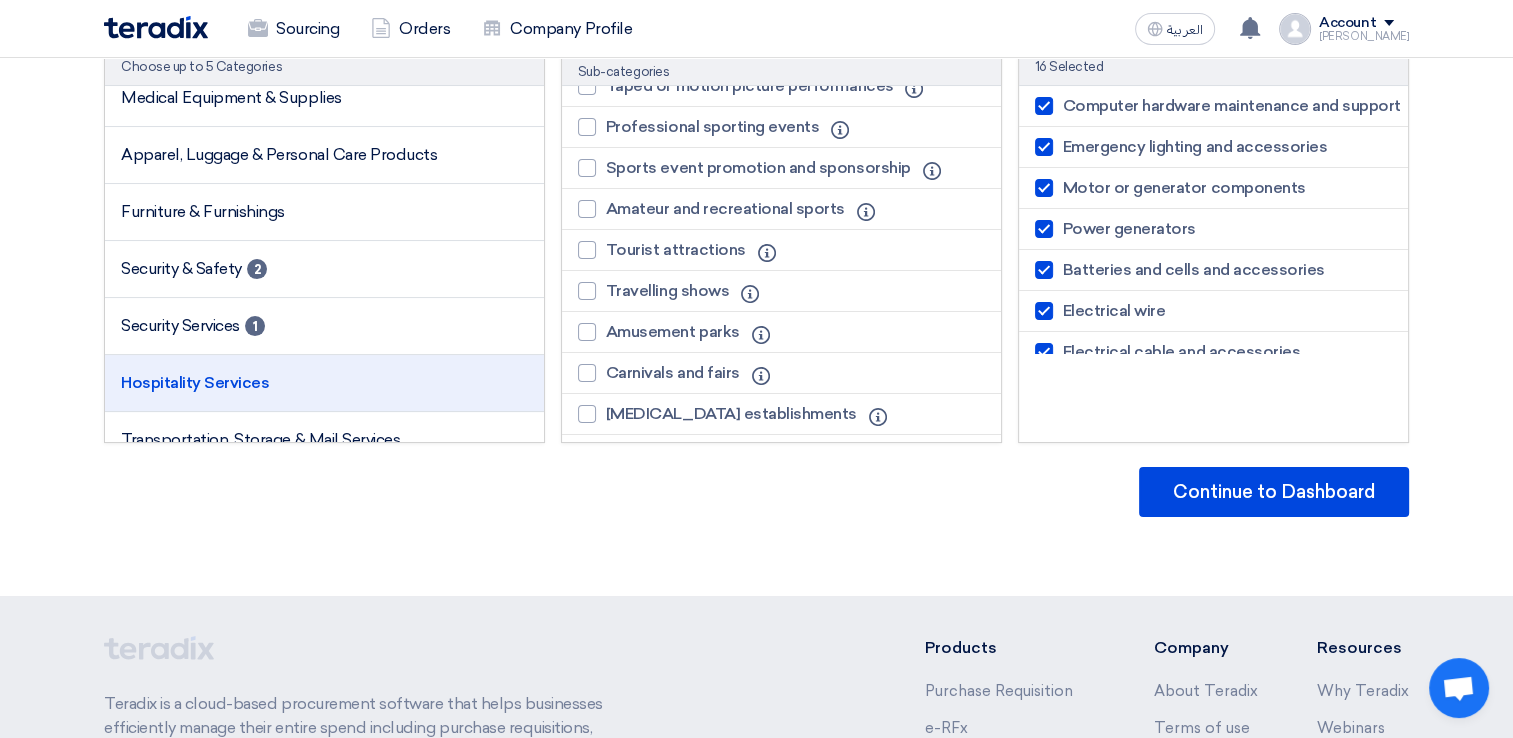 scroll, scrollTop: 784, scrollLeft: 0, axis: vertical 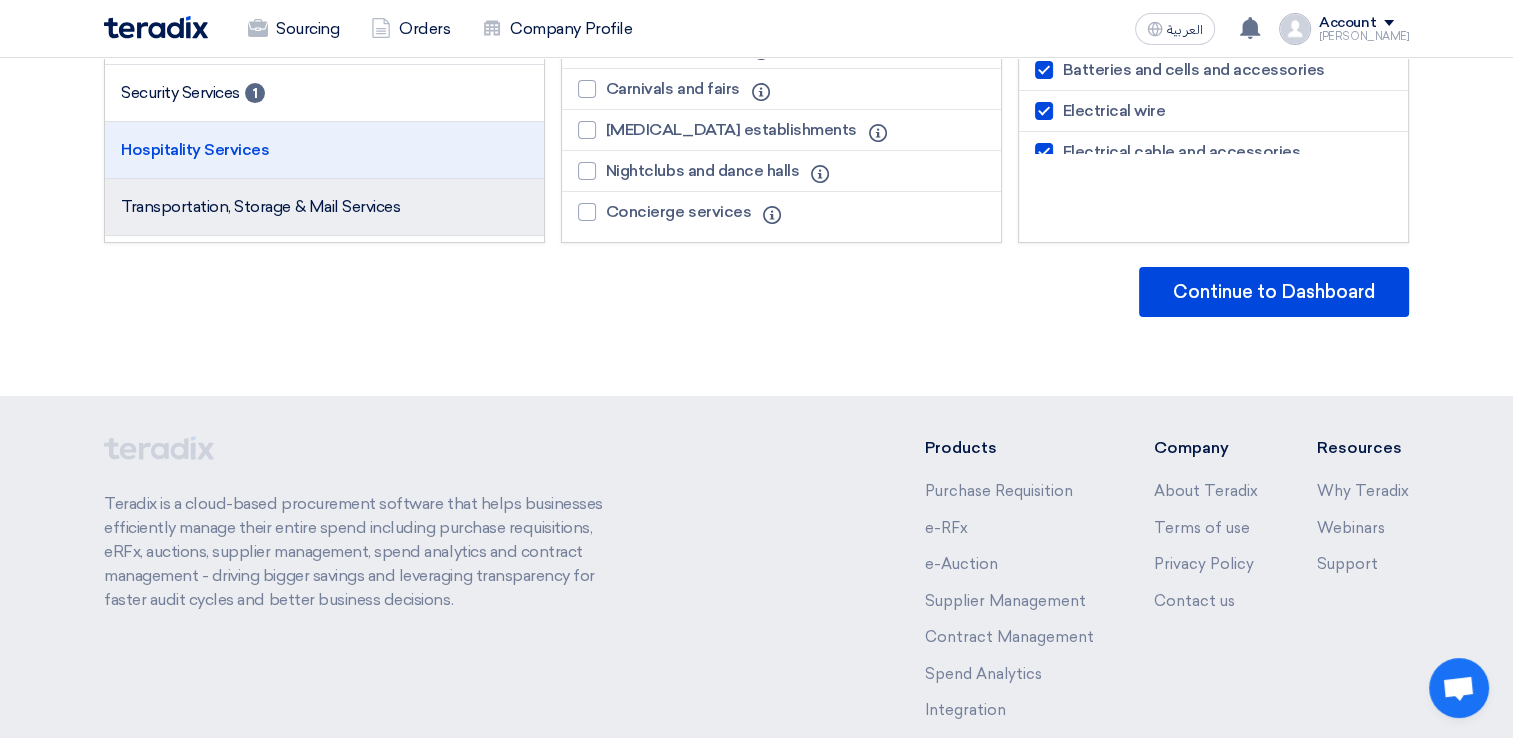 click on "Transportation, Storage & Mail Services" 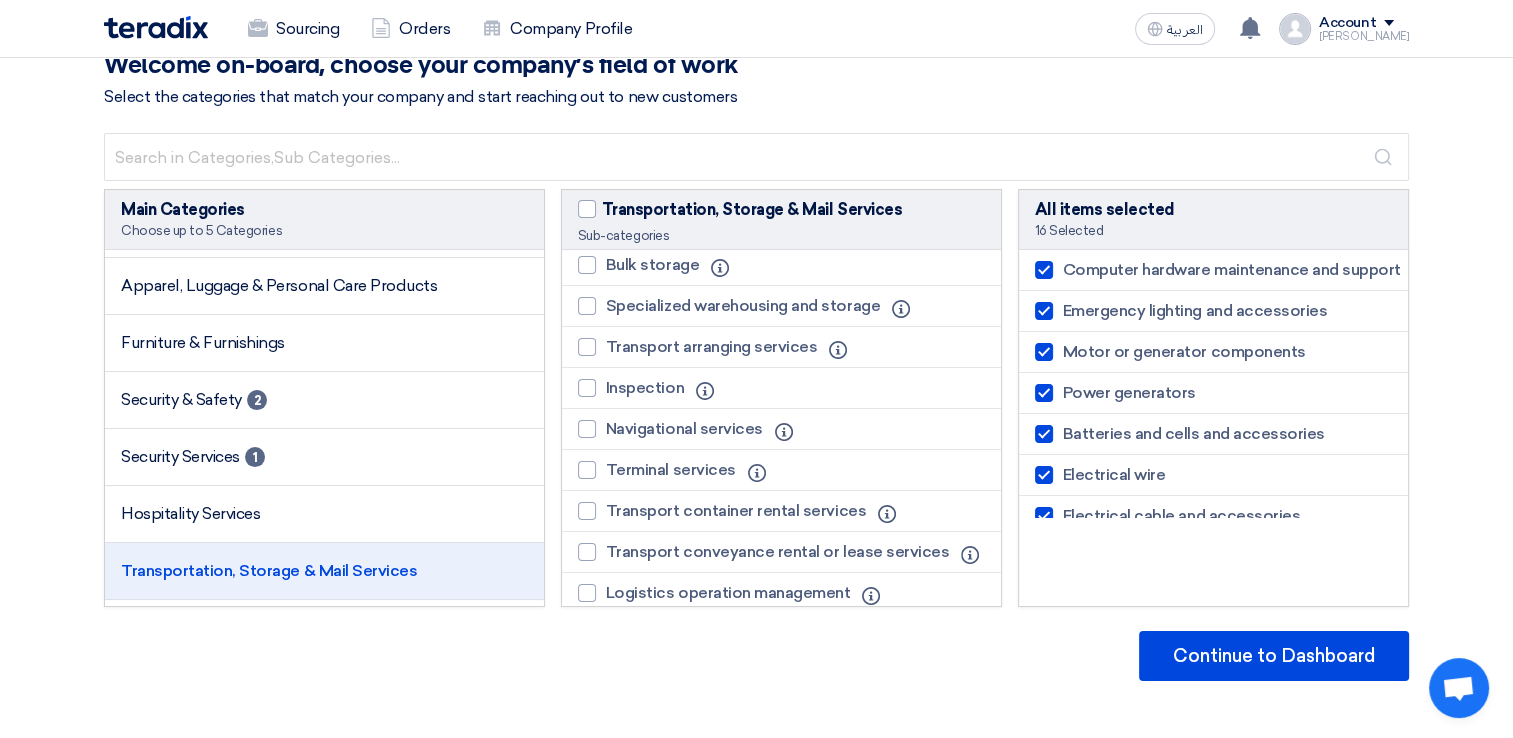 scroll, scrollTop: 0, scrollLeft: 0, axis: both 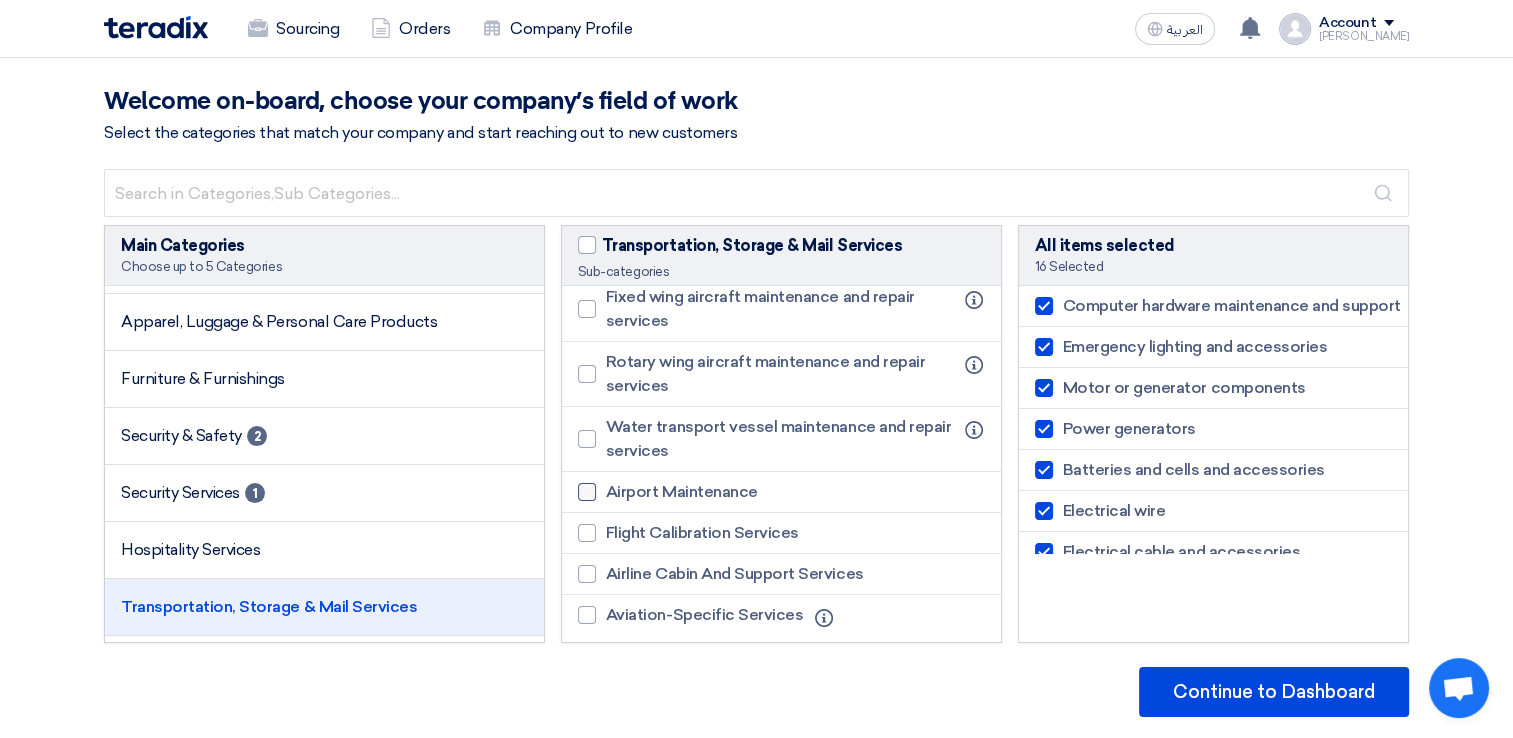 click 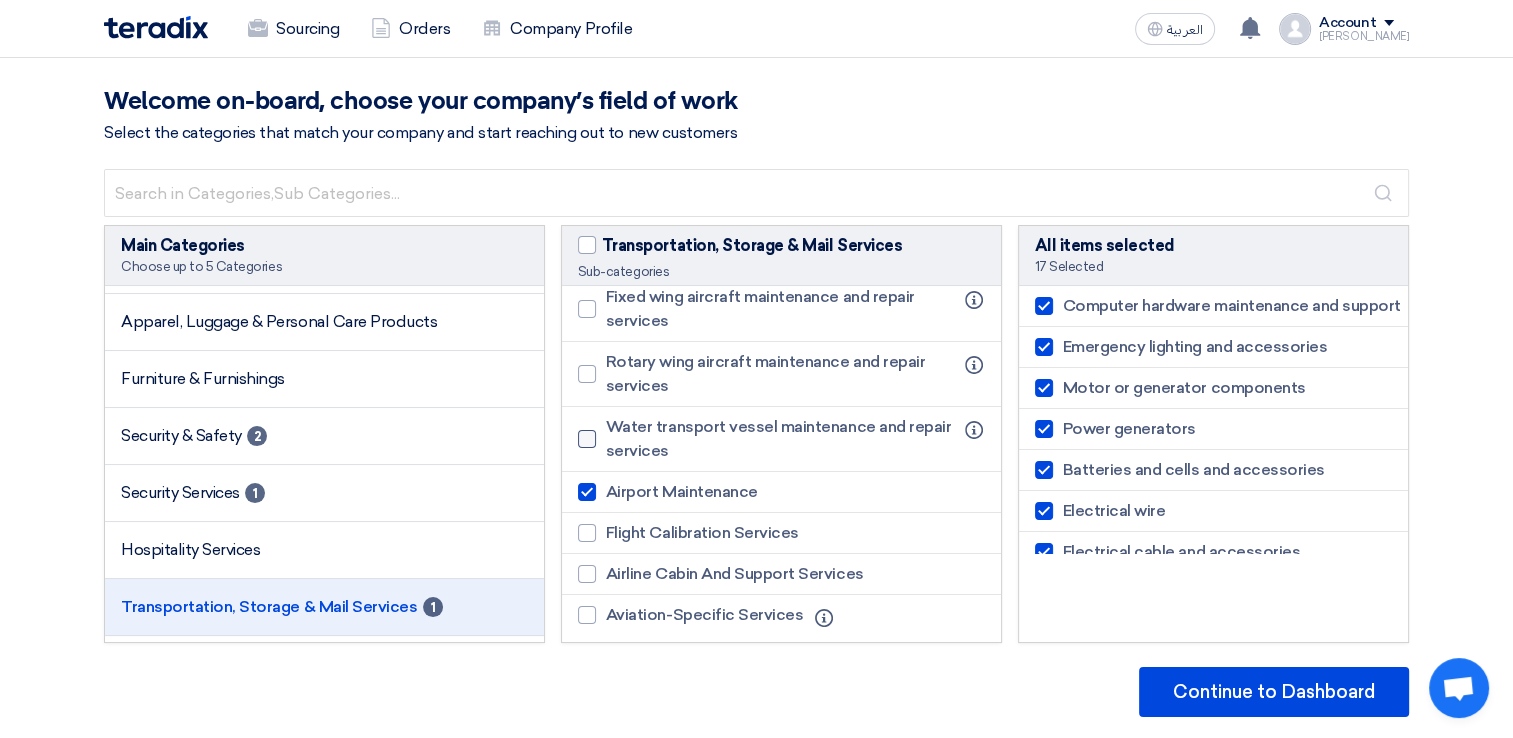 scroll, scrollTop: 1104, scrollLeft: 0, axis: vertical 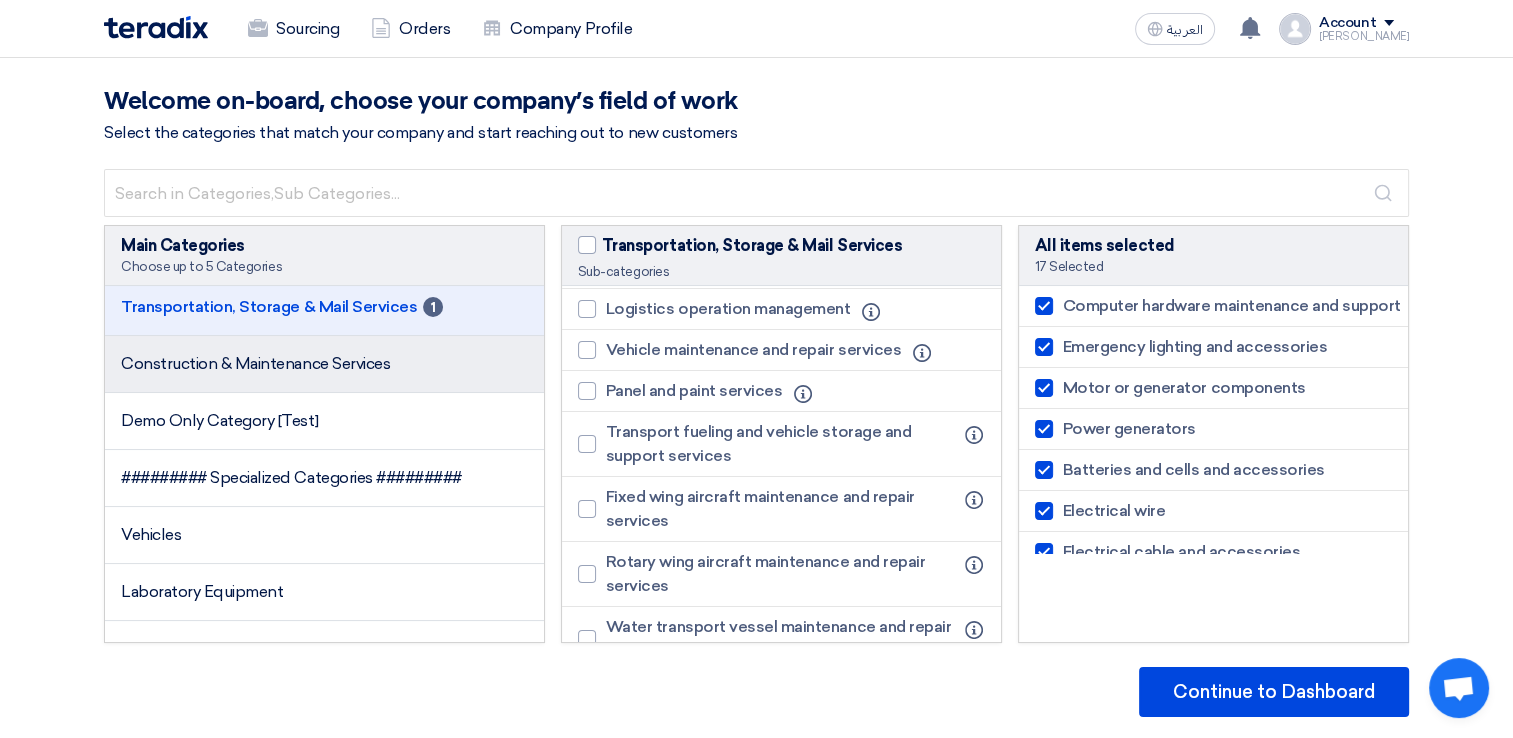 click on "Construction & Maintenance Services" 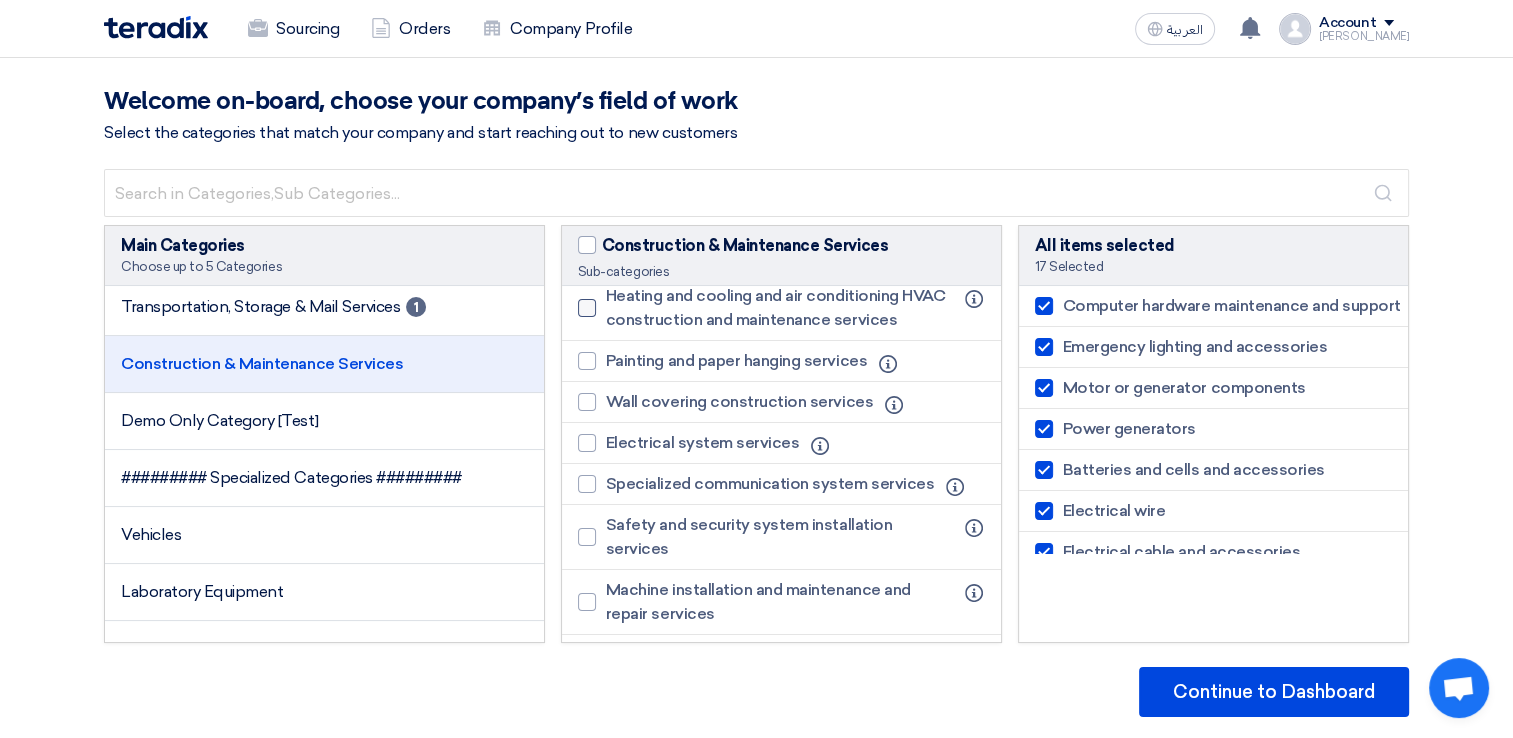 click 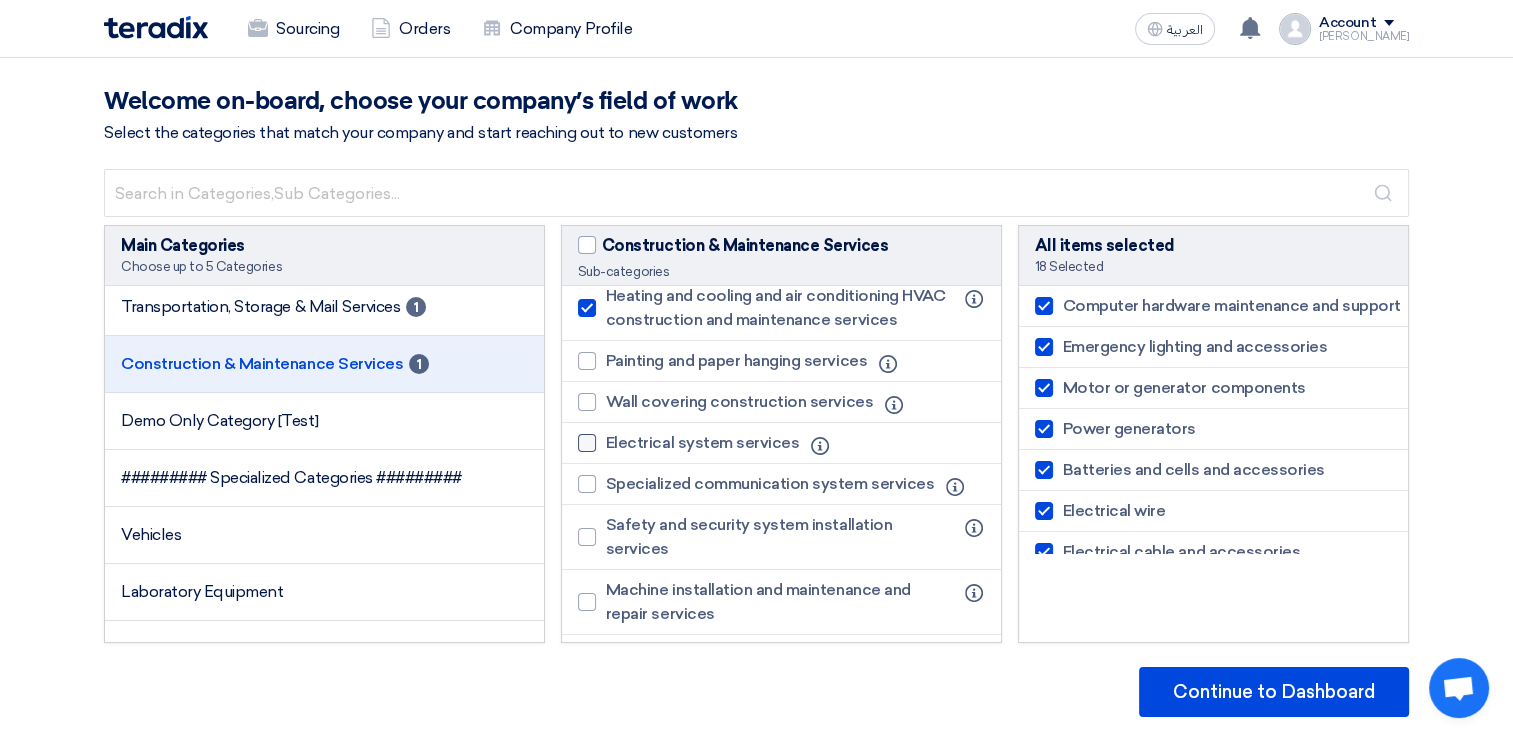 click 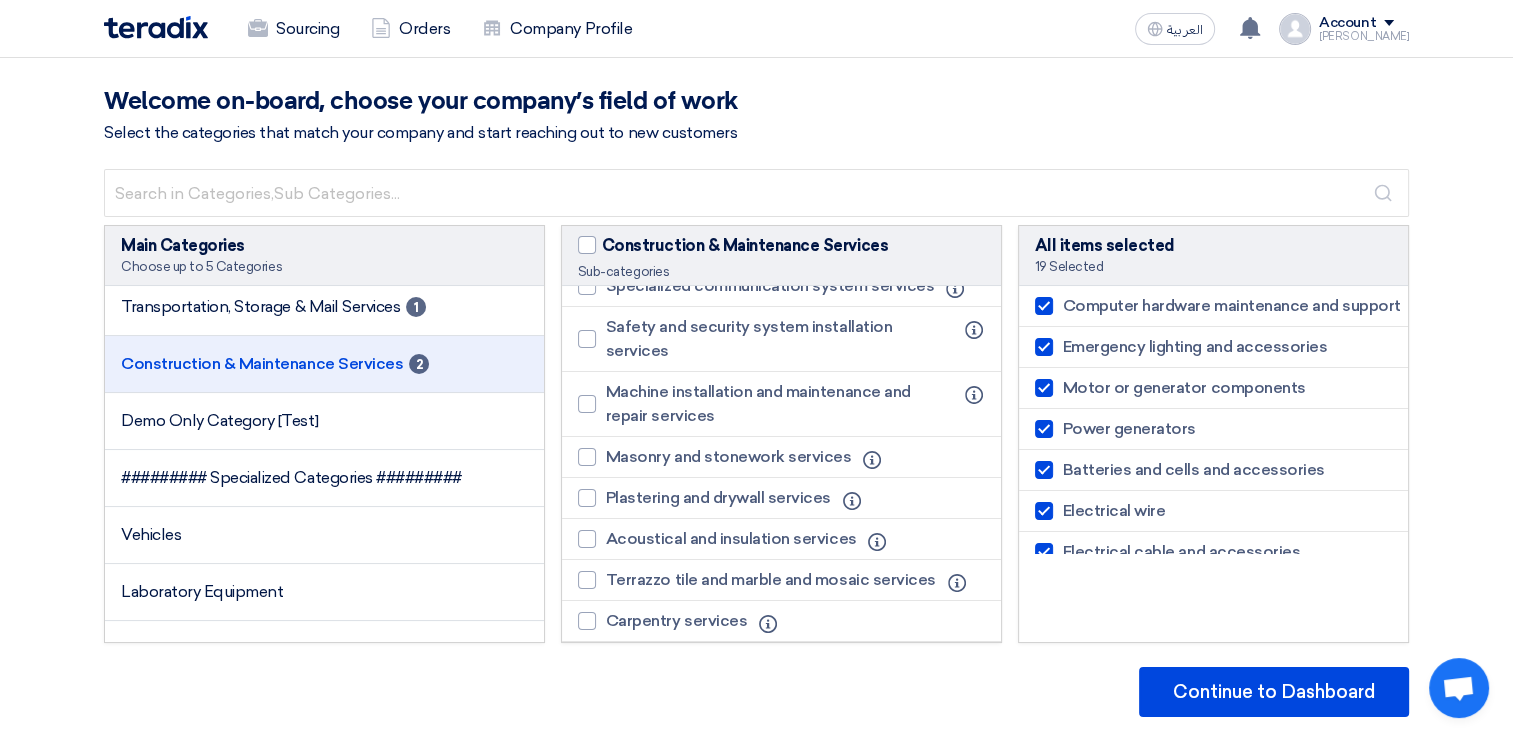 scroll, scrollTop: 1304, scrollLeft: 0, axis: vertical 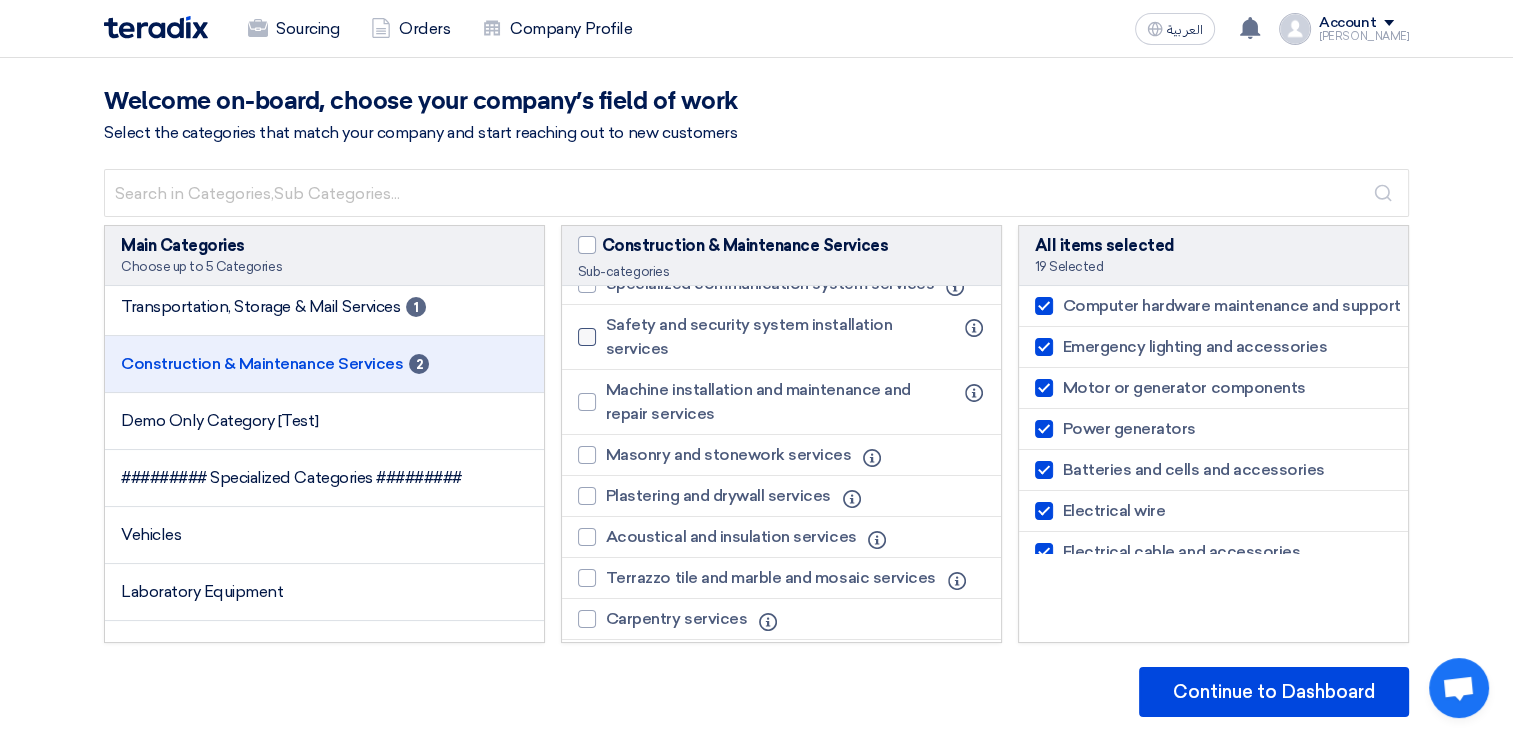 click 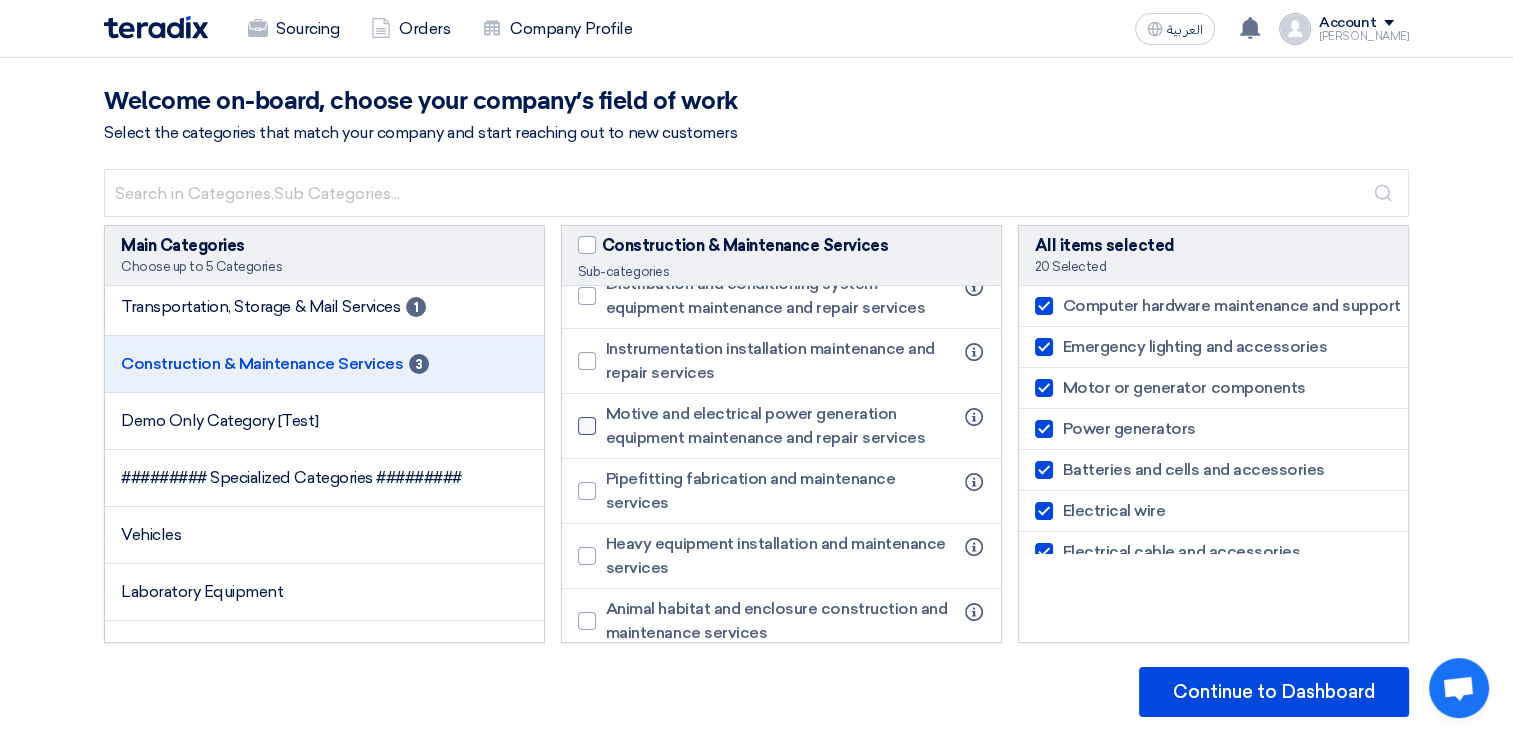 scroll, scrollTop: 2567, scrollLeft: 0, axis: vertical 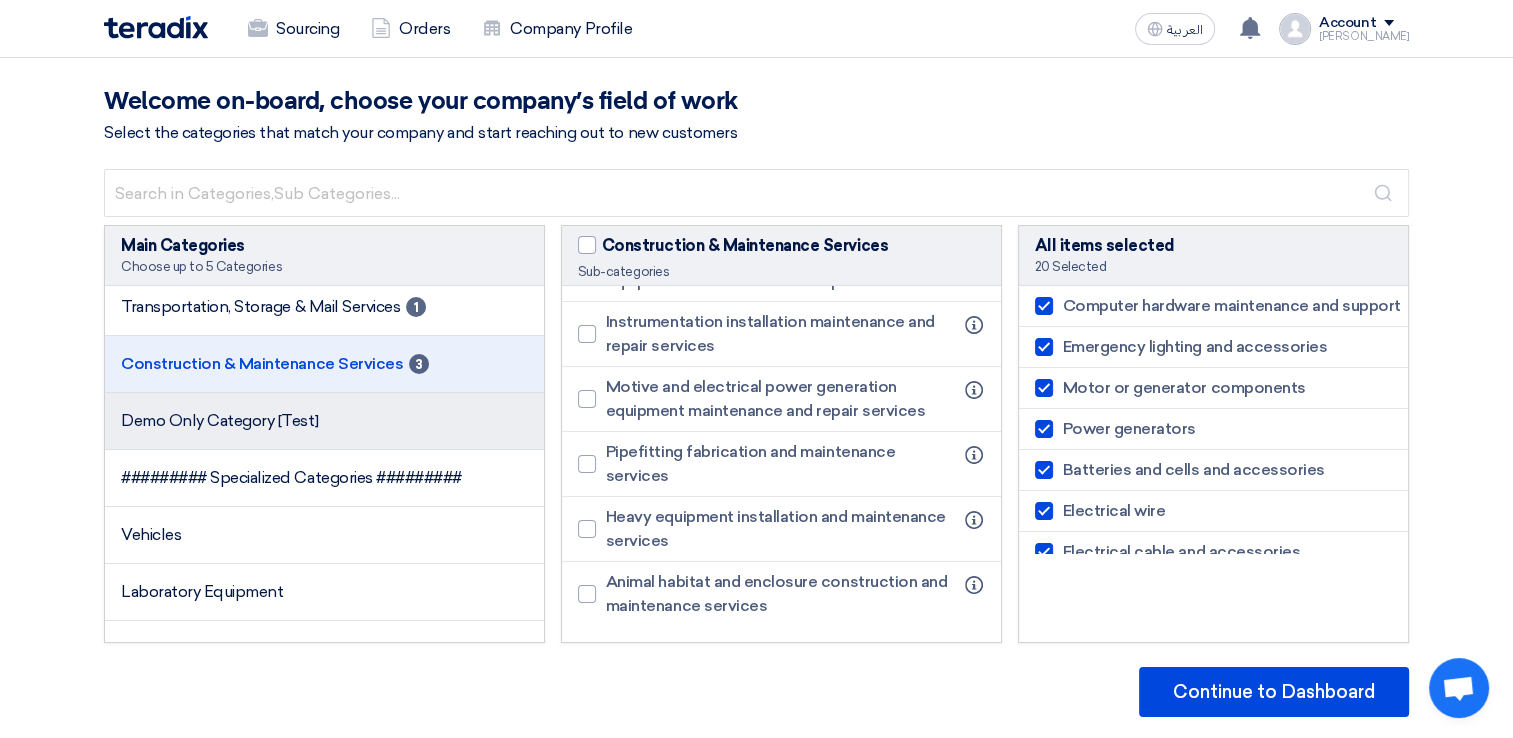 click on "Demo Only Category [Test]" 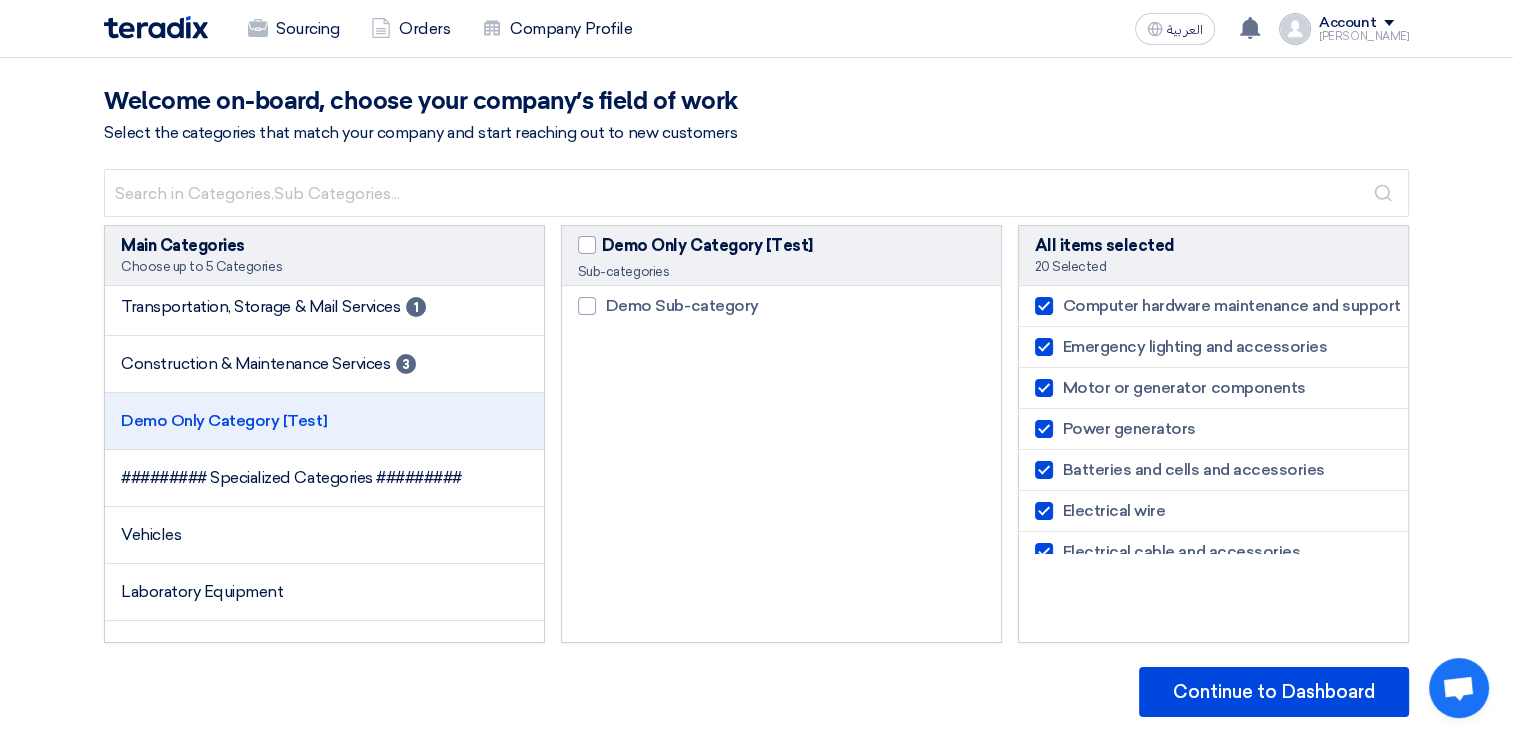scroll, scrollTop: 0, scrollLeft: 0, axis: both 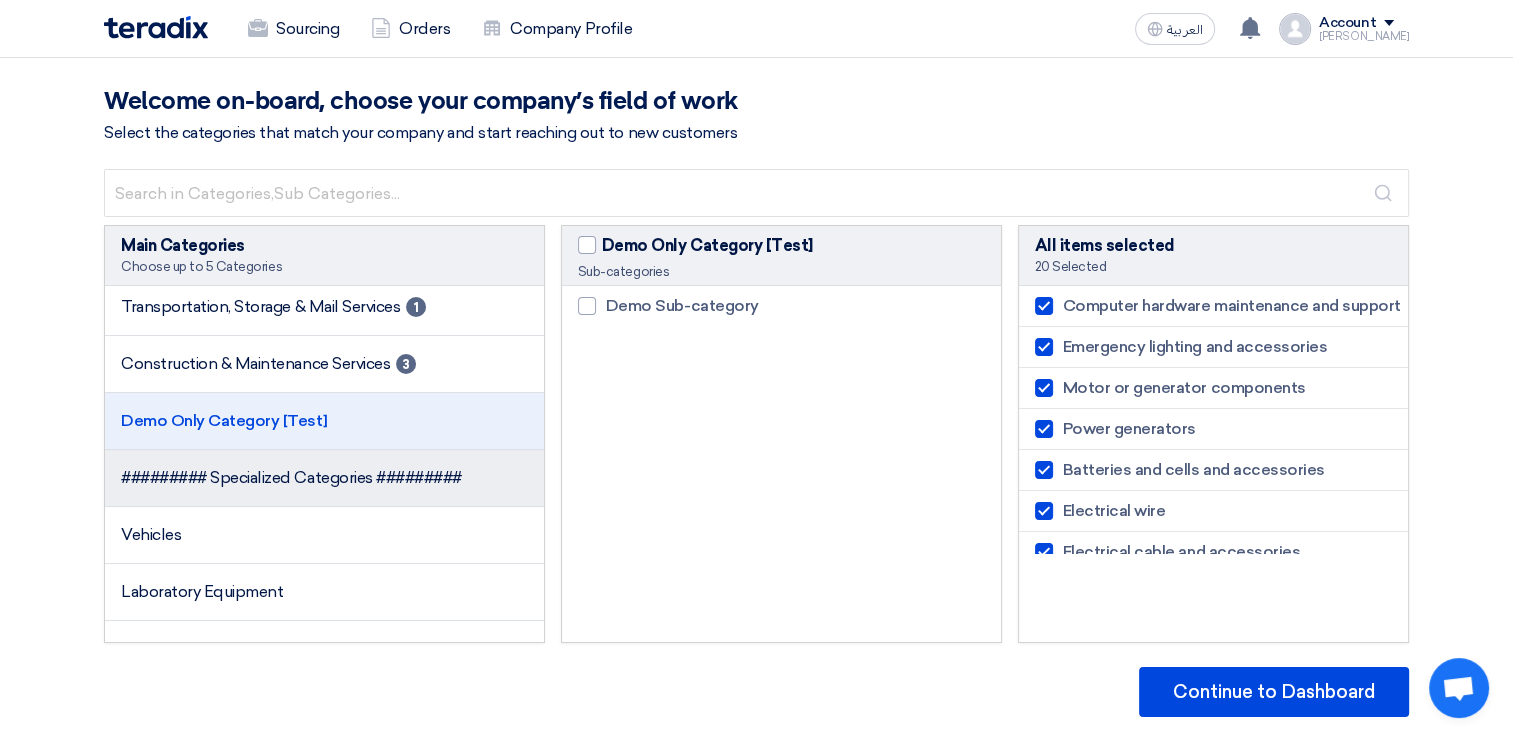 click on "######### Specialized Categories #########" 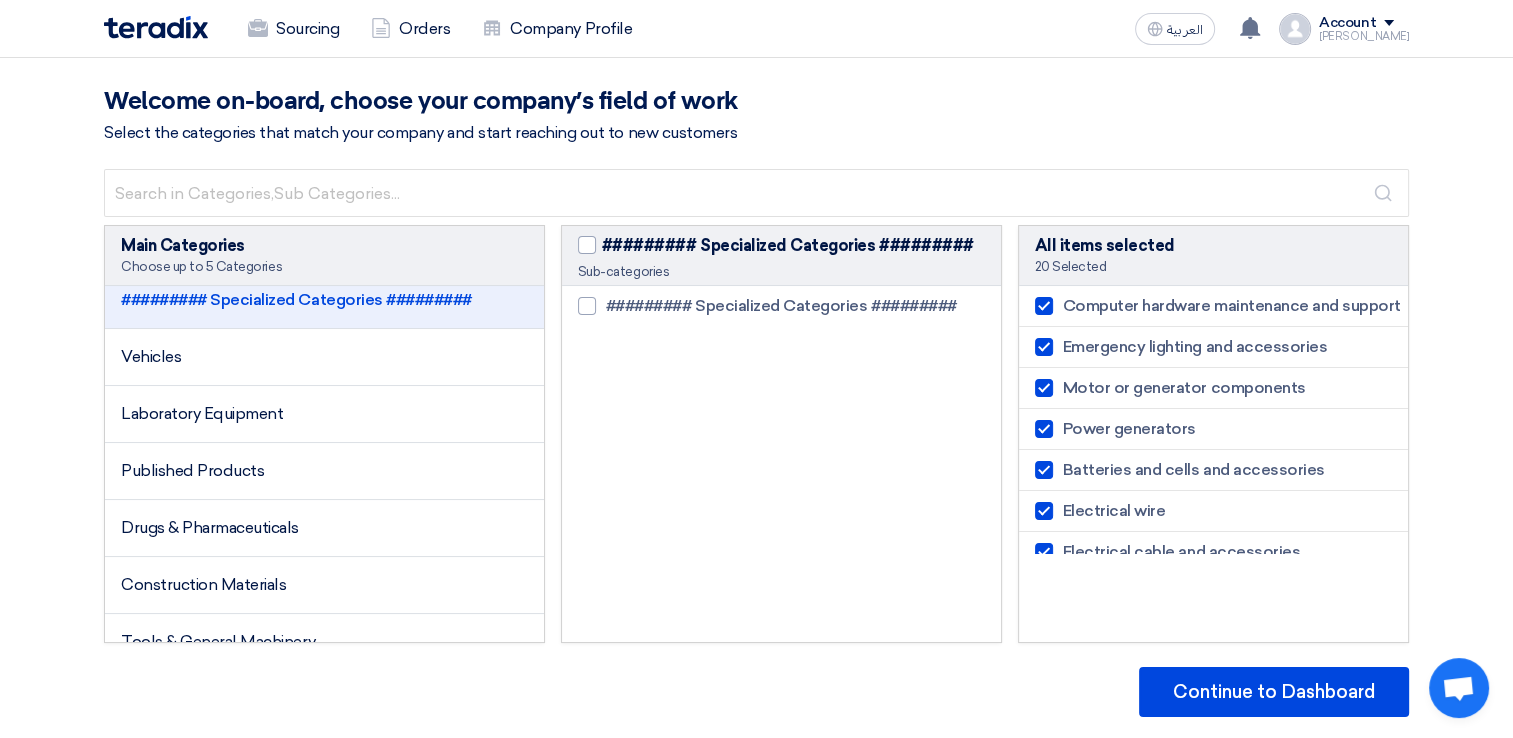 scroll, scrollTop: 1233, scrollLeft: 0, axis: vertical 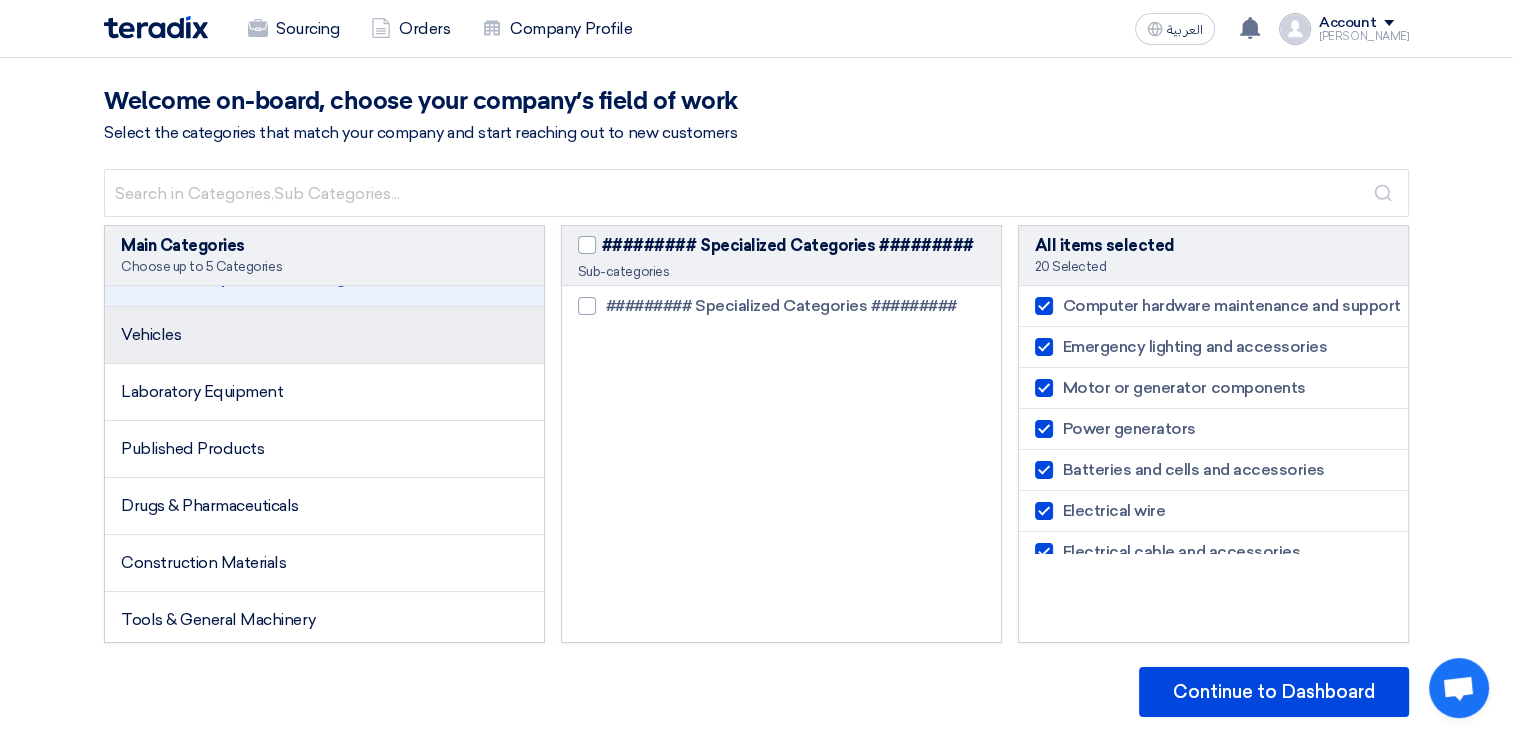 click on "Vehicles" 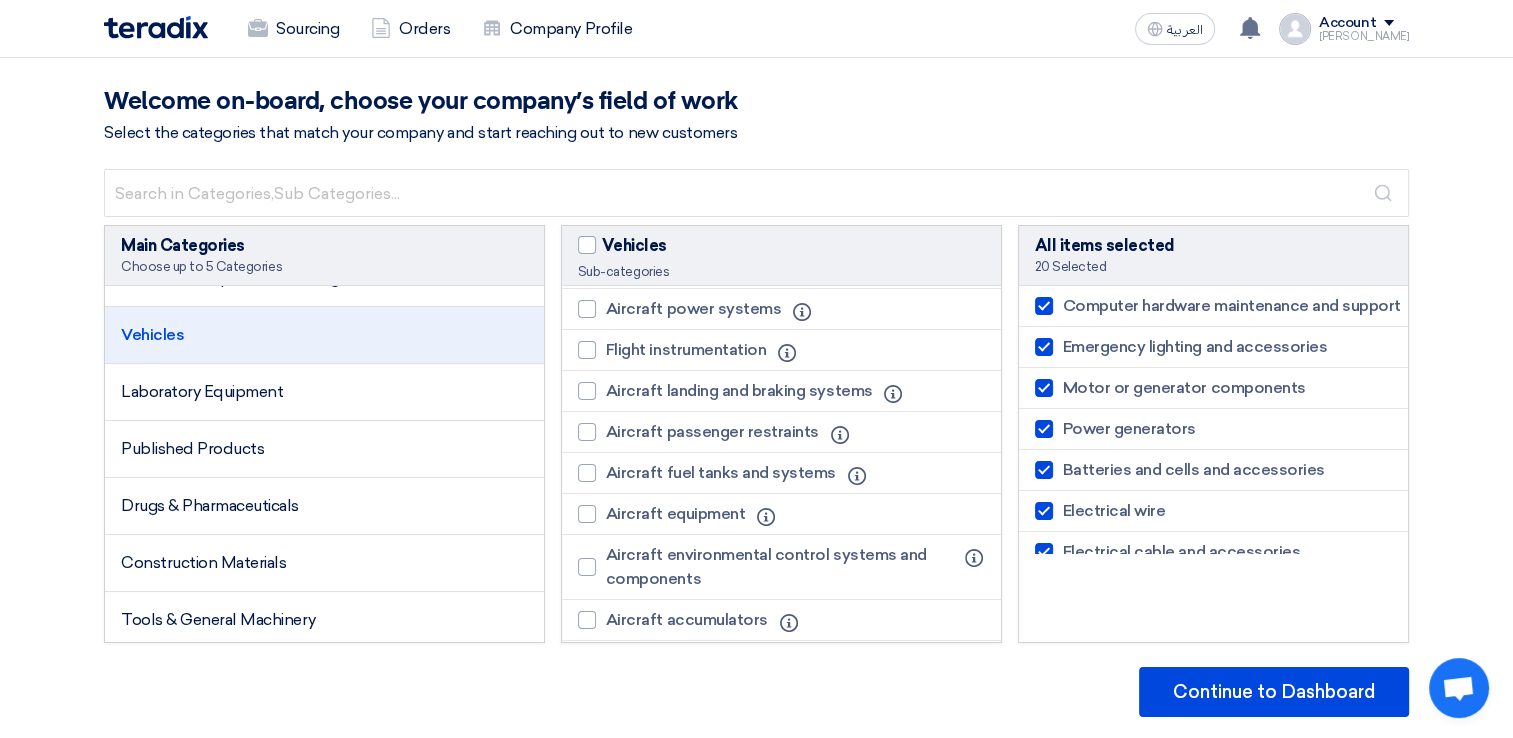 scroll, scrollTop: 3097, scrollLeft: 0, axis: vertical 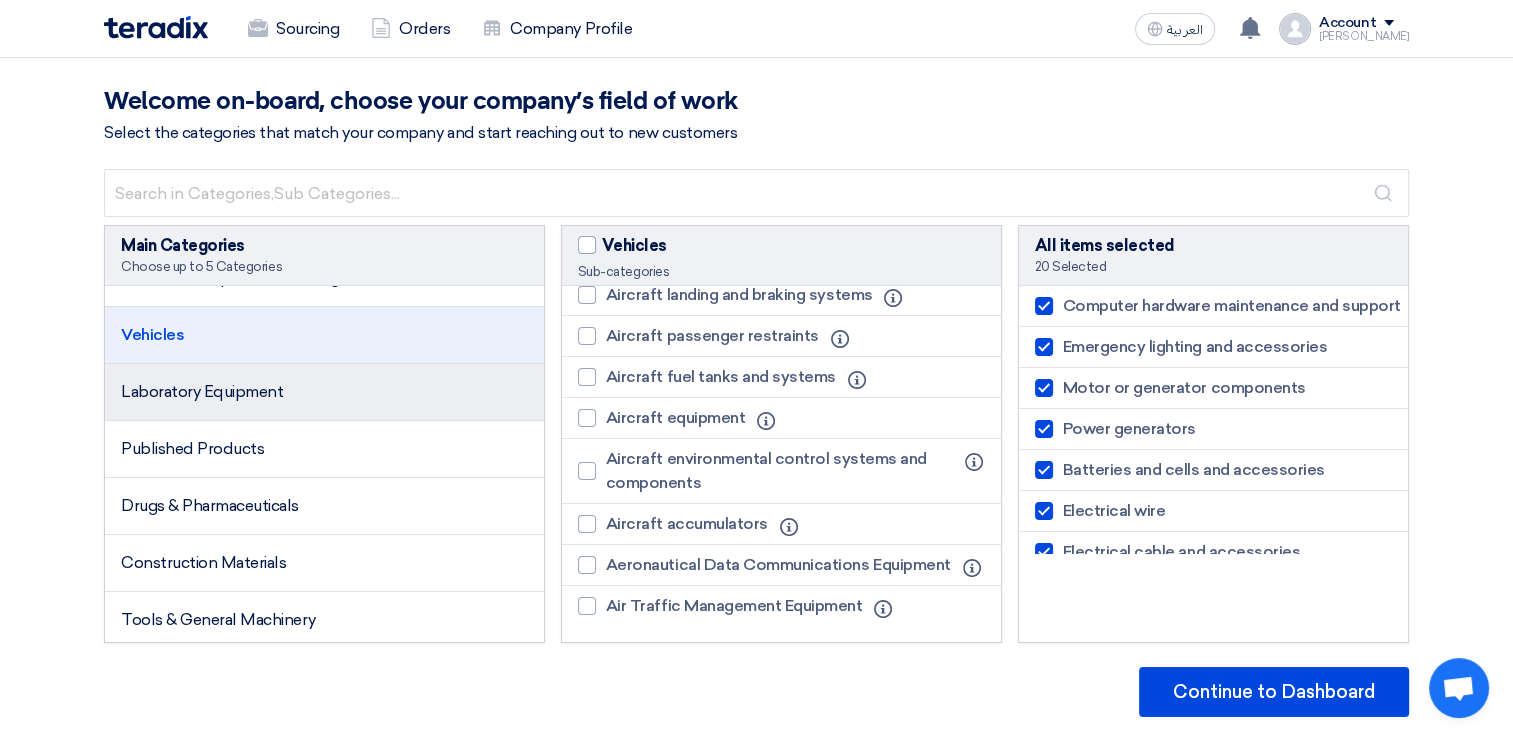 click on "Laboratory Equipment" 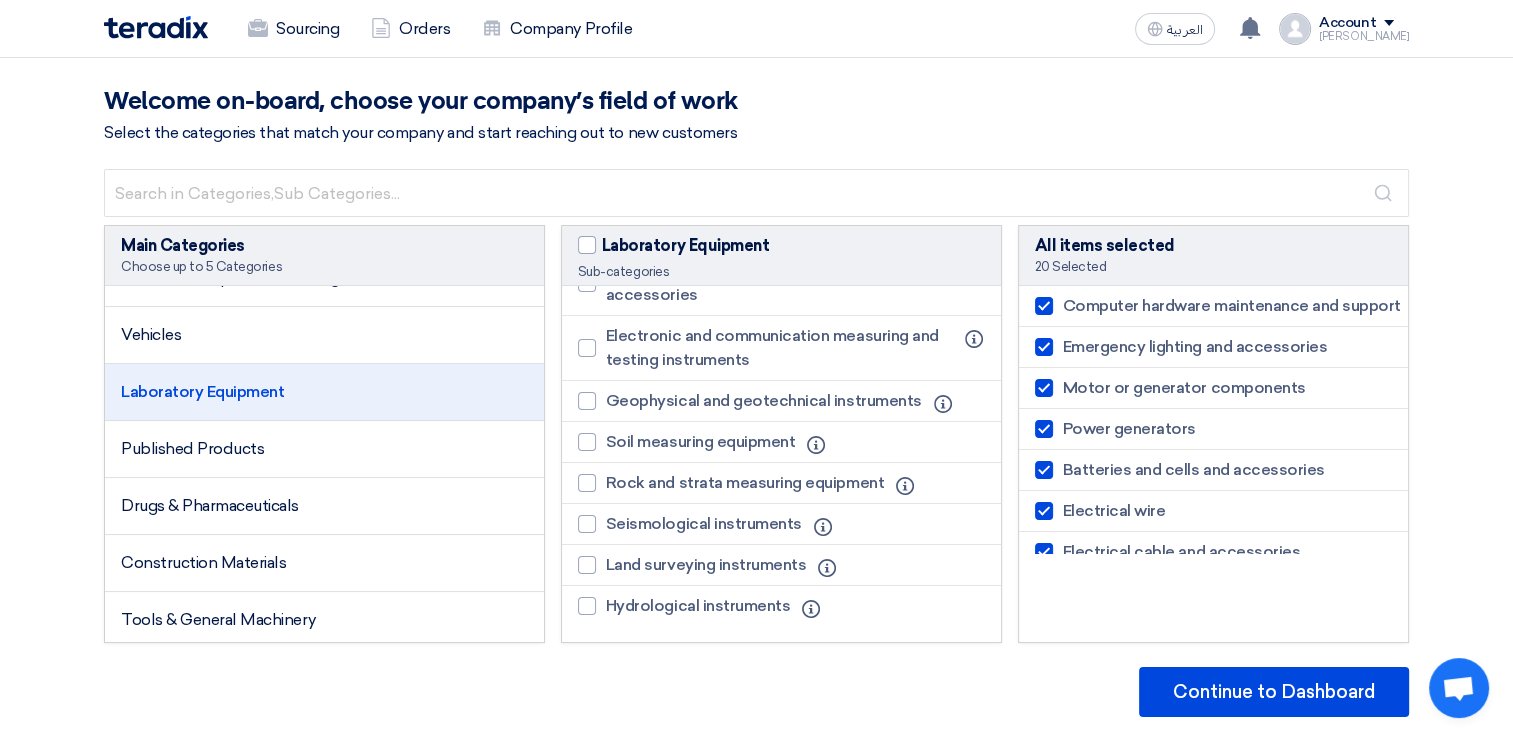 scroll, scrollTop: 6376, scrollLeft: 0, axis: vertical 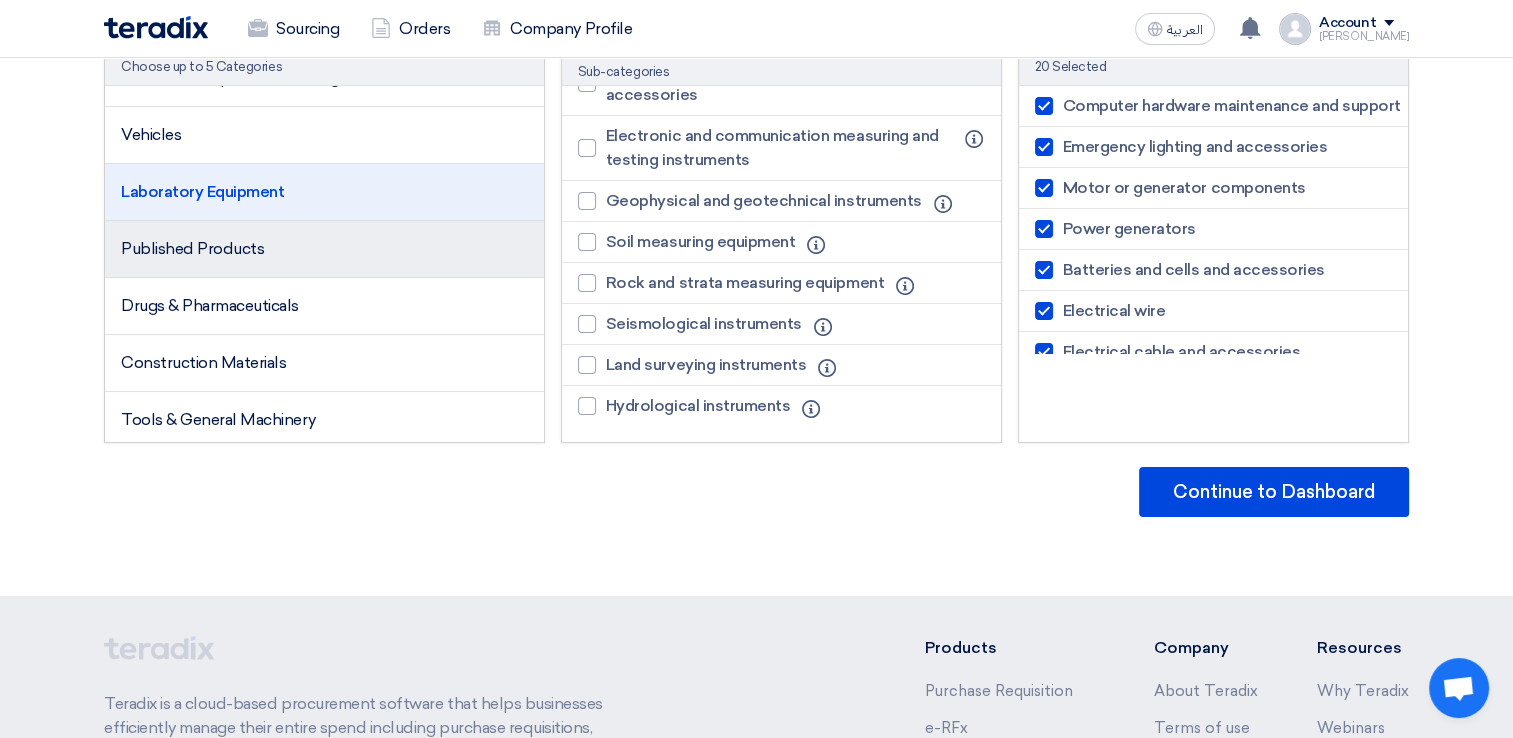 click on "Published Products" 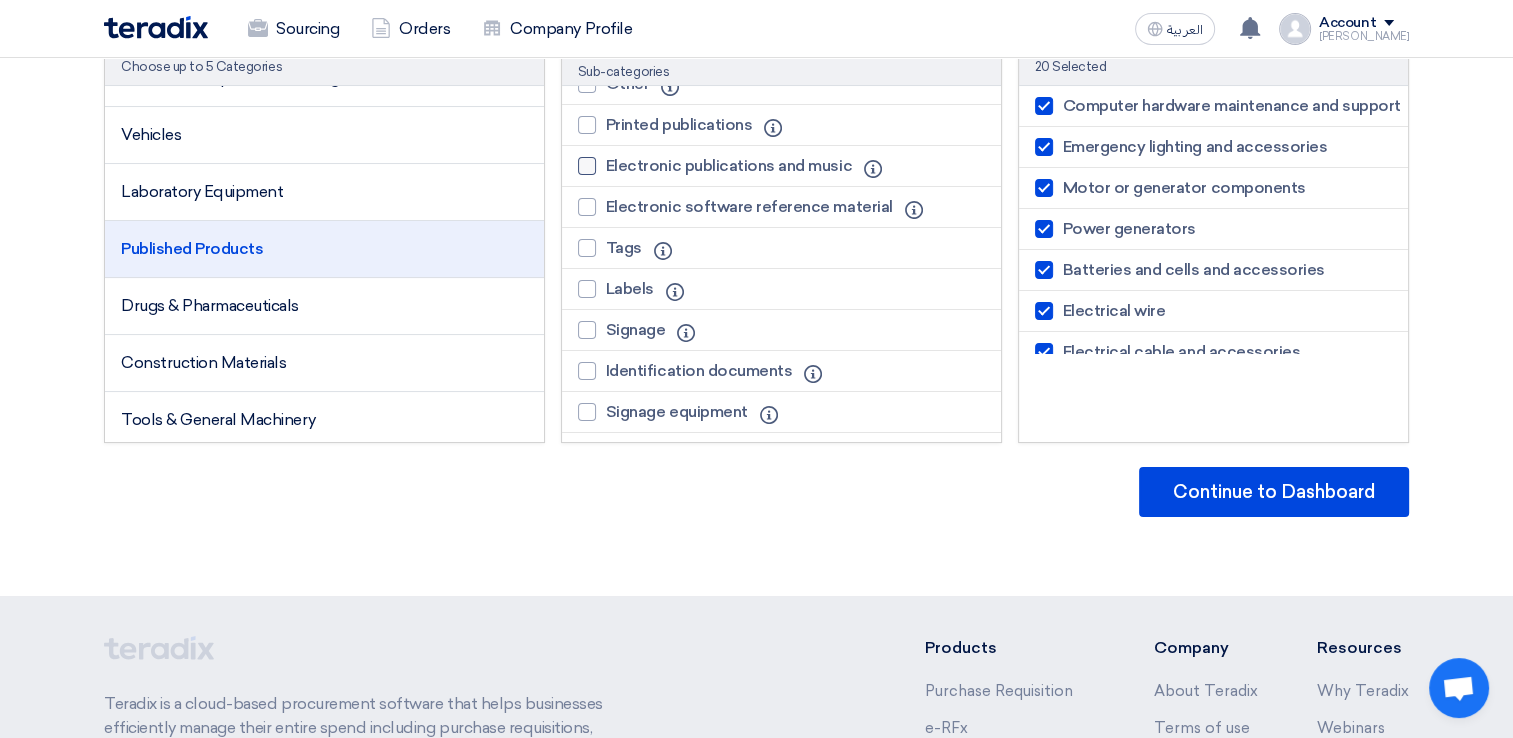 scroll, scrollTop: 0, scrollLeft: 0, axis: both 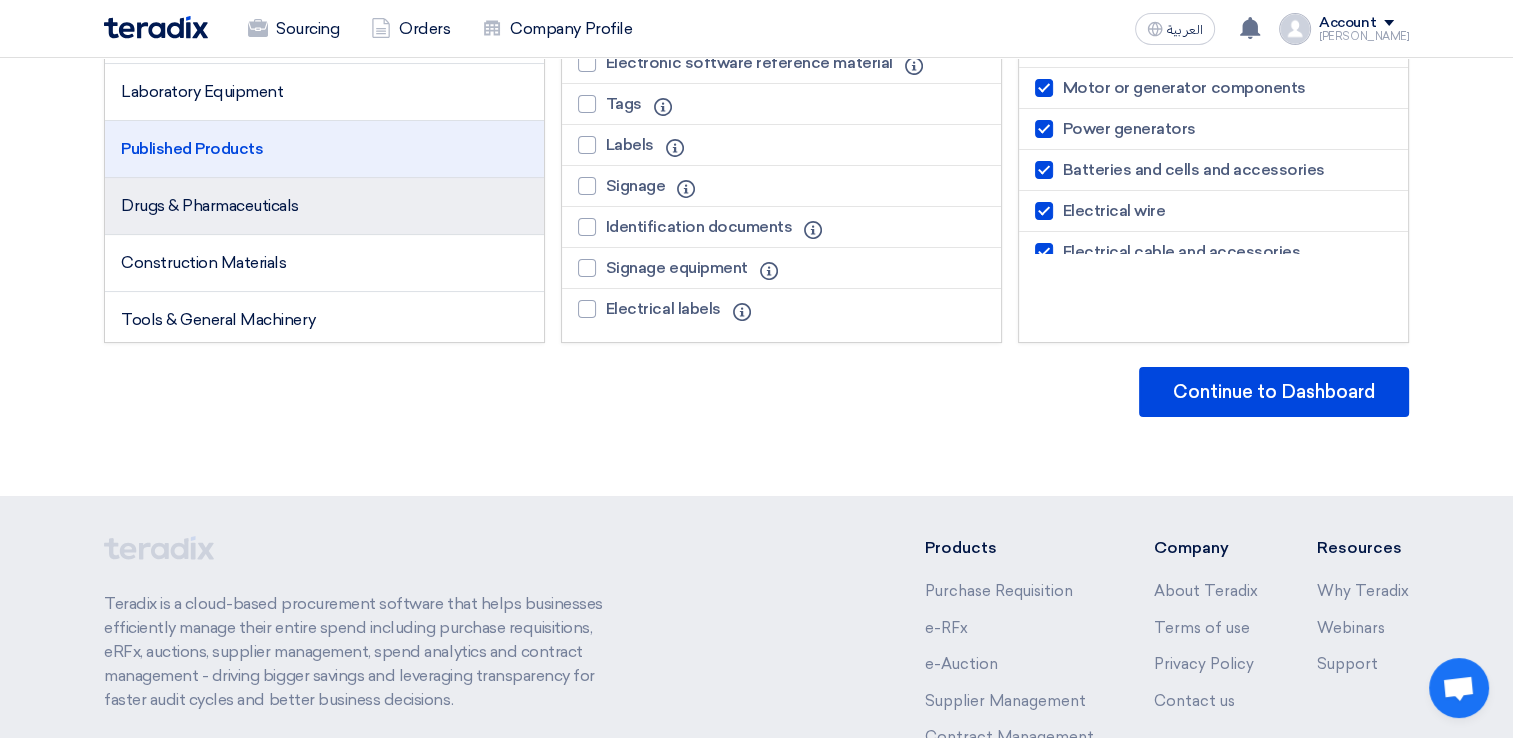 click on "Drugs & Pharmaceuticals" 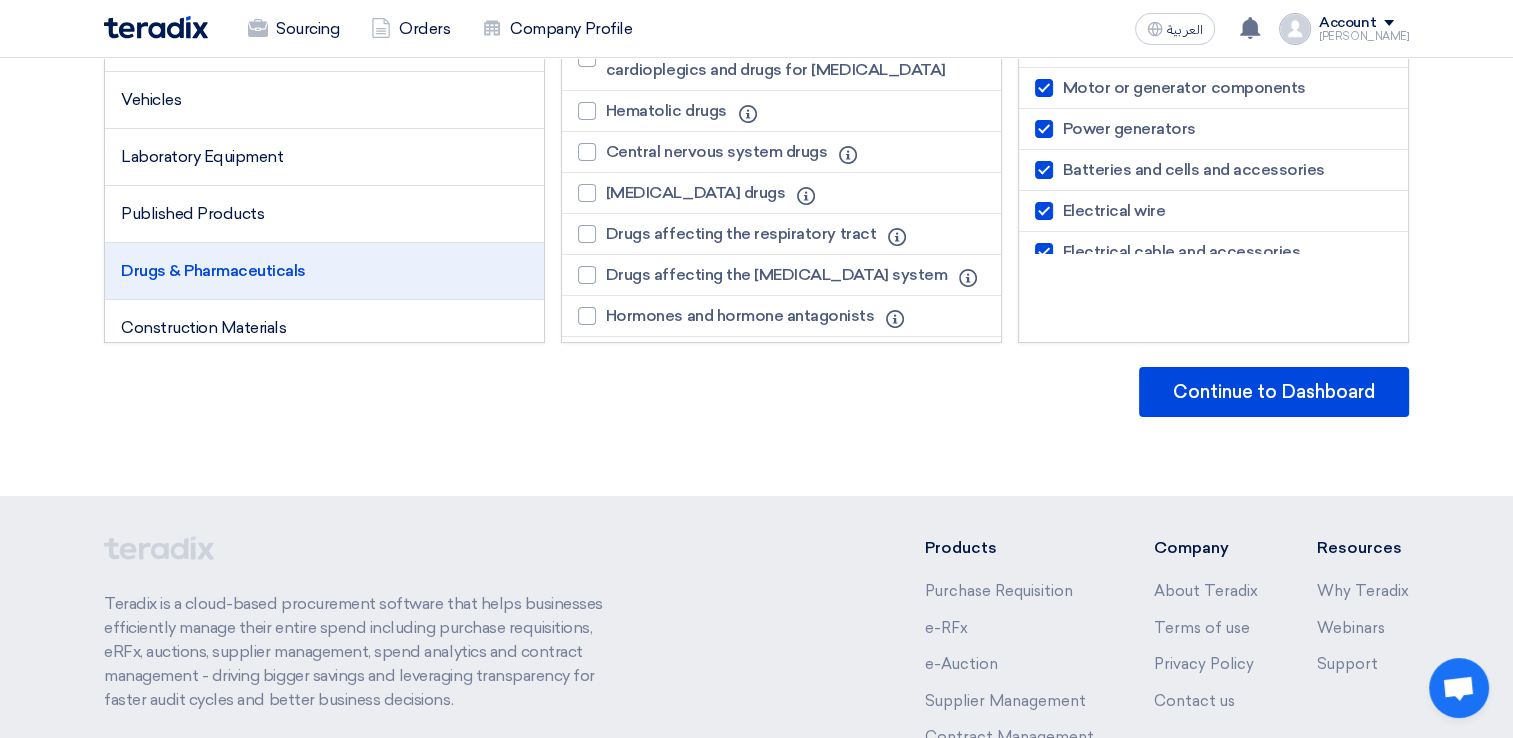 scroll, scrollTop: 1133, scrollLeft: 0, axis: vertical 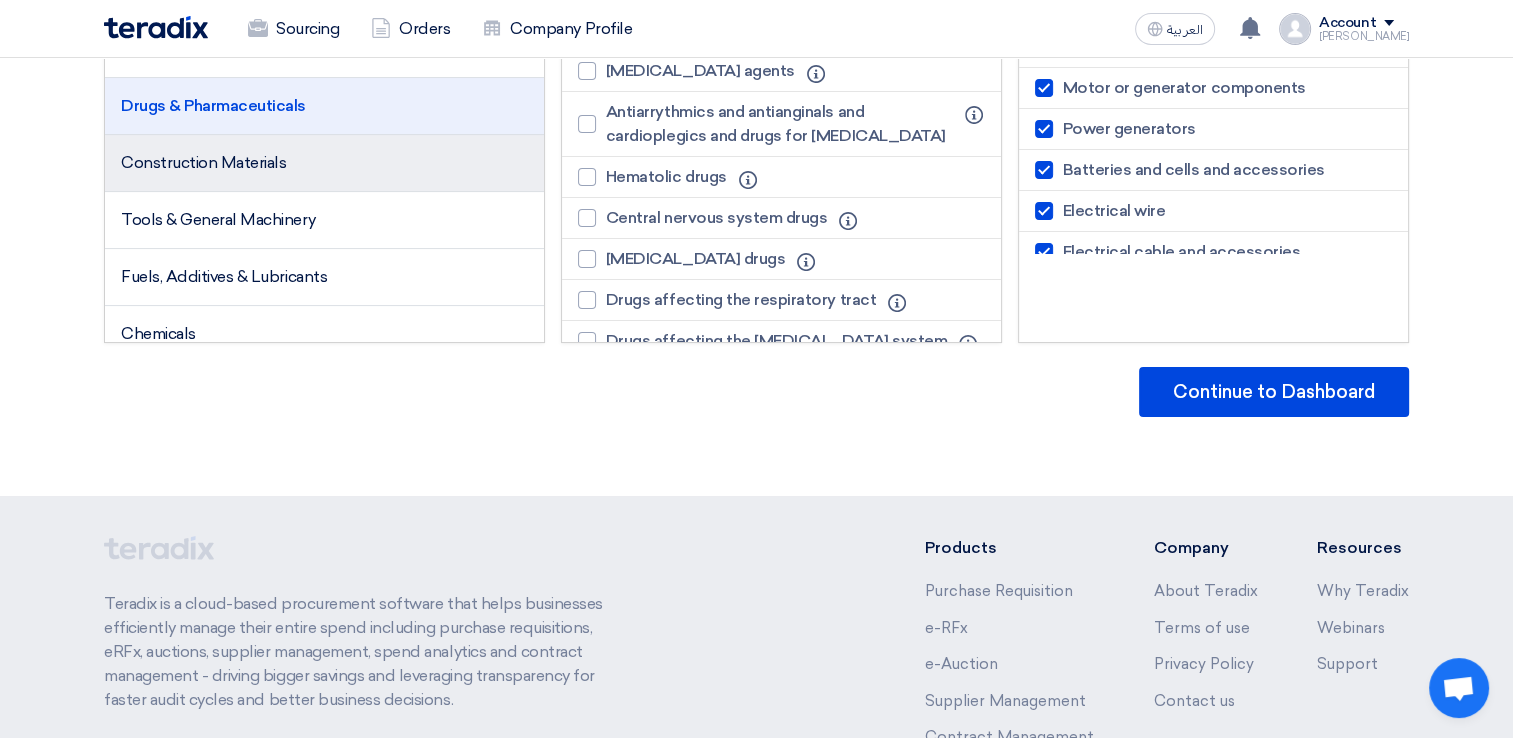 click on "Construction Materials" 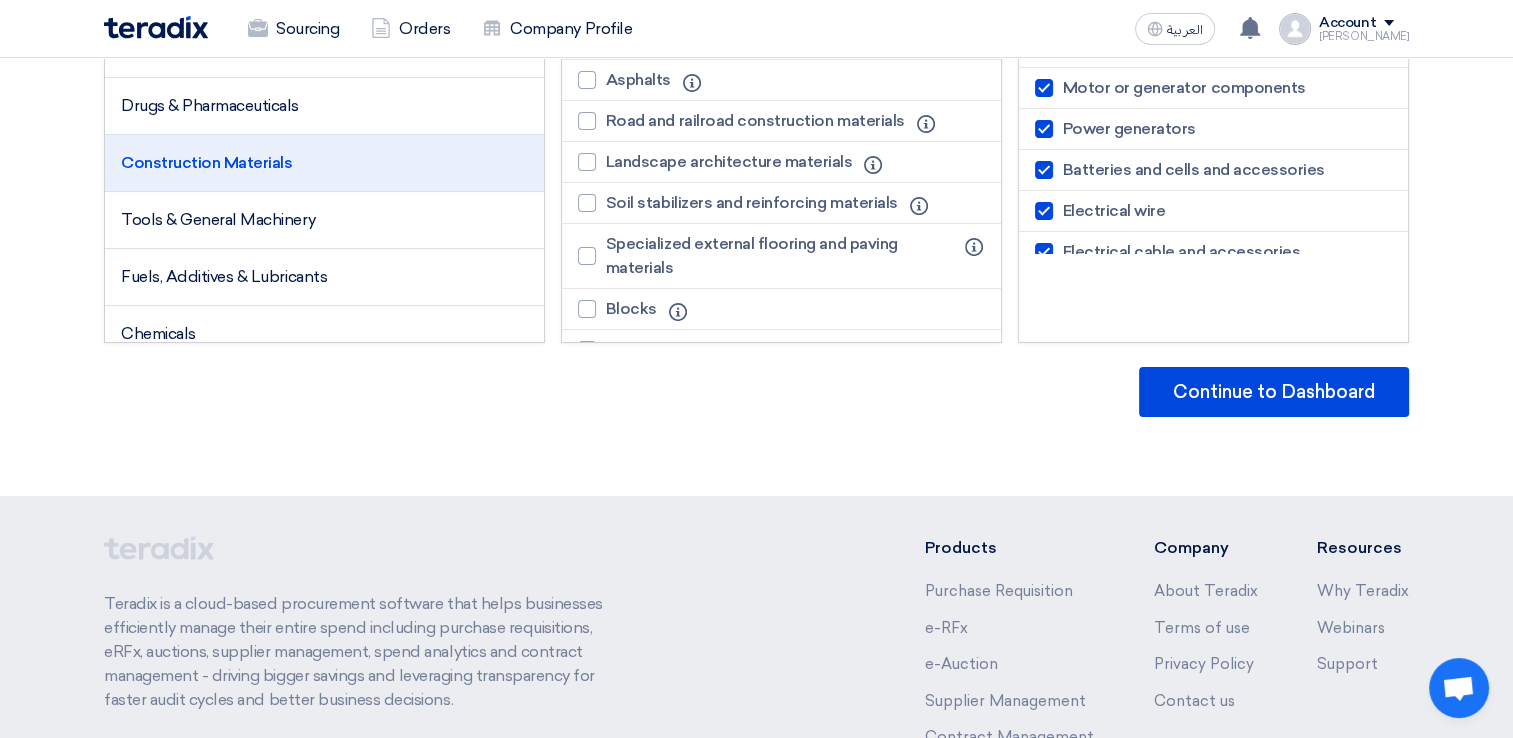 scroll, scrollTop: 900, scrollLeft: 0, axis: vertical 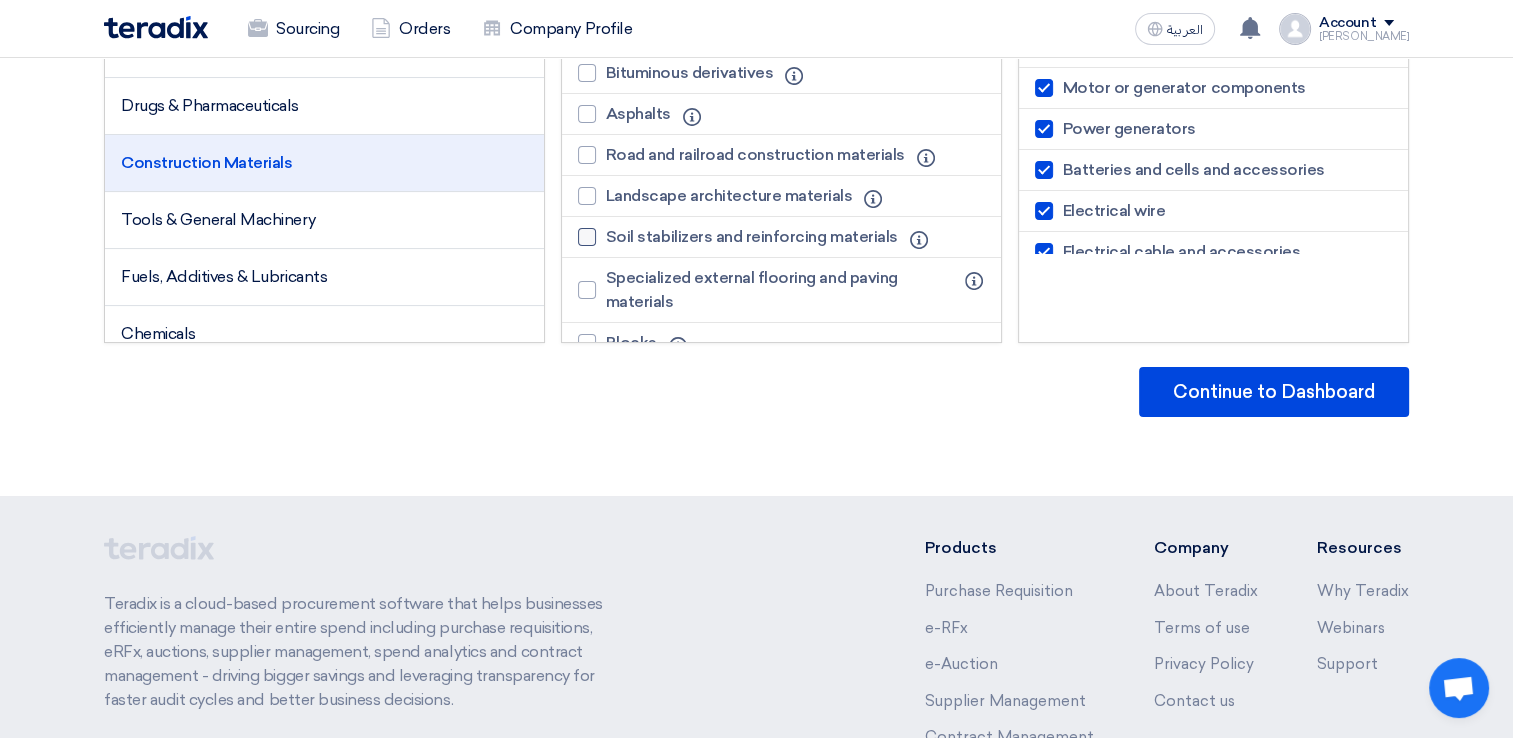 click 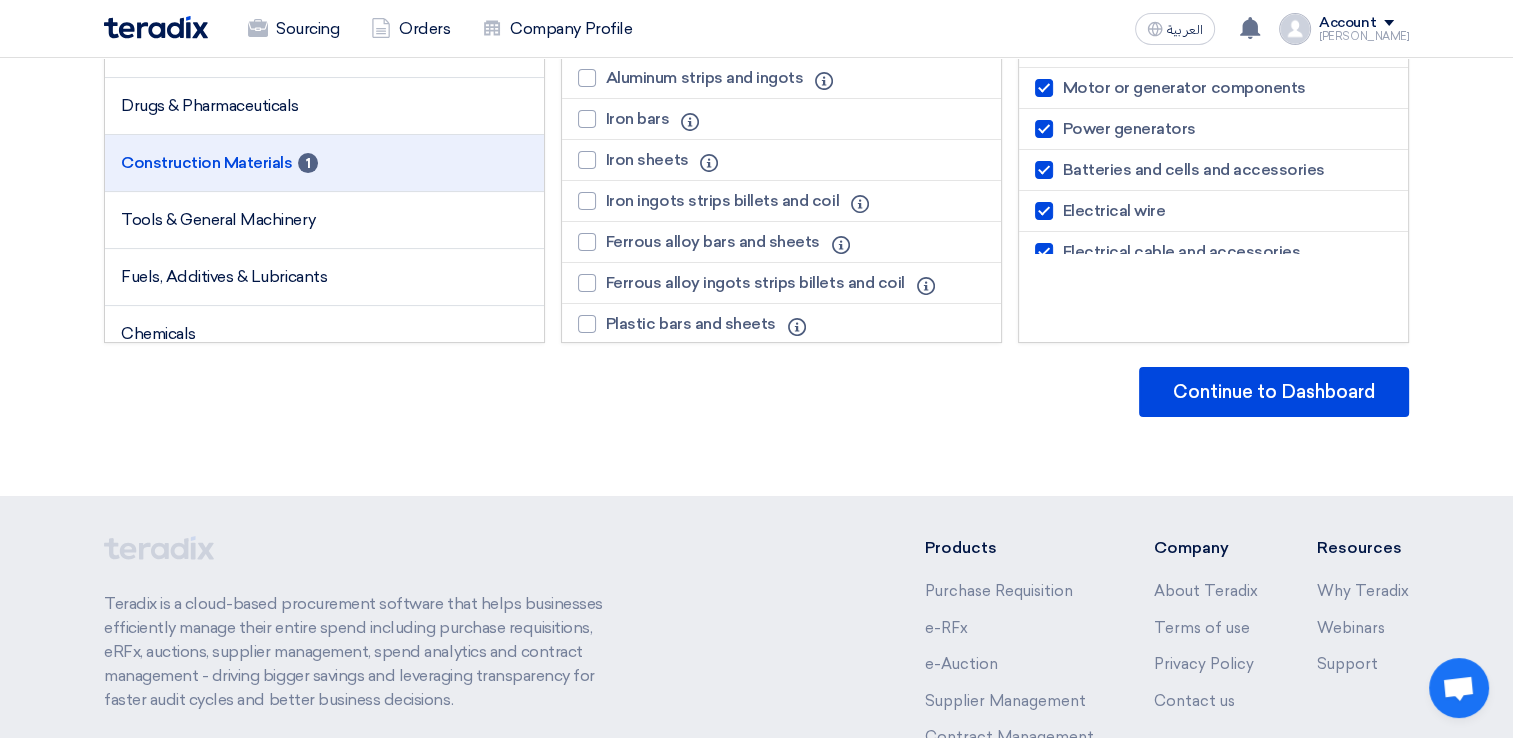 scroll, scrollTop: 4909, scrollLeft: 0, axis: vertical 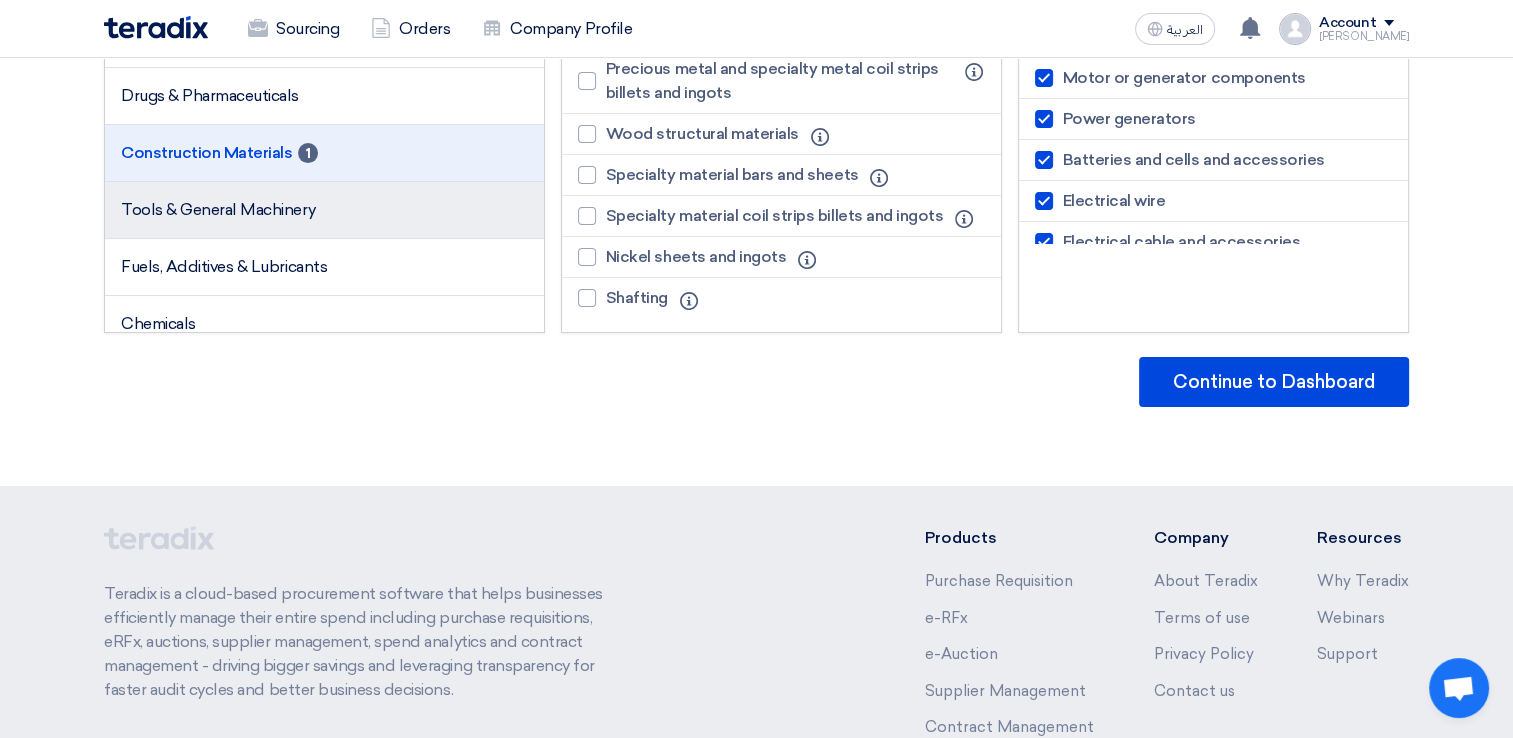 click on "Tools & General Machinery" 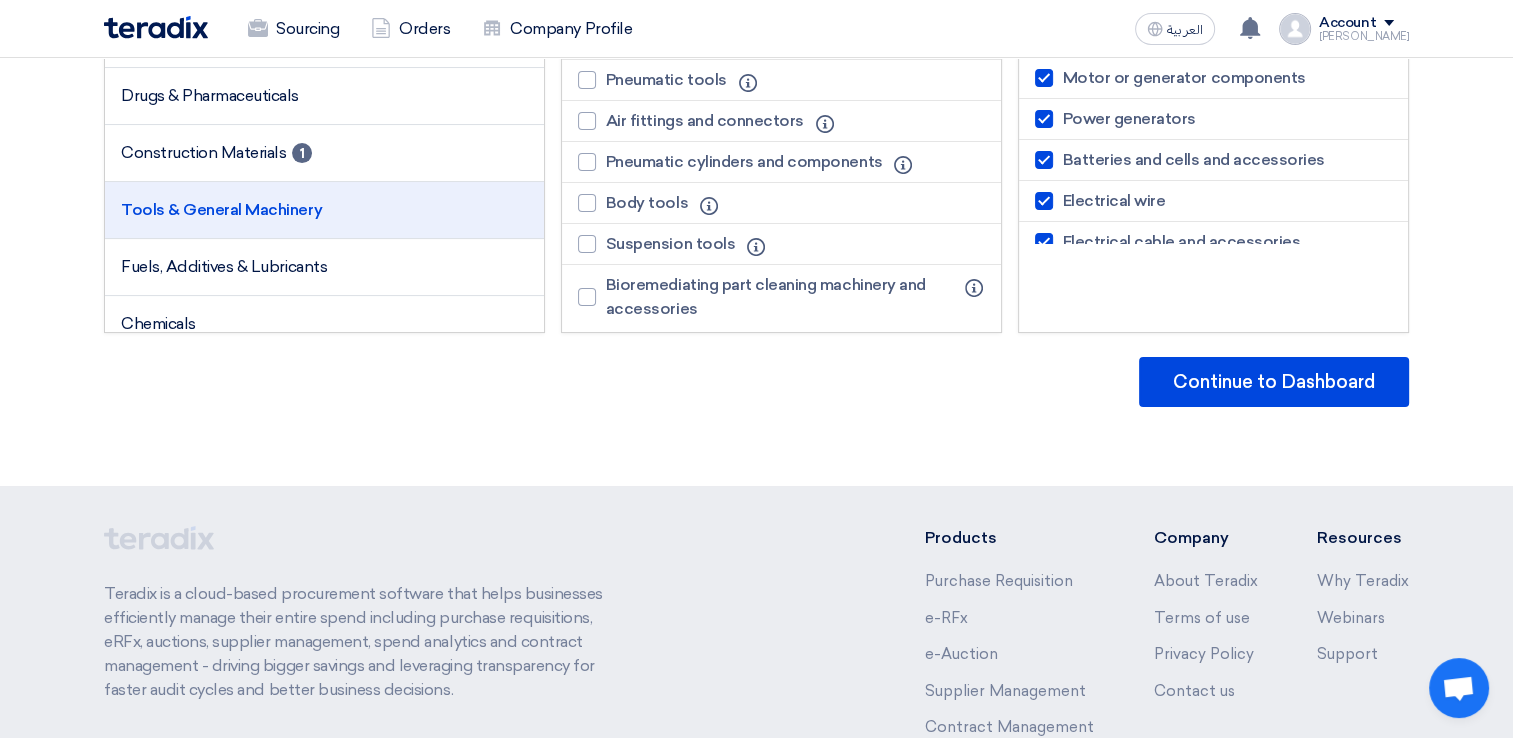 scroll, scrollTop: 906, scrollLeft: 0, axis: vertical 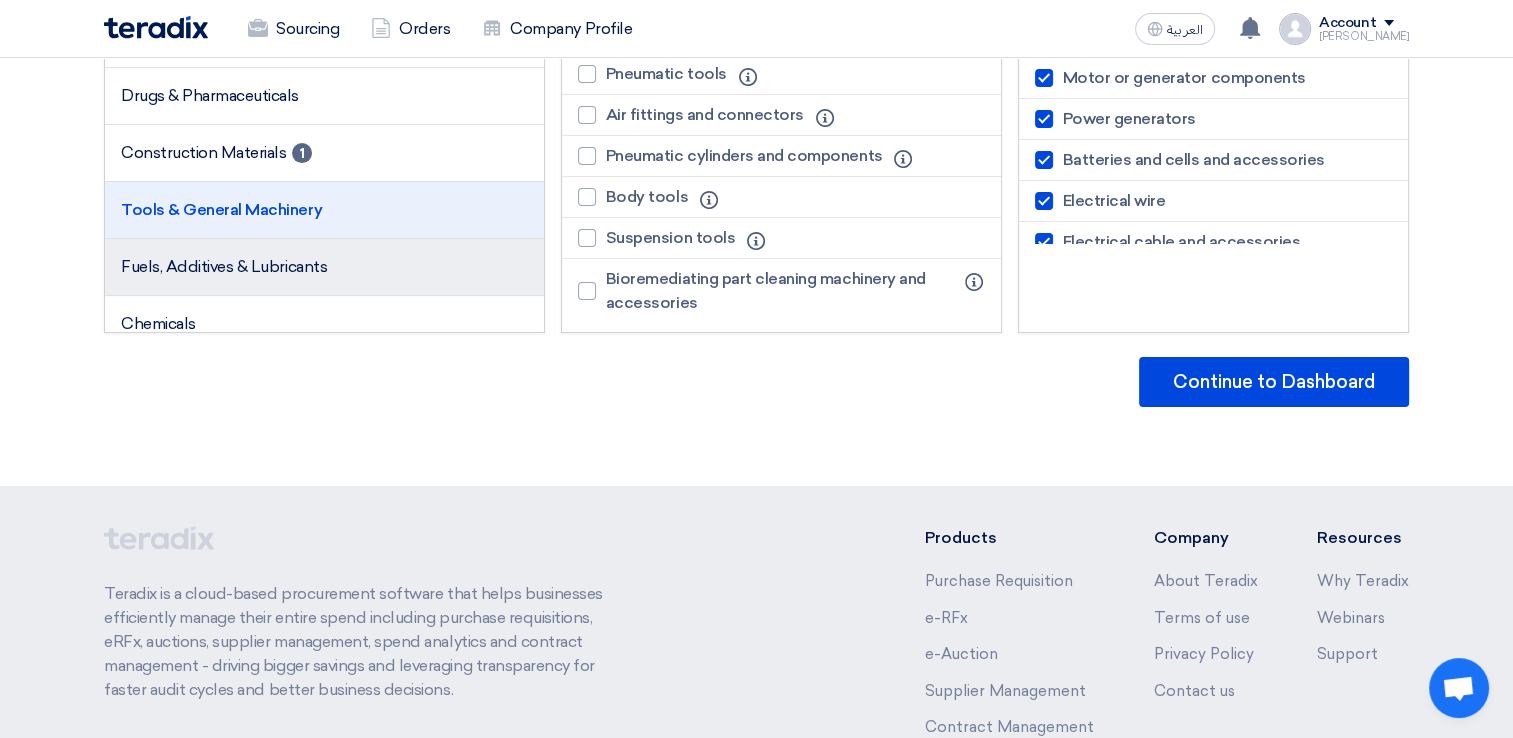click on "Fuels, Additives & Lubricants" 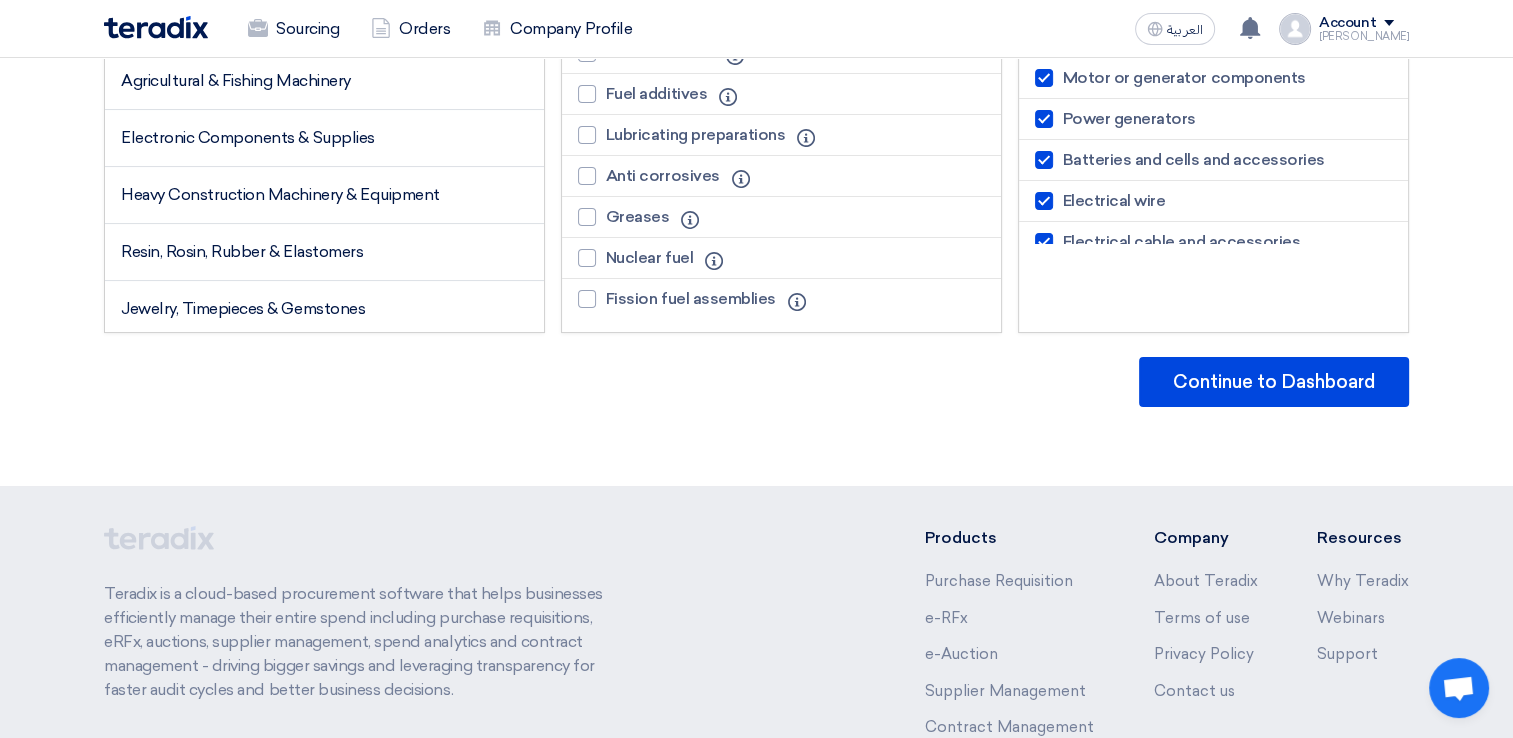 scroll, scrollTop: 1533, scrollLeft: 0, axis: vertical 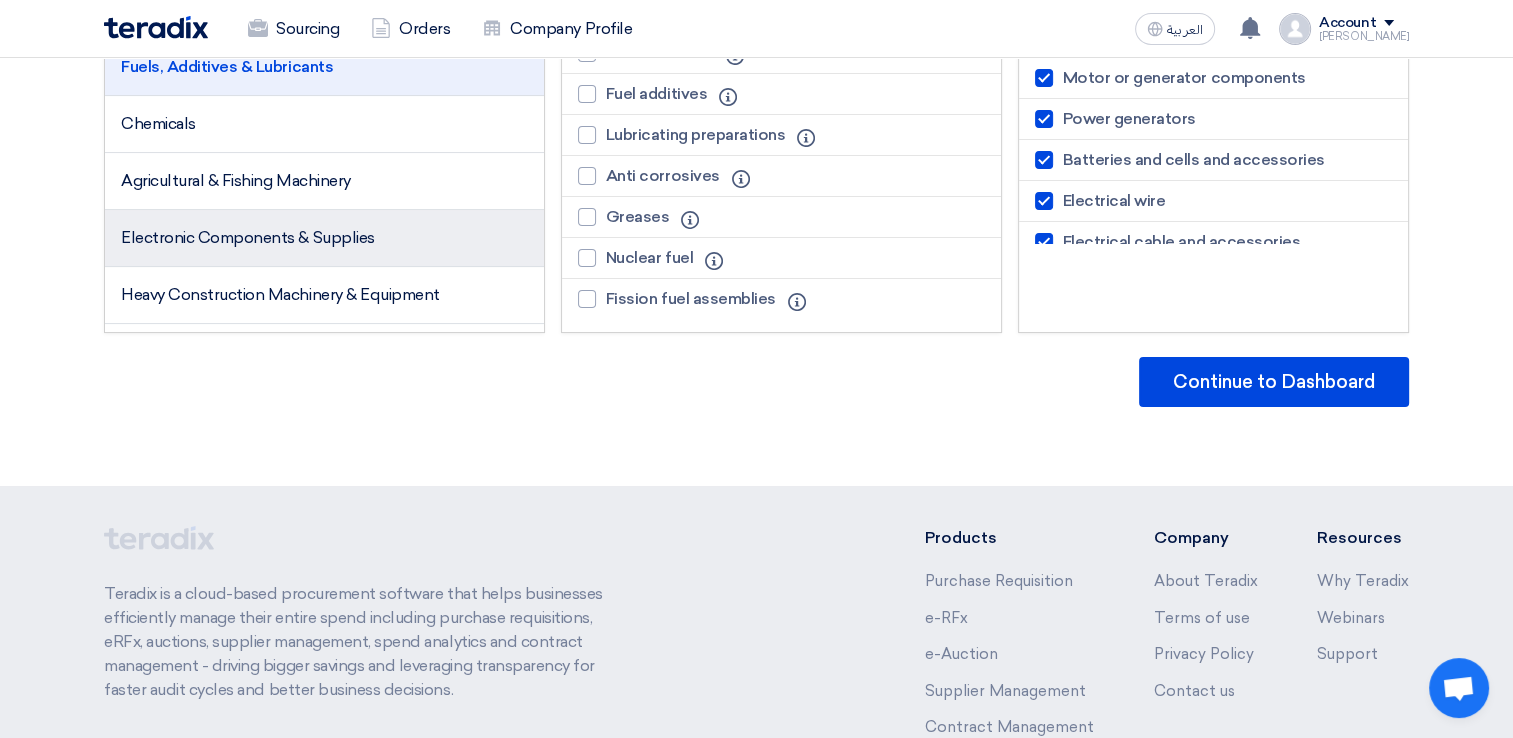 click on "Electronic Components & Supplies" 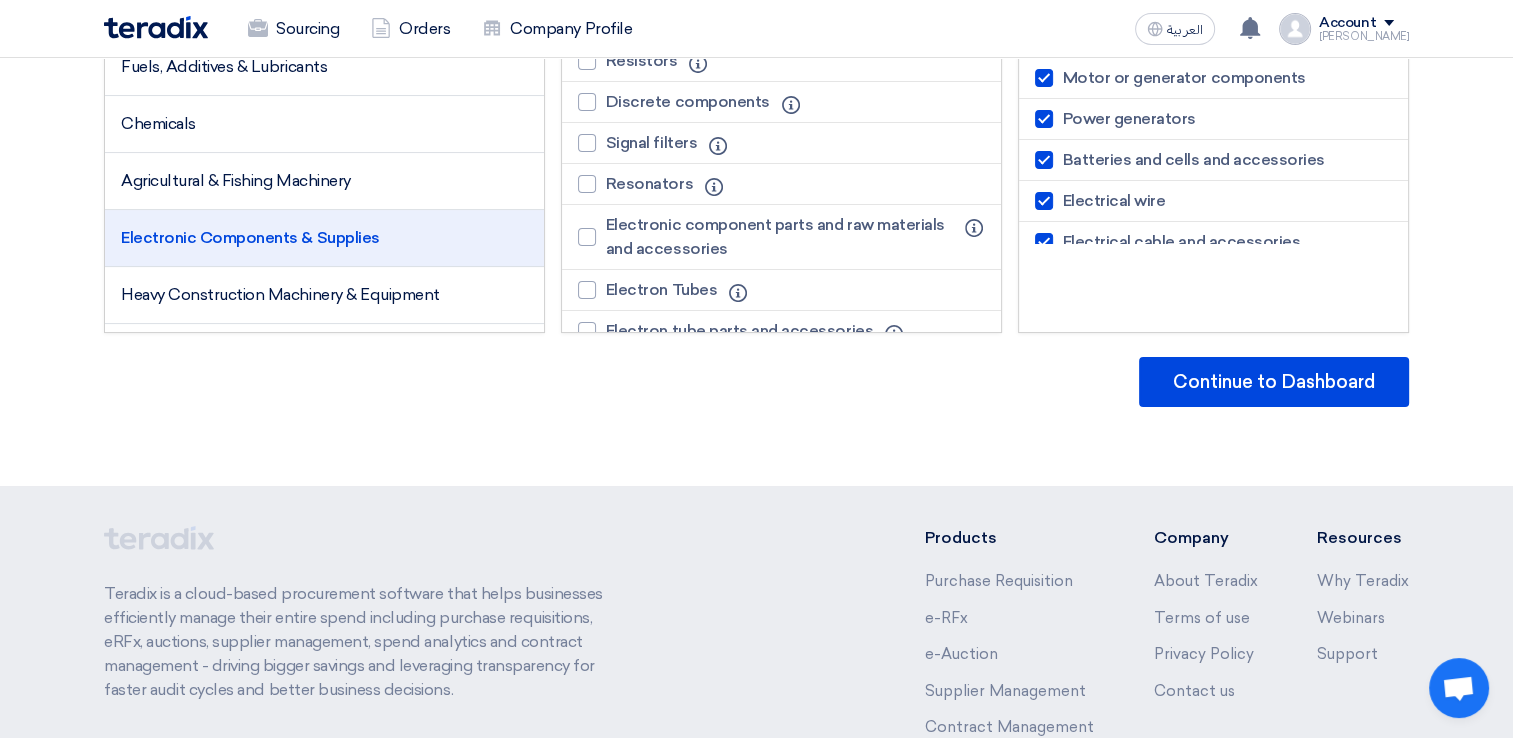 scroll, scrollTop: 0, scrollLeft: 0, axis: both 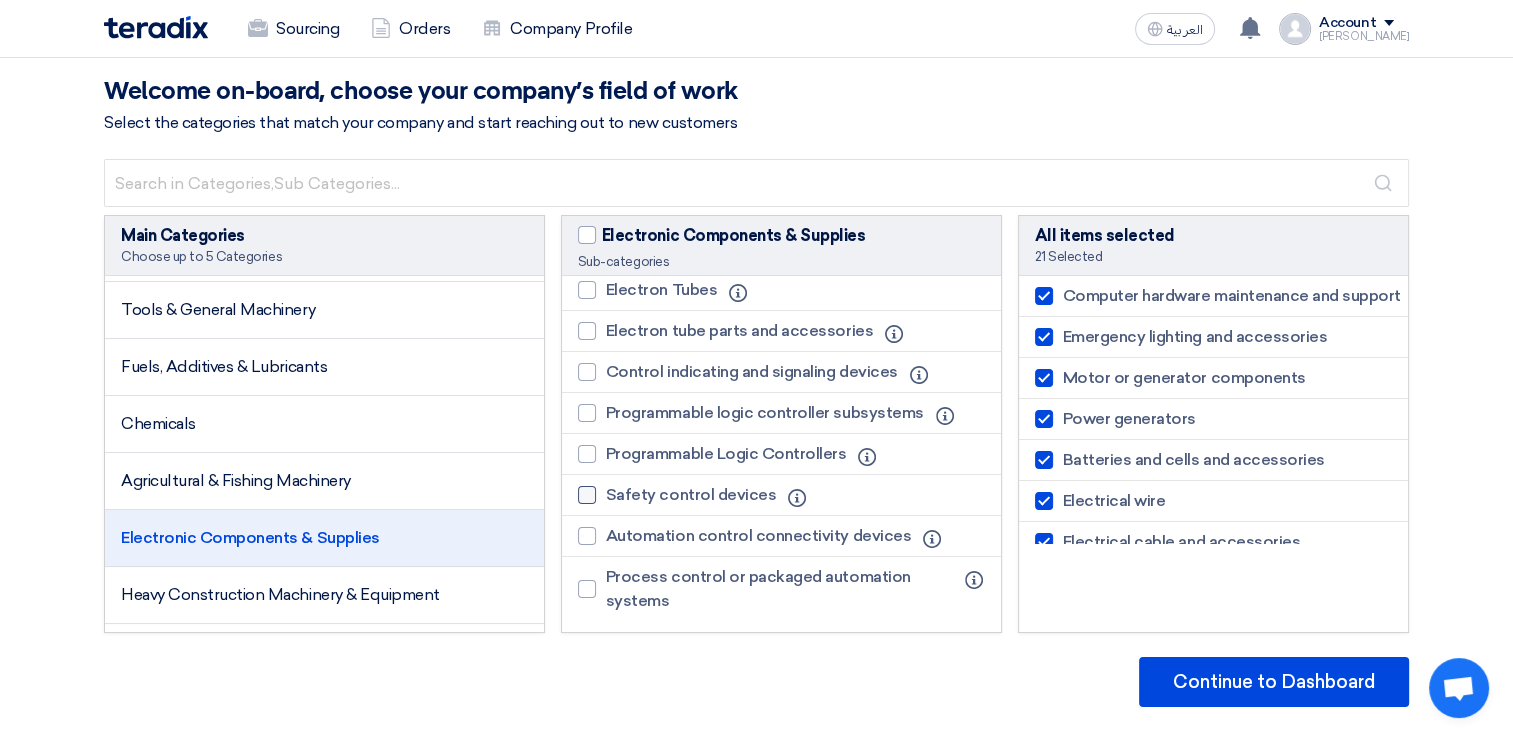 click 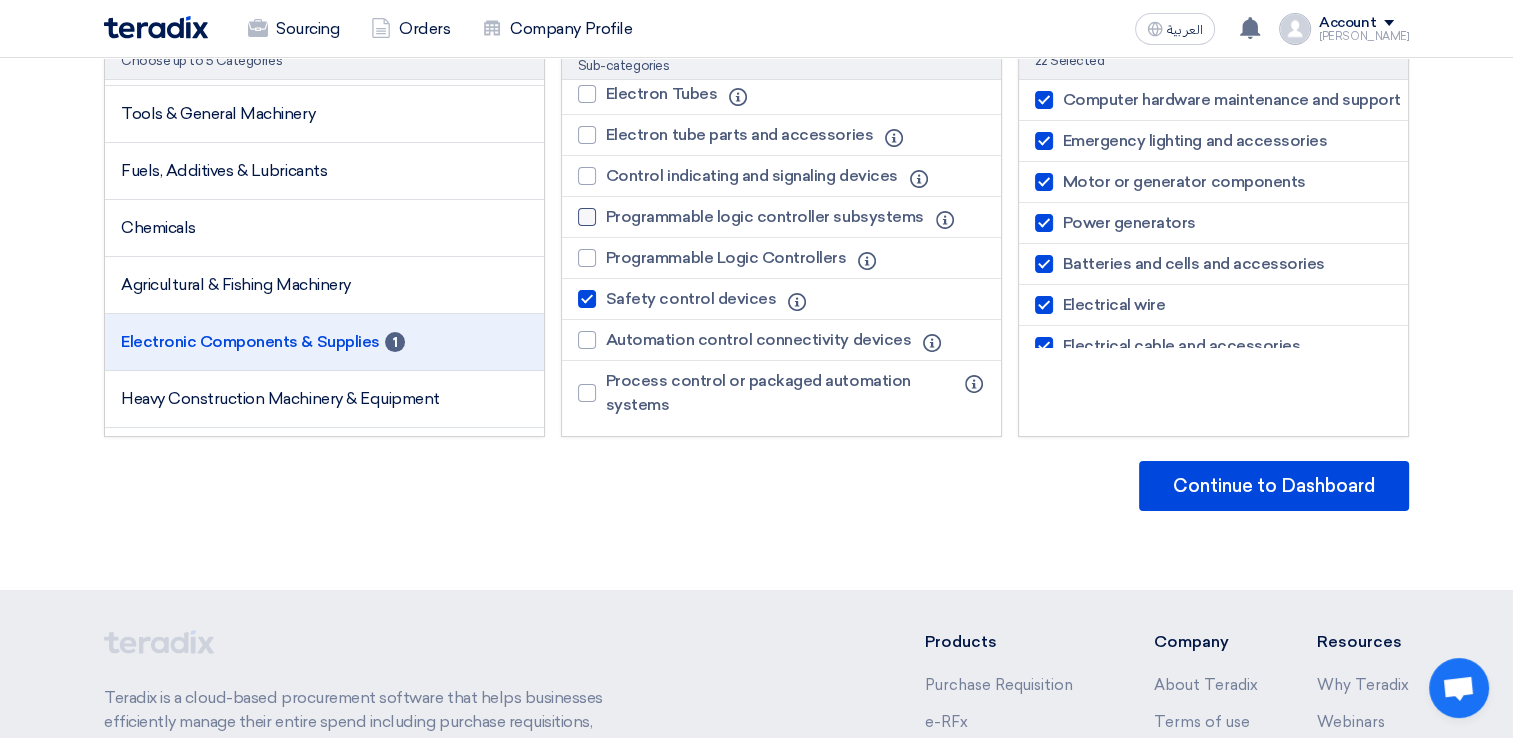 scroll, scrollTop: 210, scrollLeft: 0, axis: vertical 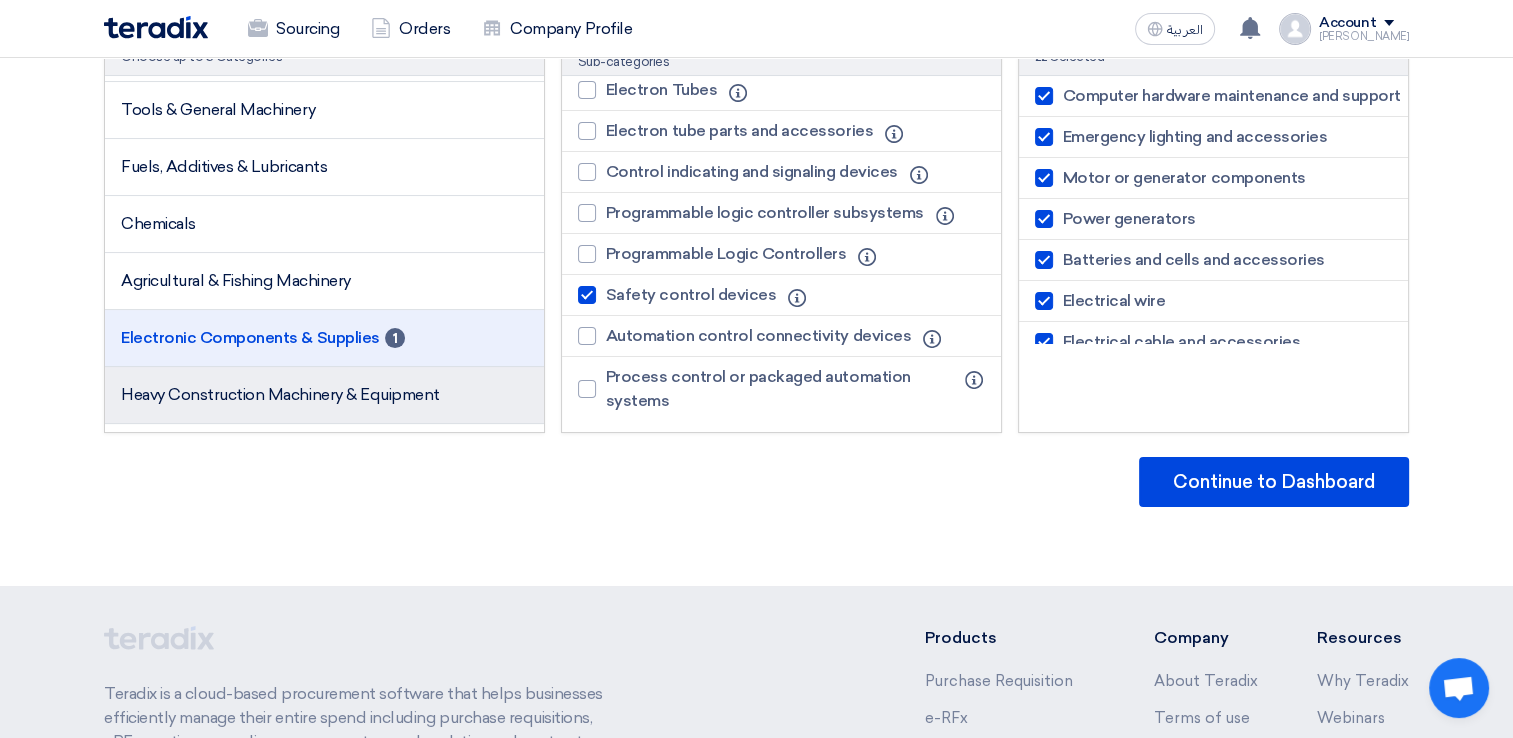 click on "Heavy Construction Machinery & Equipment" 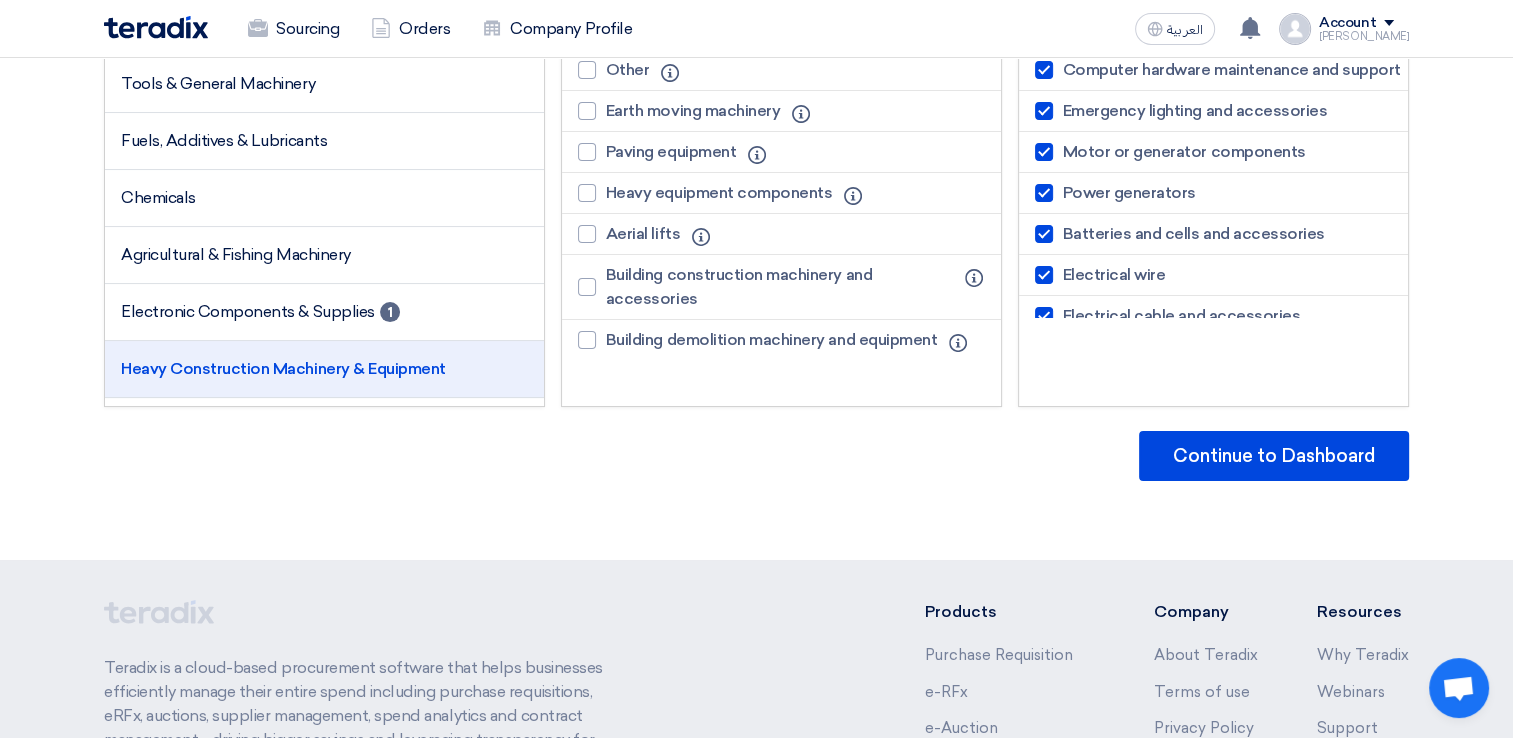 scroll, scrollTop: 310, scrollLeft: 0, axis: vertical 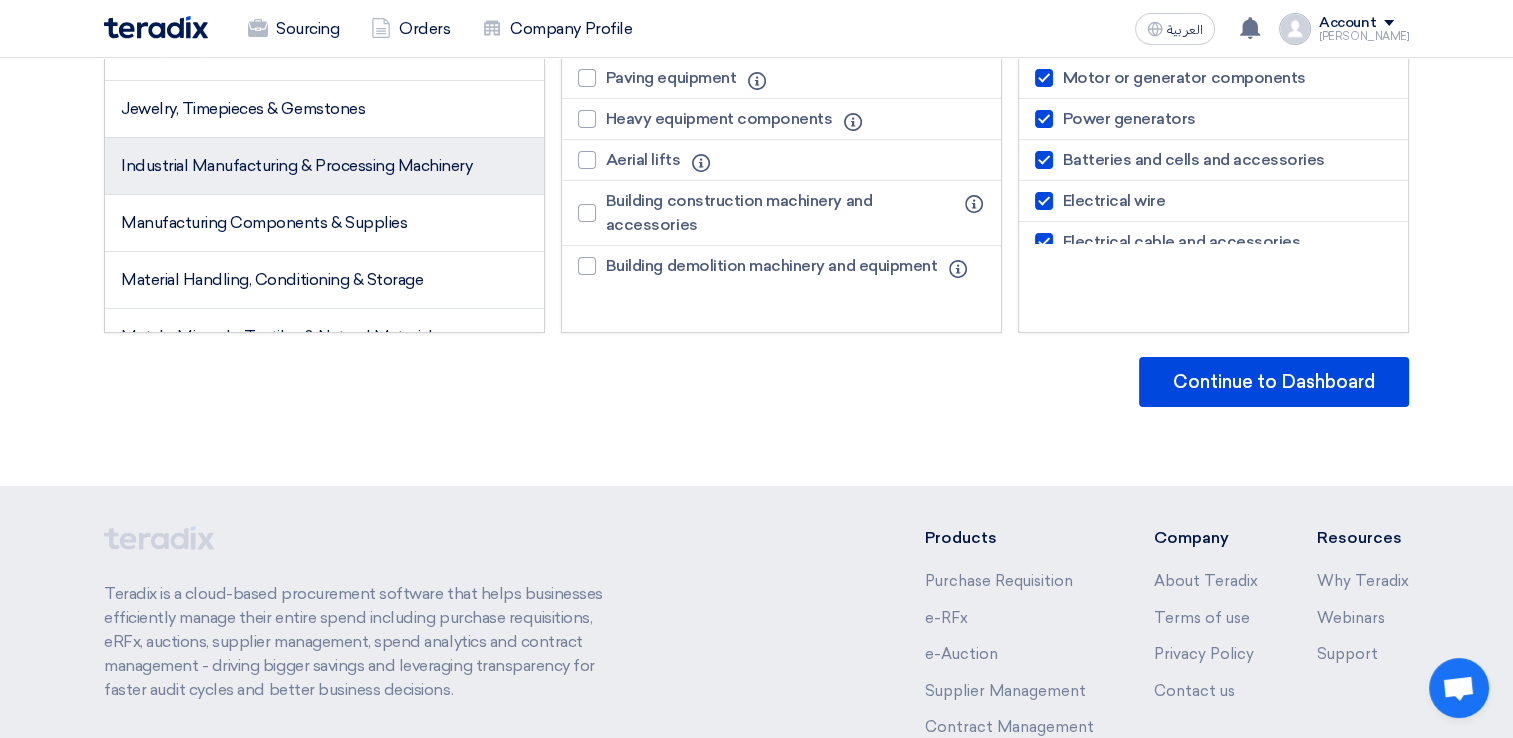 click on "Industrial Manufacturing & Processing Machinery" 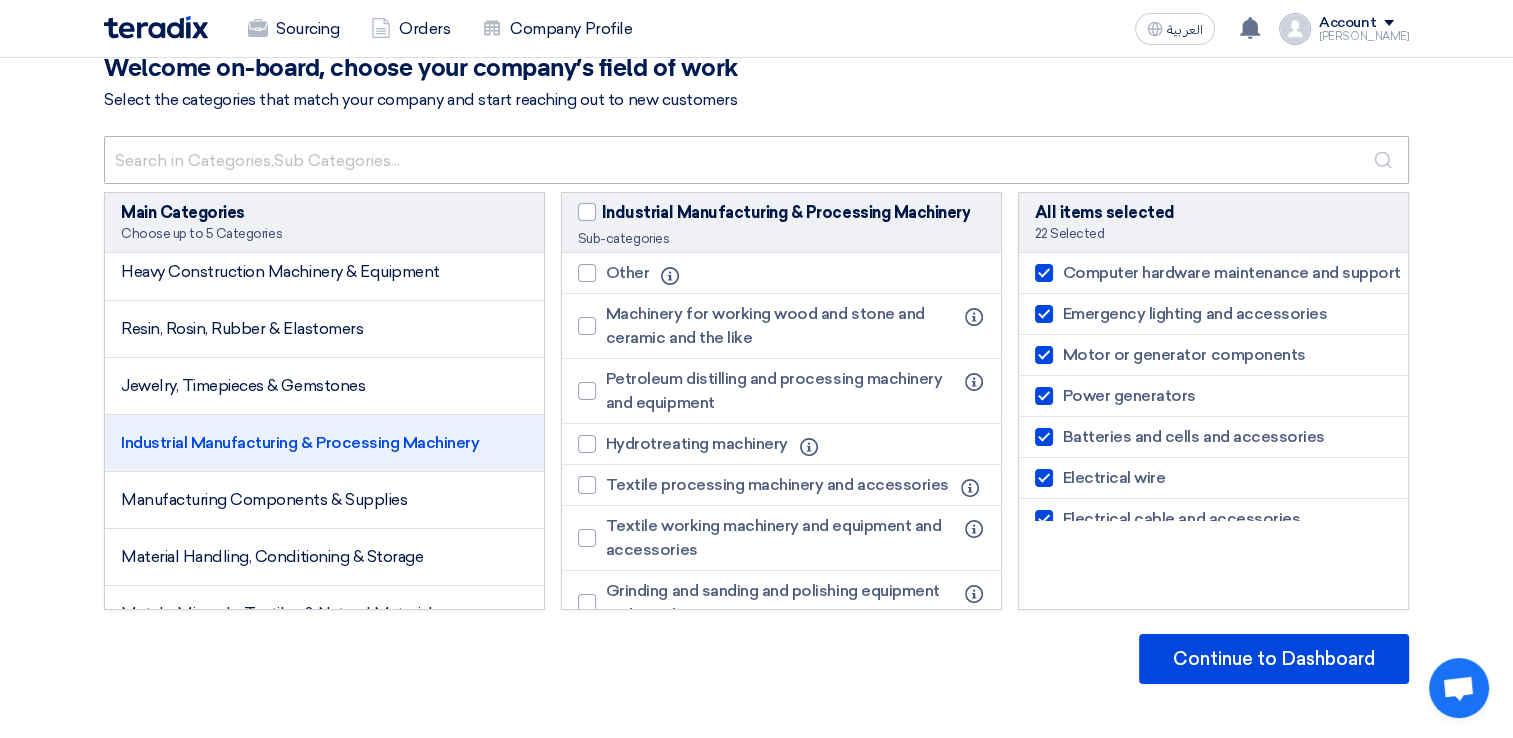 scroll, scrollTop: 0, scrollLeft: 0, axis: both 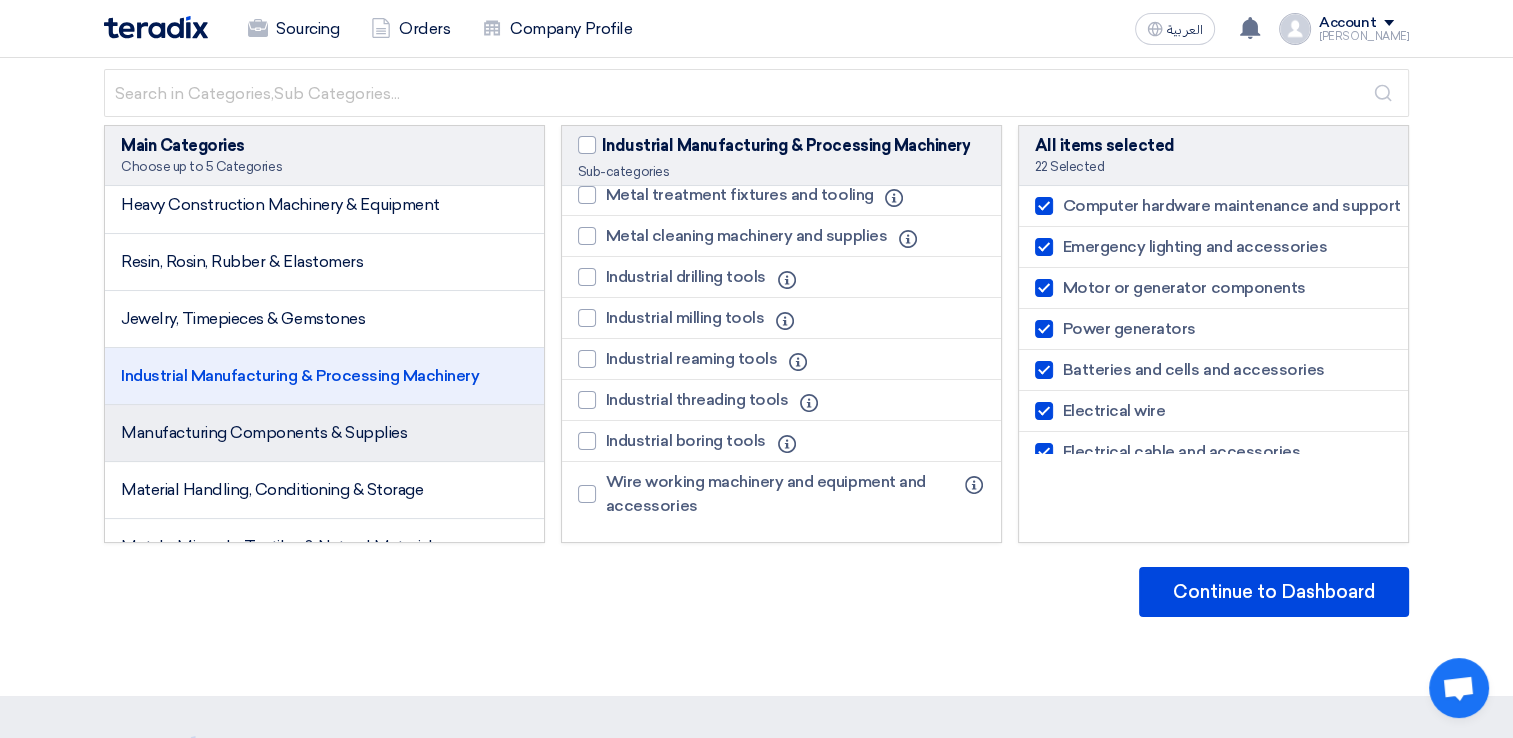 click on "Manufacturing Components & Supplies" 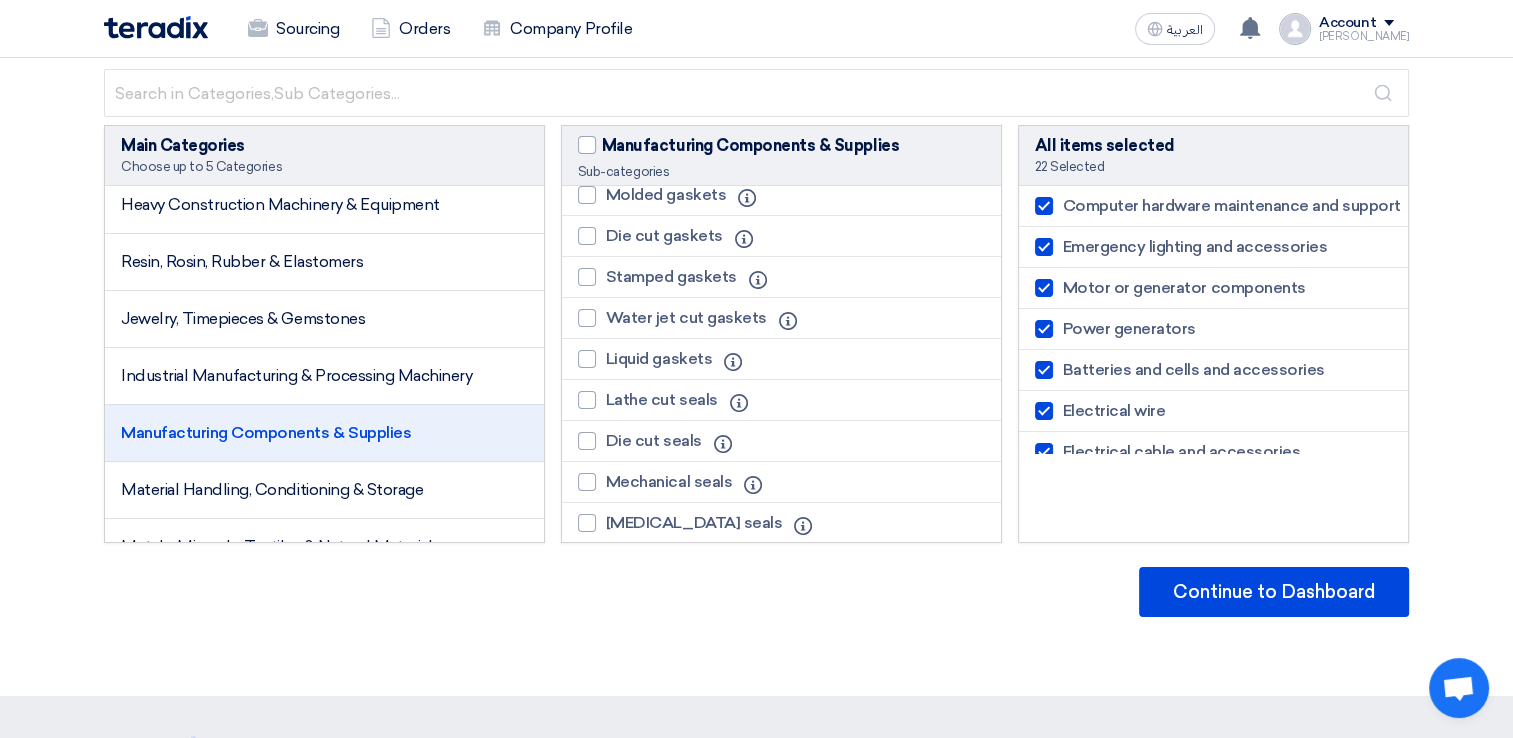 scroll, scrollTop: 8694, scrollLeft: 0, axis: vertical 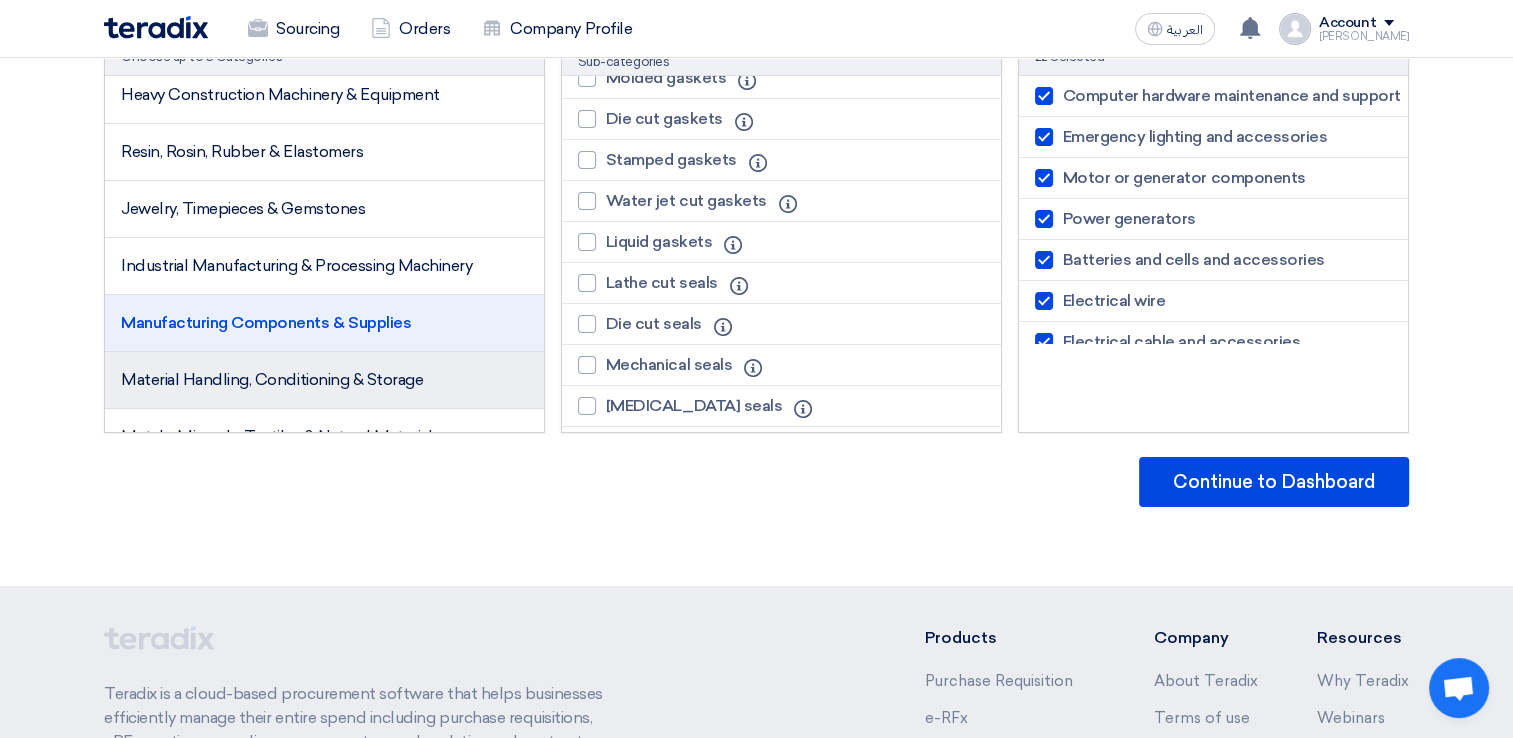 click on "Material Handling, Conditioning & Storage" 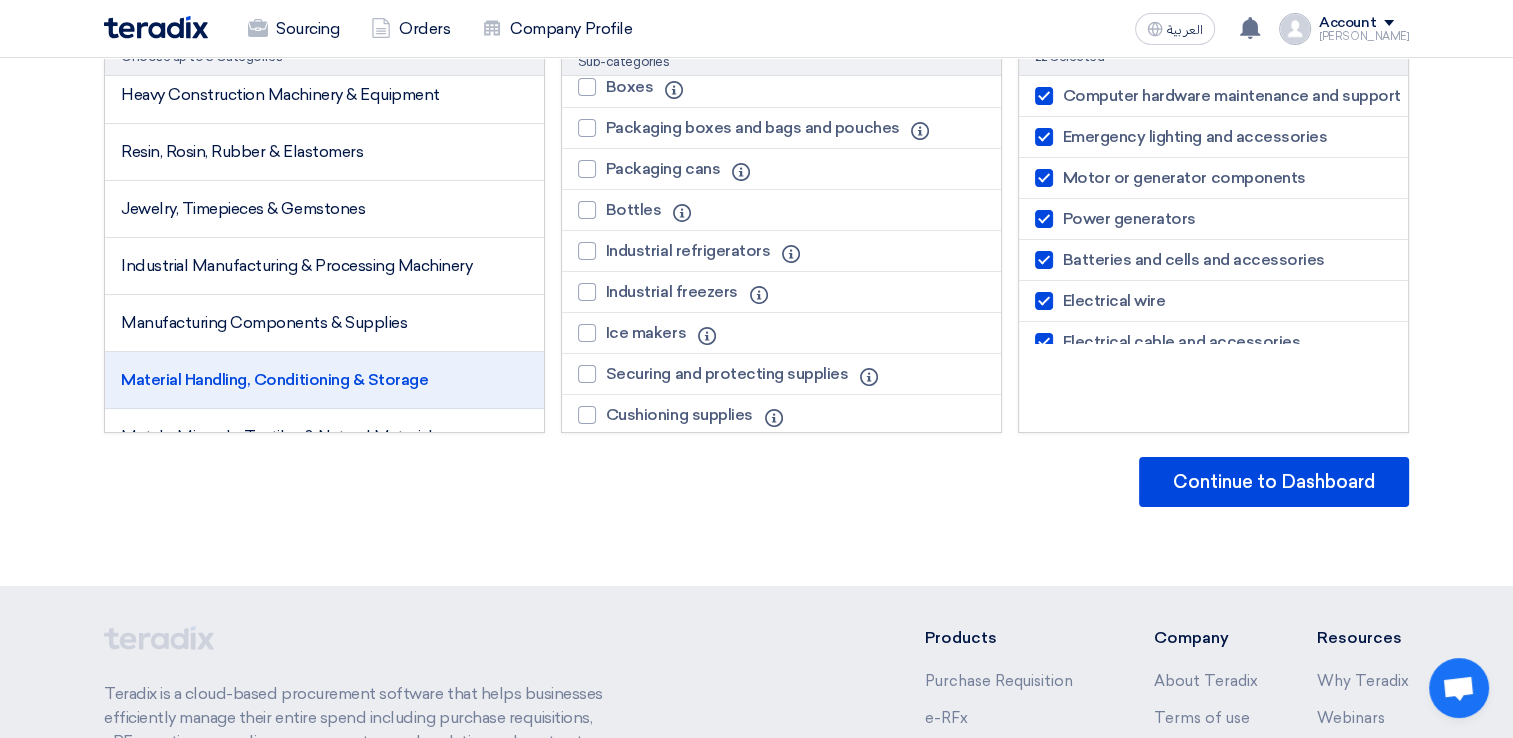 scroll, scrollTop: 1052, scrollLeft: 0, axis: vertical 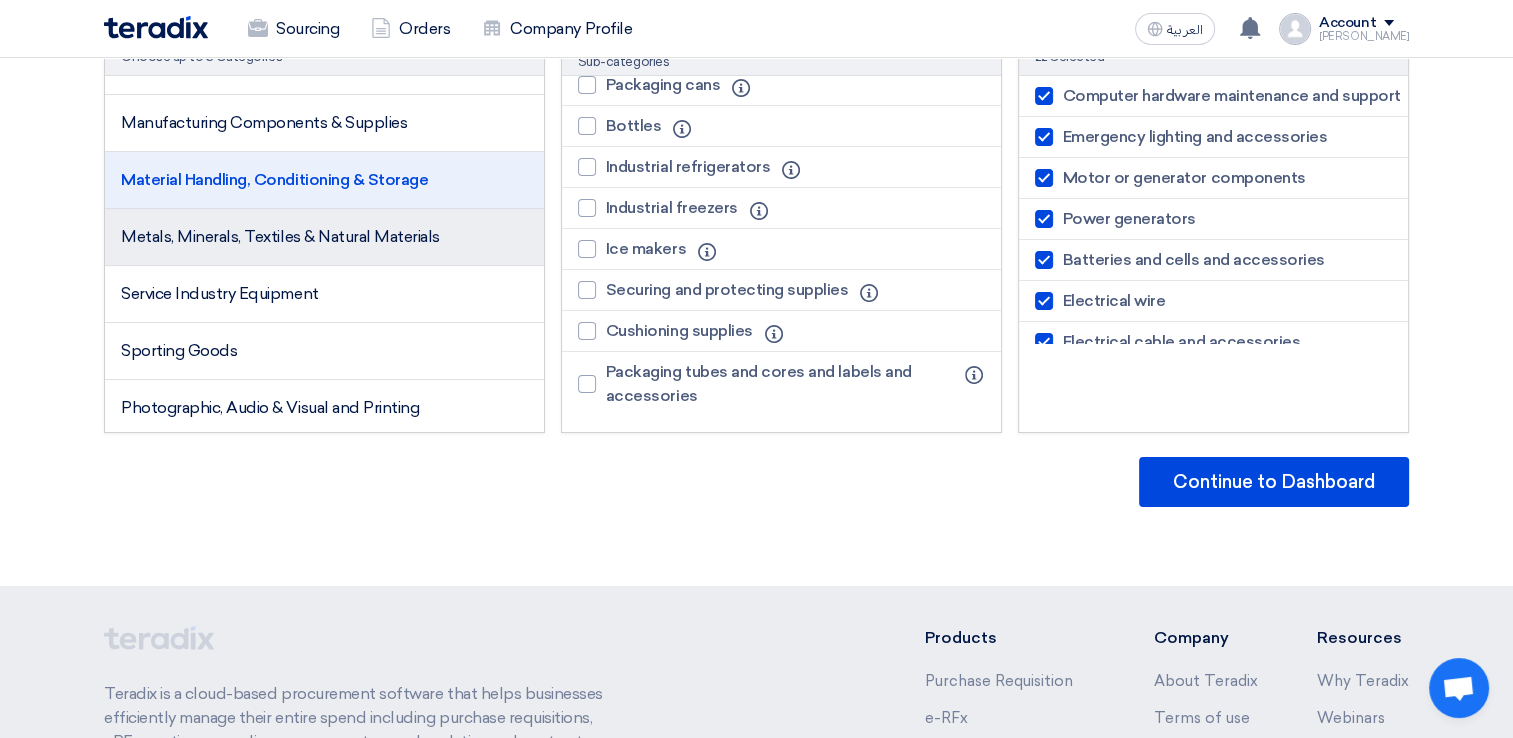 click on "Metals, Minerals, Textiles & Natural Materials" 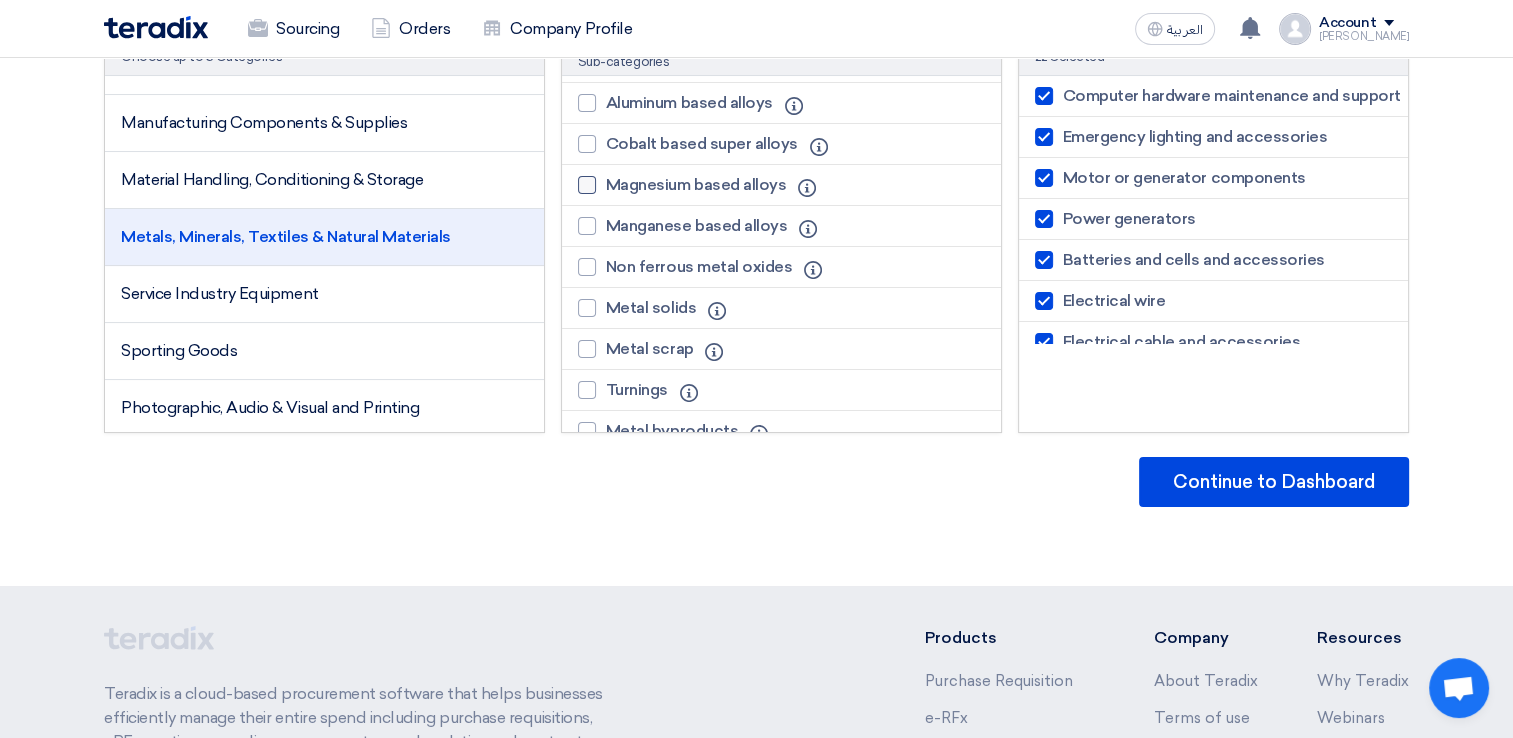scroll, scrollTop: 2015, scrollLeft: 0, axis: vertical 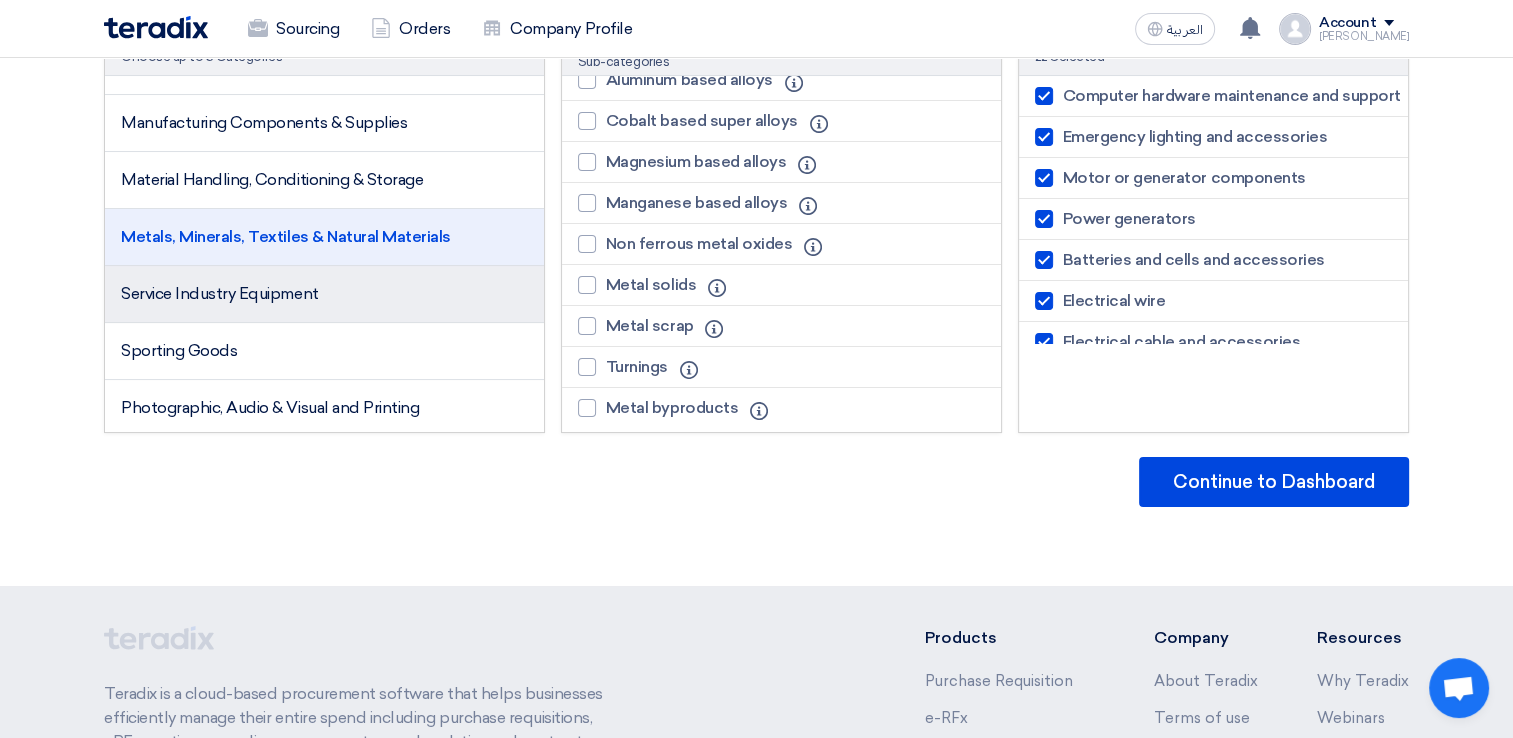 click on "Service Industry Equipment" 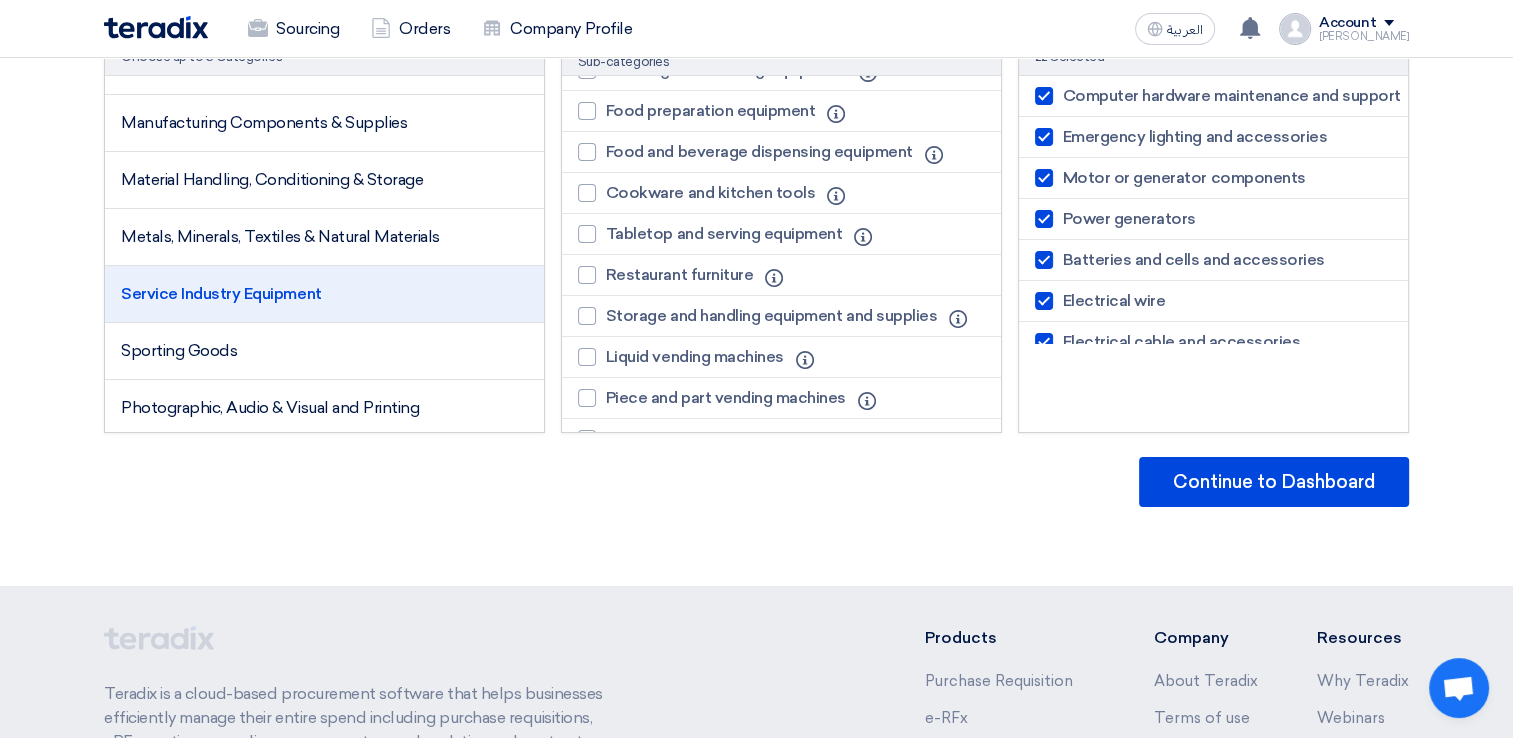scroll, scrollTop: 0, scrollLeft: 0, axis: both 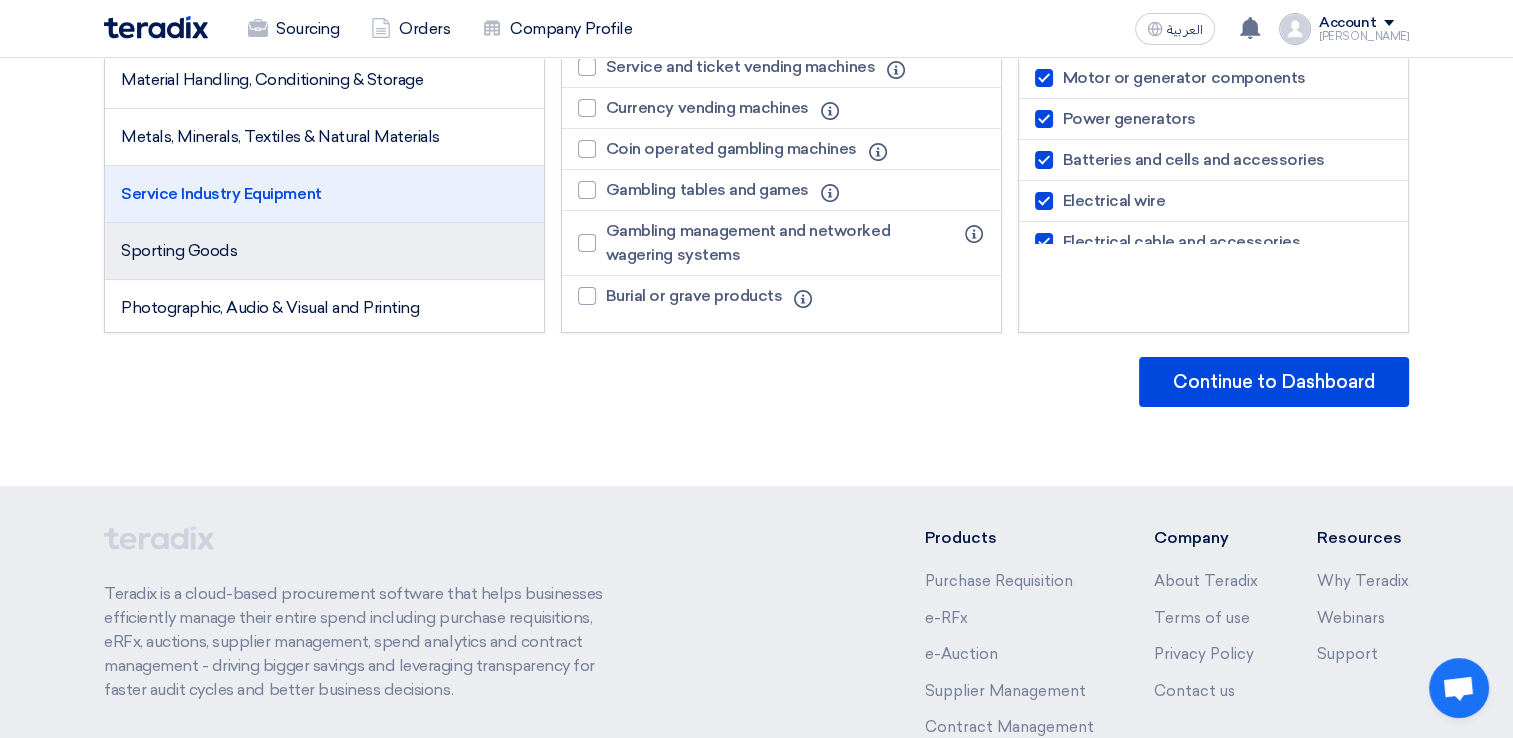 click on "Sporting Goods" 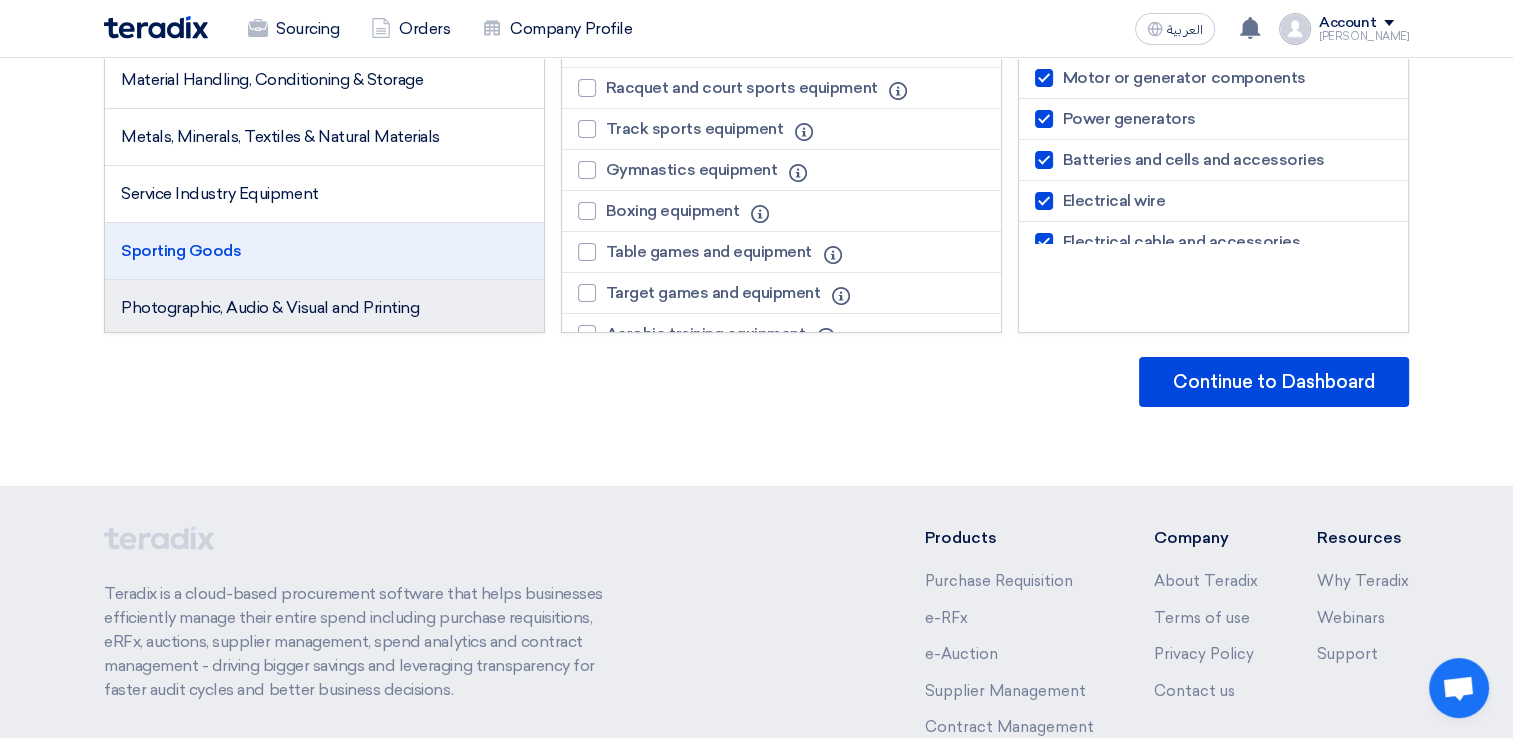 click on "Photographic, Audio & Visual and Printing" 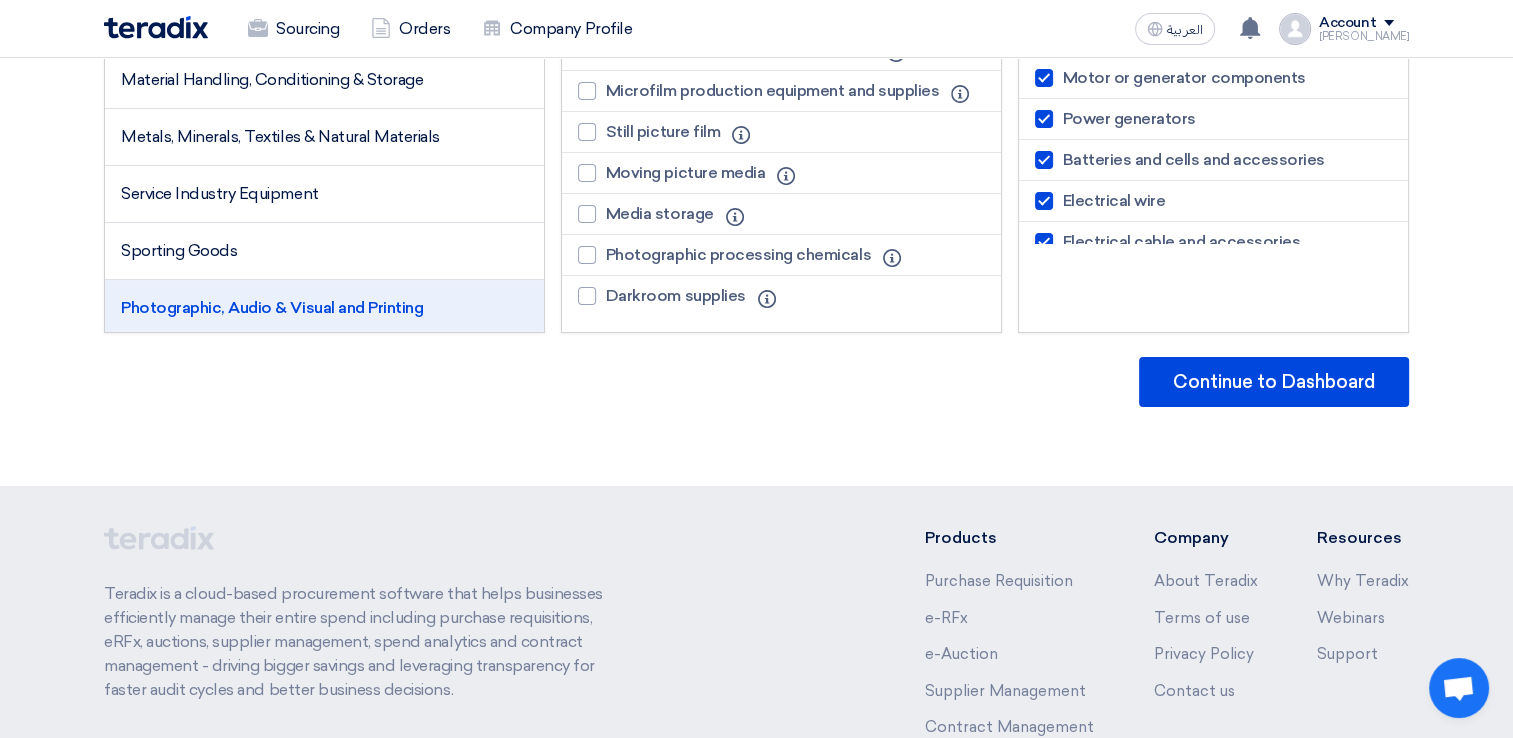 scroll, scrollTop: 788, scrollLeft: 0, axis: vertical 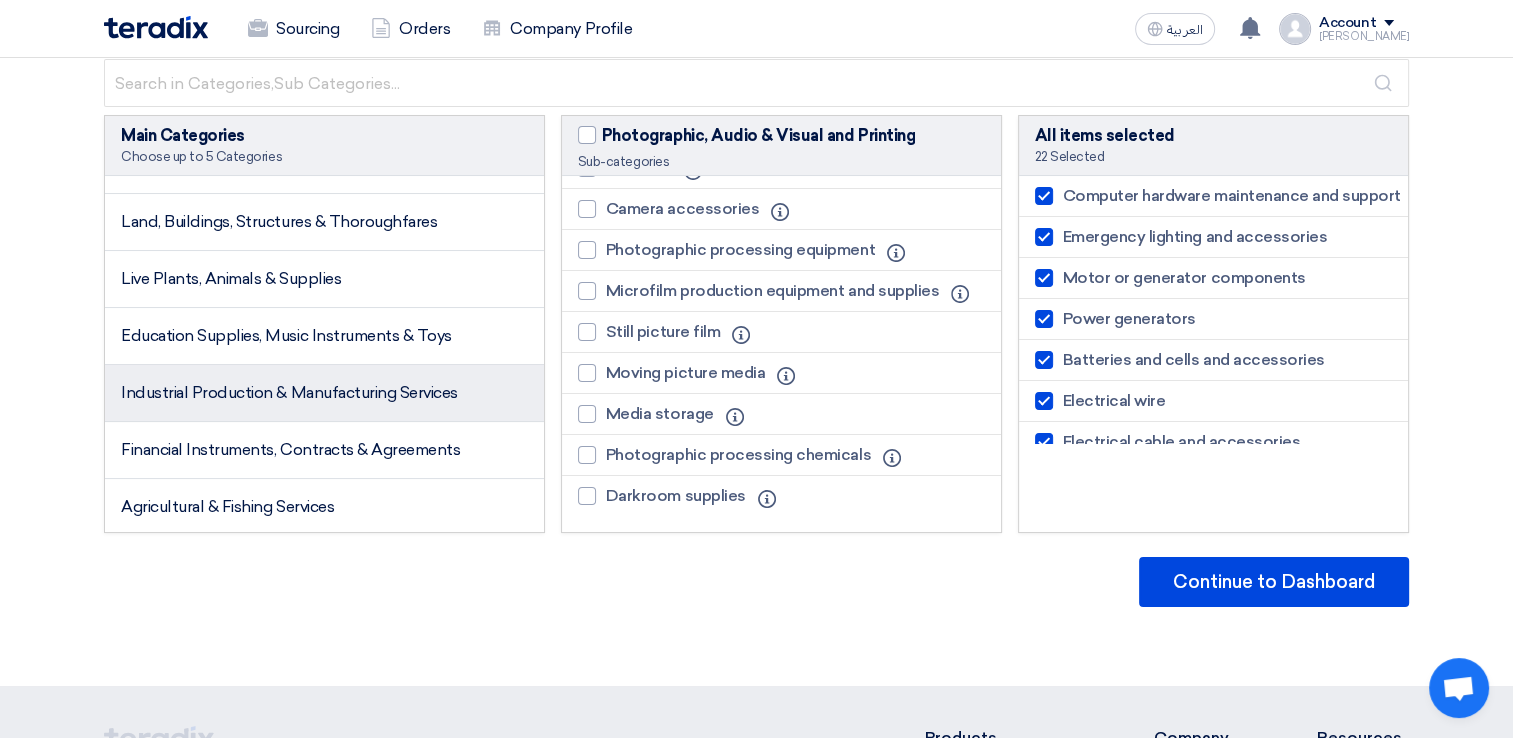 click on "Industrial Production & Manufacturing Services" 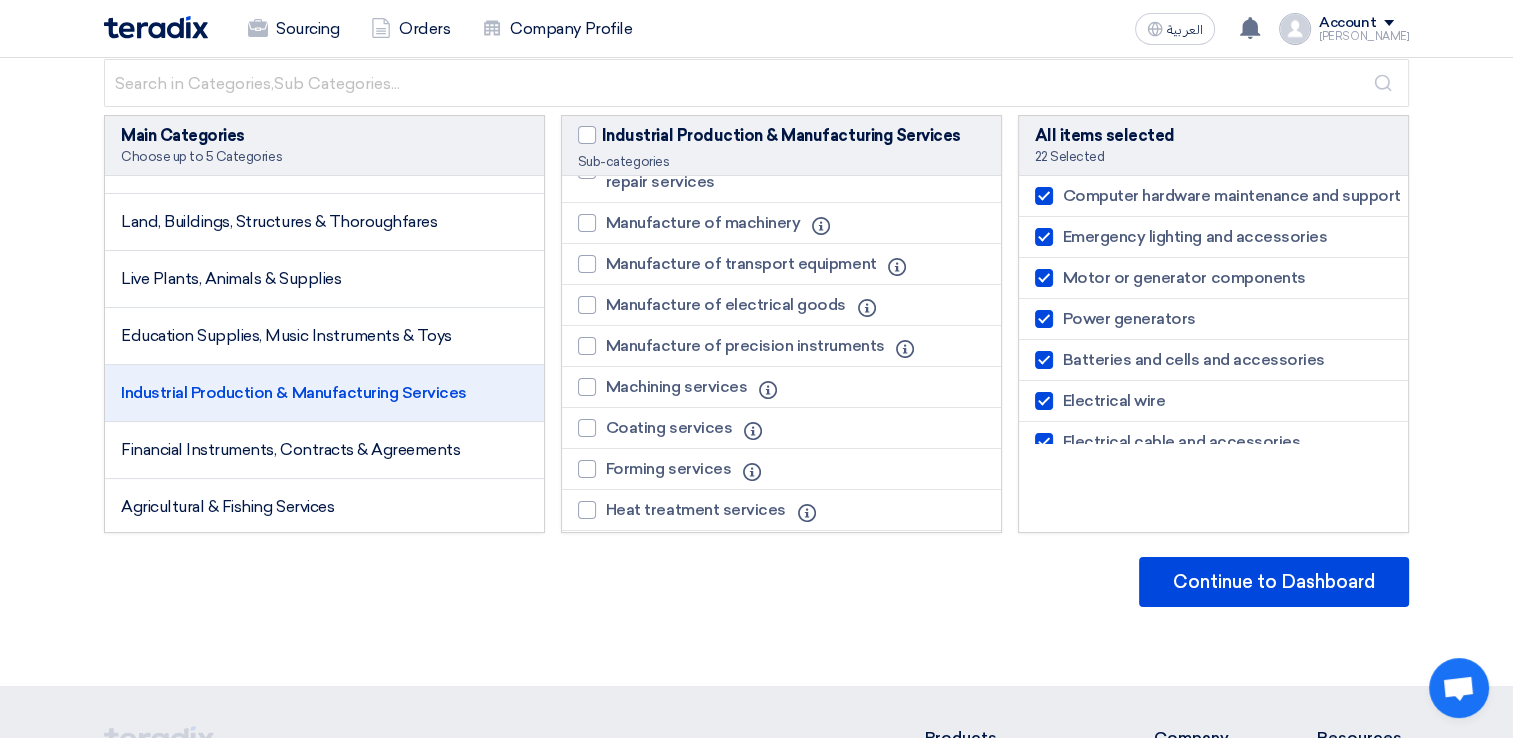 scroll, scrollTop: 1158, scrollLeft: 0, axis: vertical 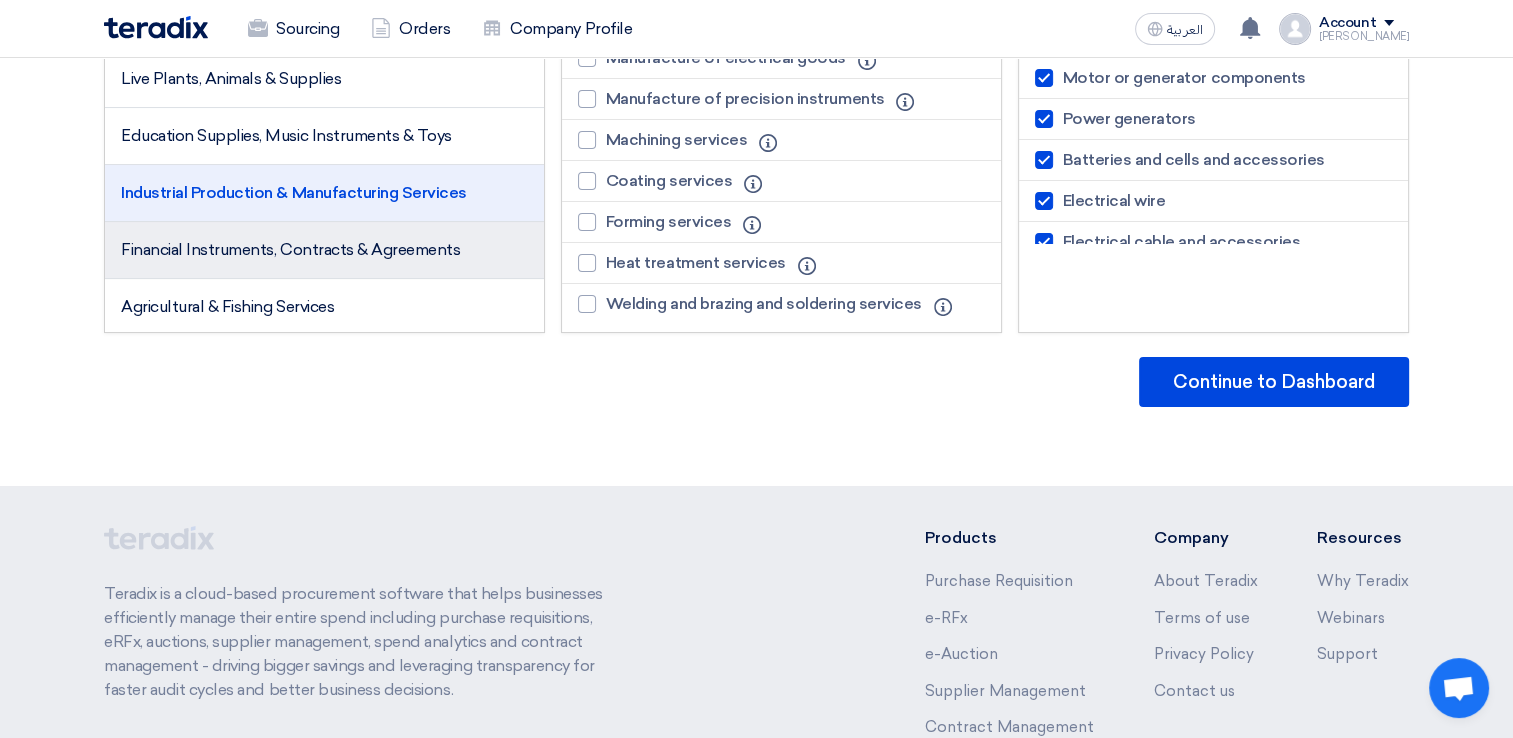 click on "Financial Instruments, Contracts & Agreements" 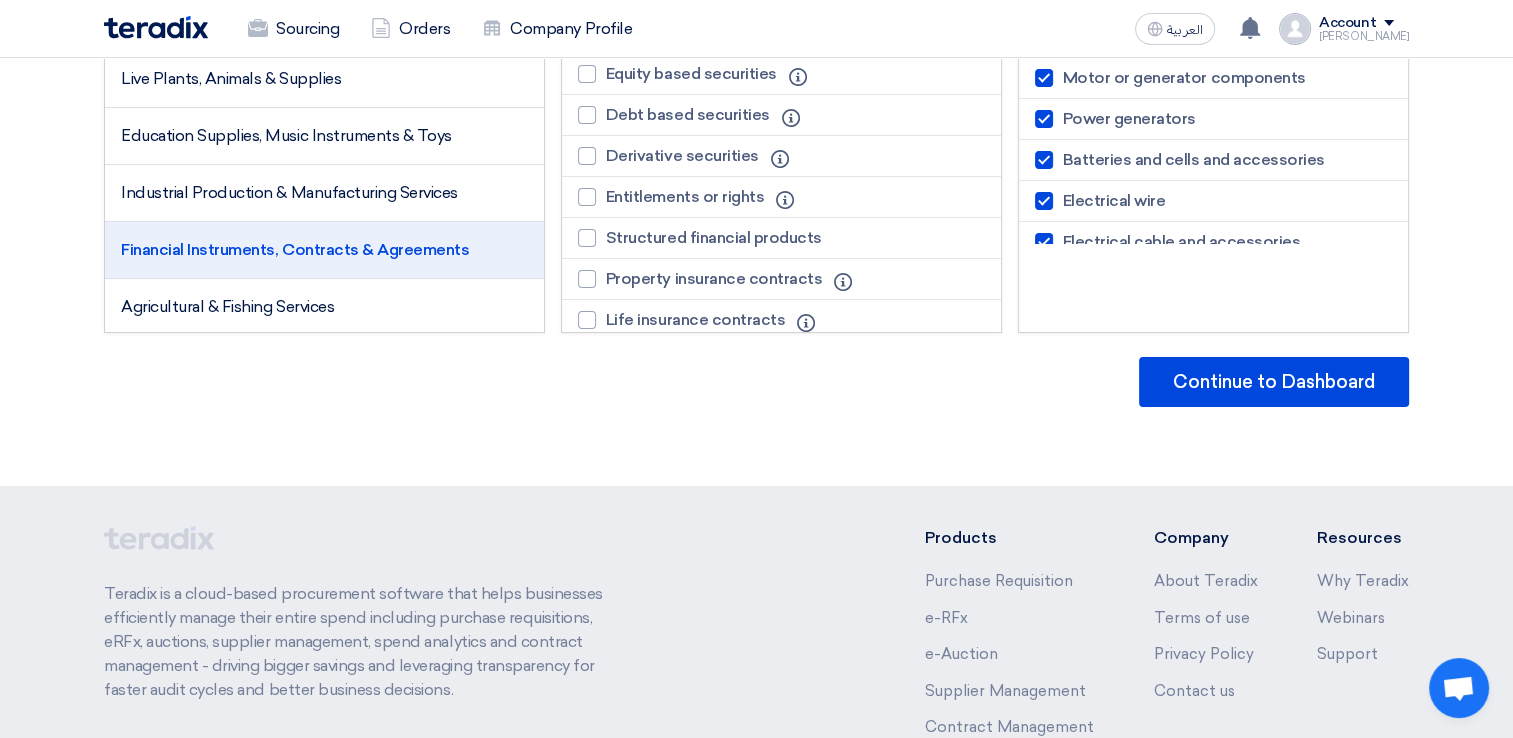 scroll, scrollTop: 0, scrollLeft: 0, axis: both 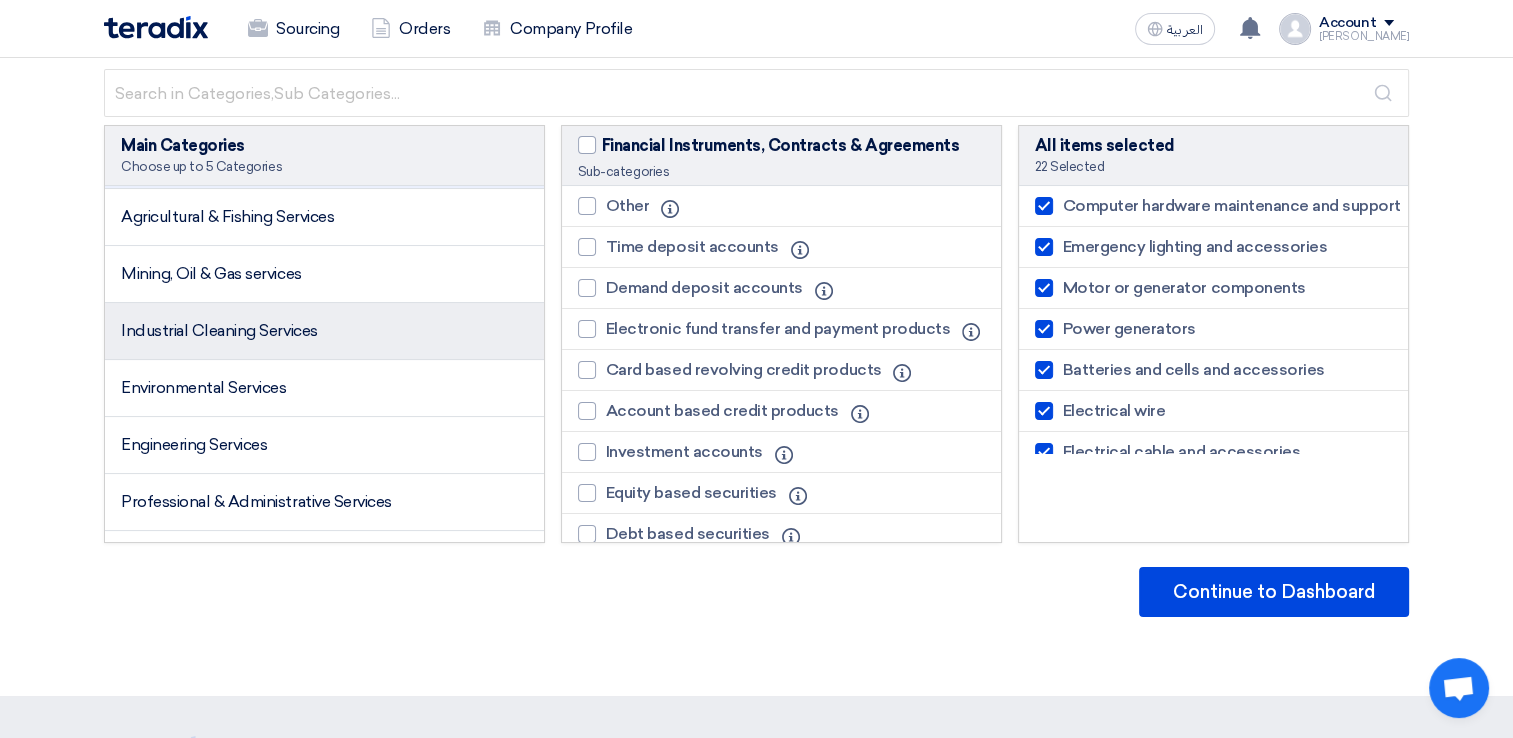 click on "Industrial Cleaning Services" 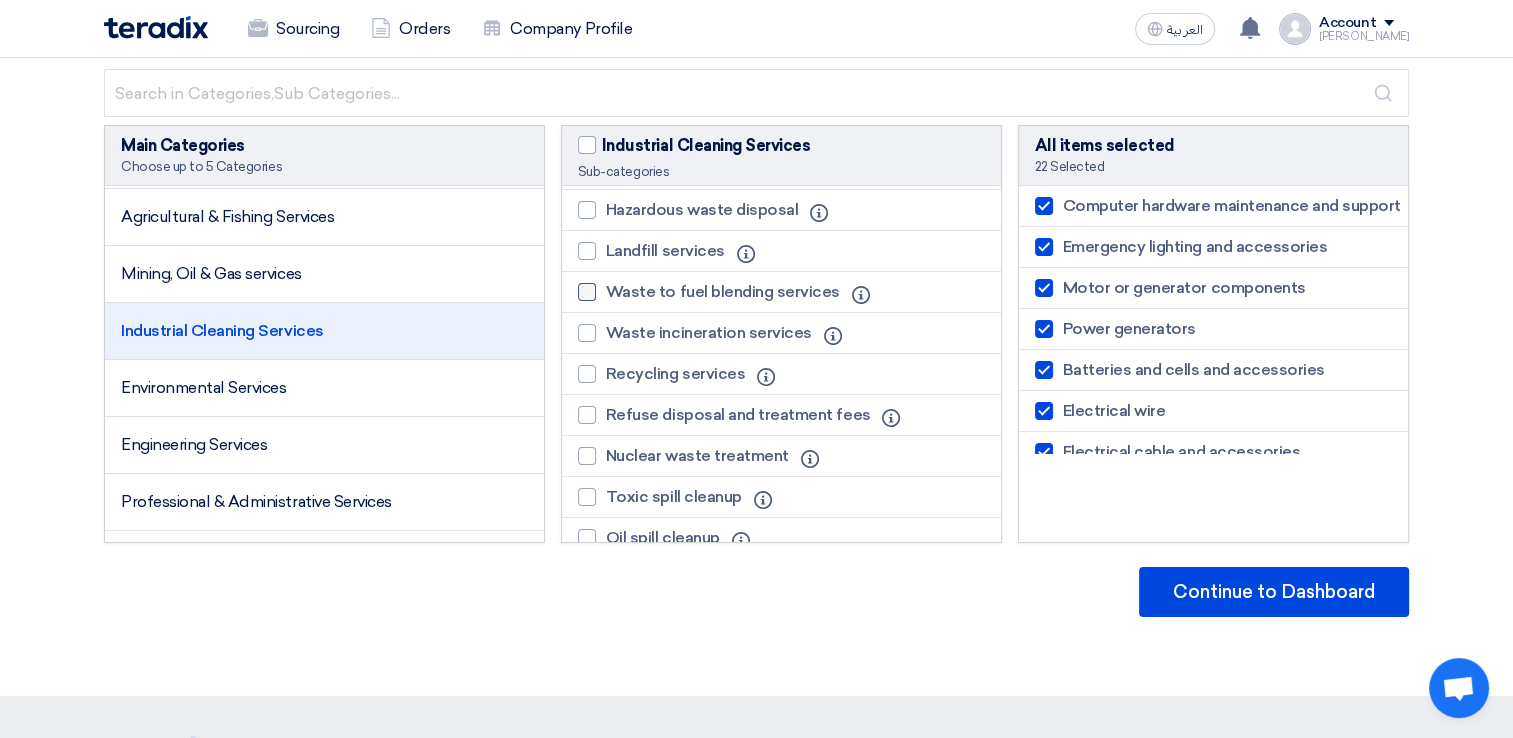 scroll, scrollTop: 457, scrollLeft: 0, axis: vertical 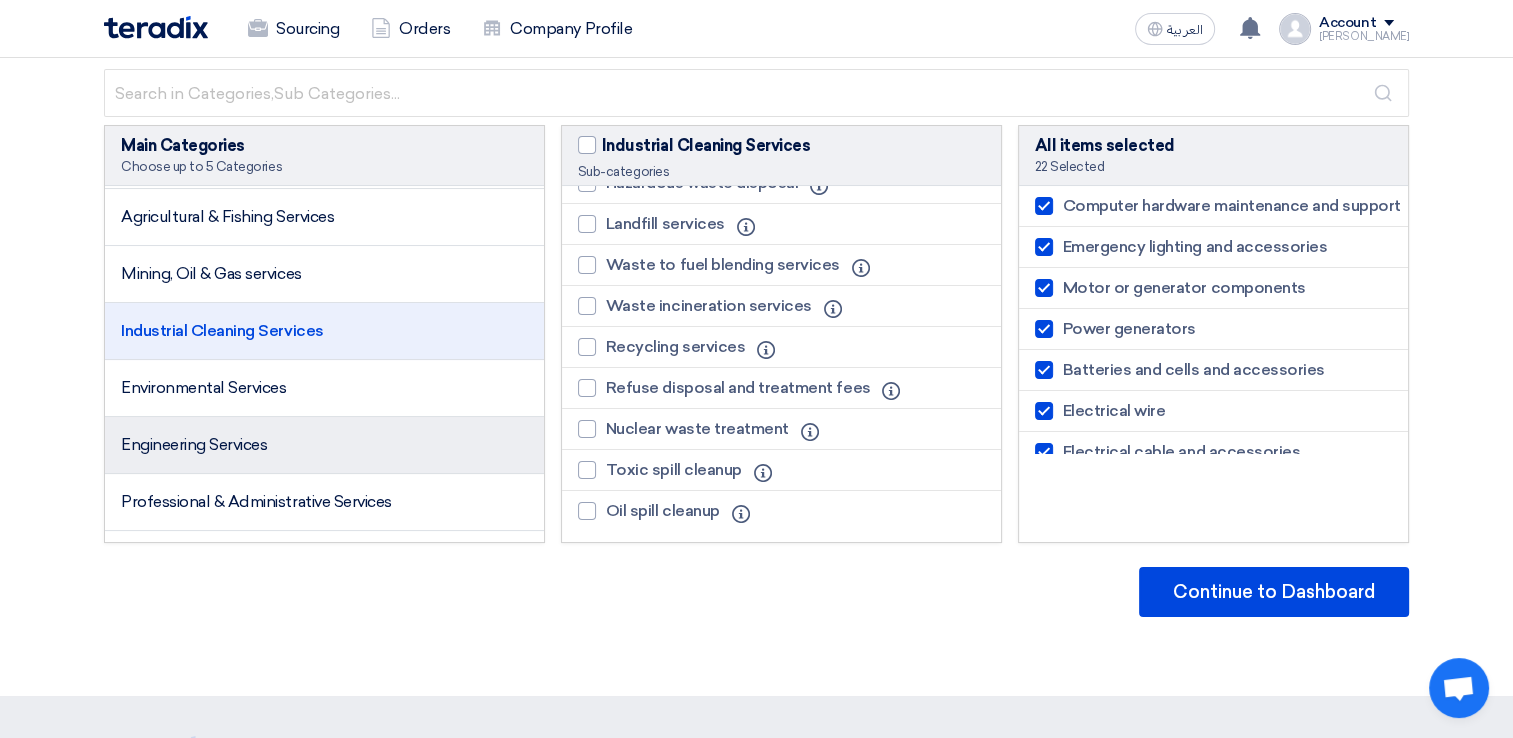 click on "Engineering Services" 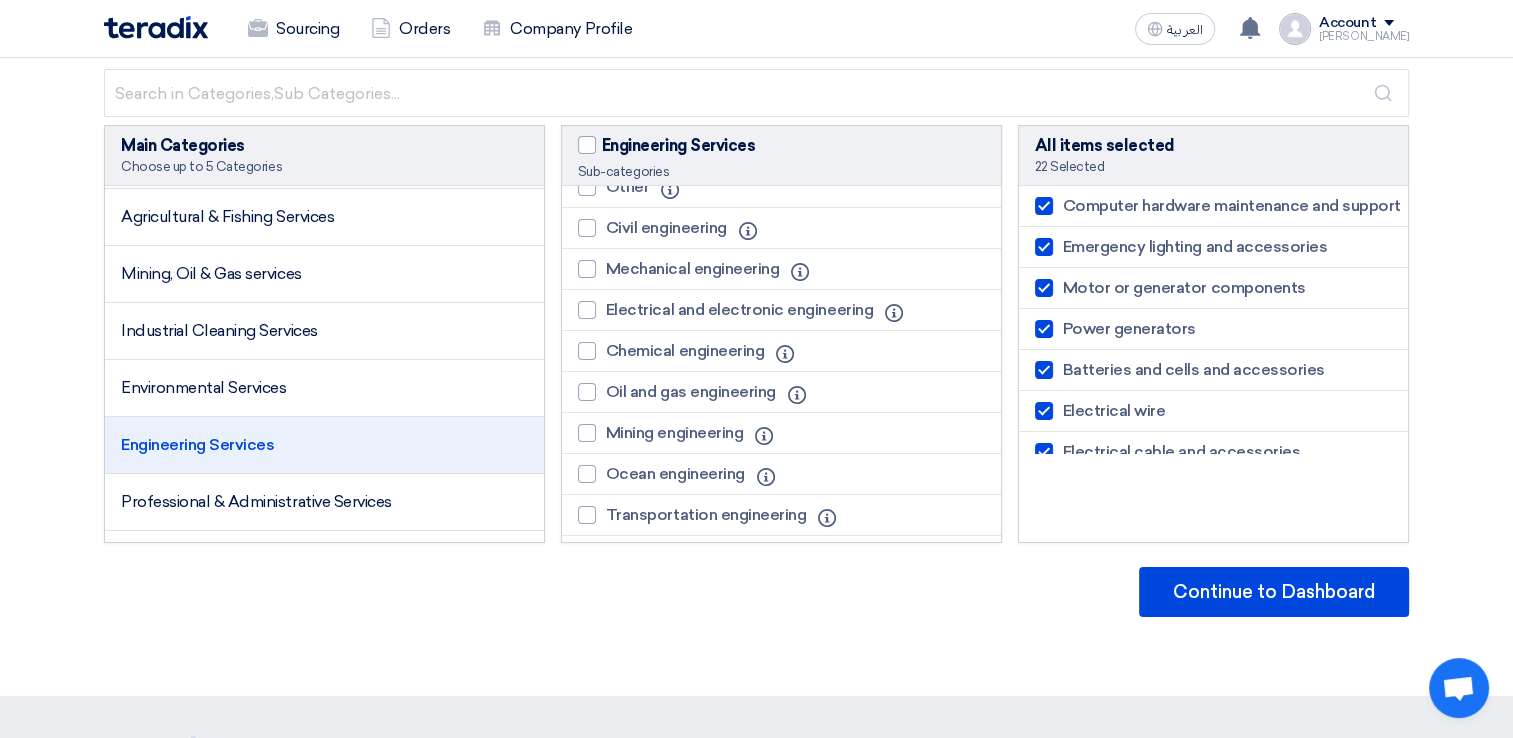 scroll, scrollTop: 0, scrollLeft: 0, axis: both 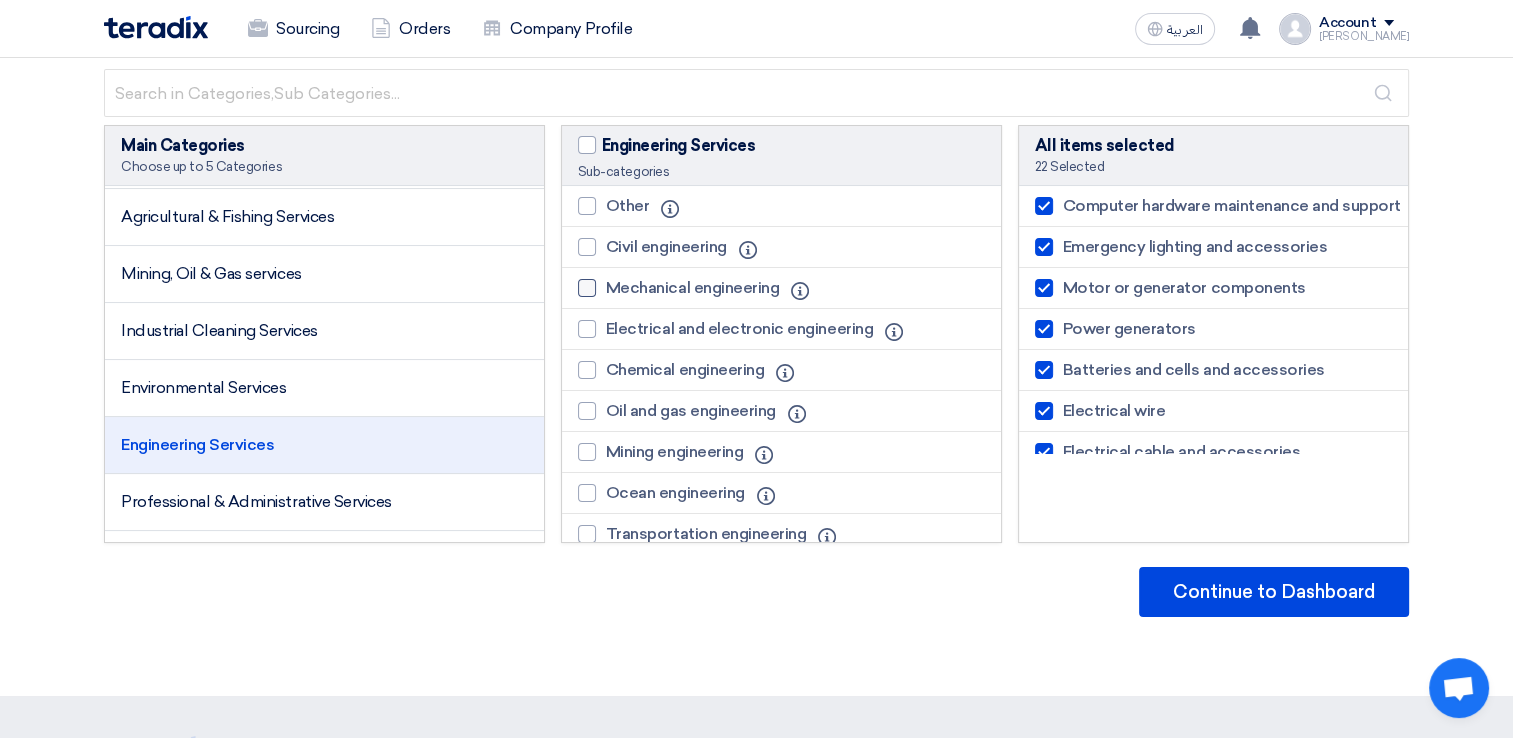 click 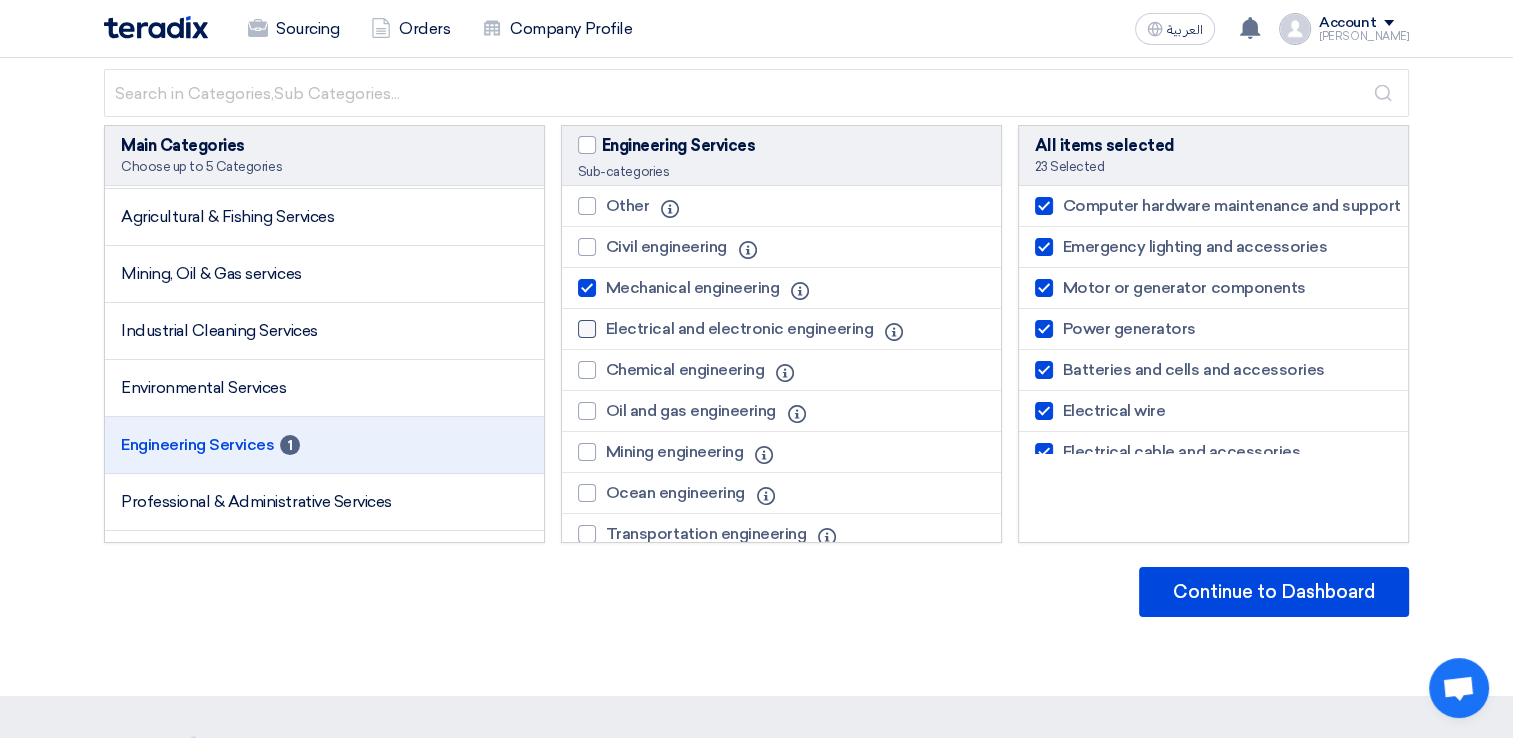 click 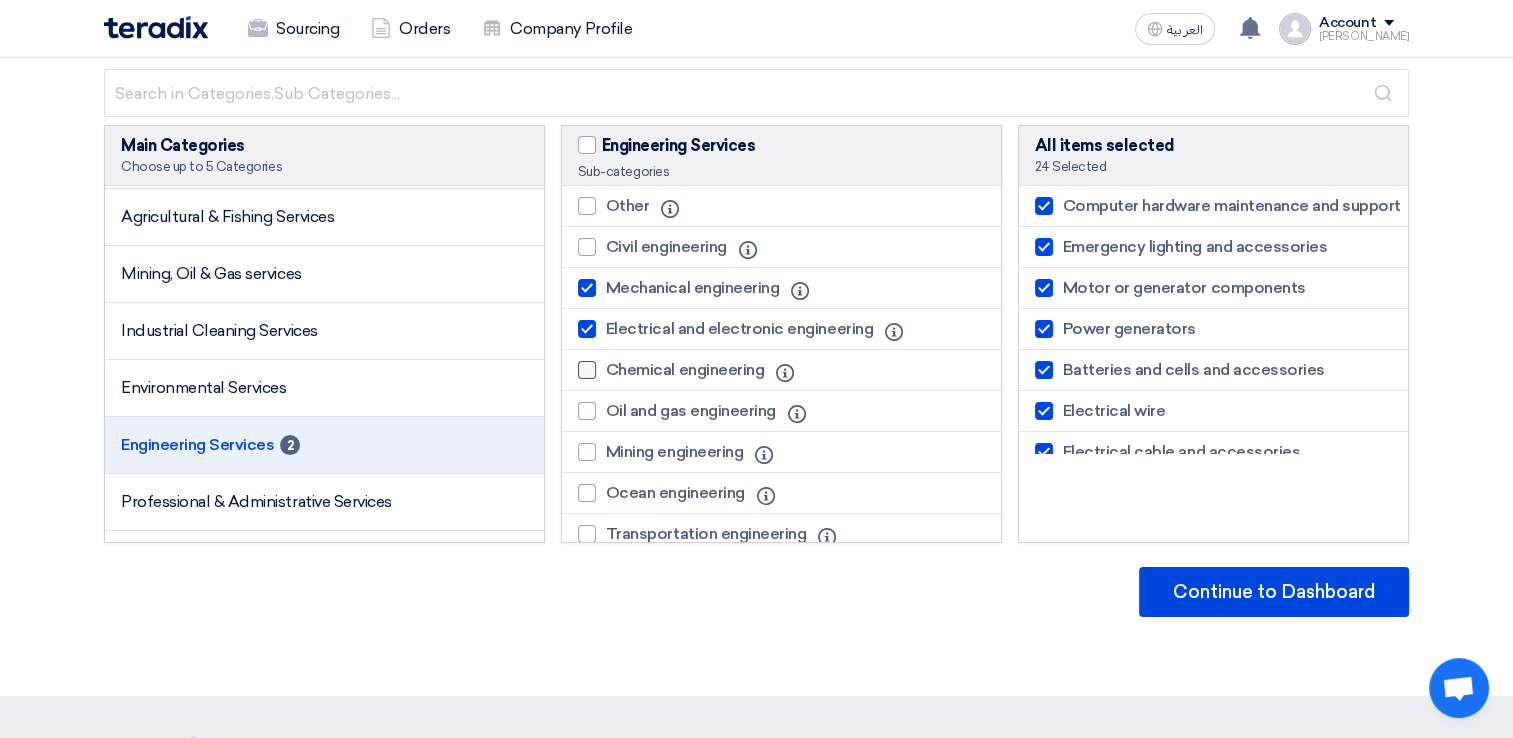 click 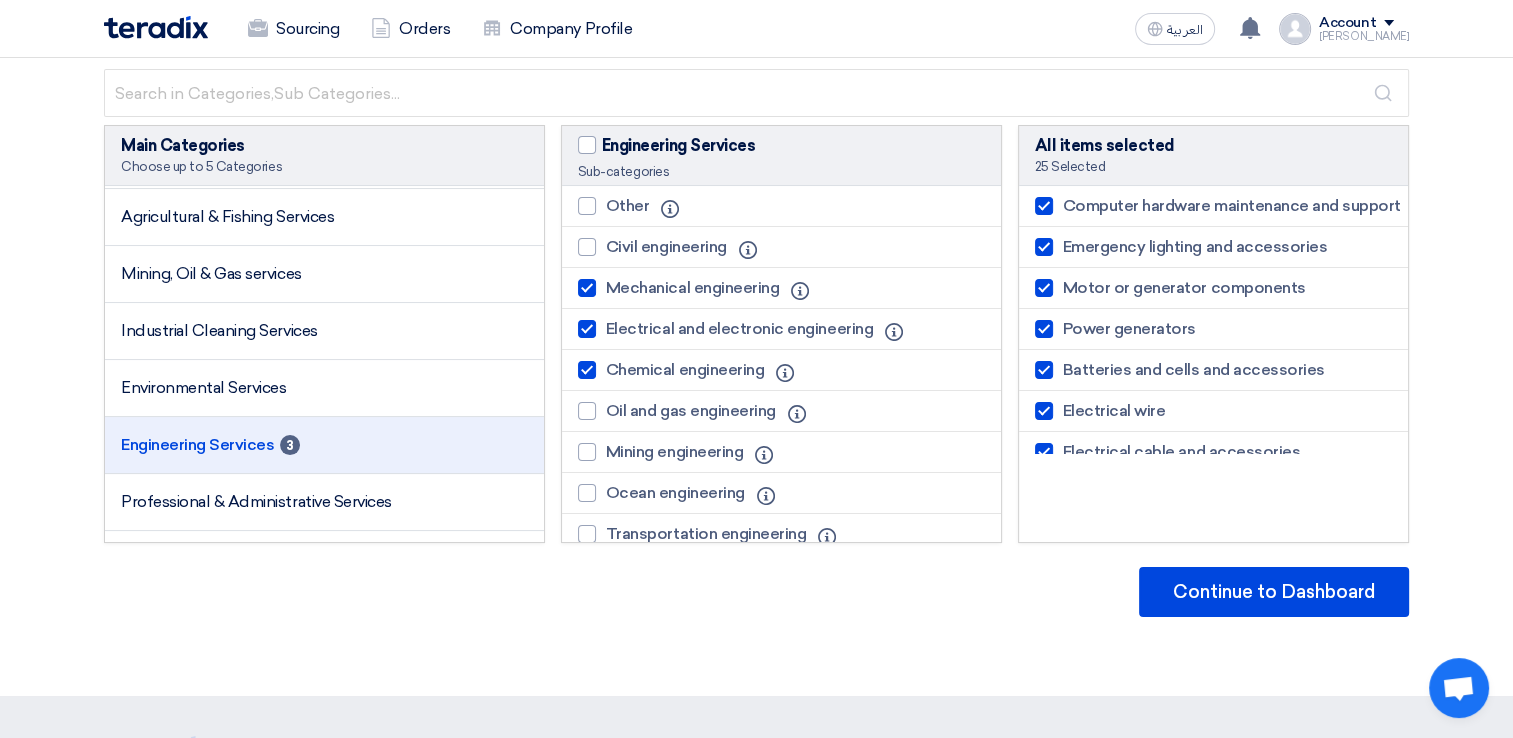 click 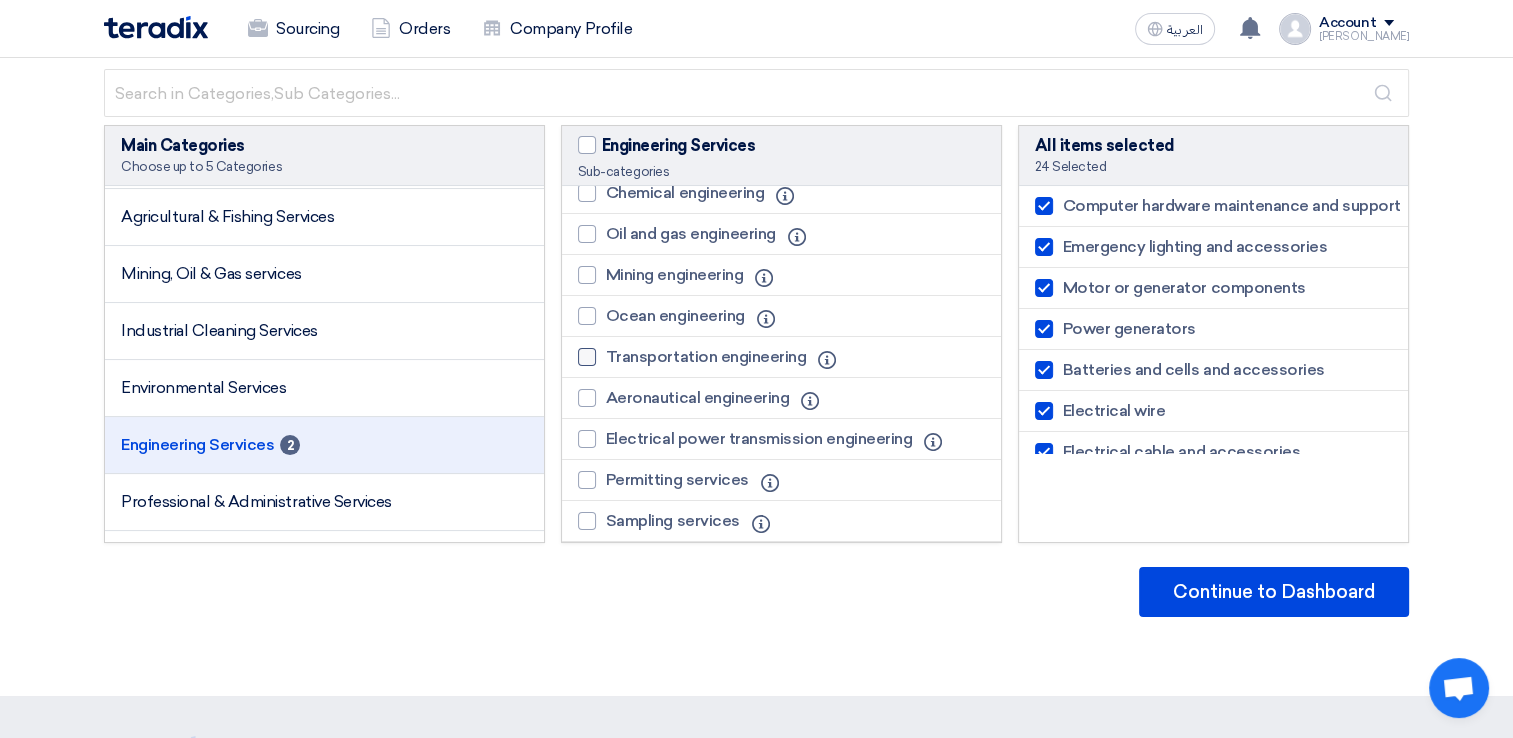 scroll, scrollTop: 200, scrollLeft: 0, axis: vertical 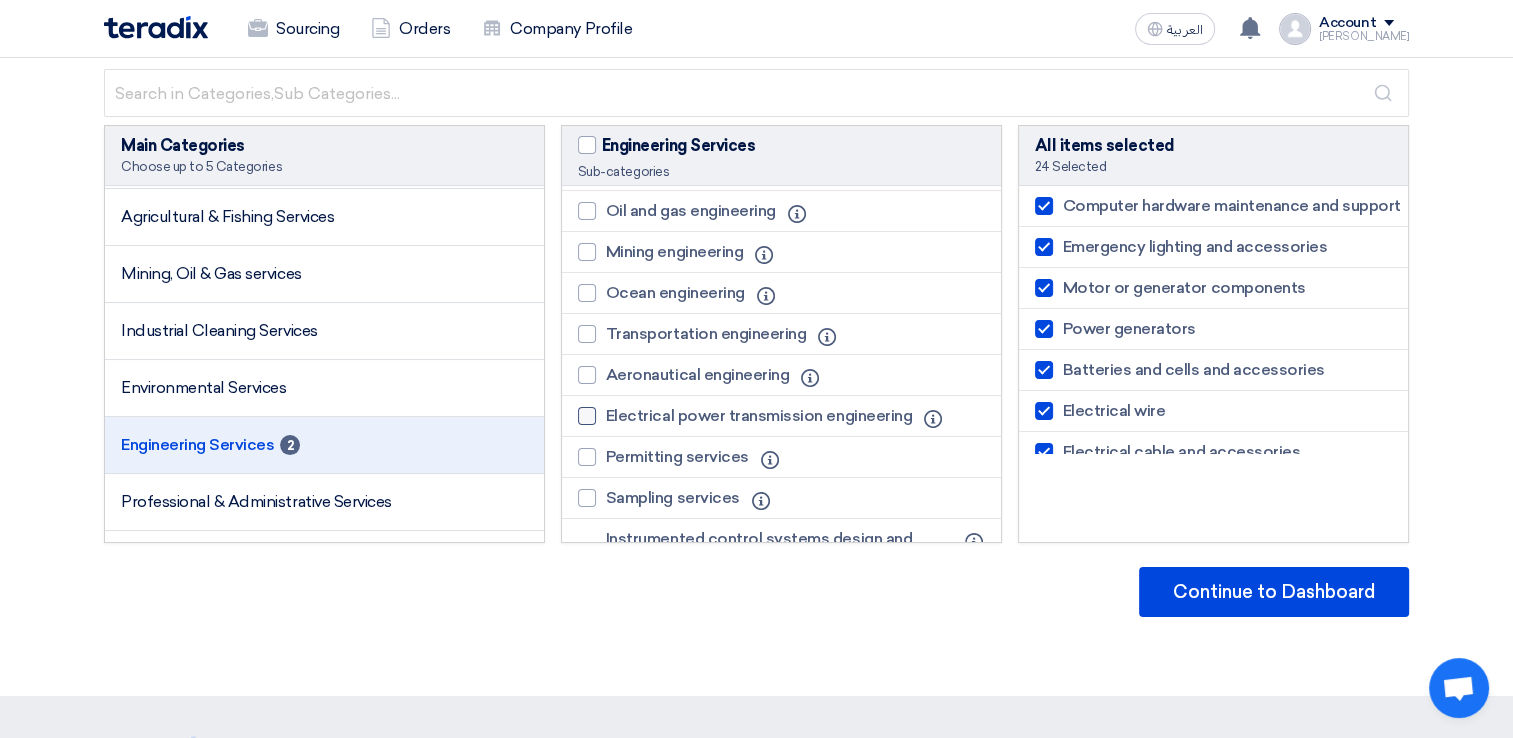 click 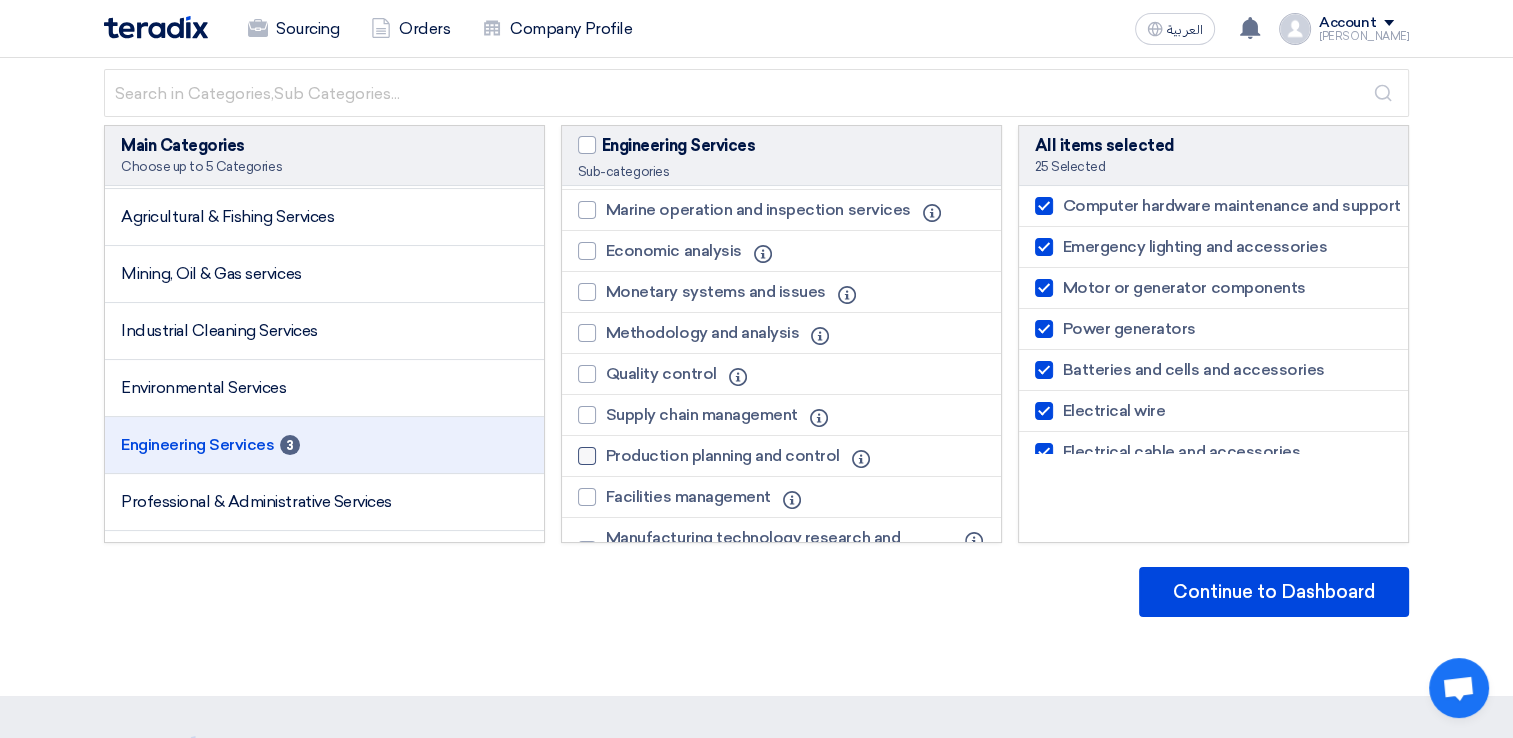 scroll, scrollTop: 800, scrollLeft: 0, axis: vertical 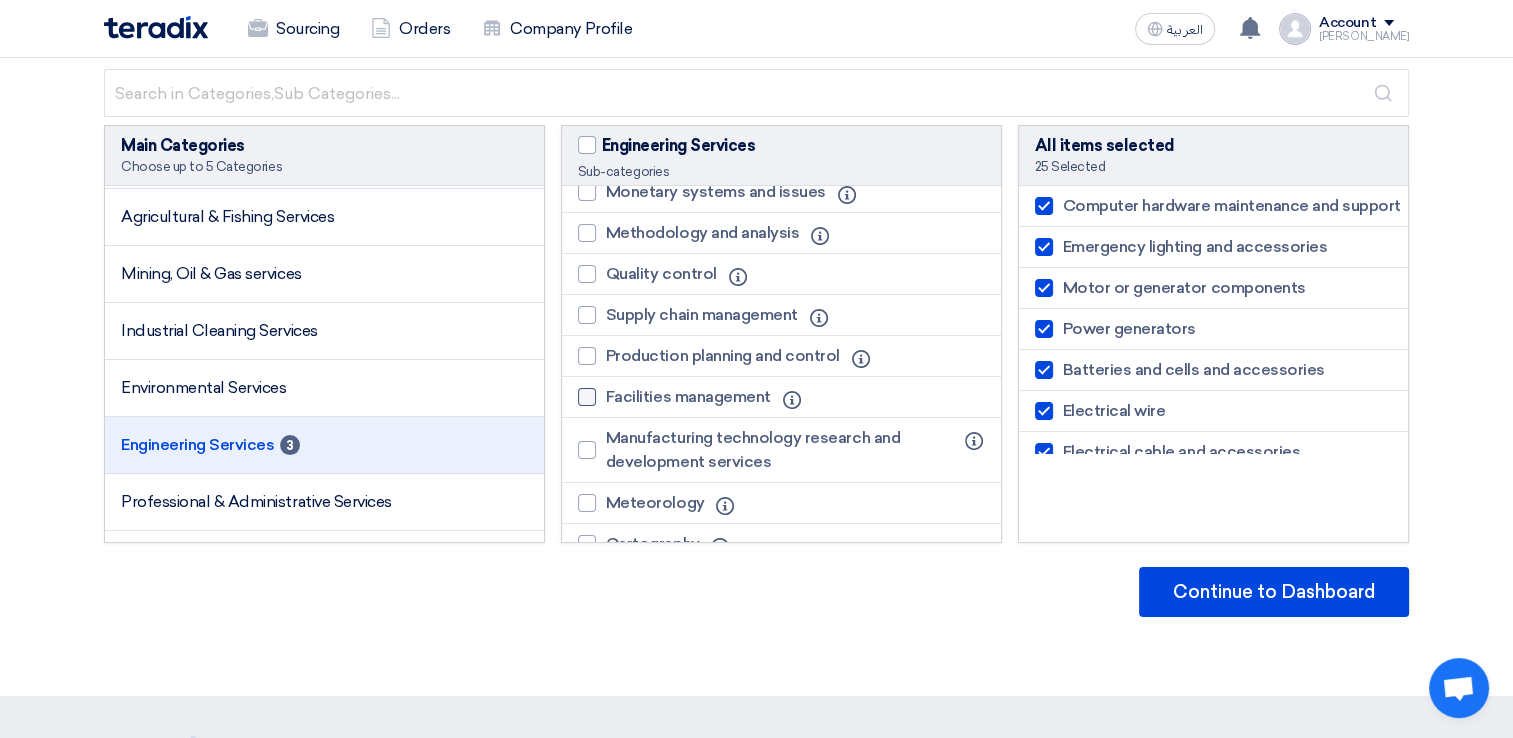 click 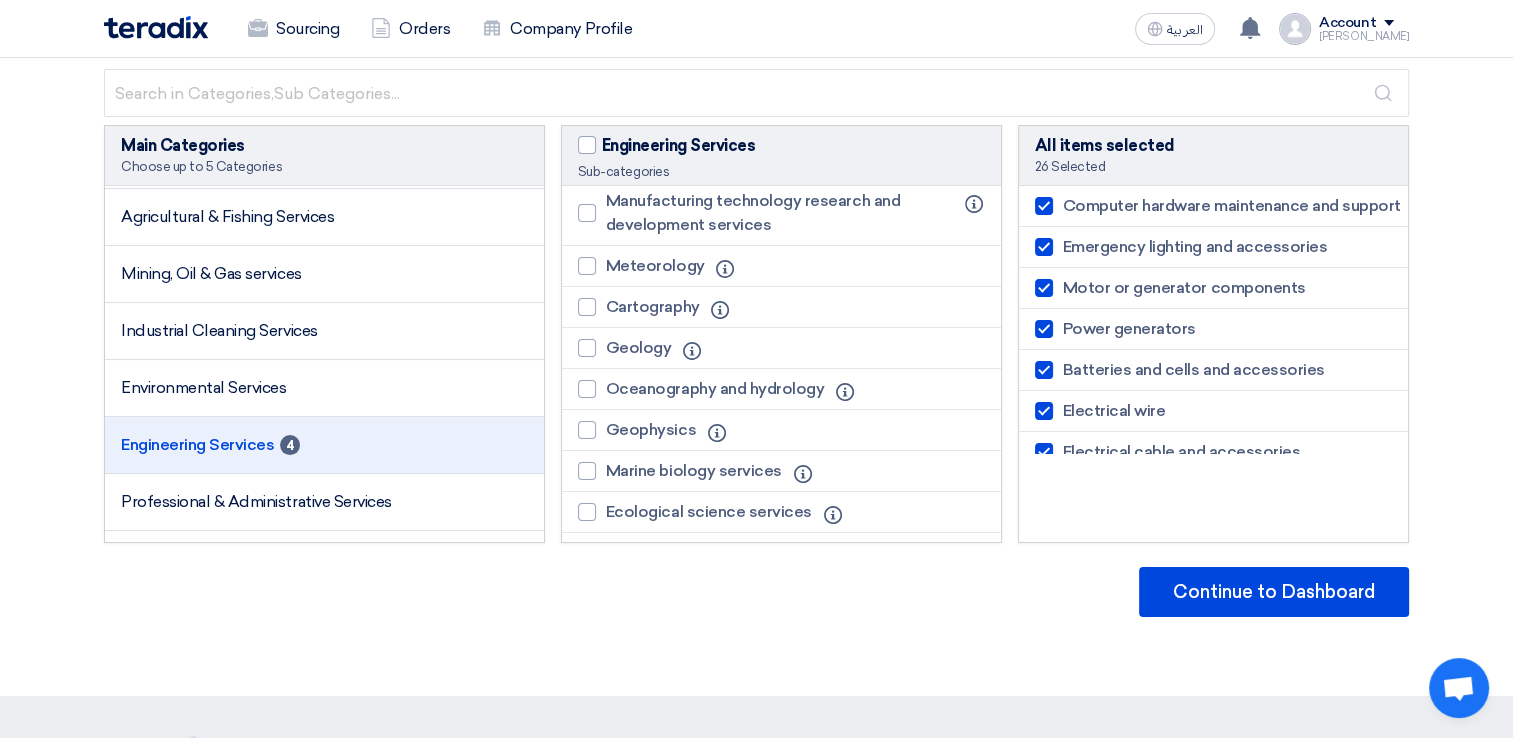 scroll, scrollTop: 958, scrollLeft: 0, axis: vertical 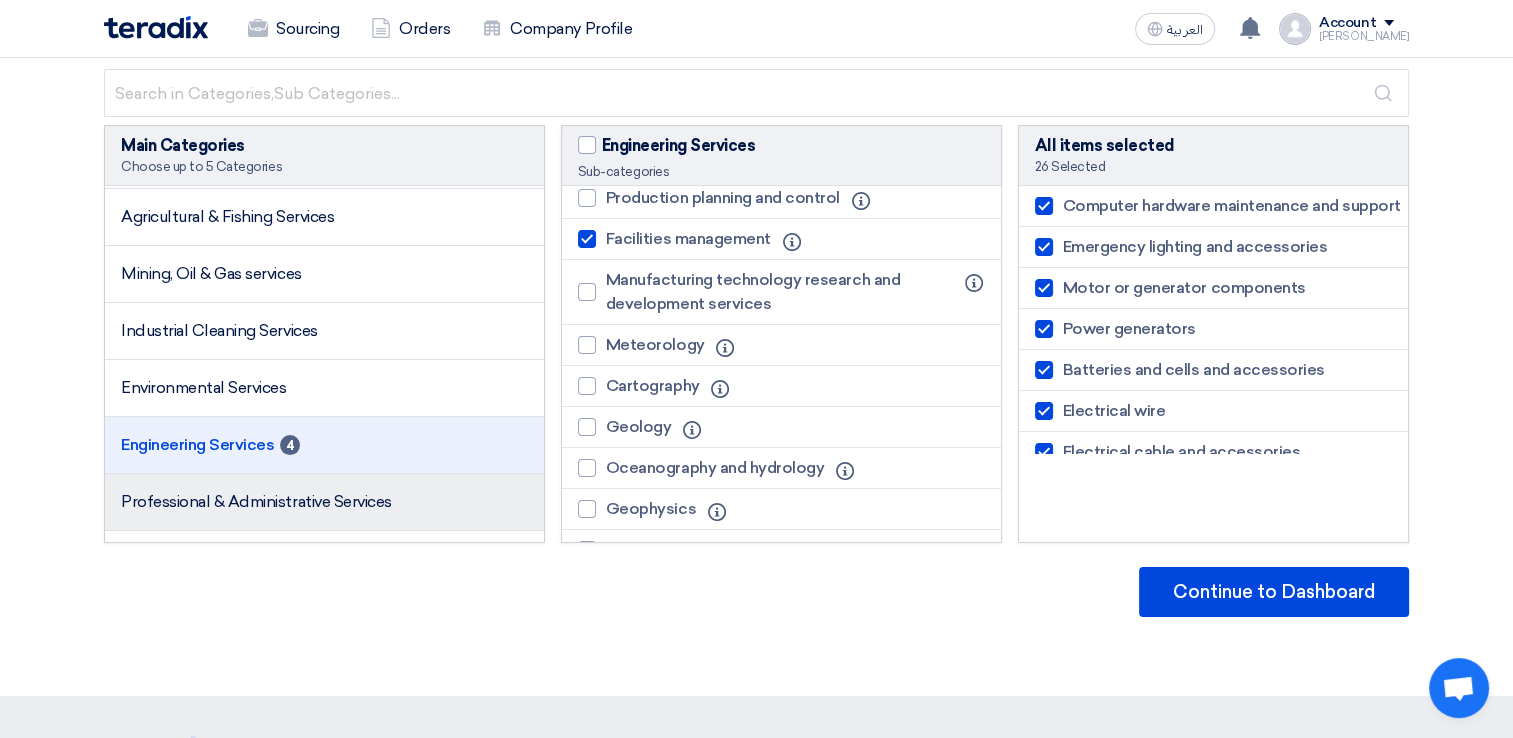 click on "Professional & Administrative Services" 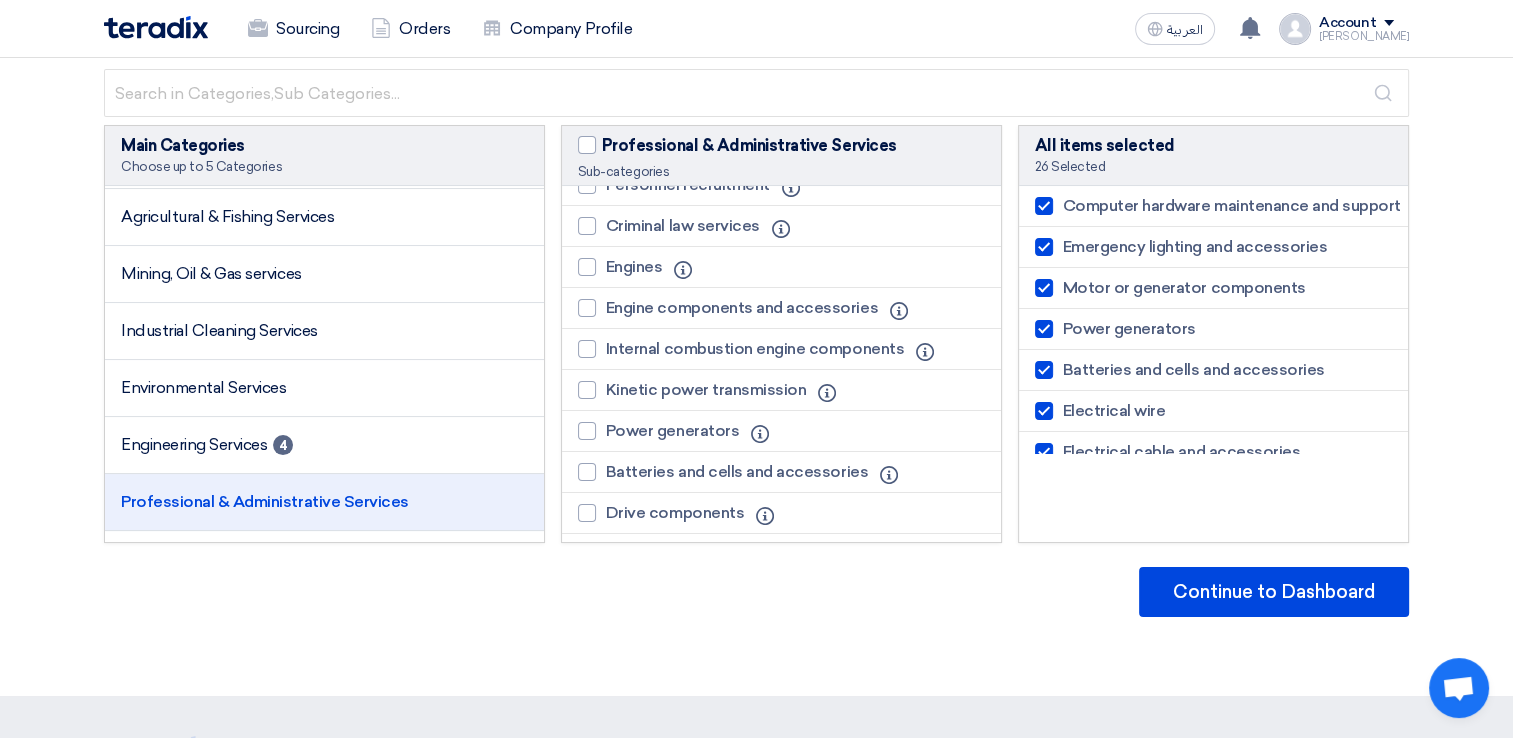 scroll, scrollTop: 300, scrollLeft: 0, axis: vertical 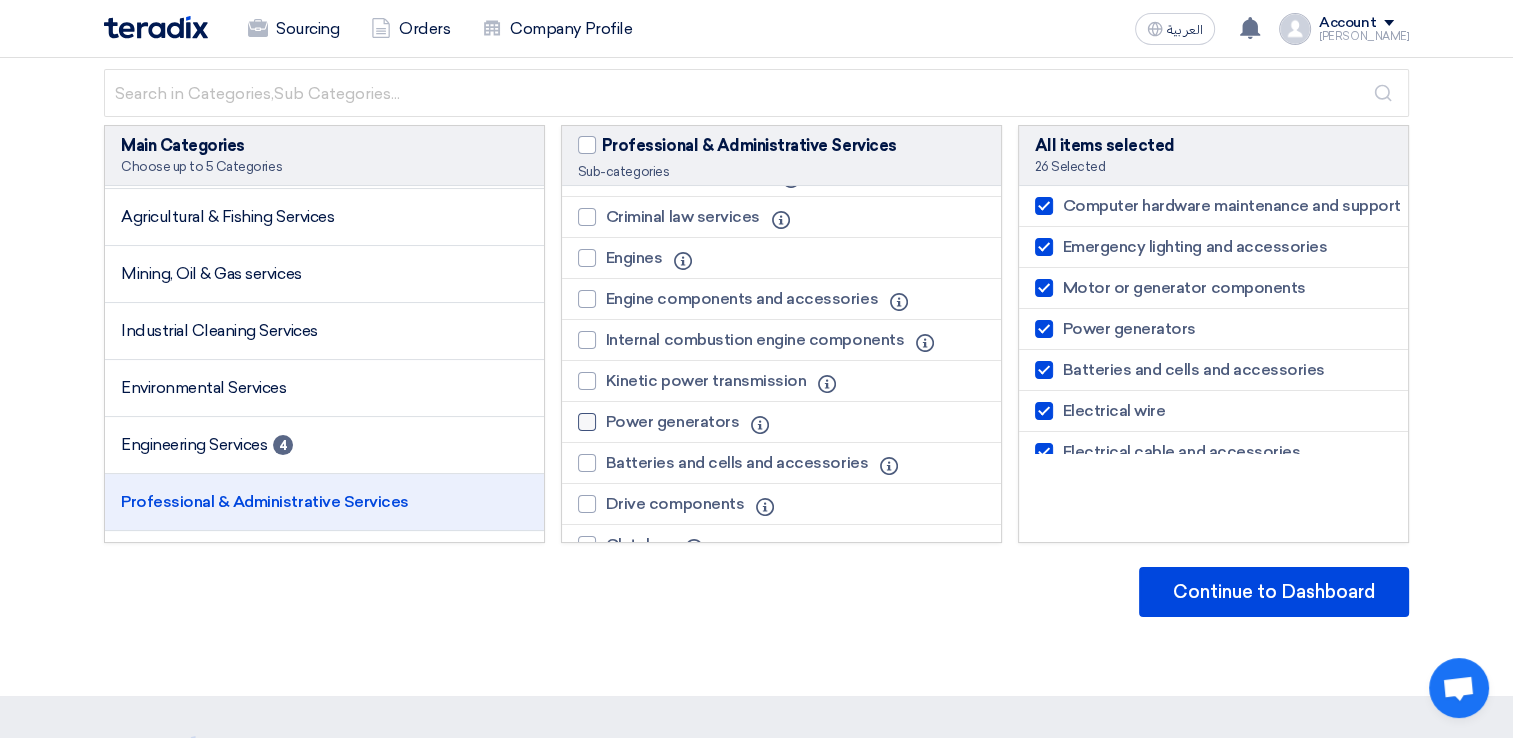 click 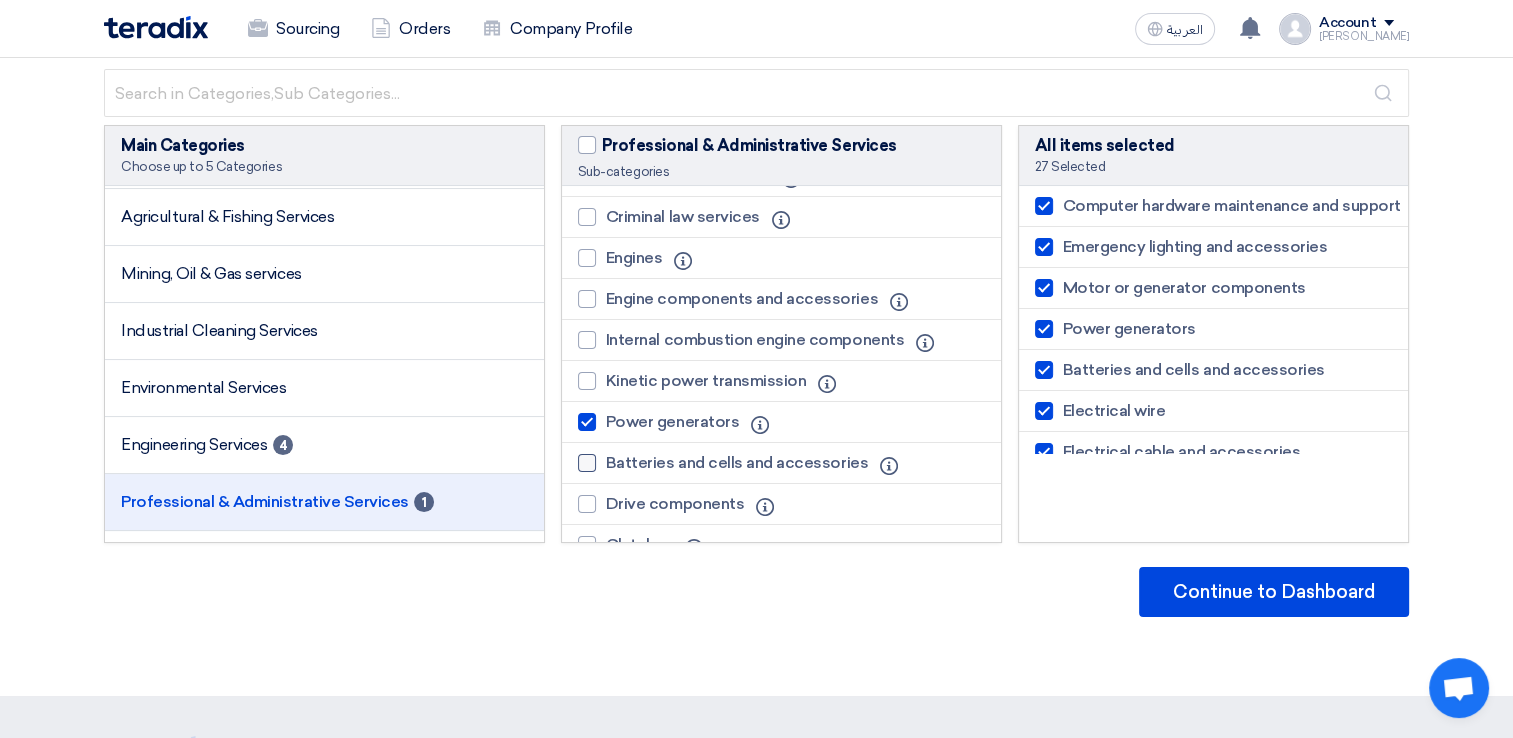 click 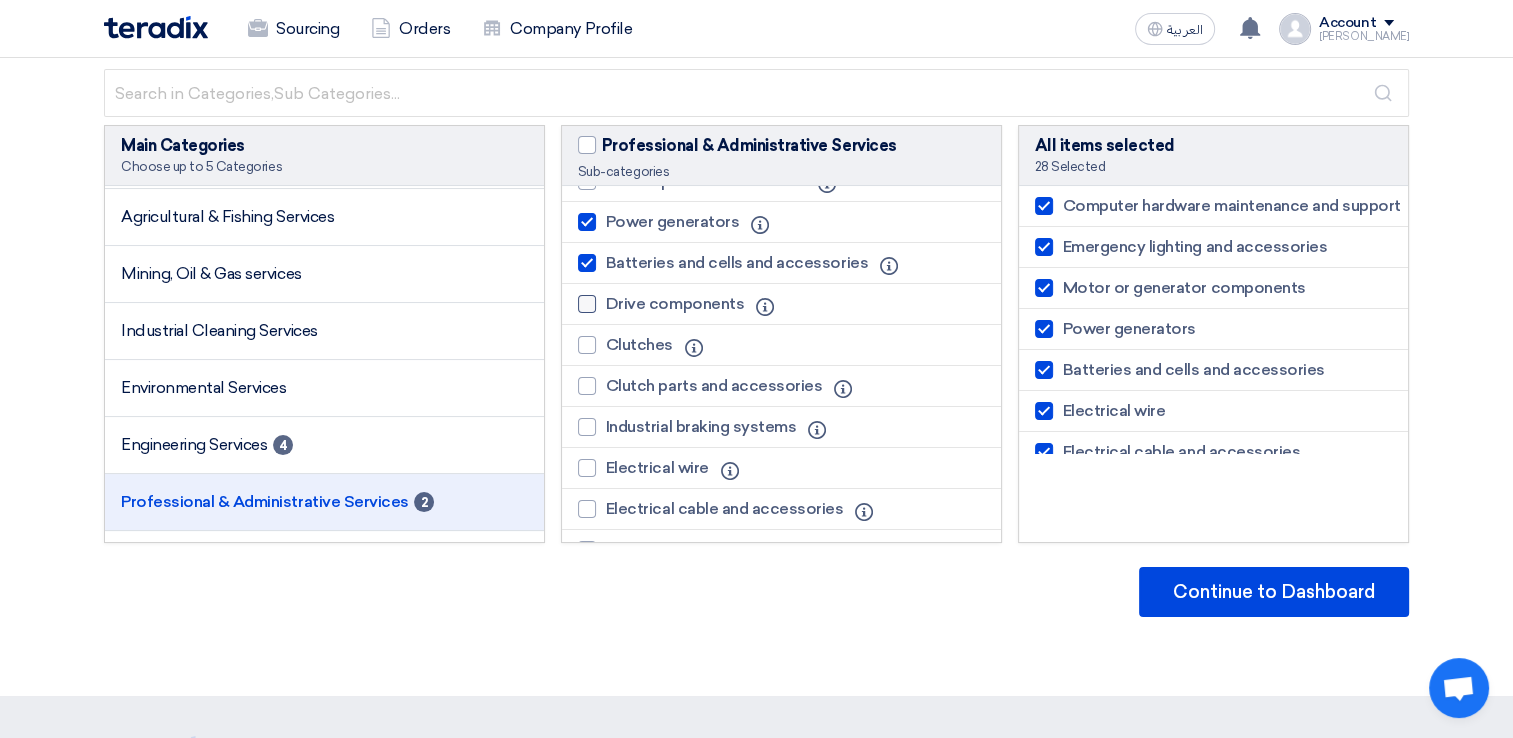 scroll, scrollTop: 600, scrollLeft: 0, axis: vertical 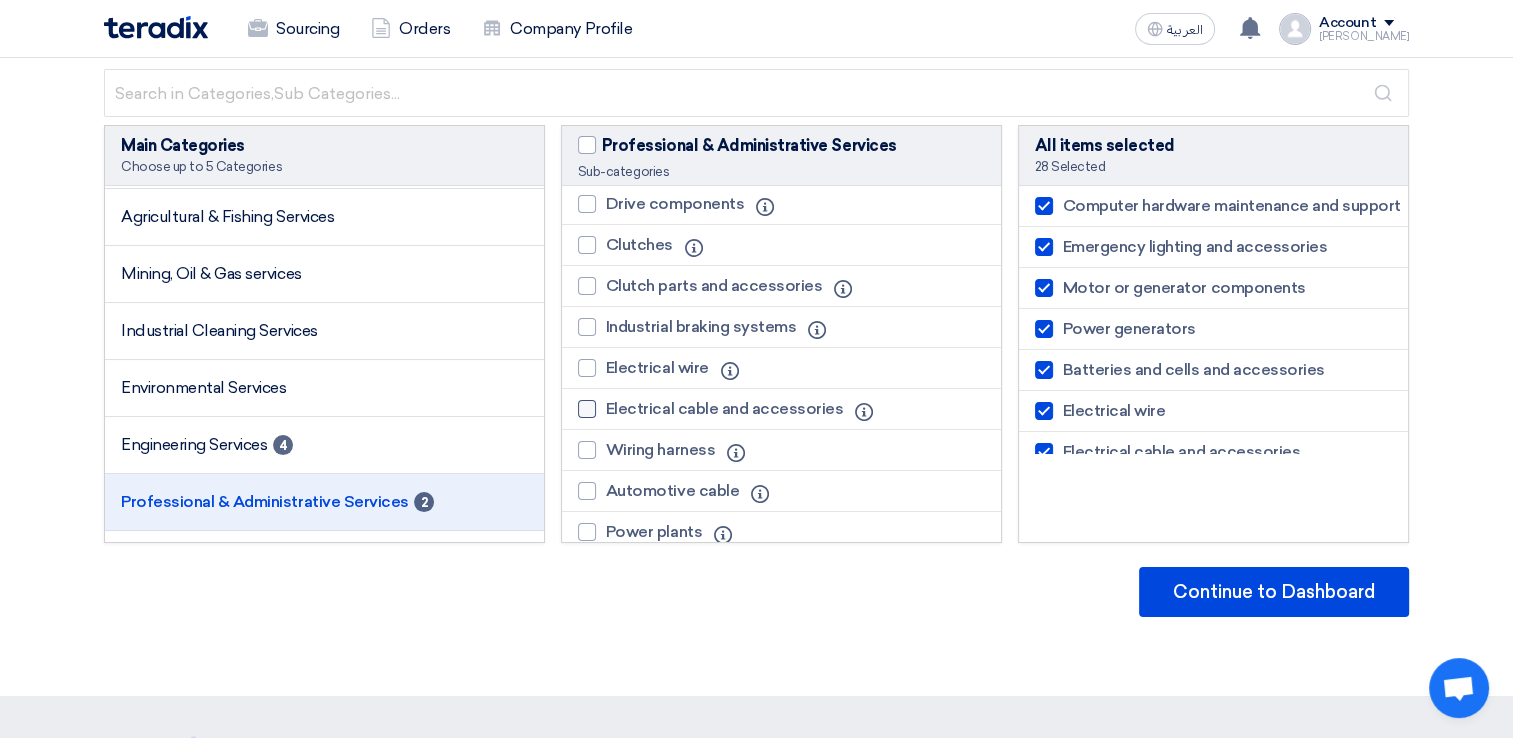click 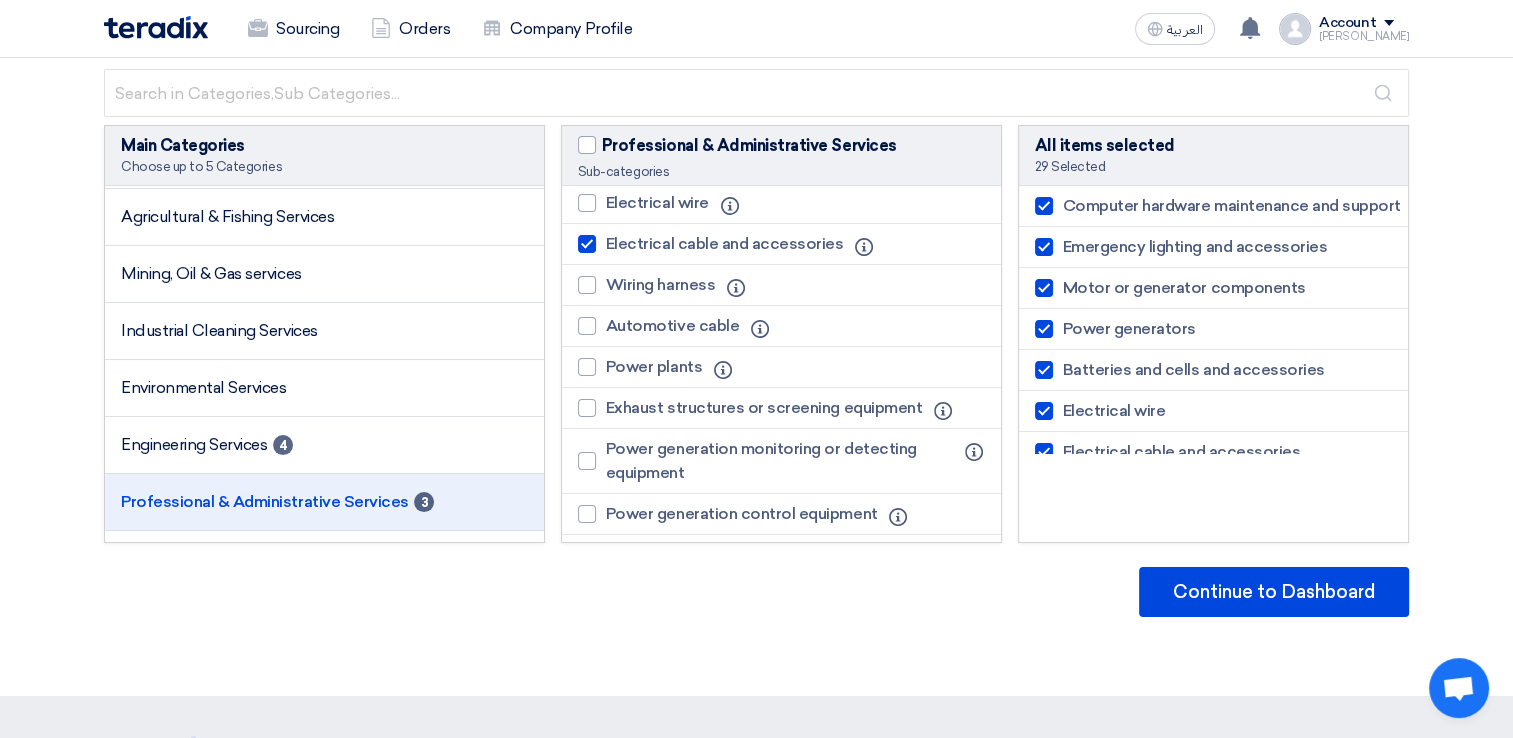 scroll, scrollTop: 800, scrollLeft: 0, axis: vertical 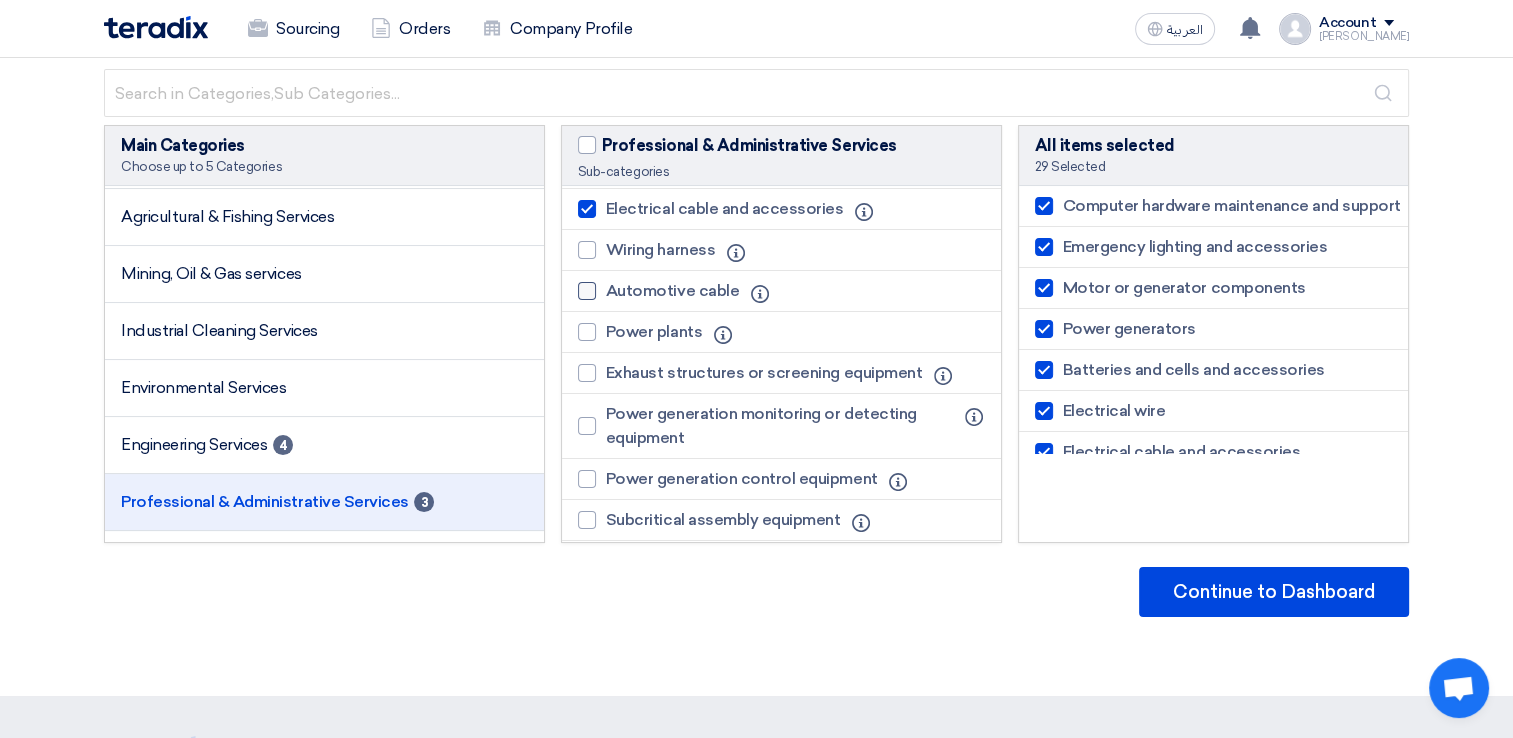click 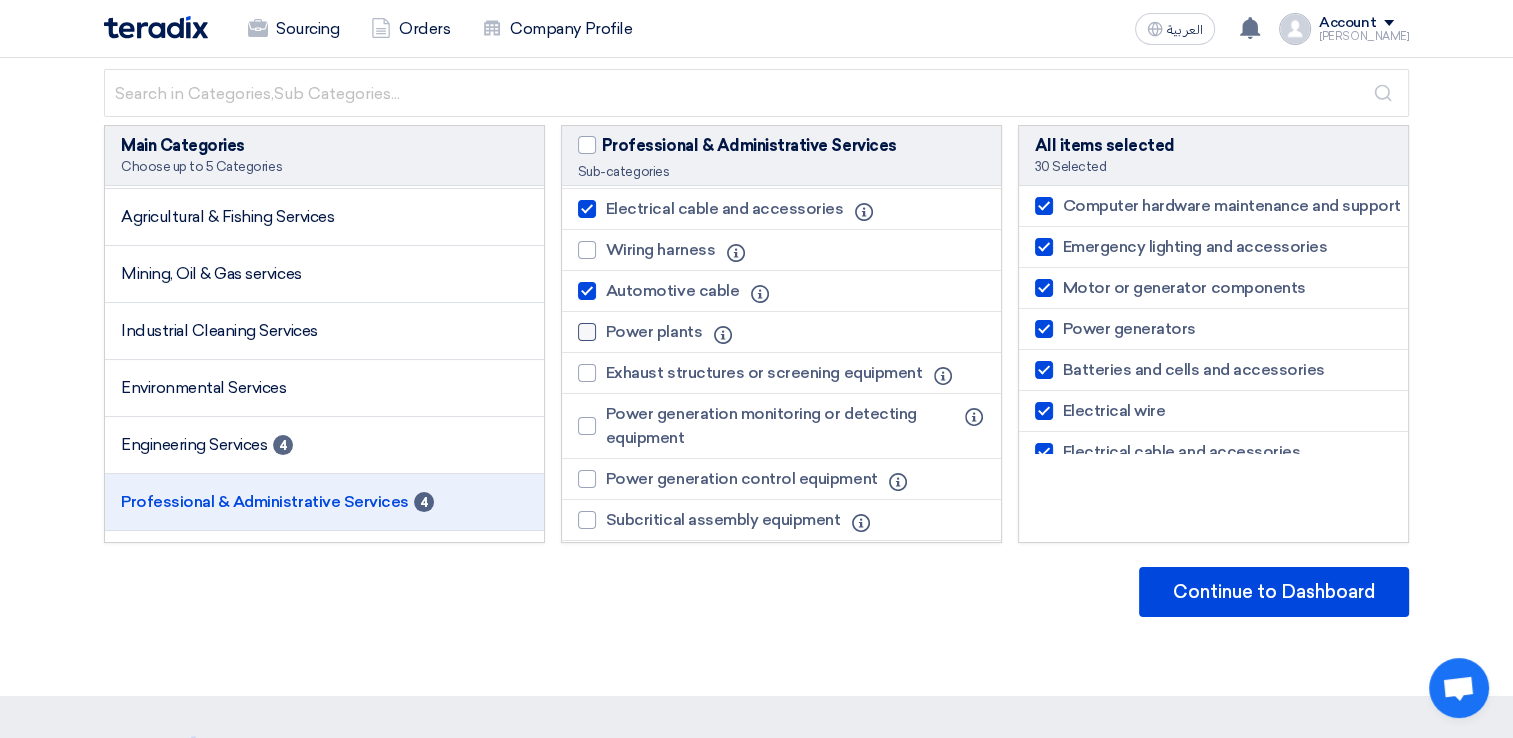 click 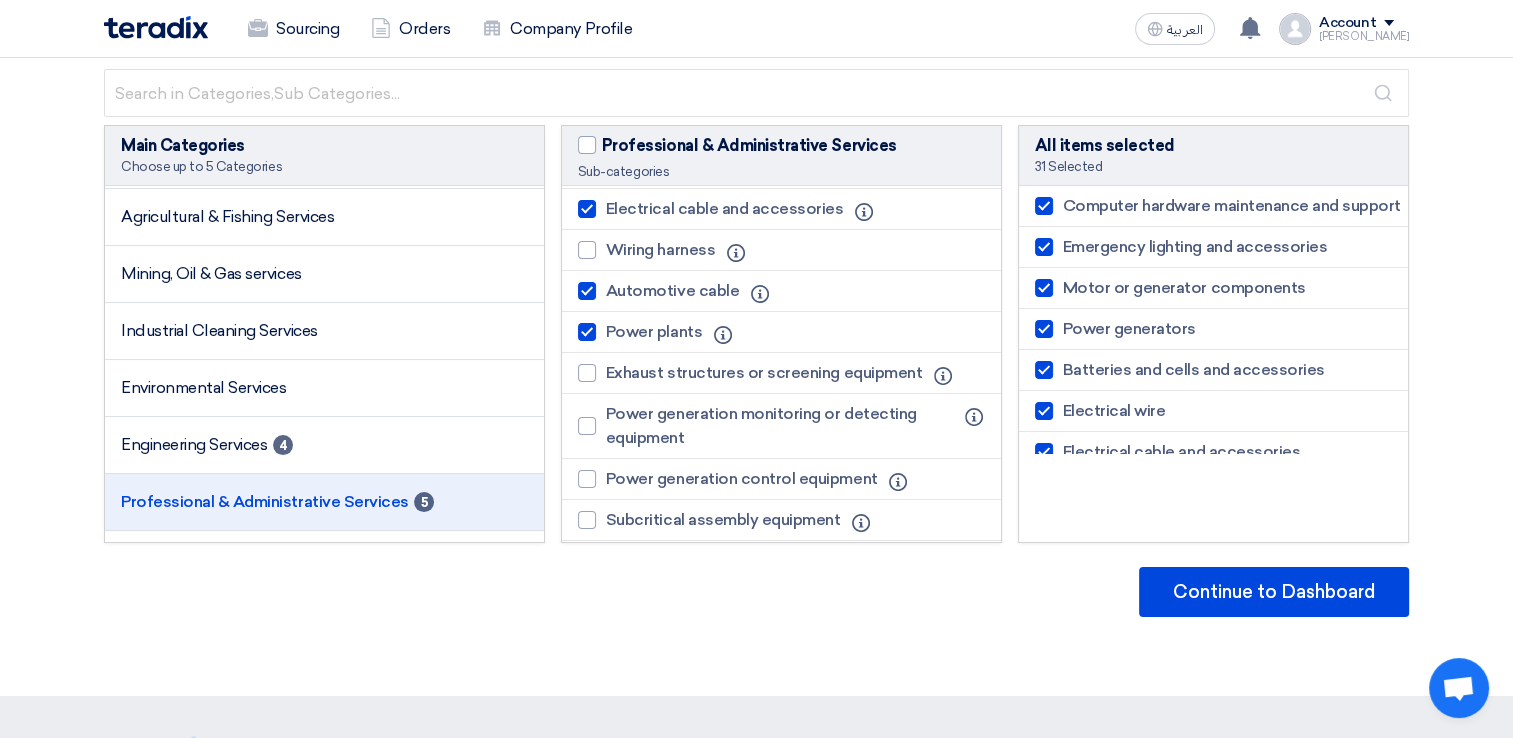scroll, scrollTop: 900, scrollLeft: 0, axis: vertical 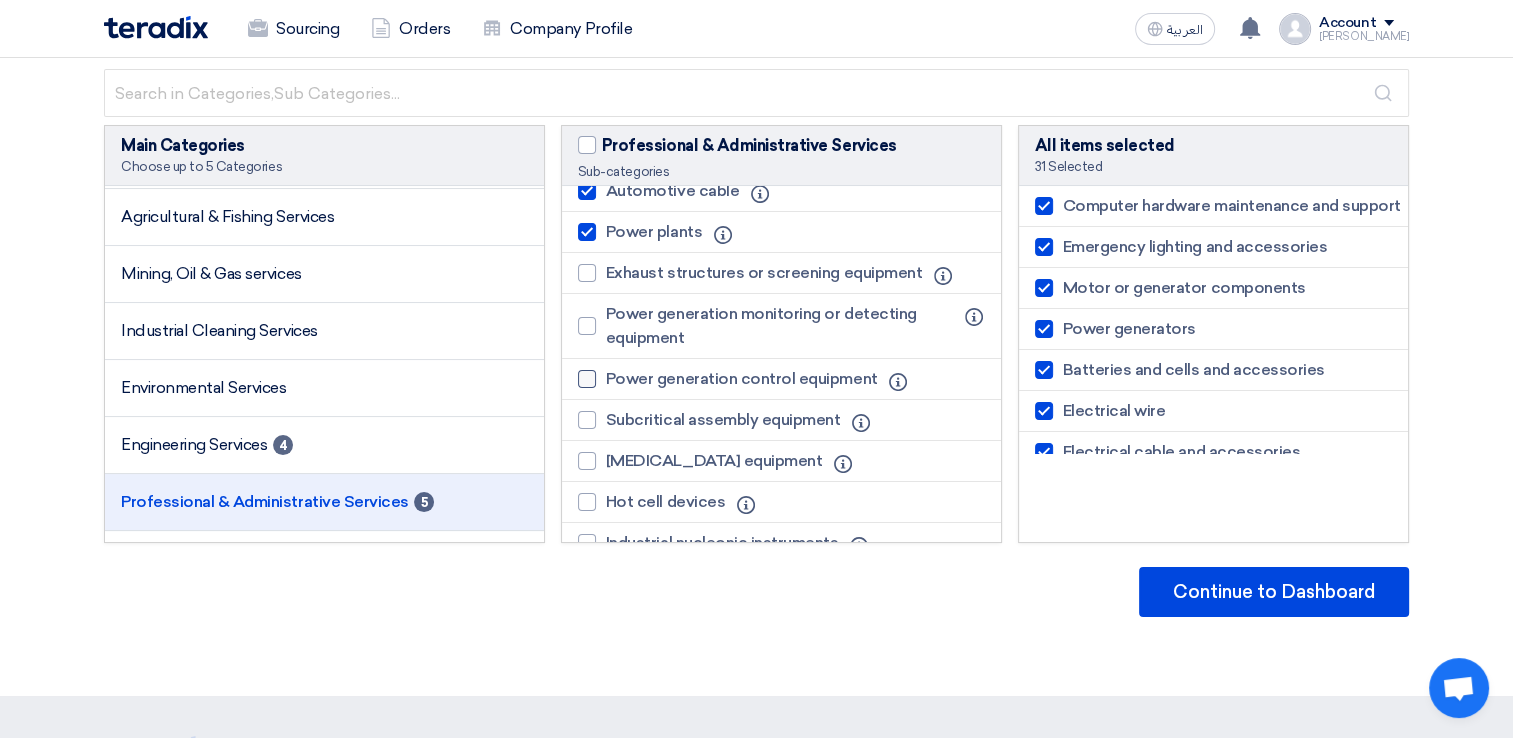 click on "Power generation control equipment" 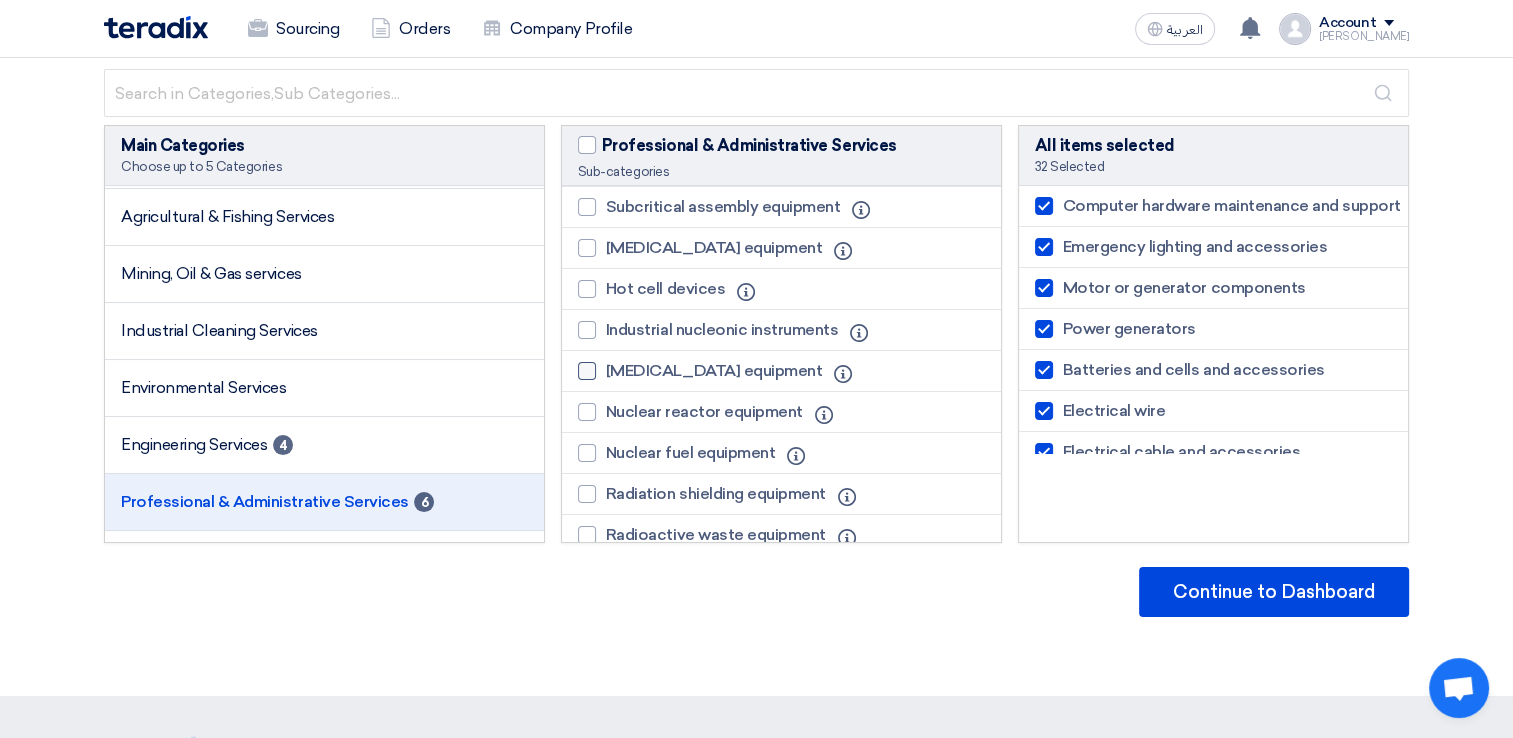 scroll, scrollTop: 1134, scrollLeft: 0, axis: vertical 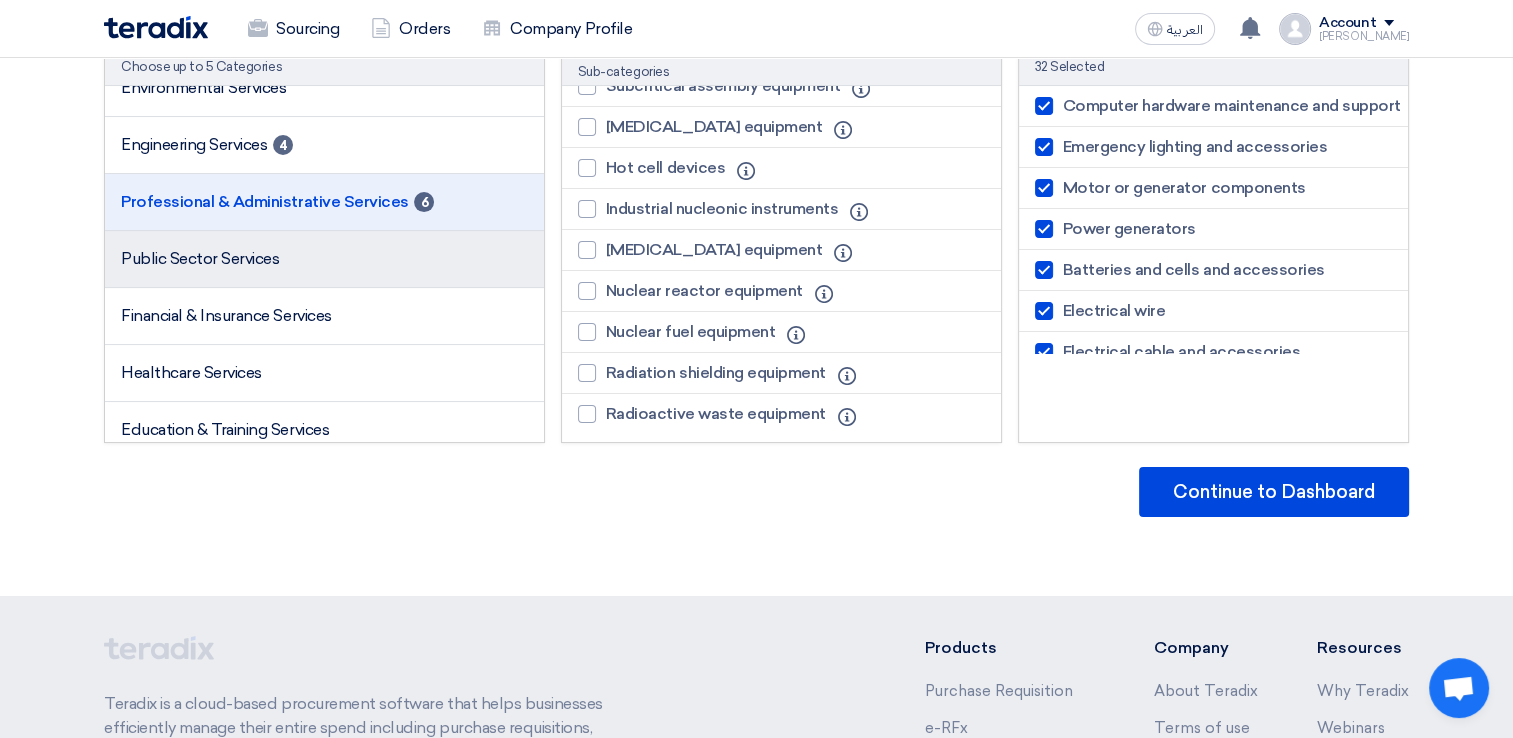 click on "Public Sector Services" 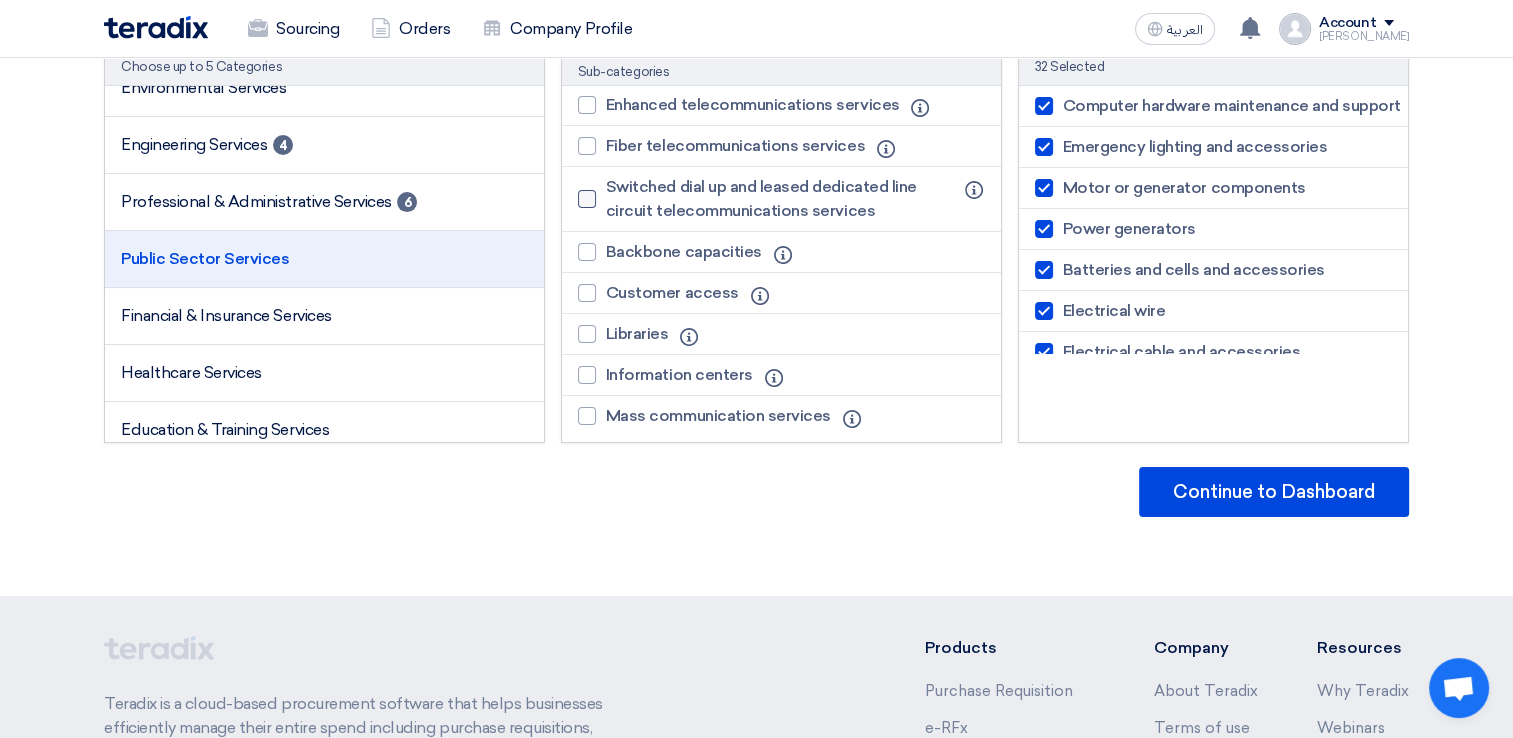 scroll, scrollTop: 440, scrollLeft: 0, axis: vertical 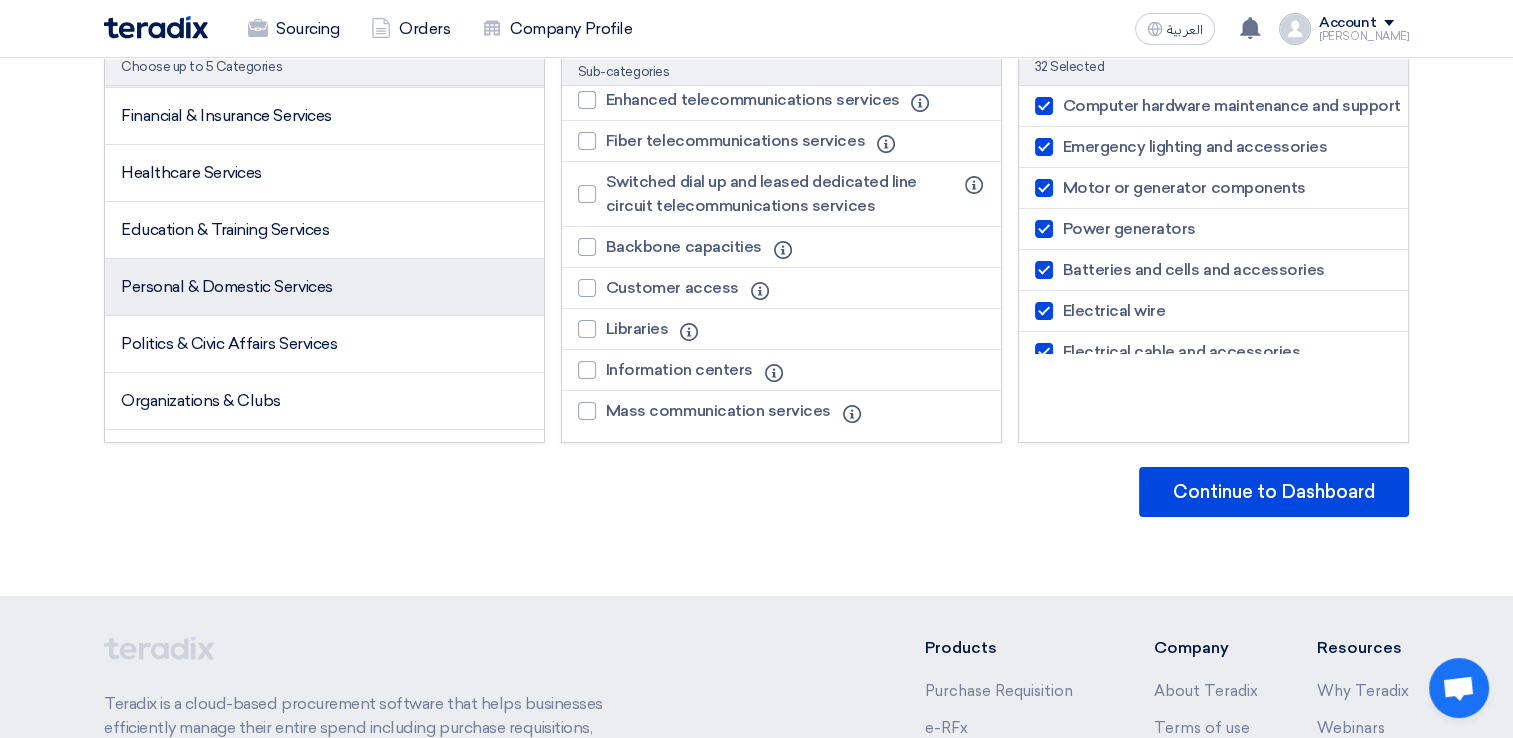 click on "Personal & Domestic Services" 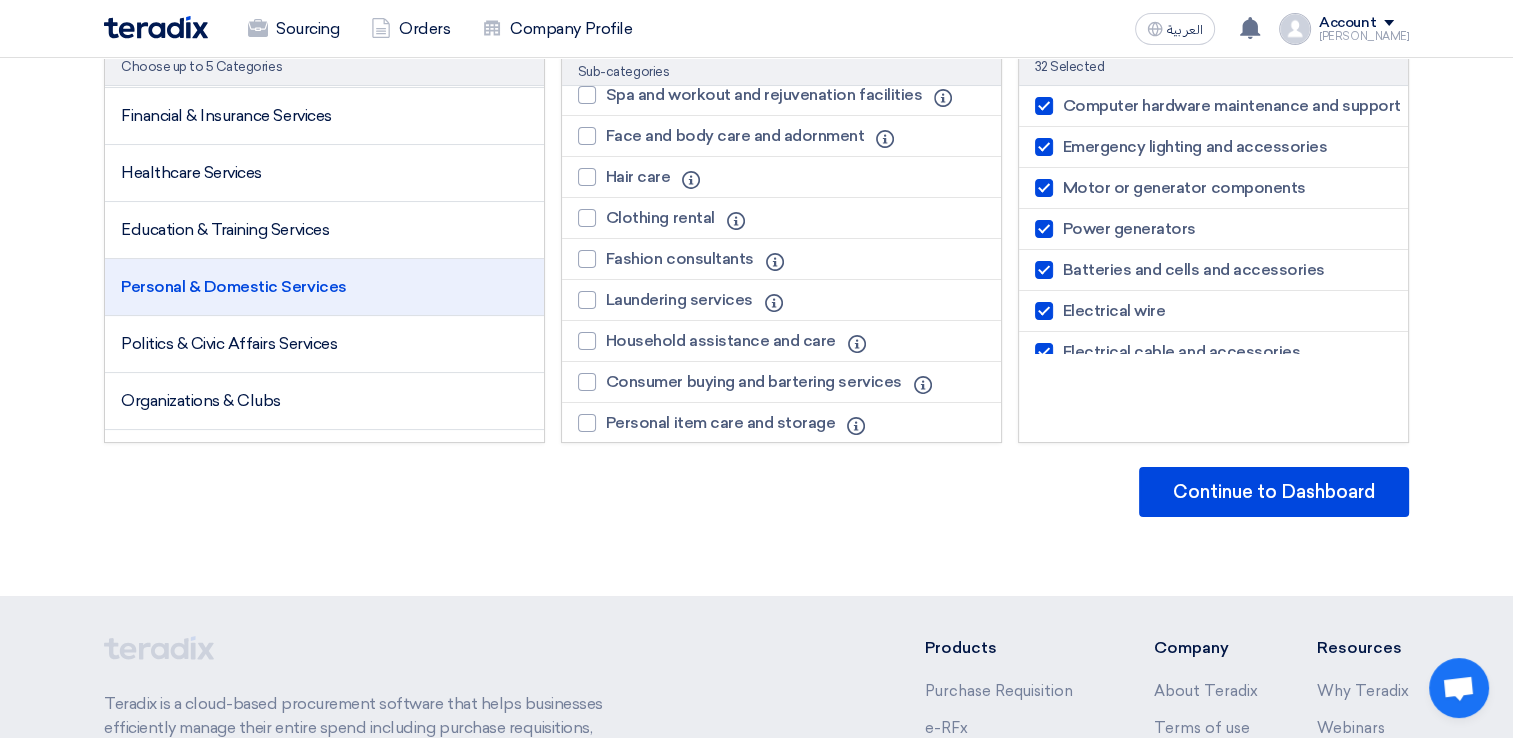 scroll, scrollTop: 0, scrollLeft: 0, axis: both 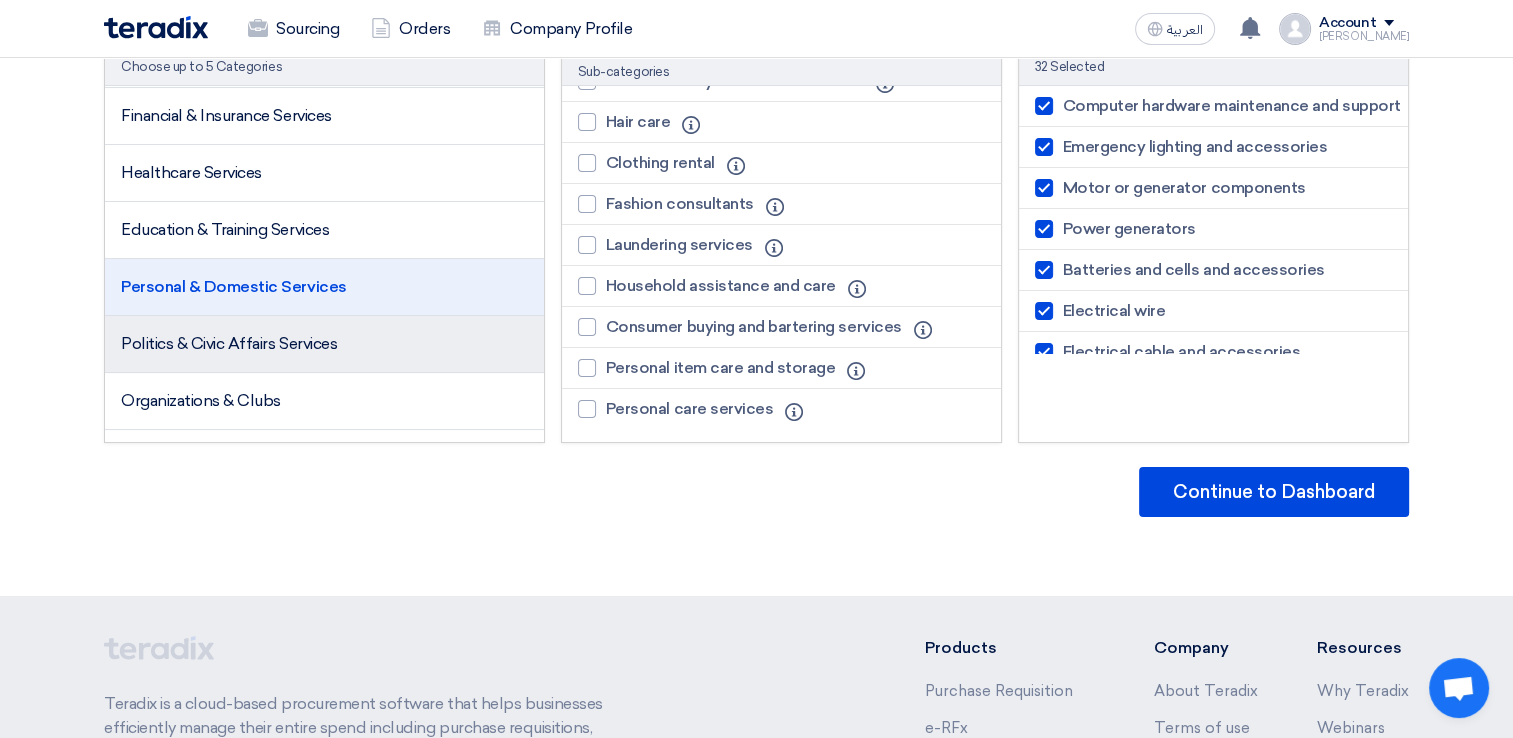 click on "Politics & Civic Affairs Services" 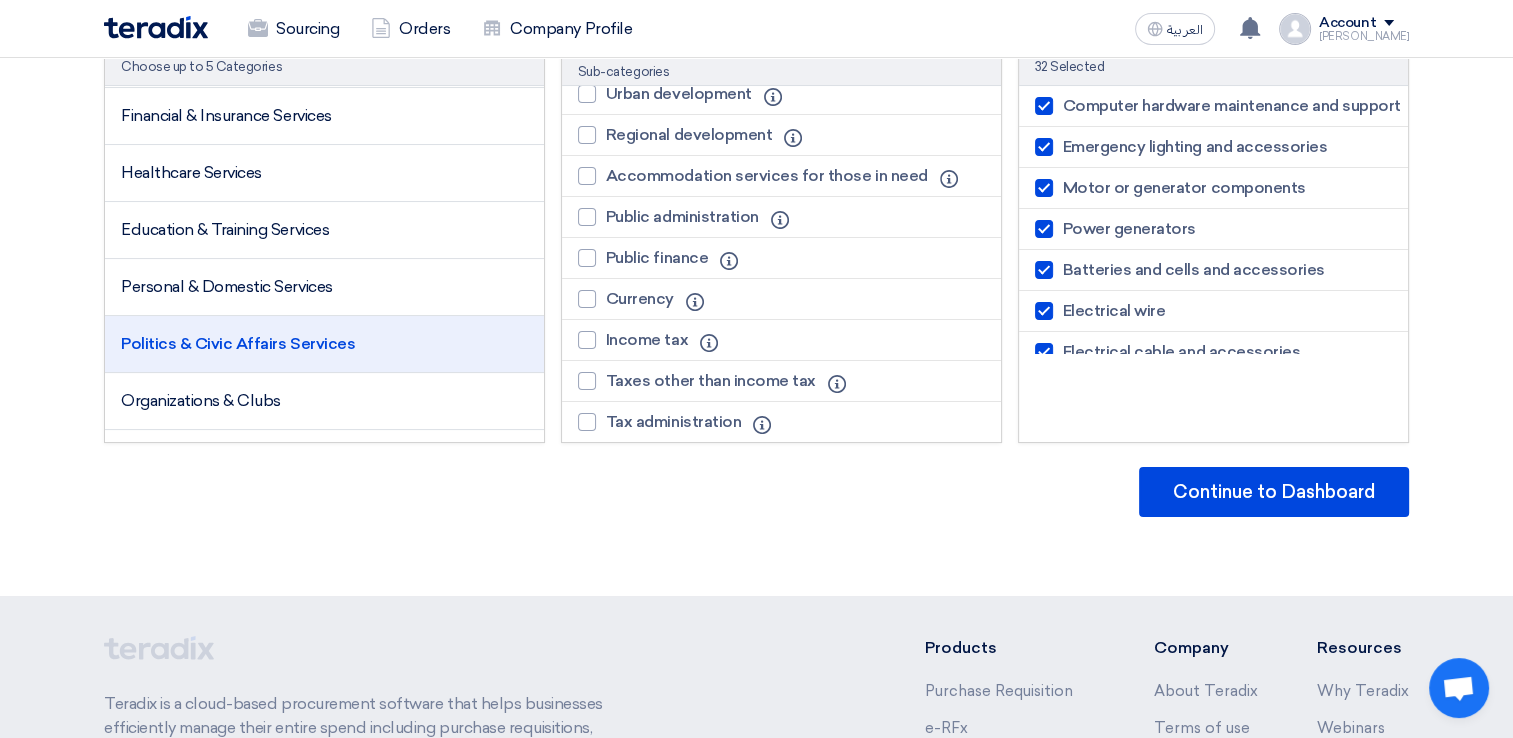 scroll, scrollTop: 988, scrollLeft: 0, axis: vertical 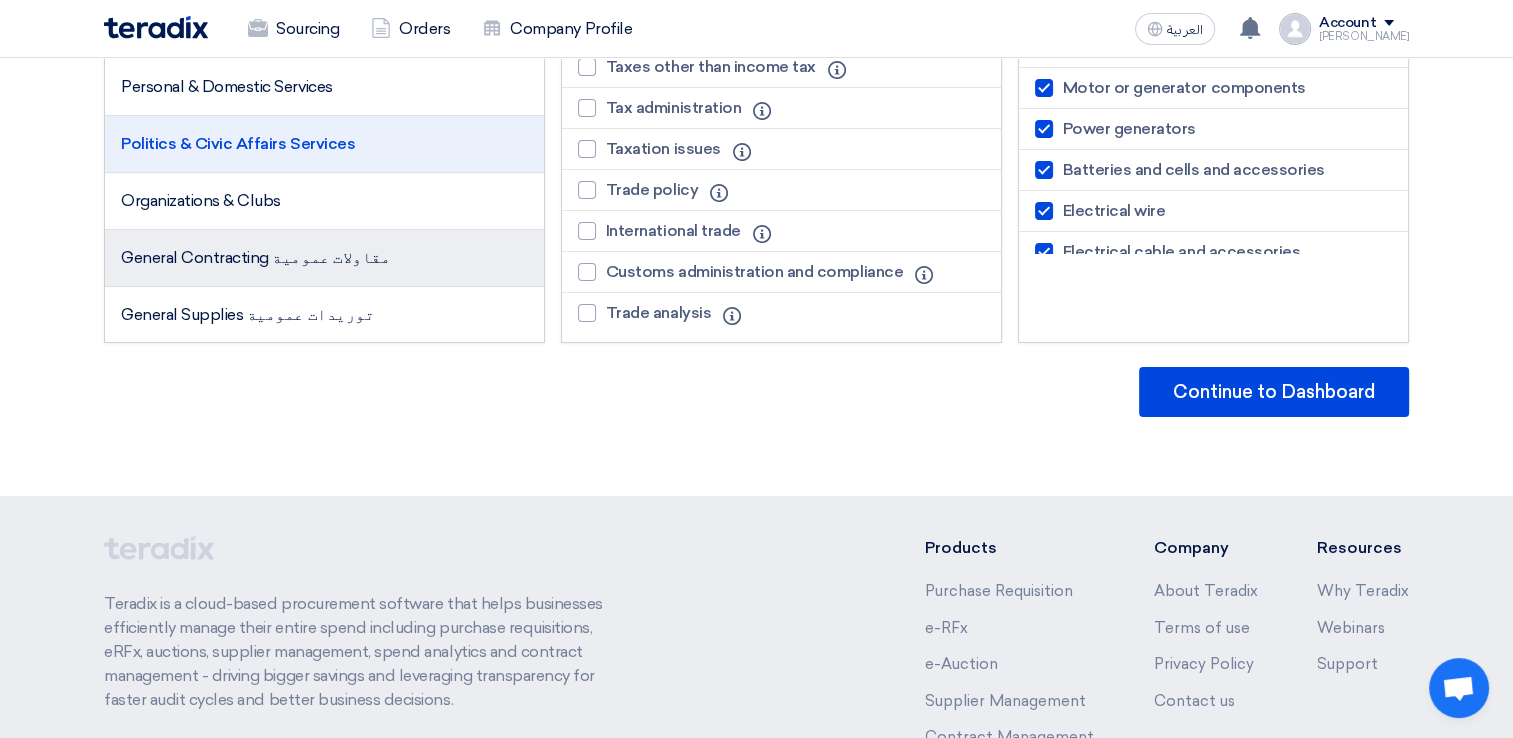 click on "General Contracting مقاولات عمومية" 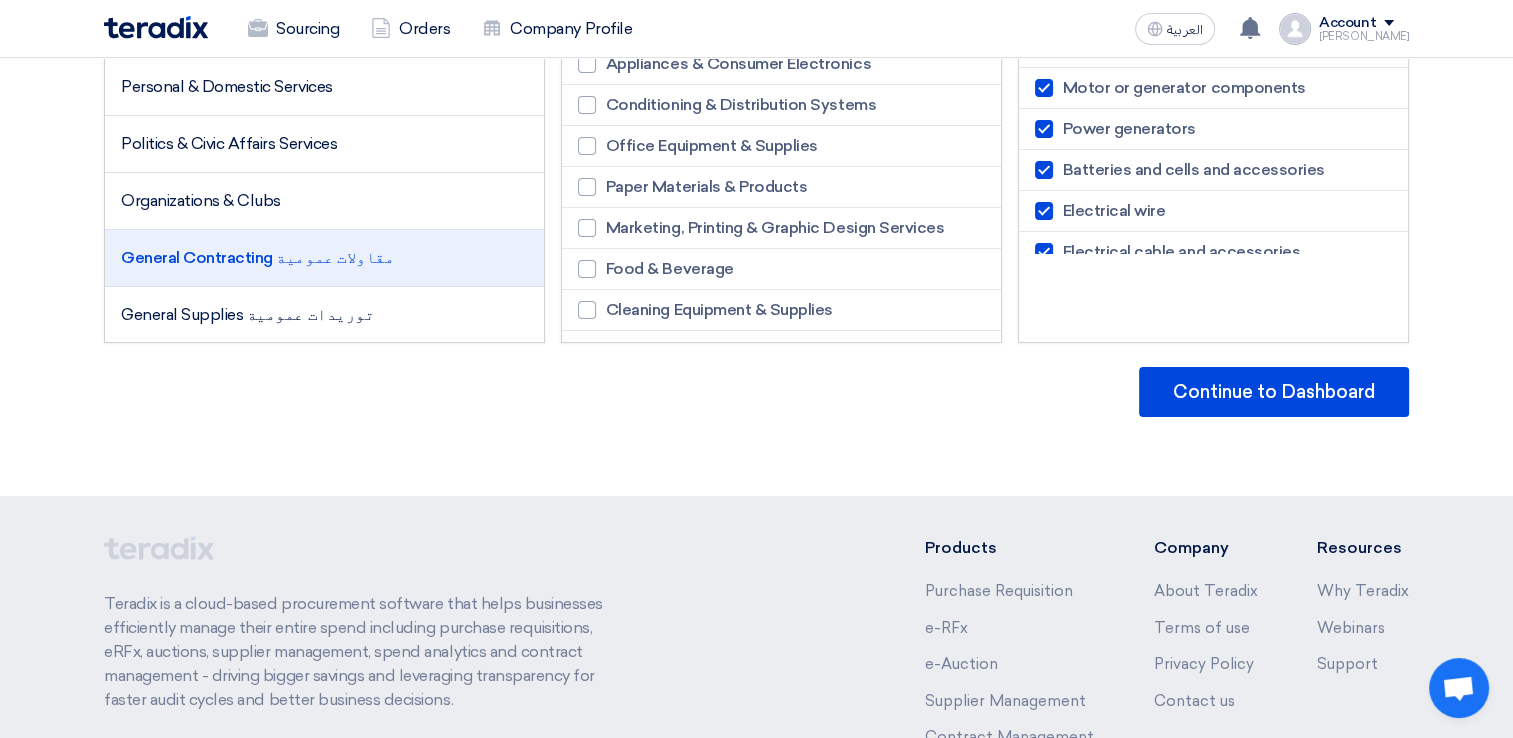 scroll, scrollTop: 0, scrollLeft: 0, axis: both 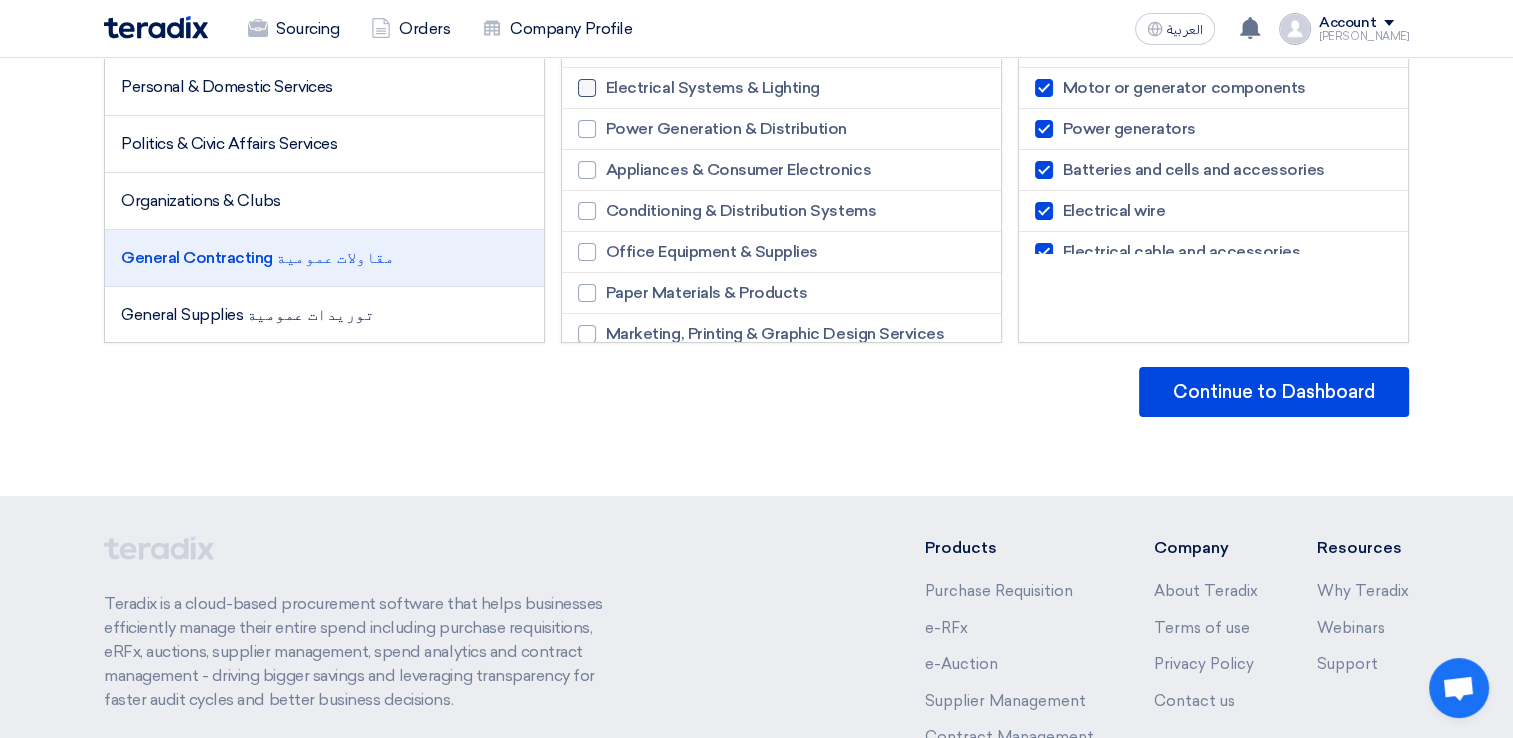 click 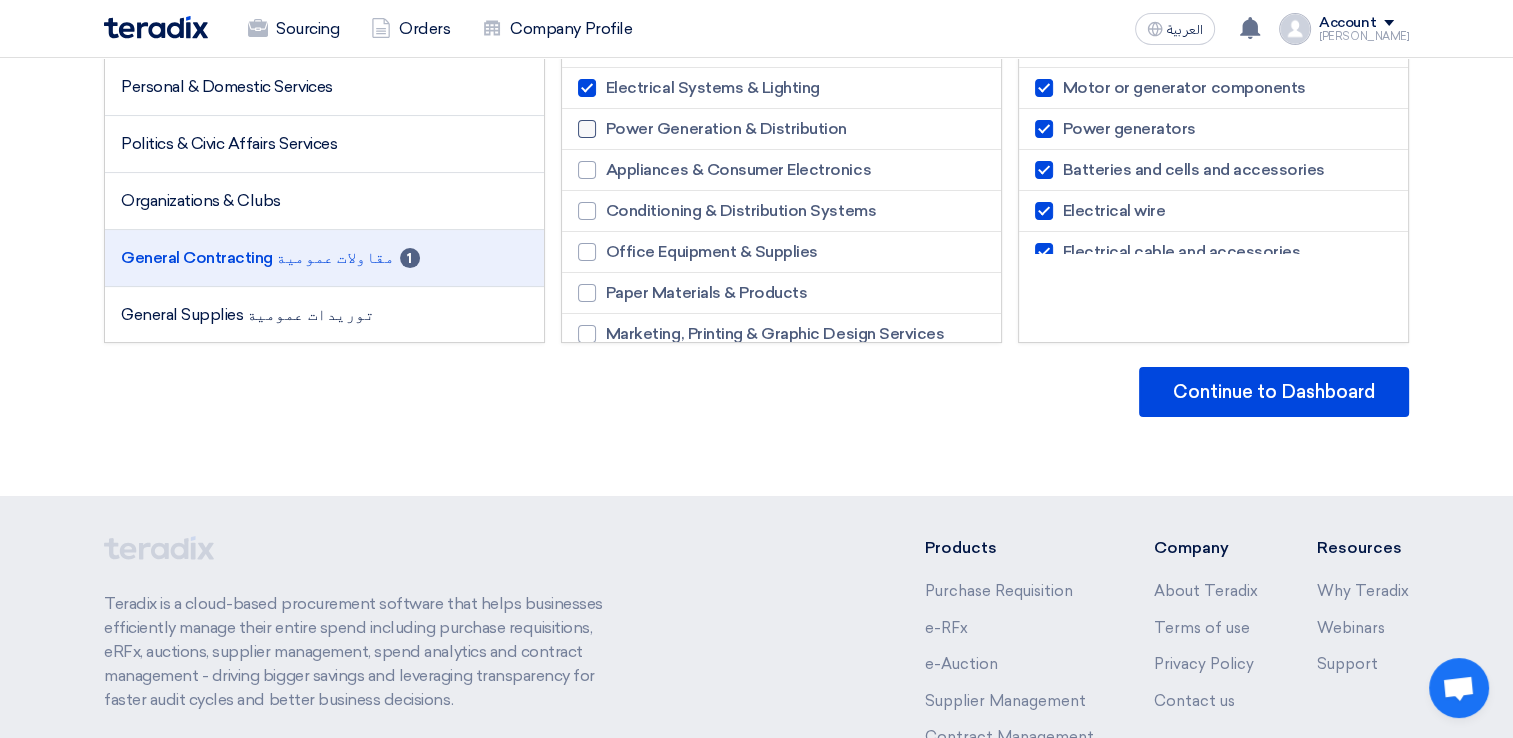 click 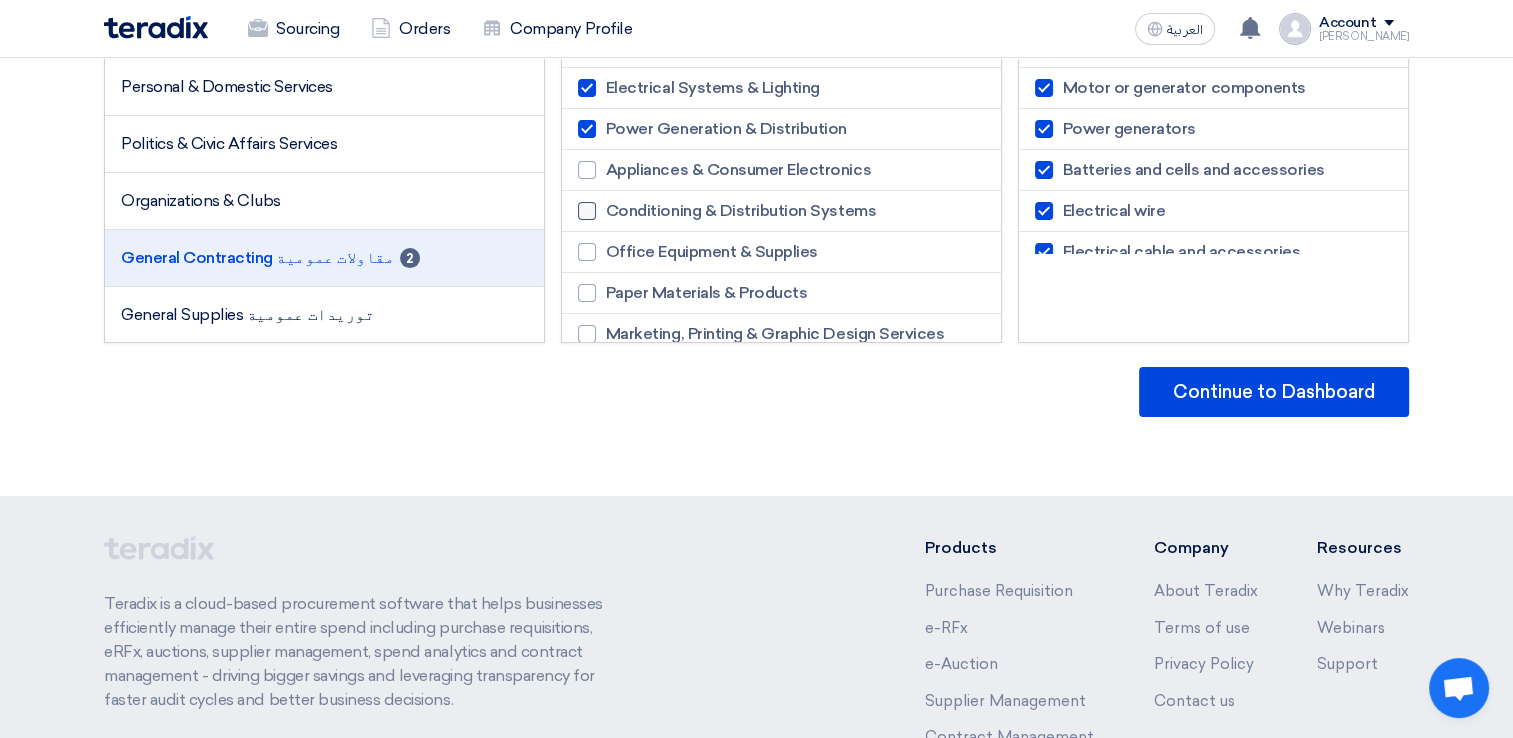 click 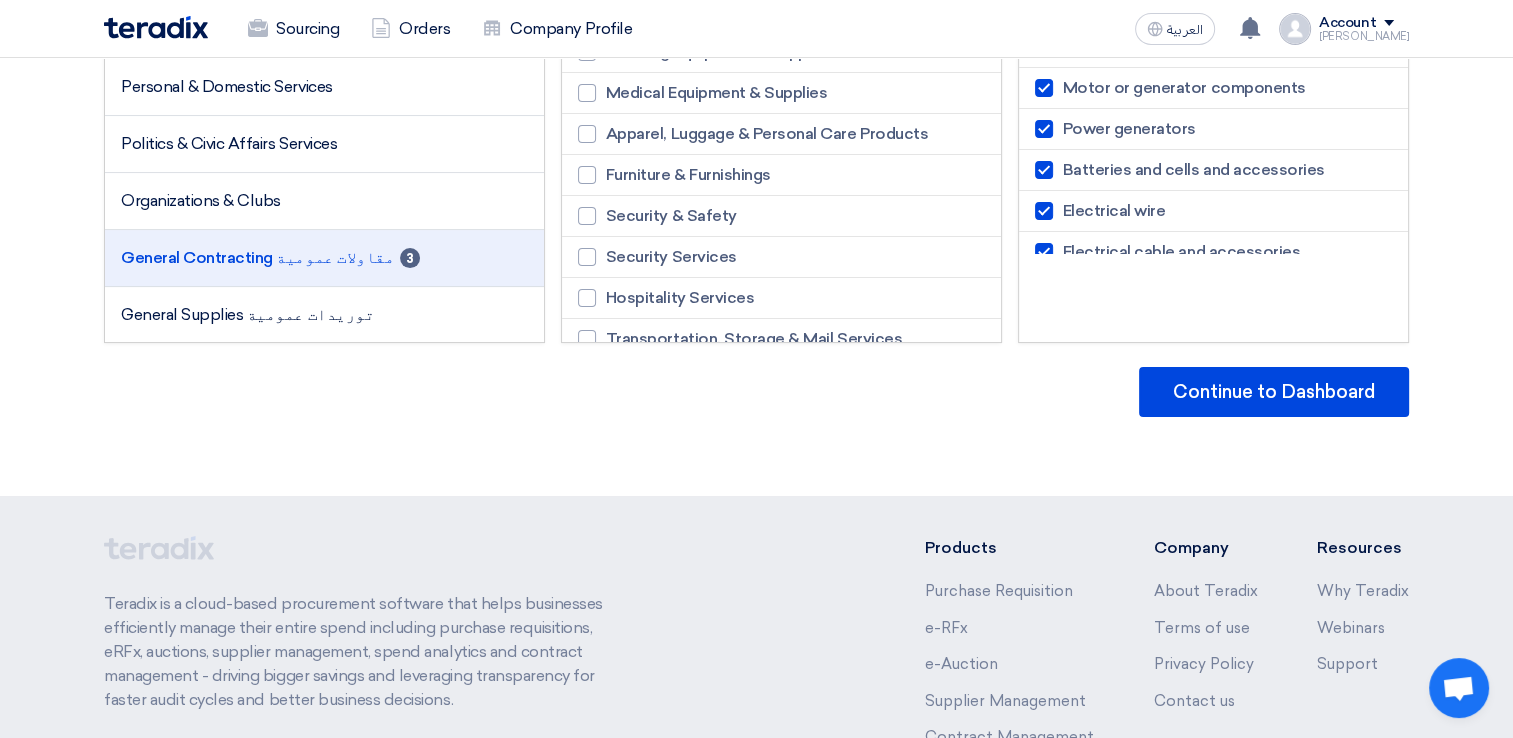 scroll, scrollTop: 400, scrollLeft: 0, axis: vertical 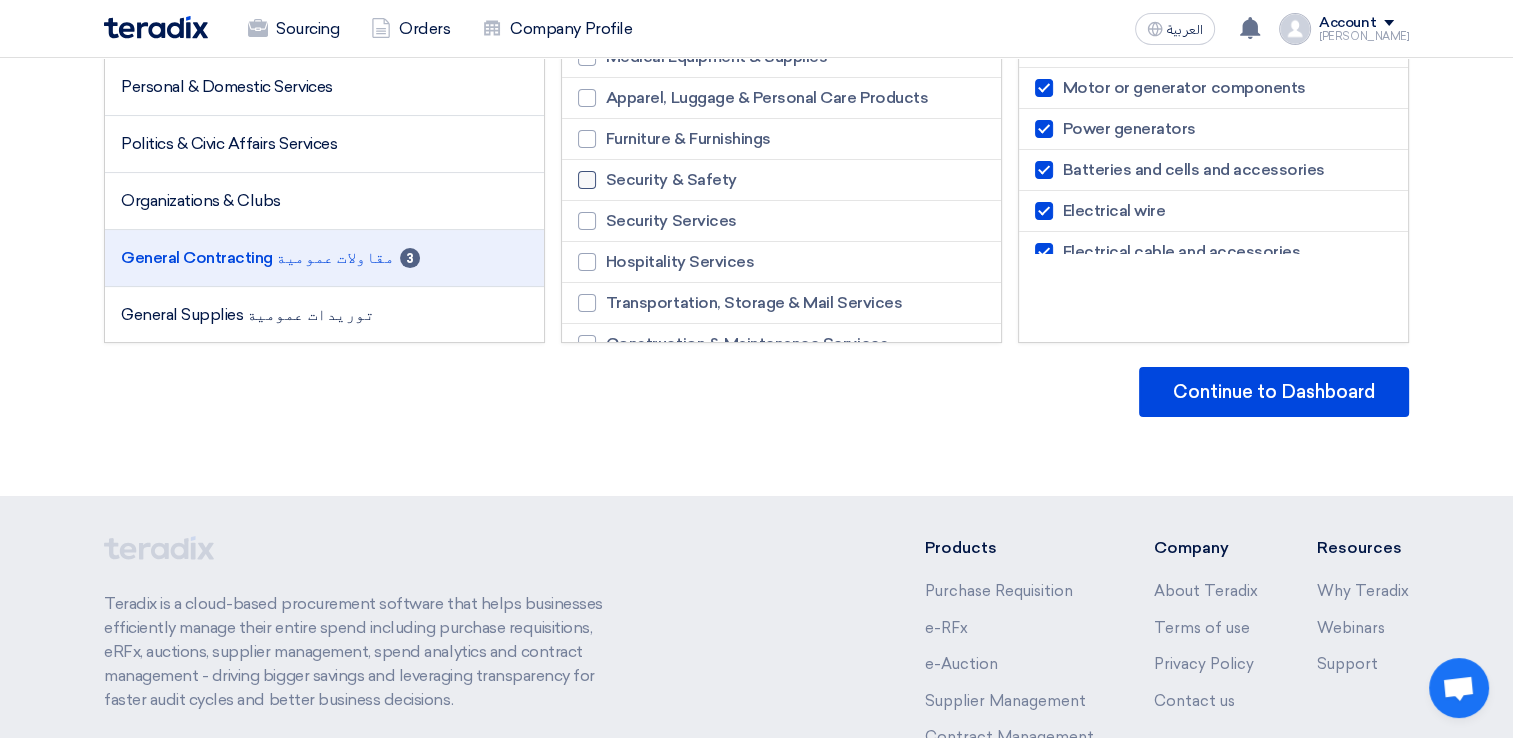 click 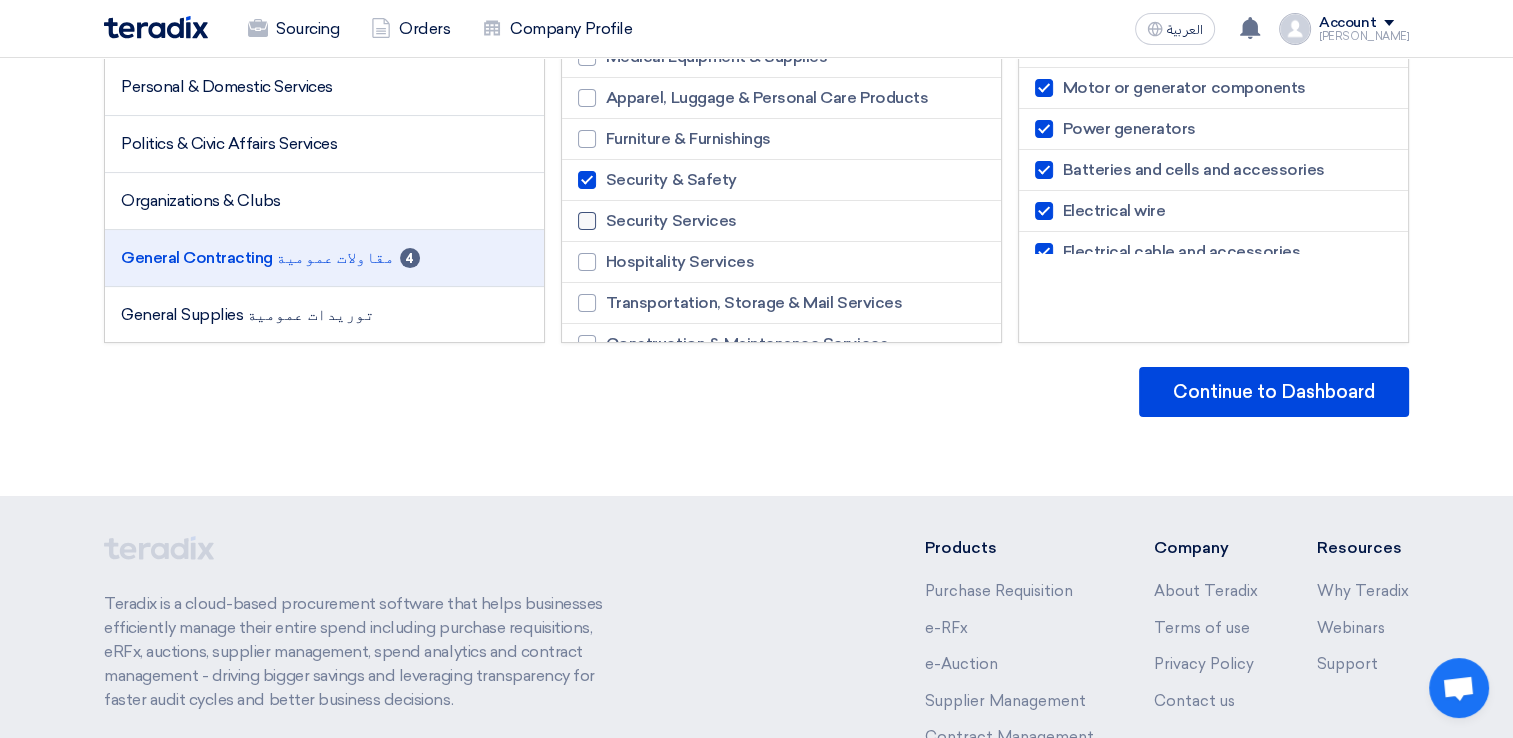 click 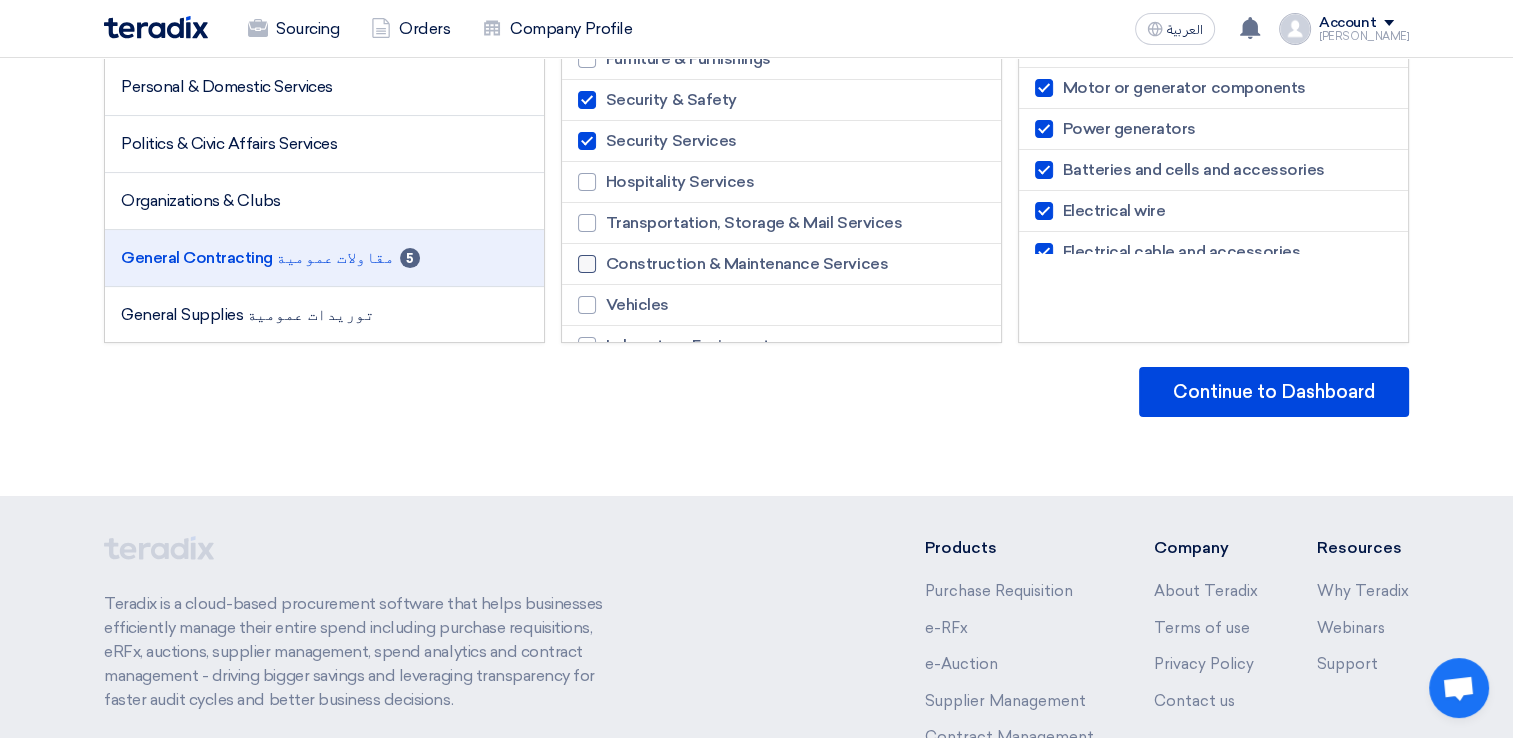 scroll, scrollTop: 600, scrollLeft: 0, axis: vertical 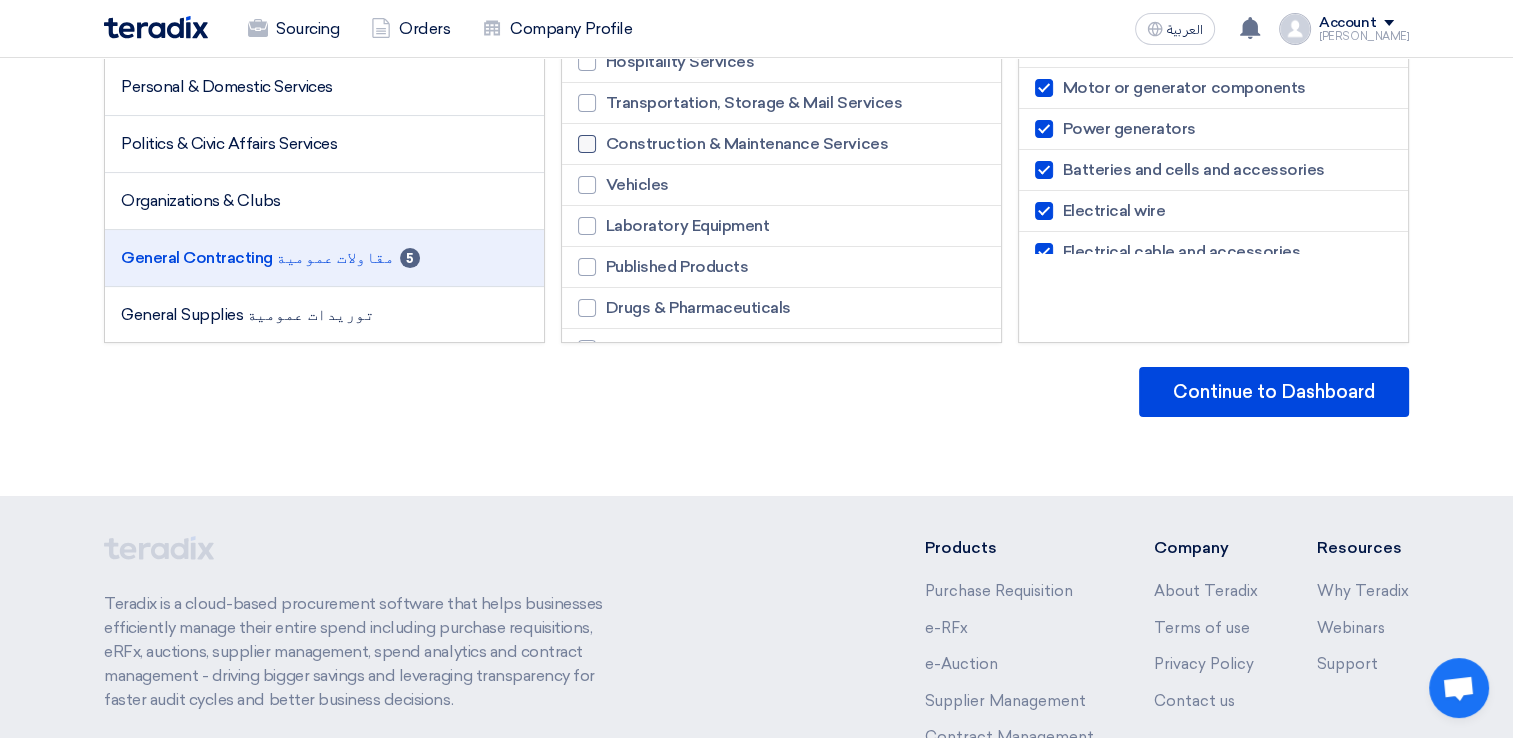 click 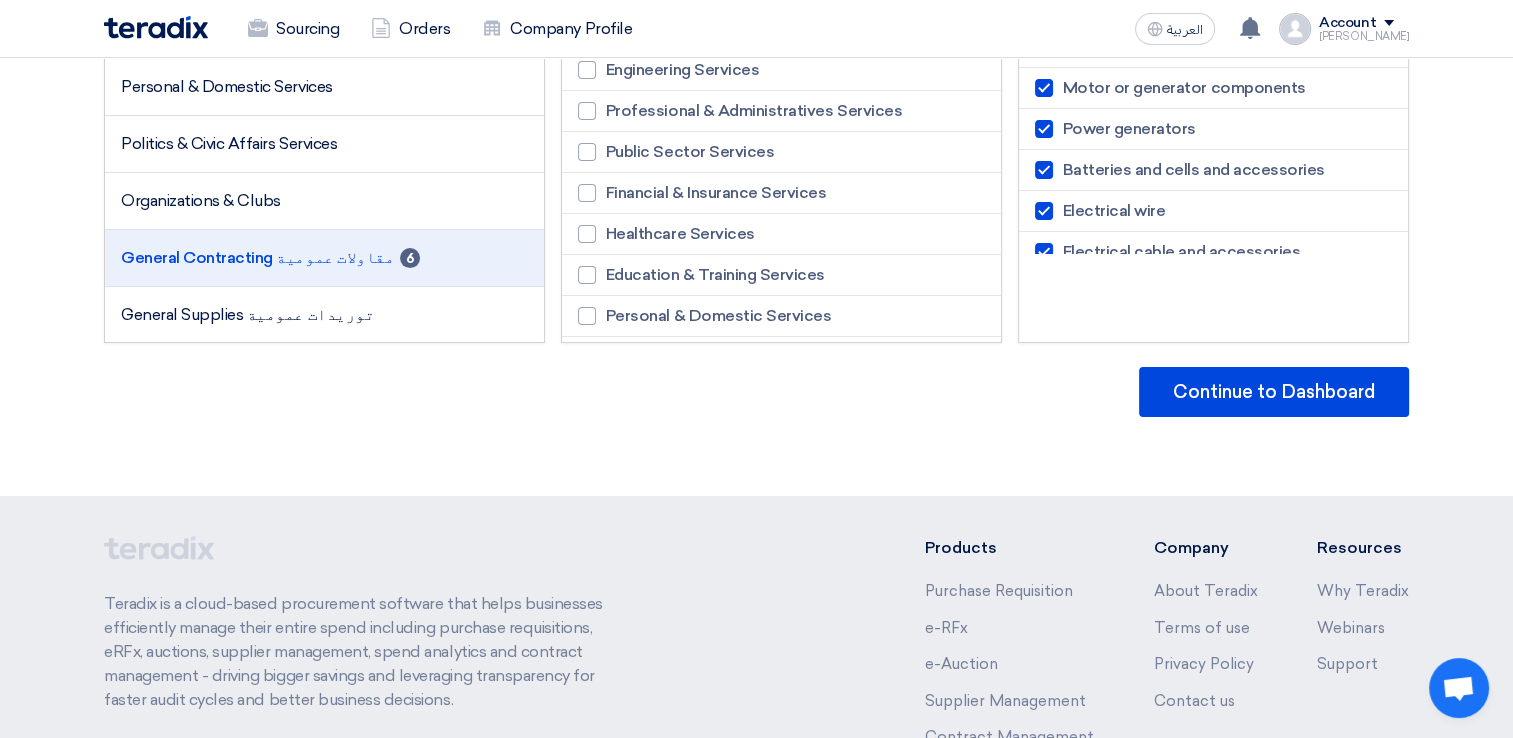 scroll, scrollTop: 1900, scrollLeft: 0, axis: vertical 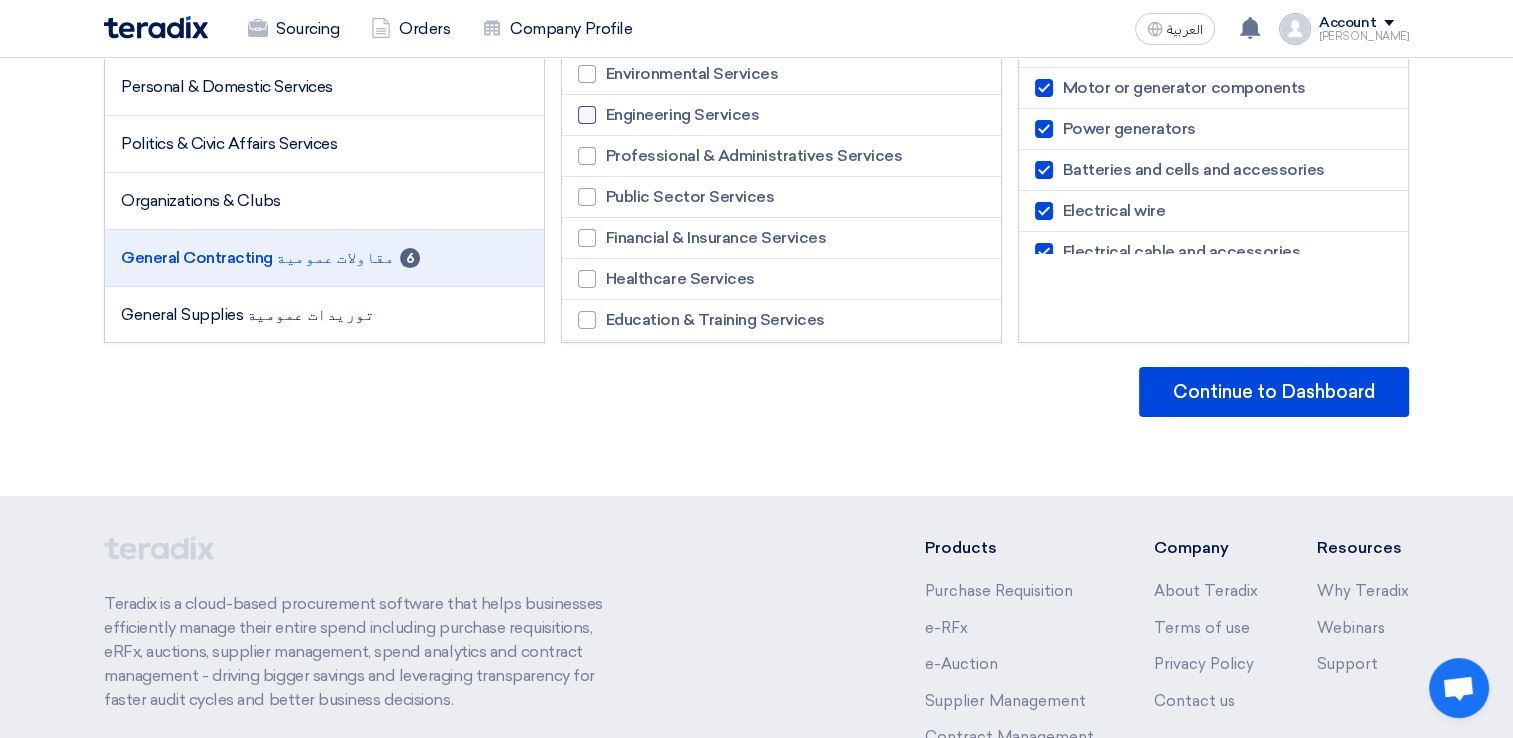 click 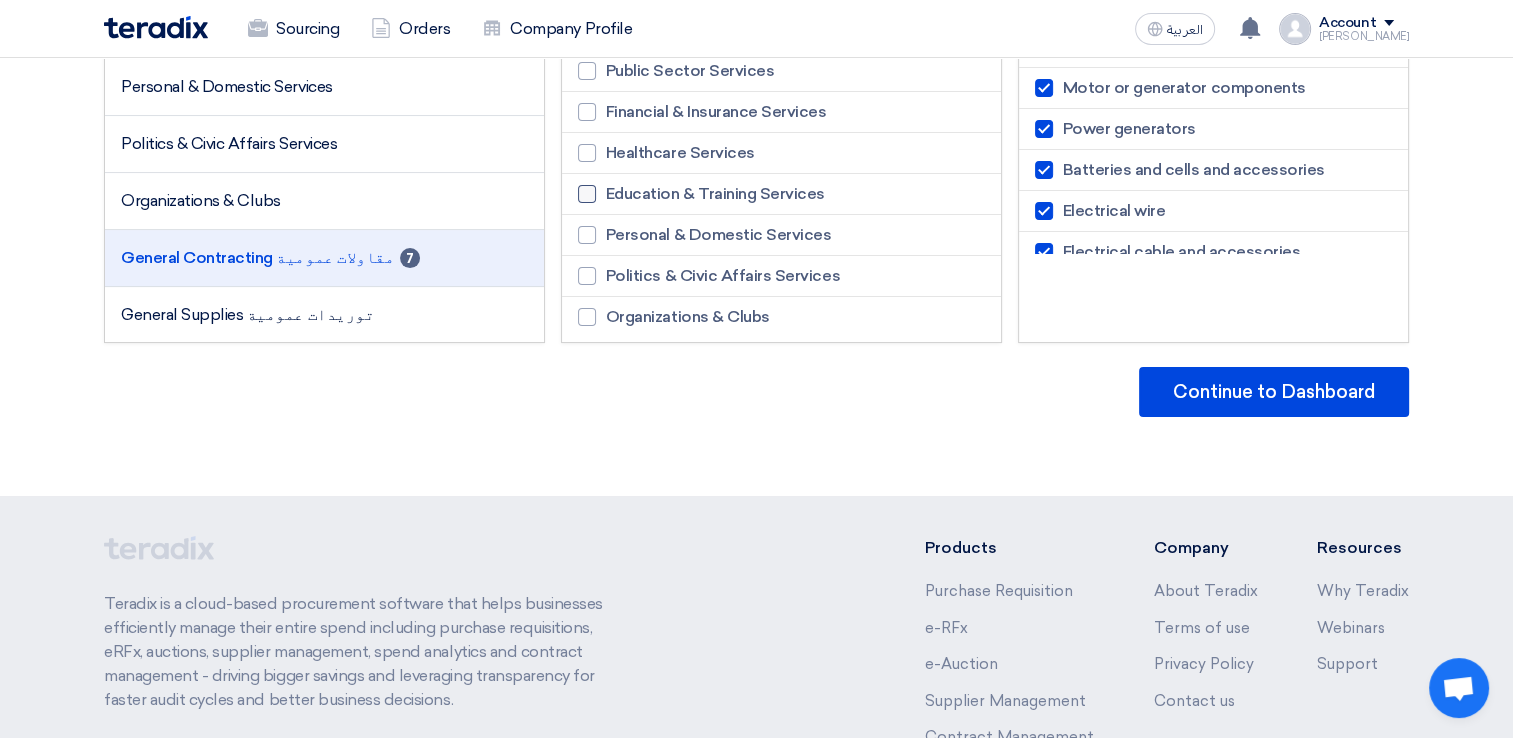 scroll, scrollTop: 2048, scrollLeft: 0, axis: vertical 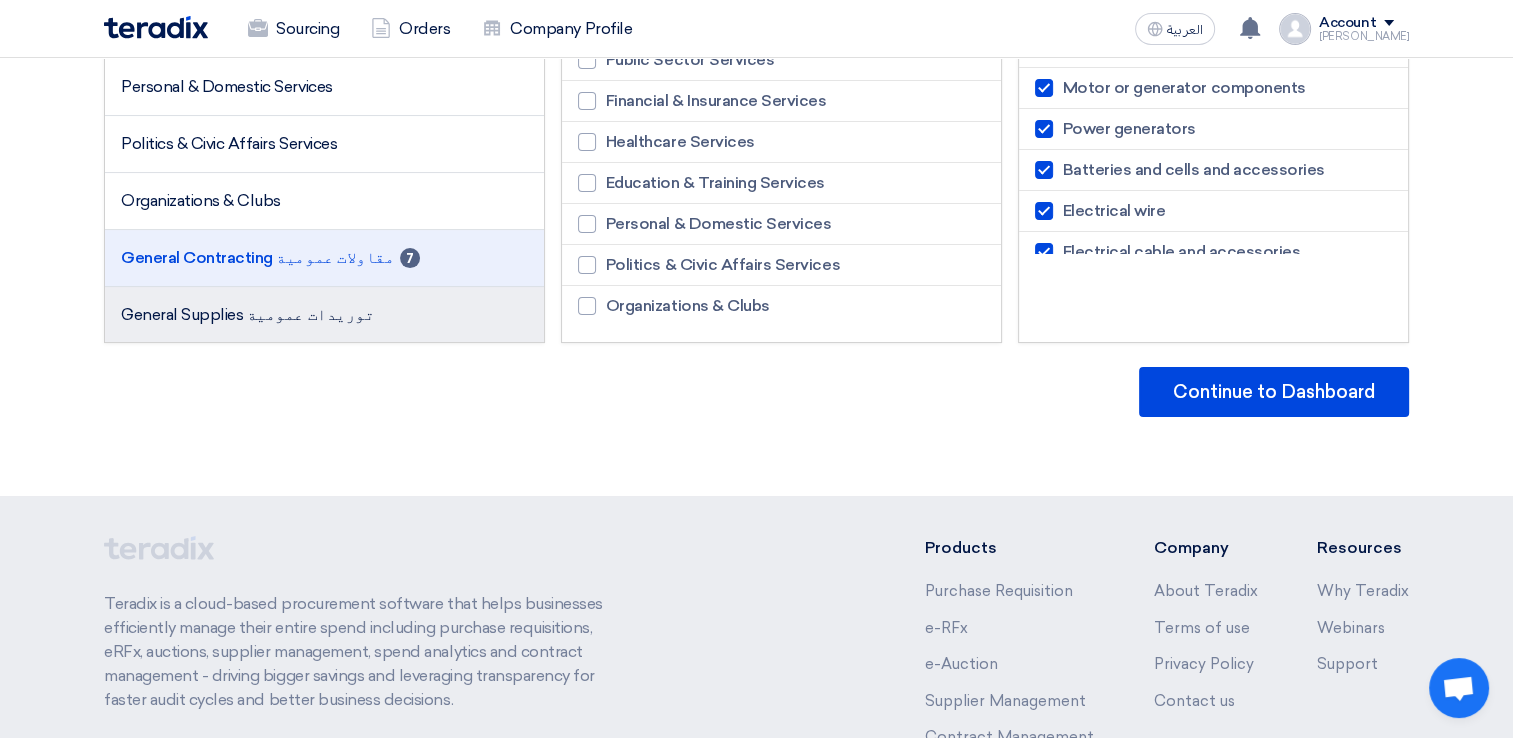 click on "General Supplies توريدات عمومية" 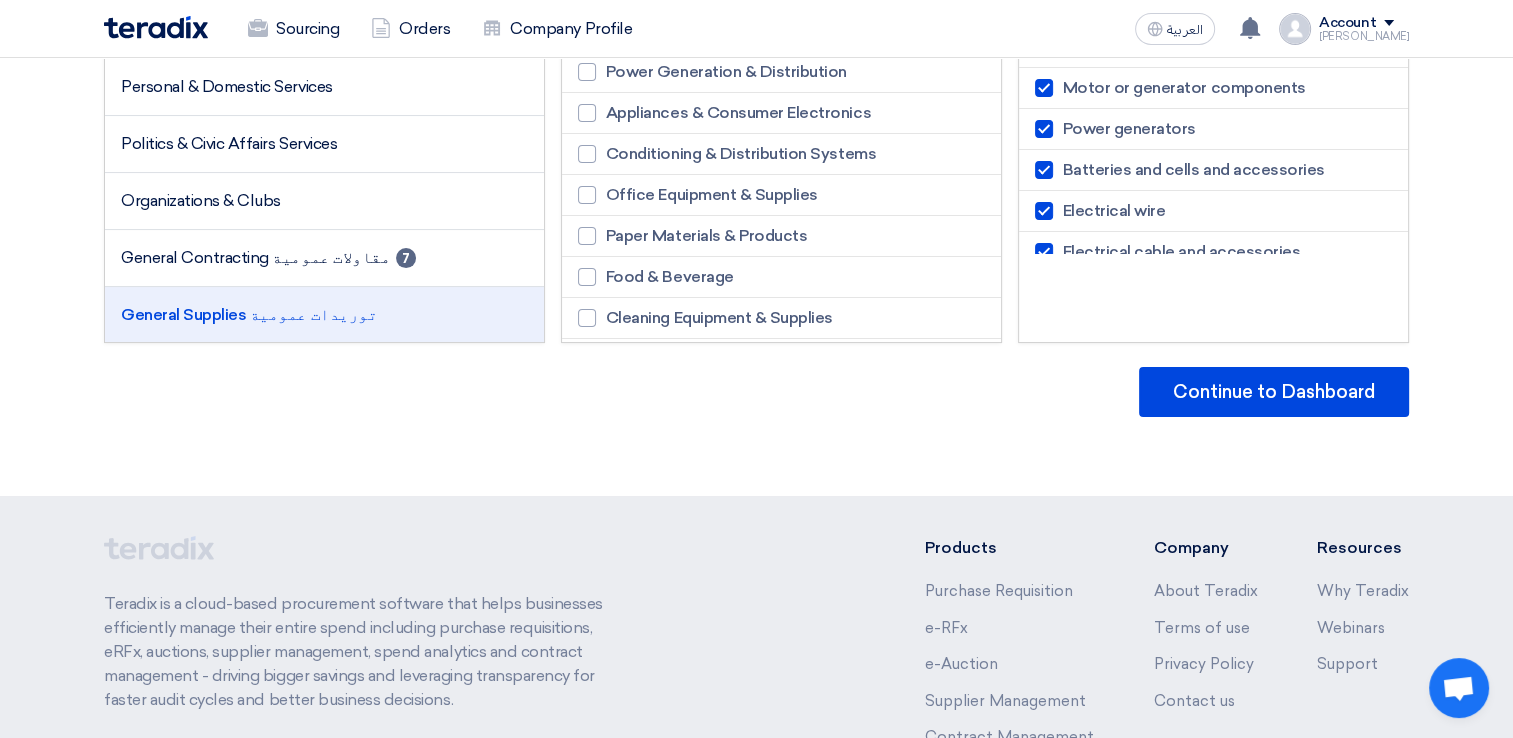 scroll, scrollTop: 0, scrollLeft: 0, axis: both 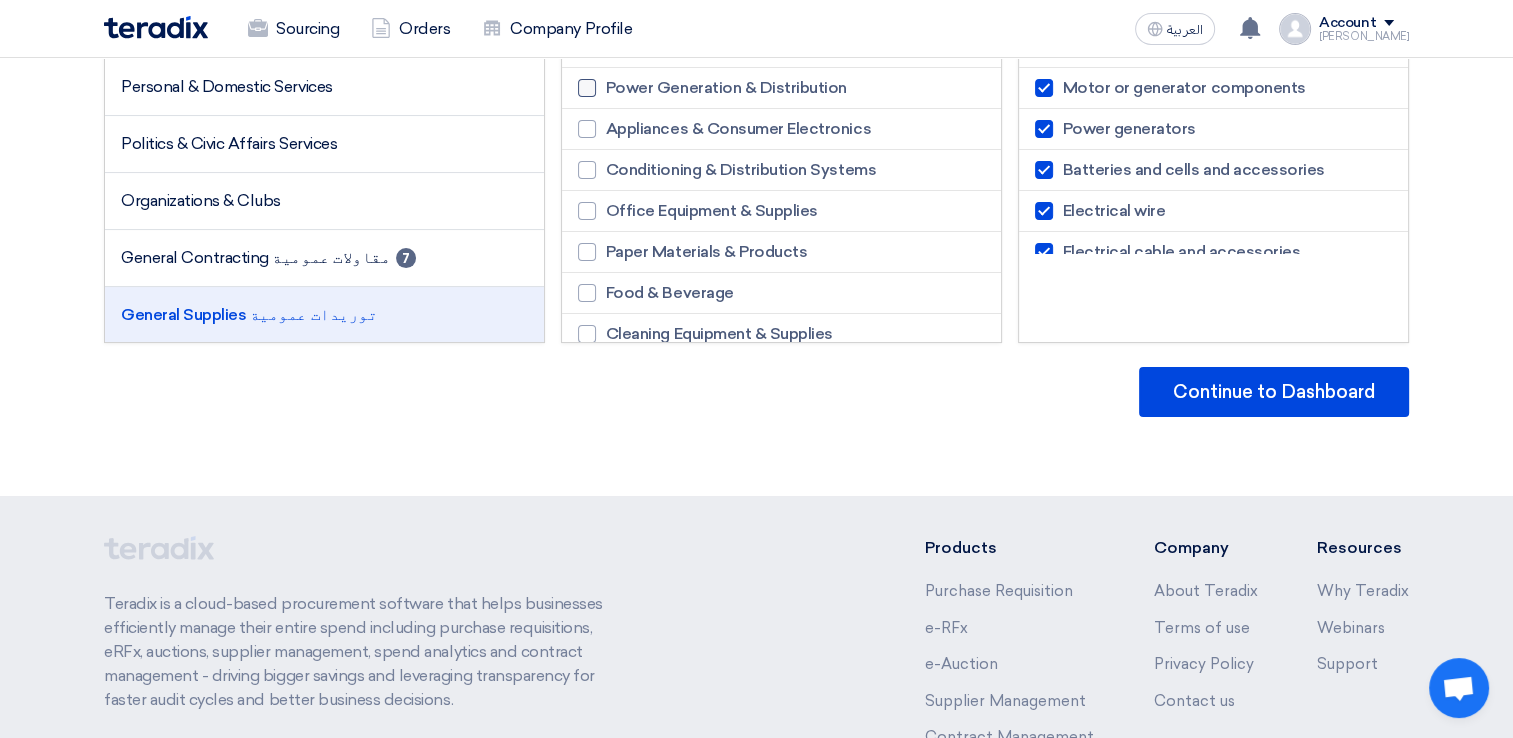 click 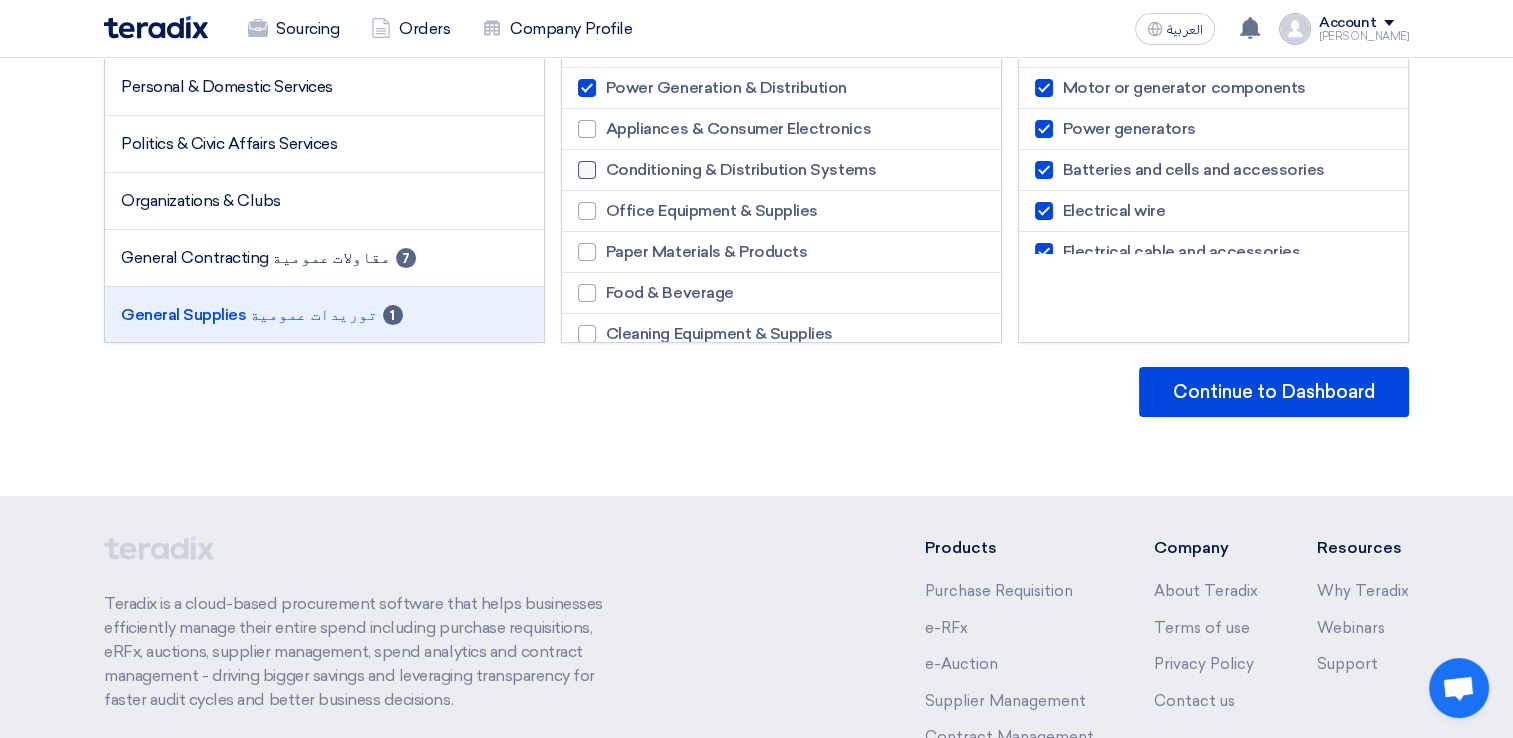 click 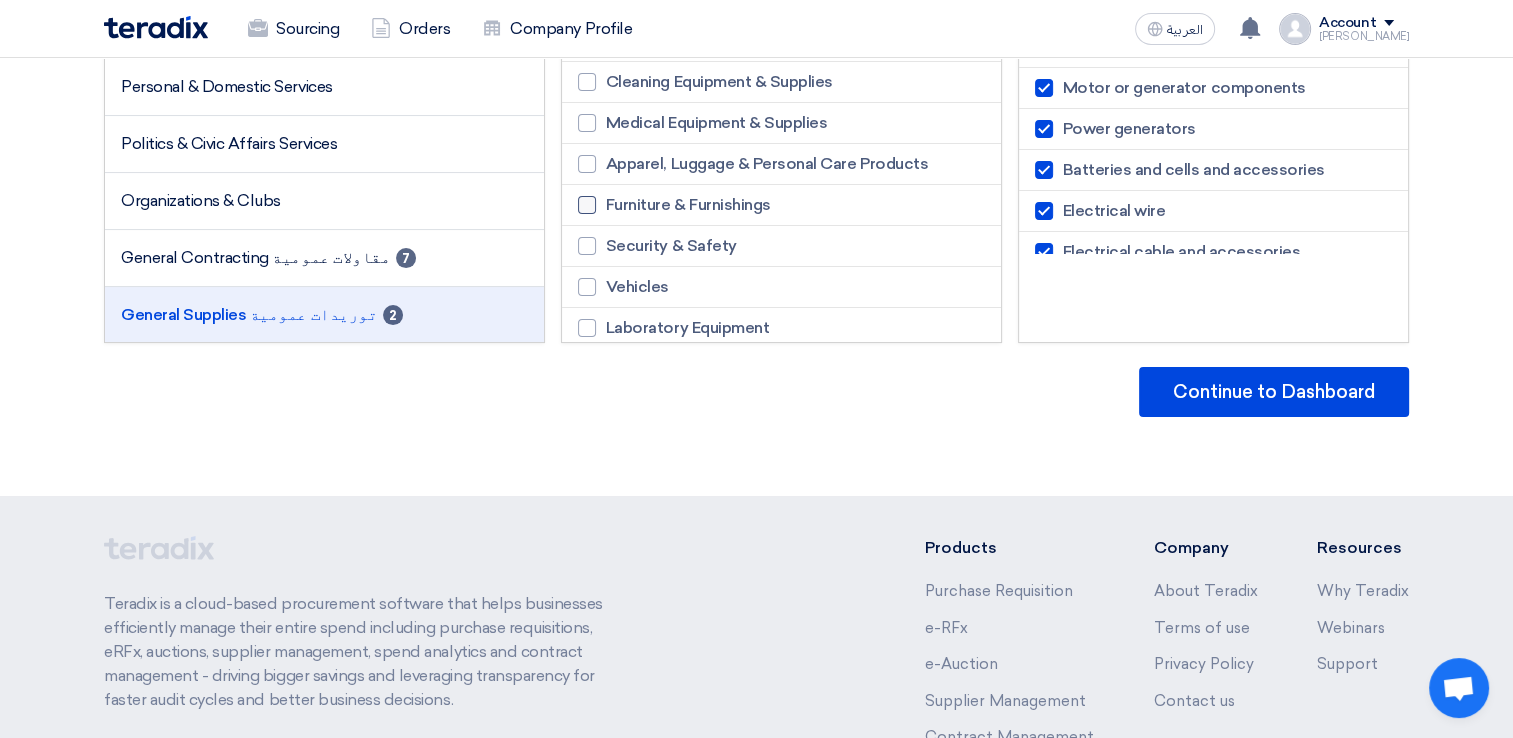 scroll, scrollTop: 300, scrollLeft: 0, axis: vertical 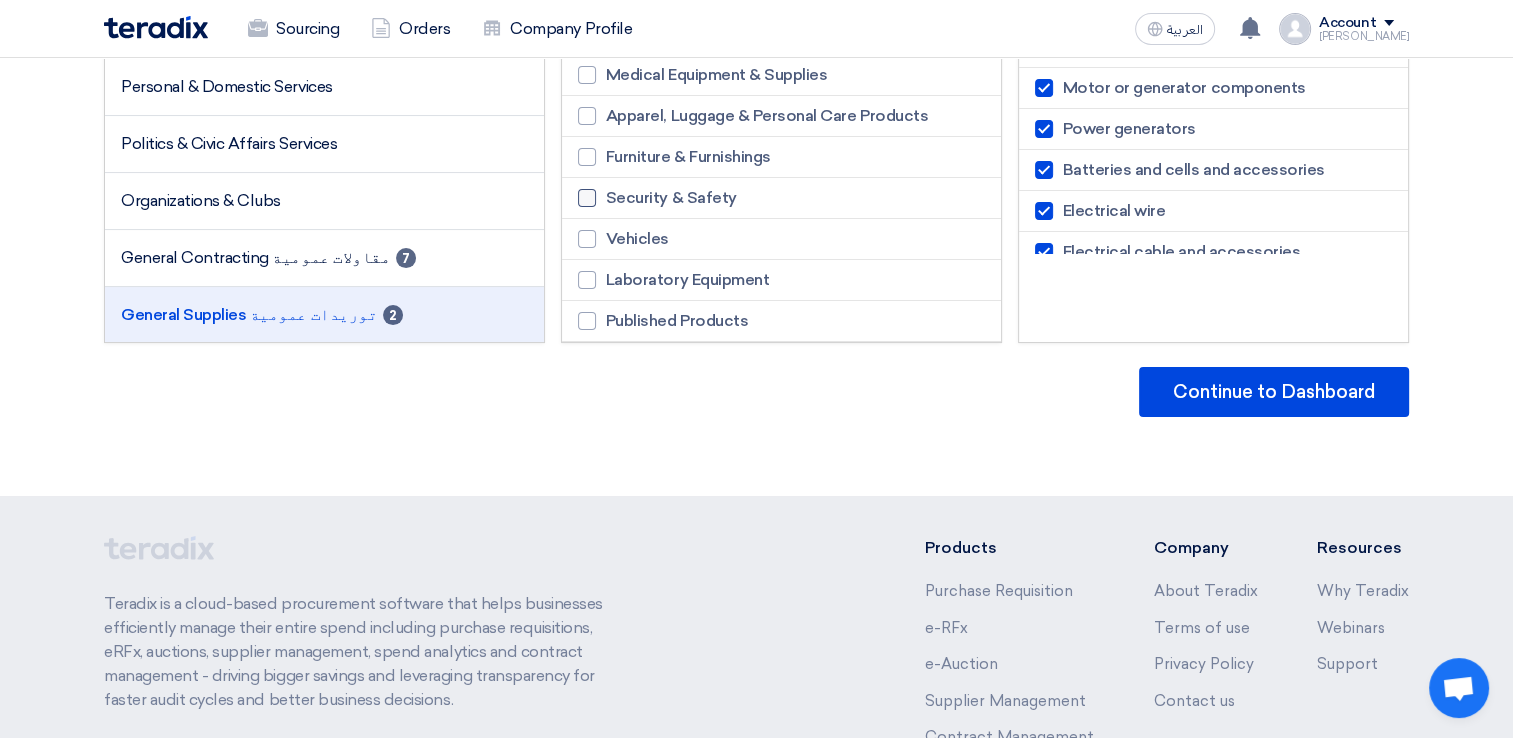 click 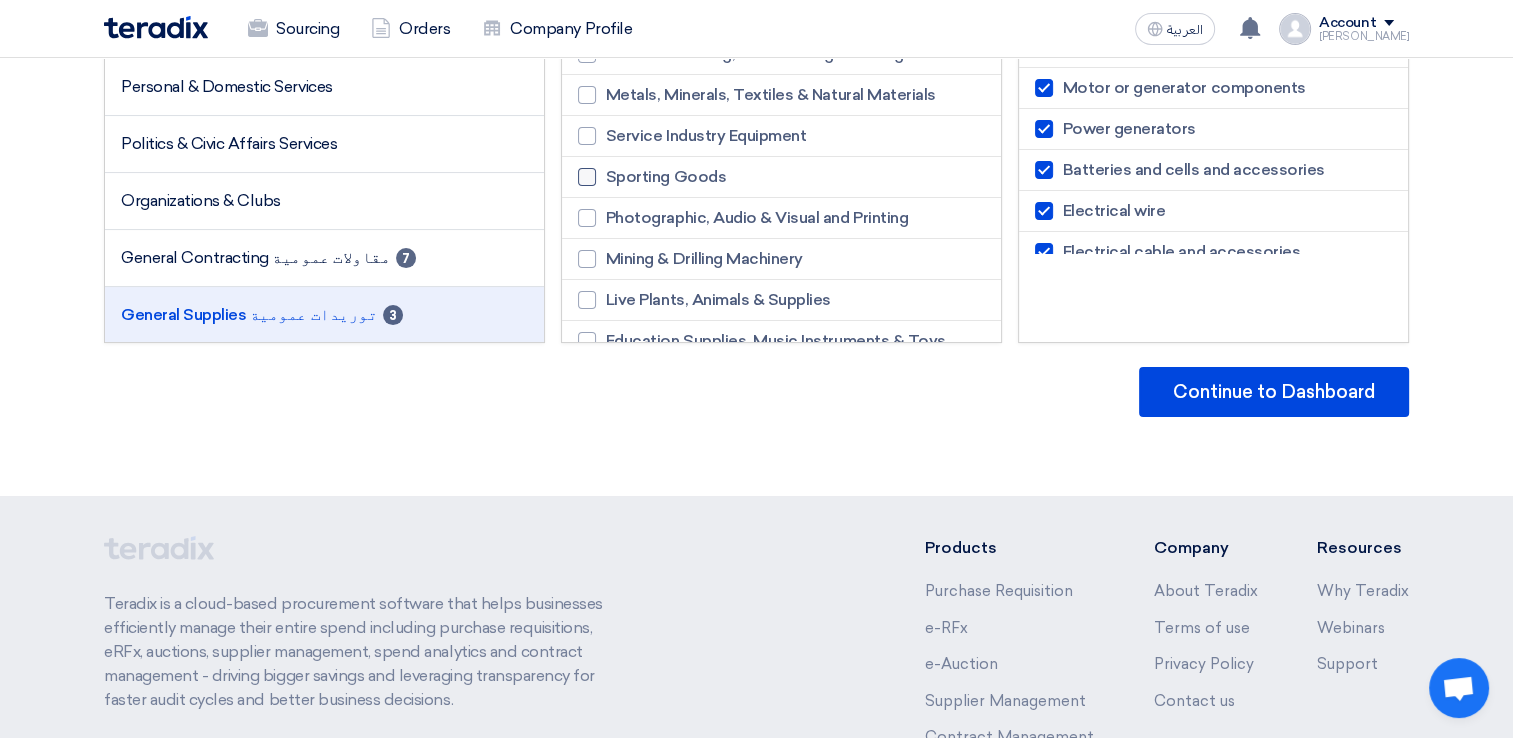 scroll, scrollTop: 1151, scrollLeft: 0, axis: vertical 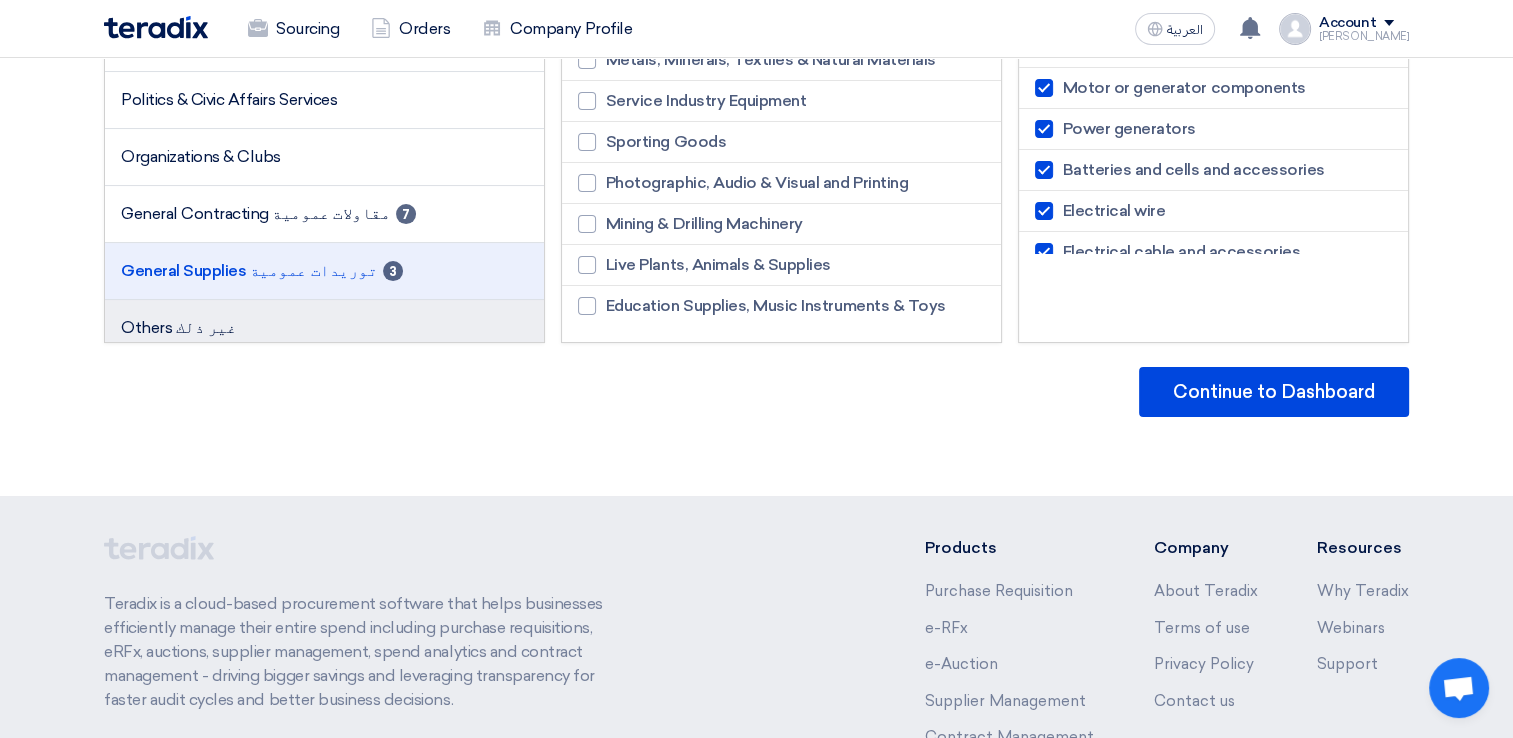 click on "Others غير ذلك" 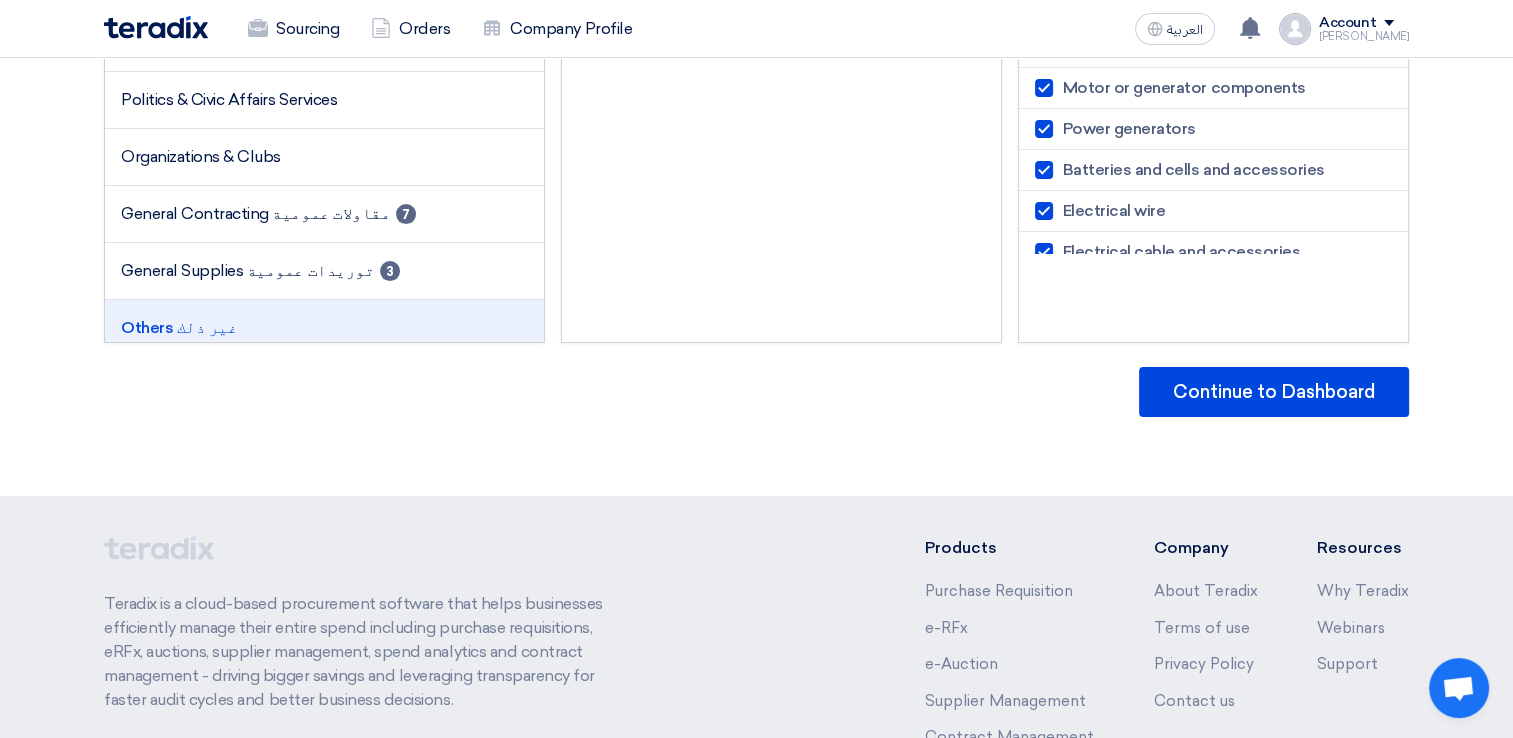 scroll, scrollTop: 0, scrollLeft: 0, axis: both 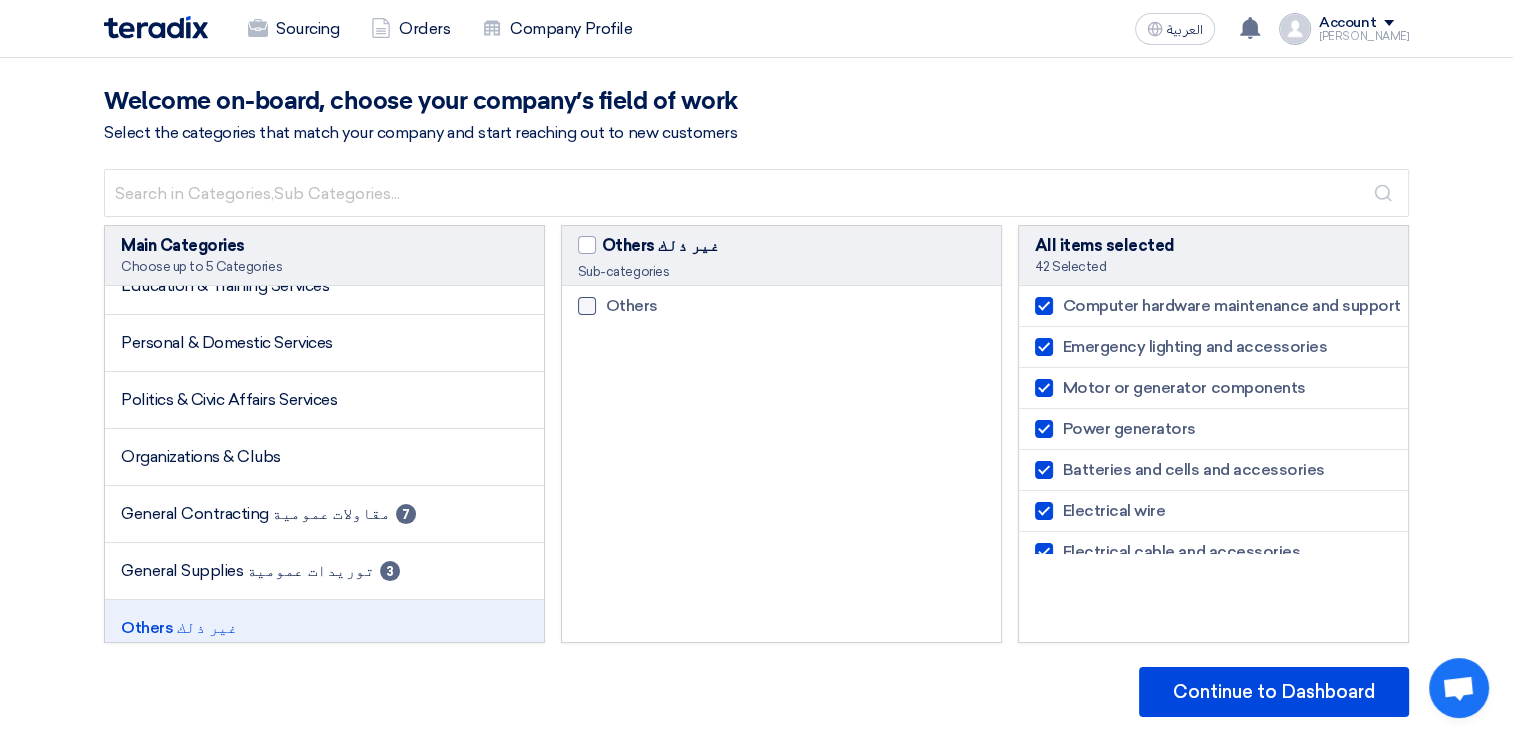 click 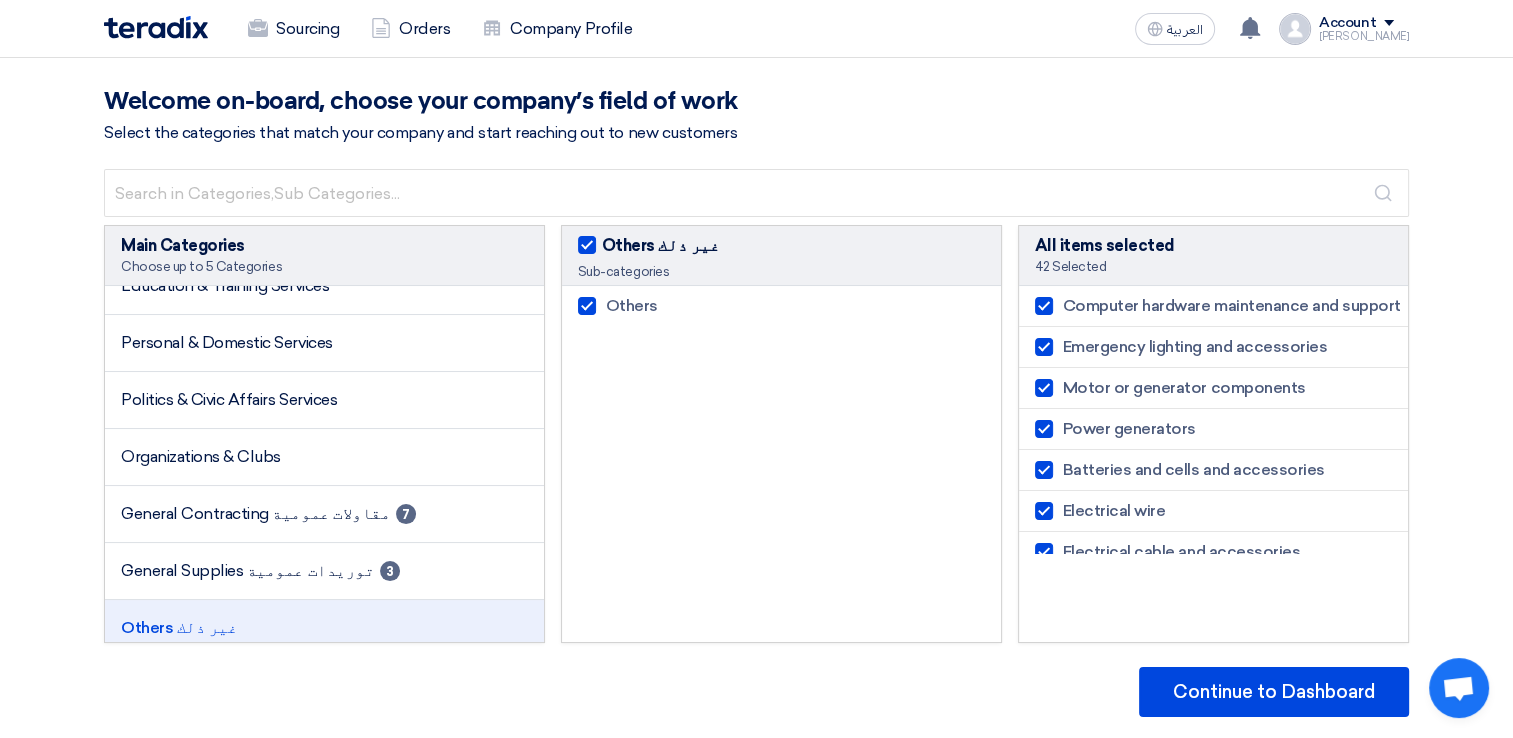 checkbox on "true" 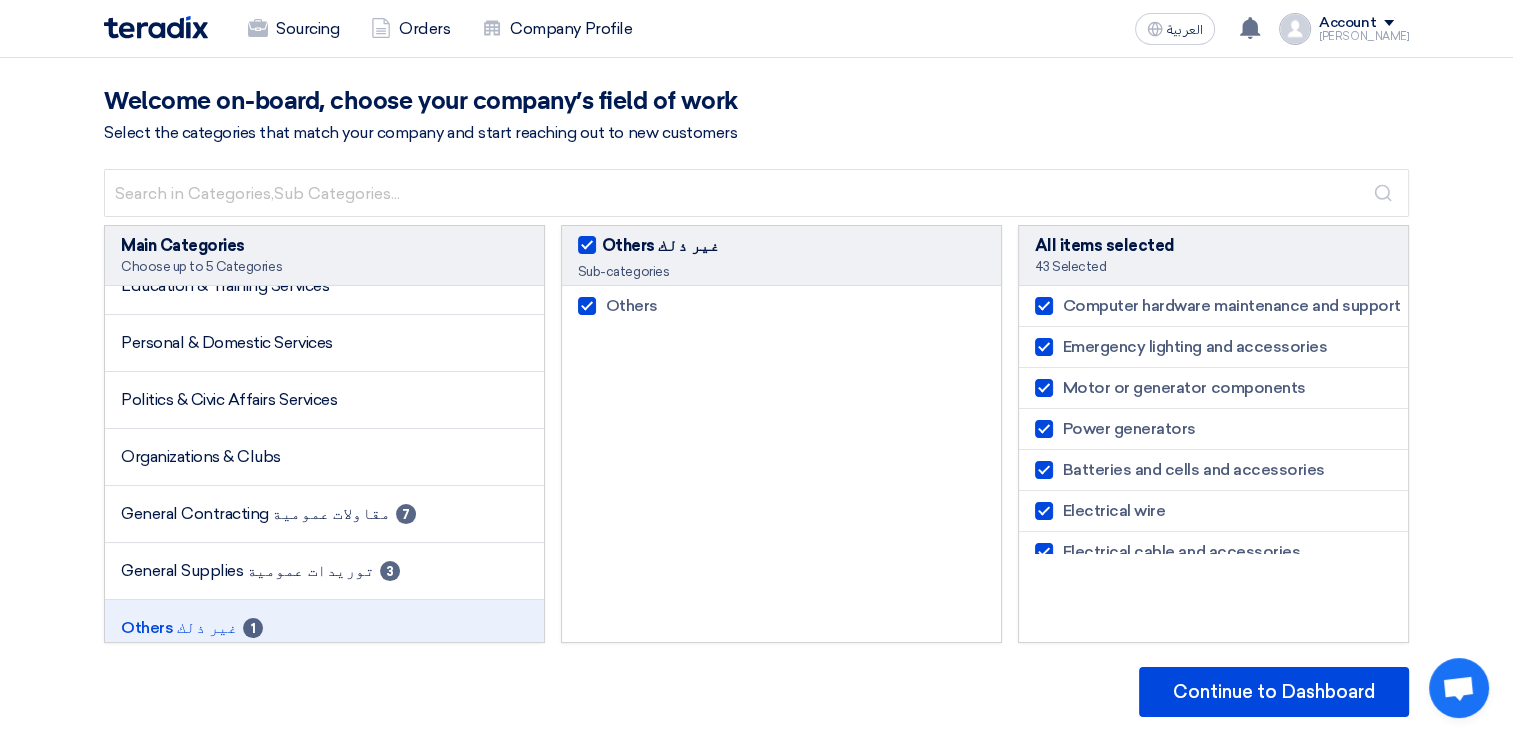 click on "Main Categories
Choose up to 5 Categories
######### Basic Categories #########
Information Technology & Telecommunications
Technology Services & Software Development
1
Electrical Systems & Lighting
1
Power Generation & Distribution
8
Appliances & Consumer Electronics
Conditioning & Distribution Systems
3
Office Equipment & Supplies" 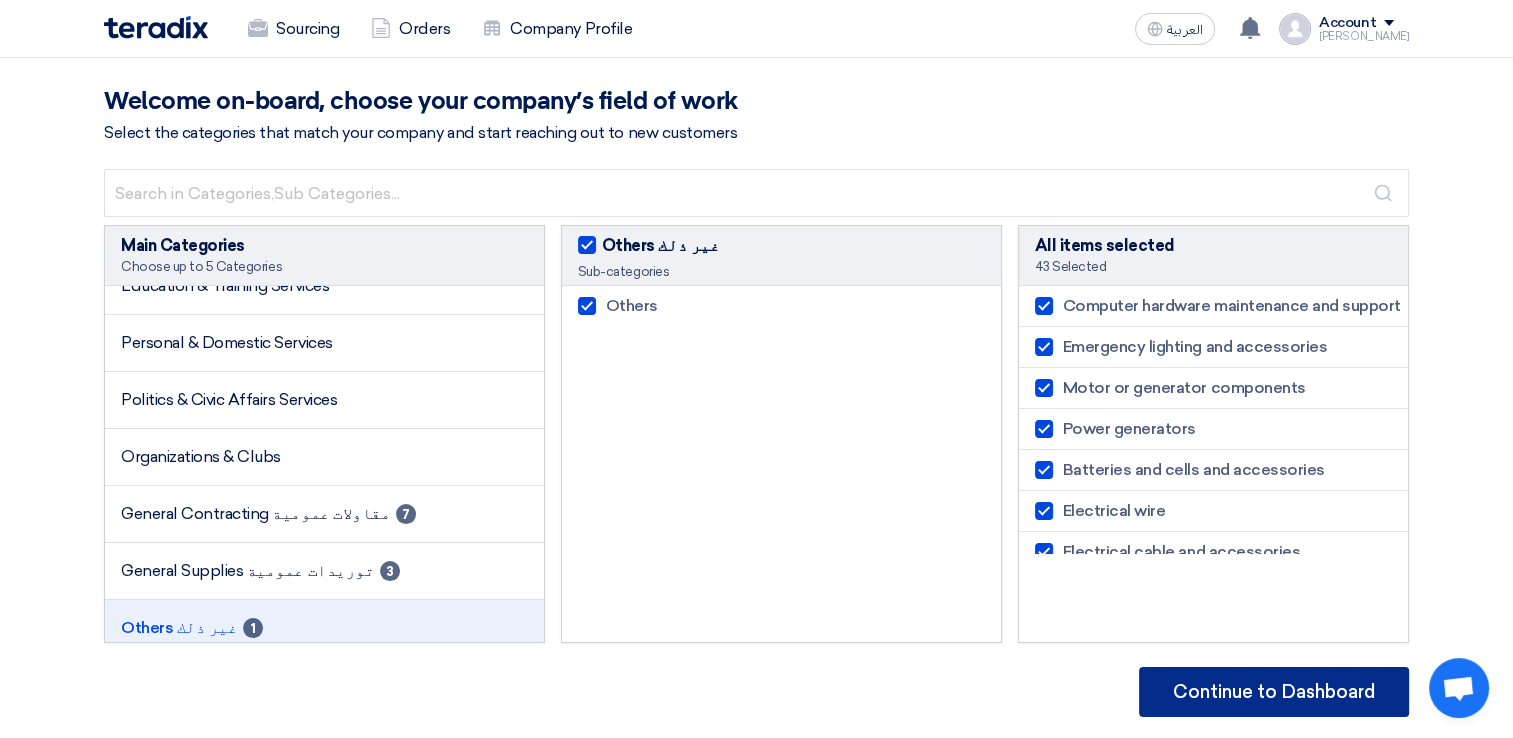 click on "Continue to Dashboard" 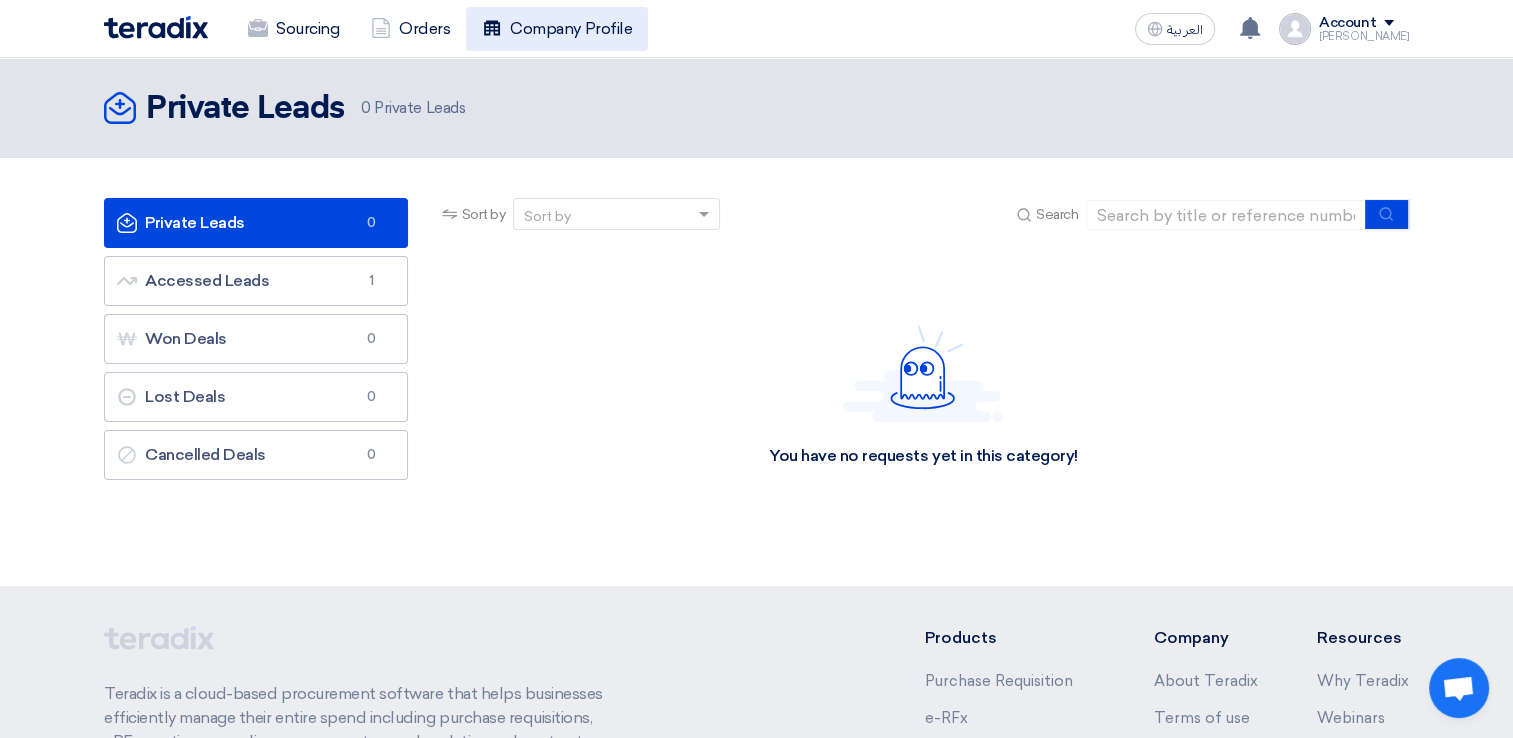 click on "Company Profile" 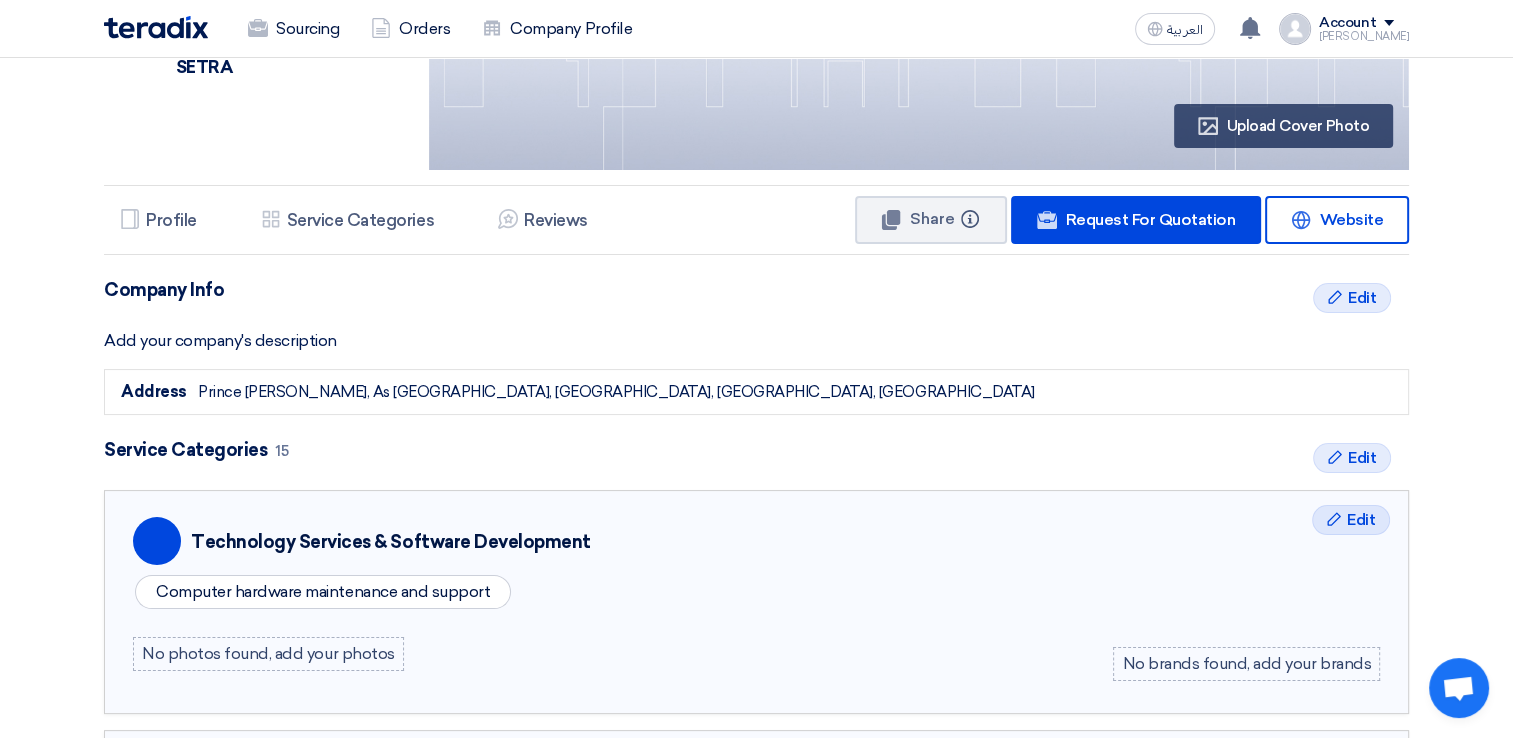 scroll, scrollTop: 200, scrollLeft: 0, axis: vertical 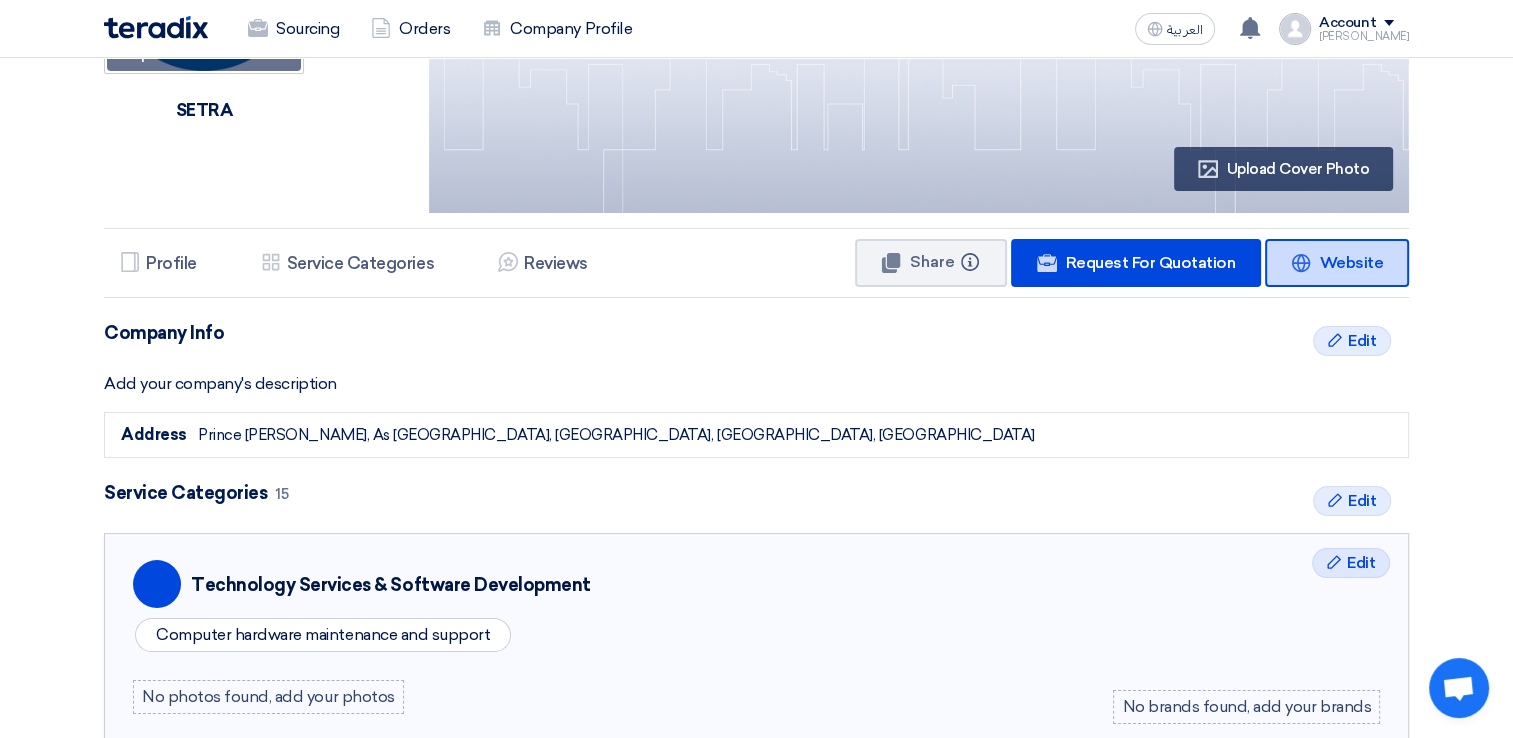 click on "Website" 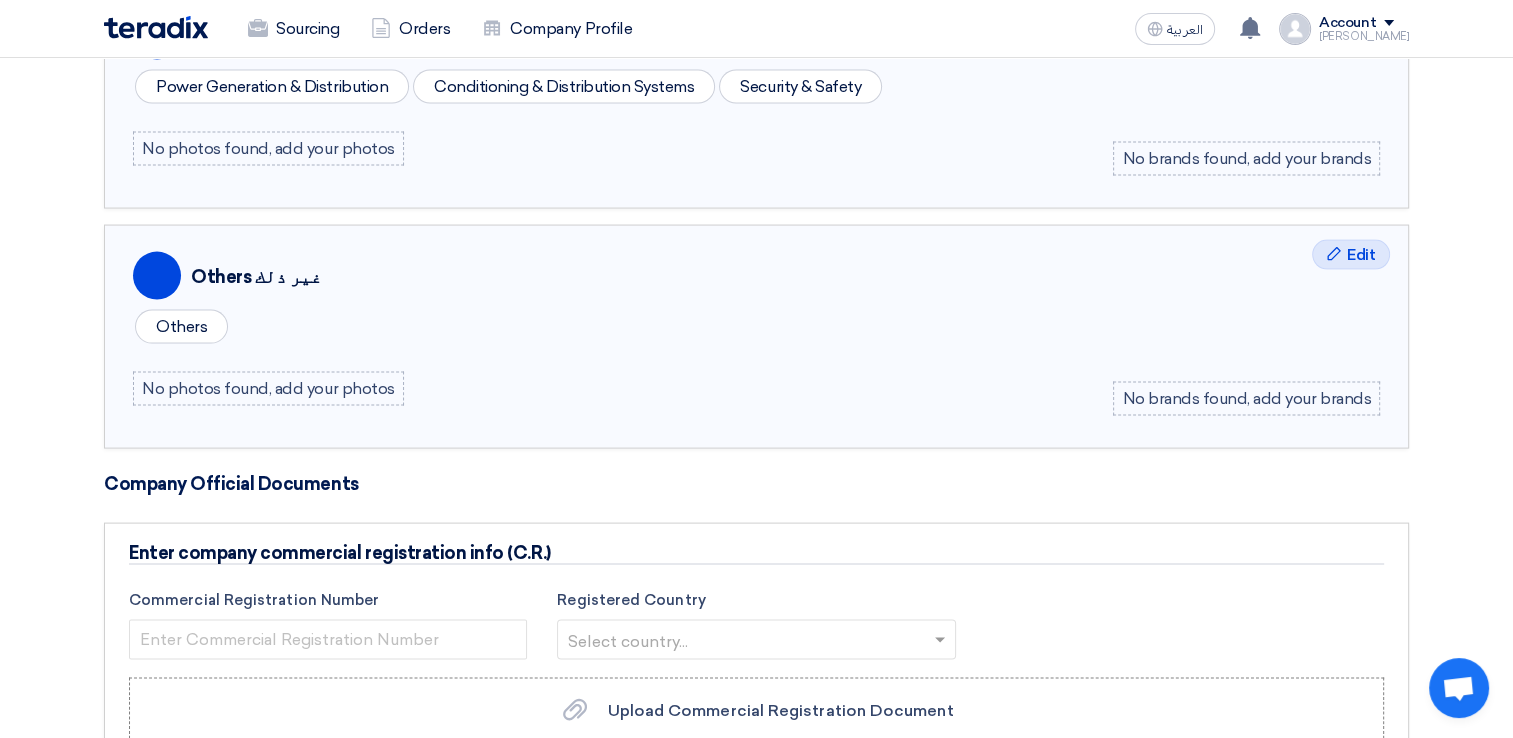 scroll, scrollTop: 4300, scrollLeft: 0, axis: vertical 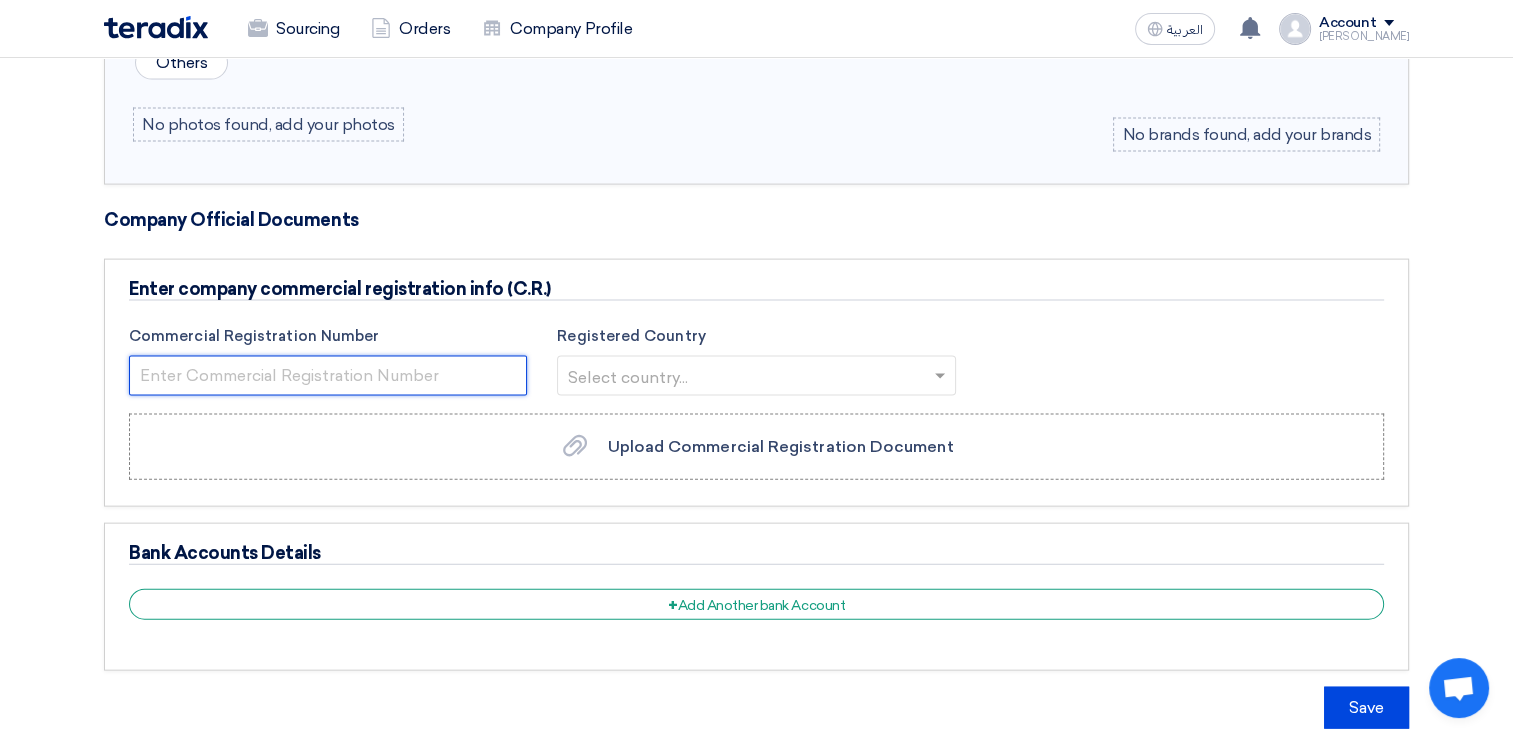 click at bounding box center (328, 376) 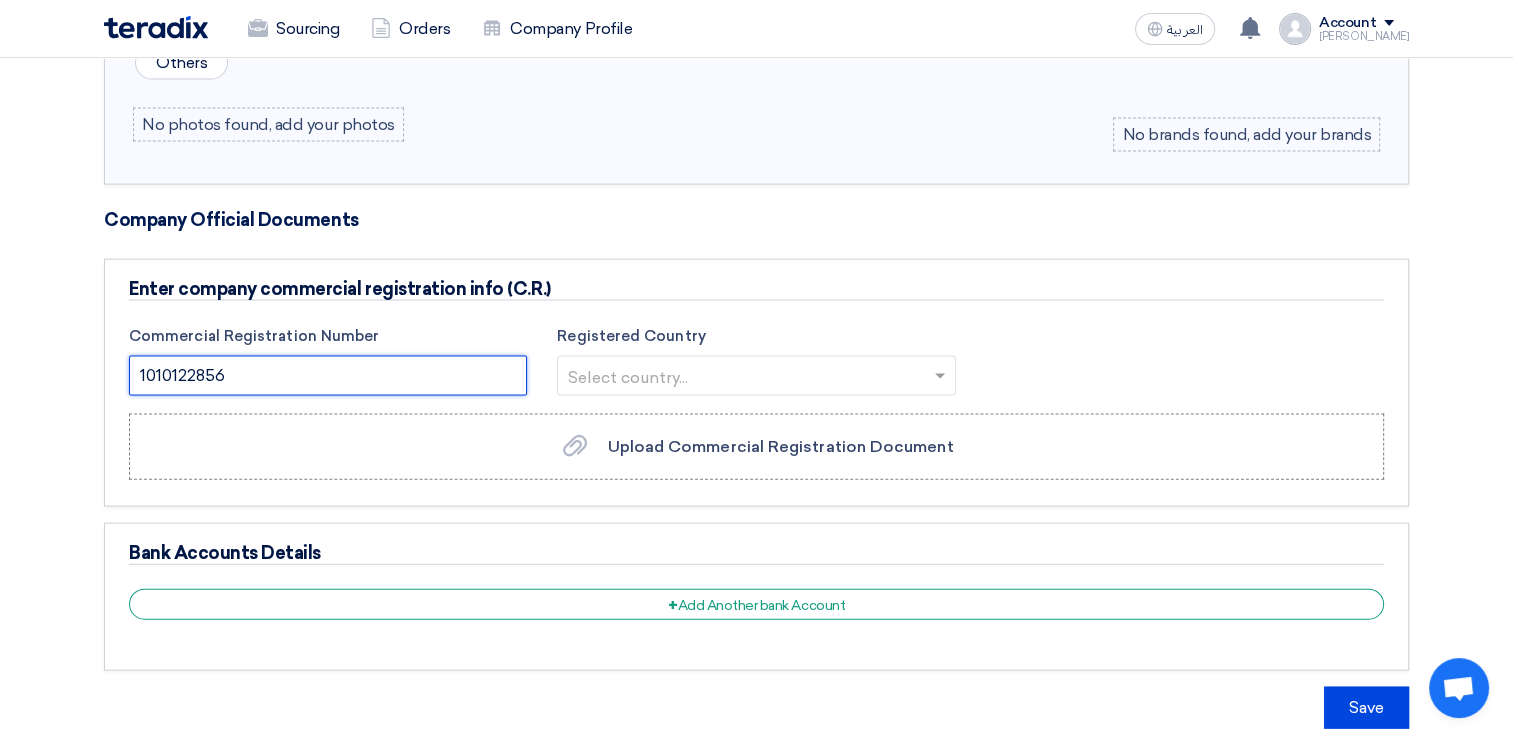 type on "1010122856" 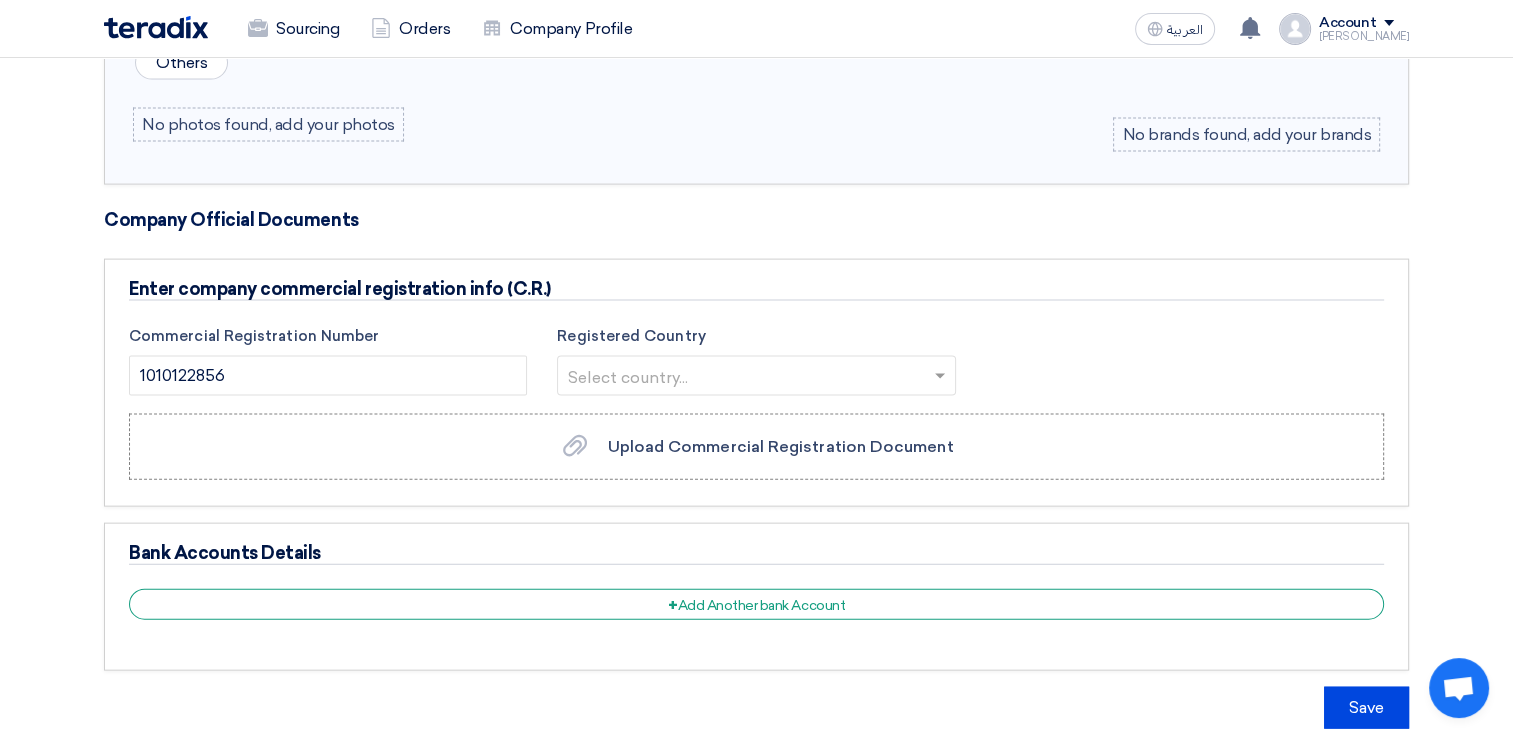 click 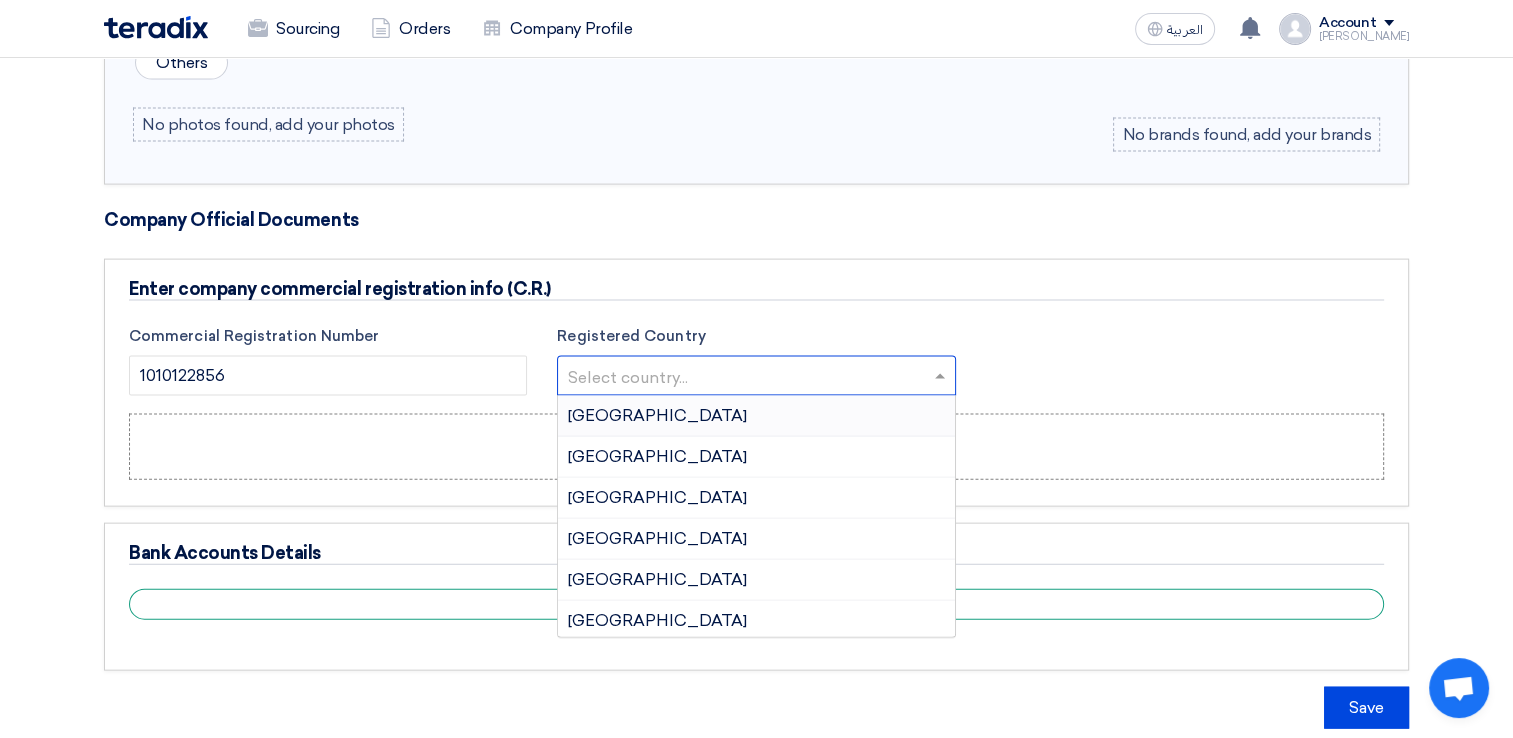 type on "s" 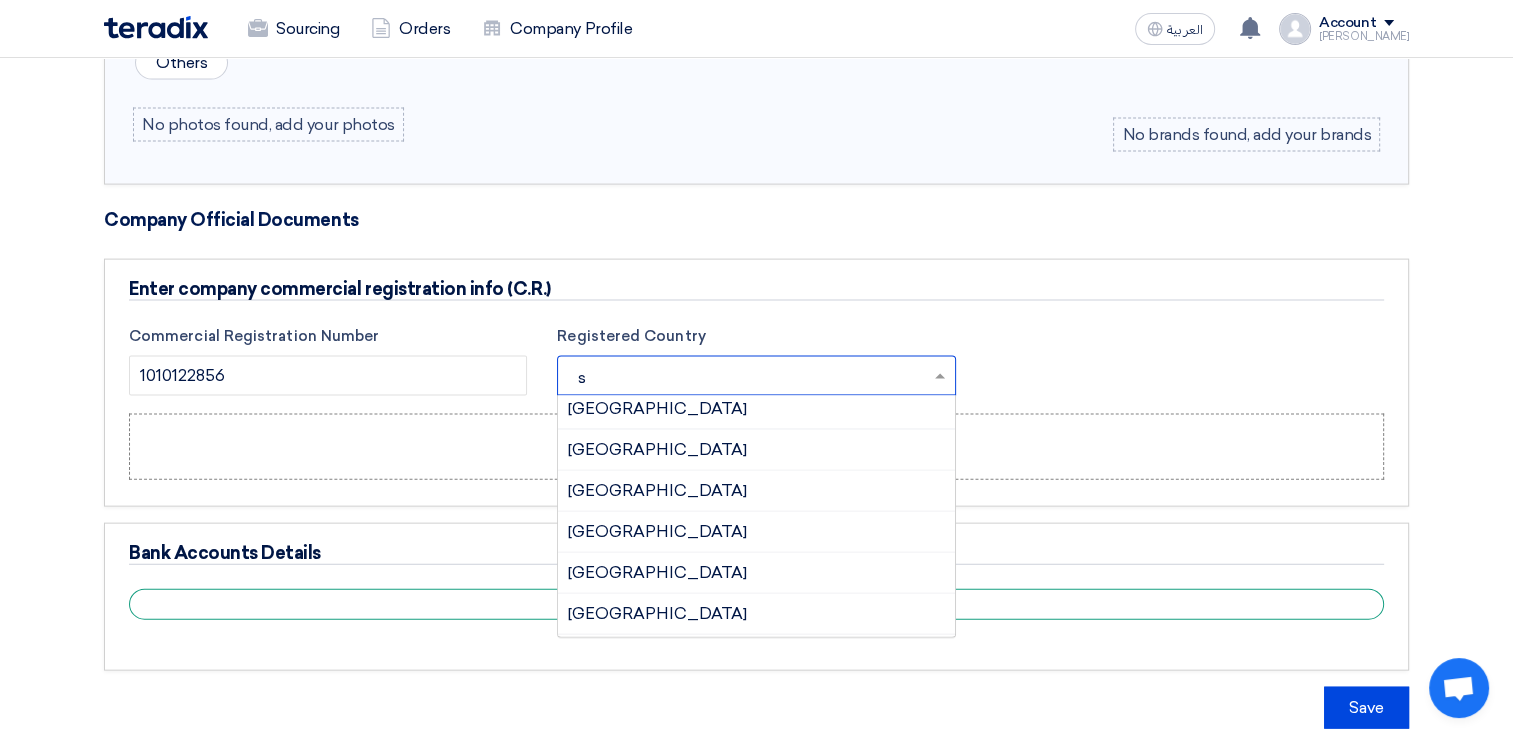 scroll, scrollTop: 1400, scrollLeft: 0, axis: vertical 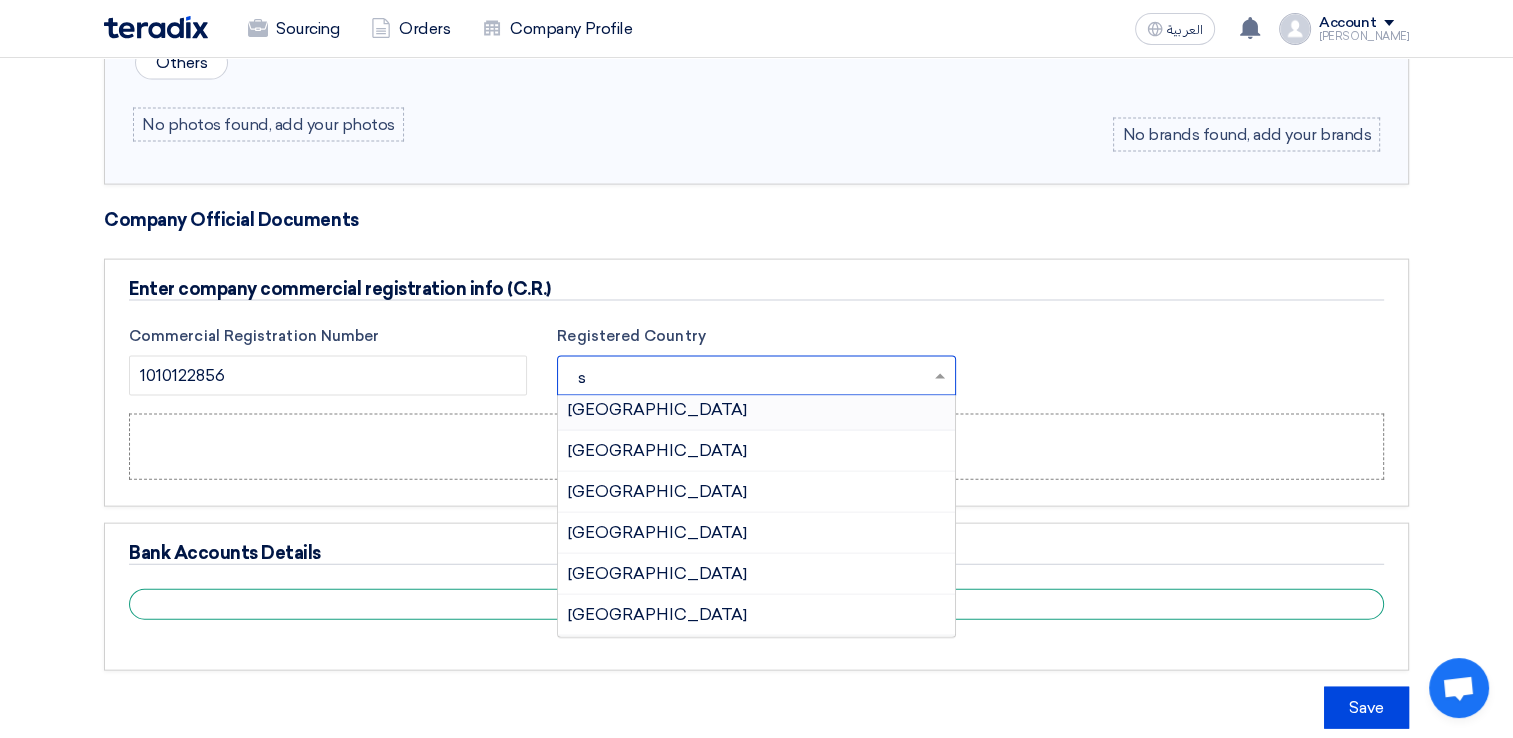 click on "Saudi Arabia" at bounding box center [657, 409] 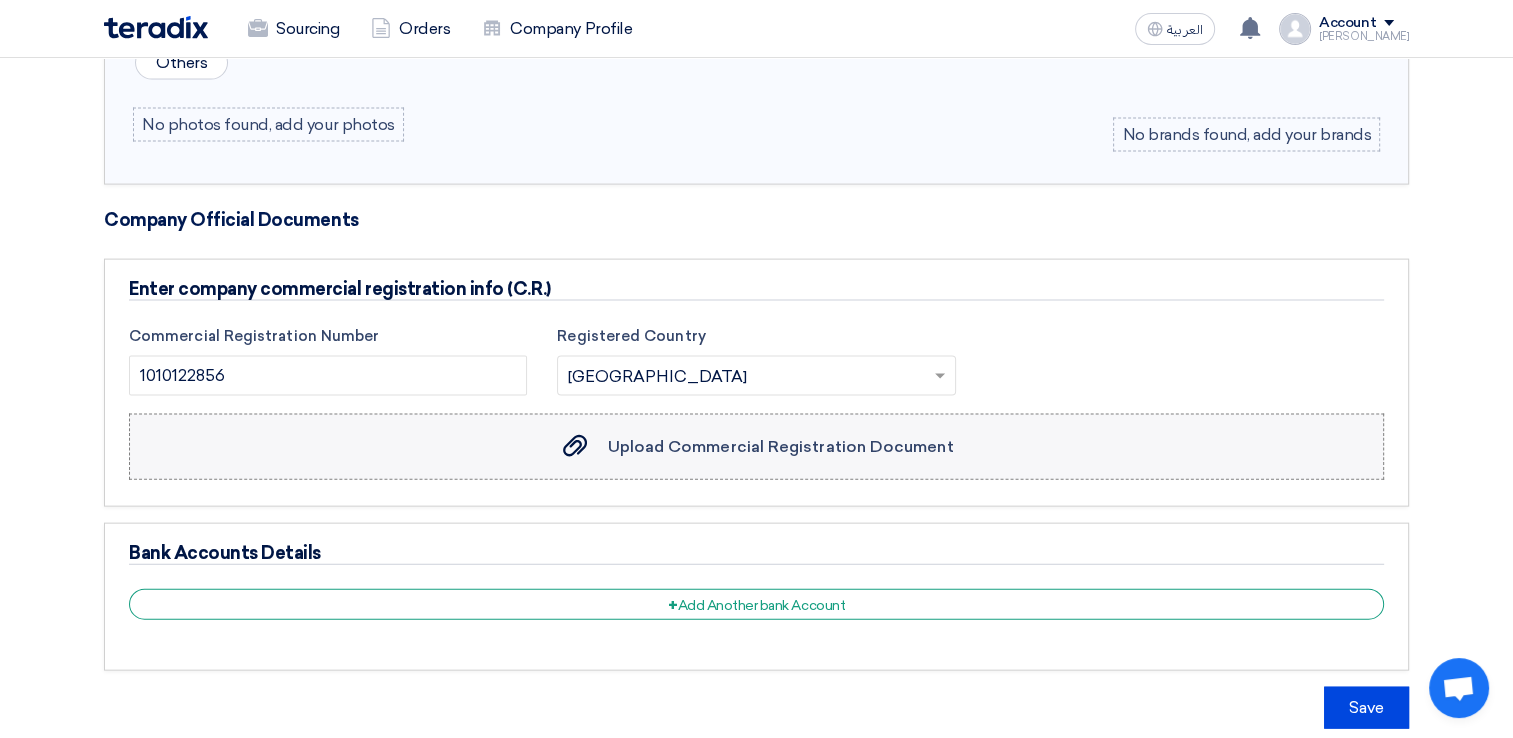 click on "Upload Commercial Registration Document" 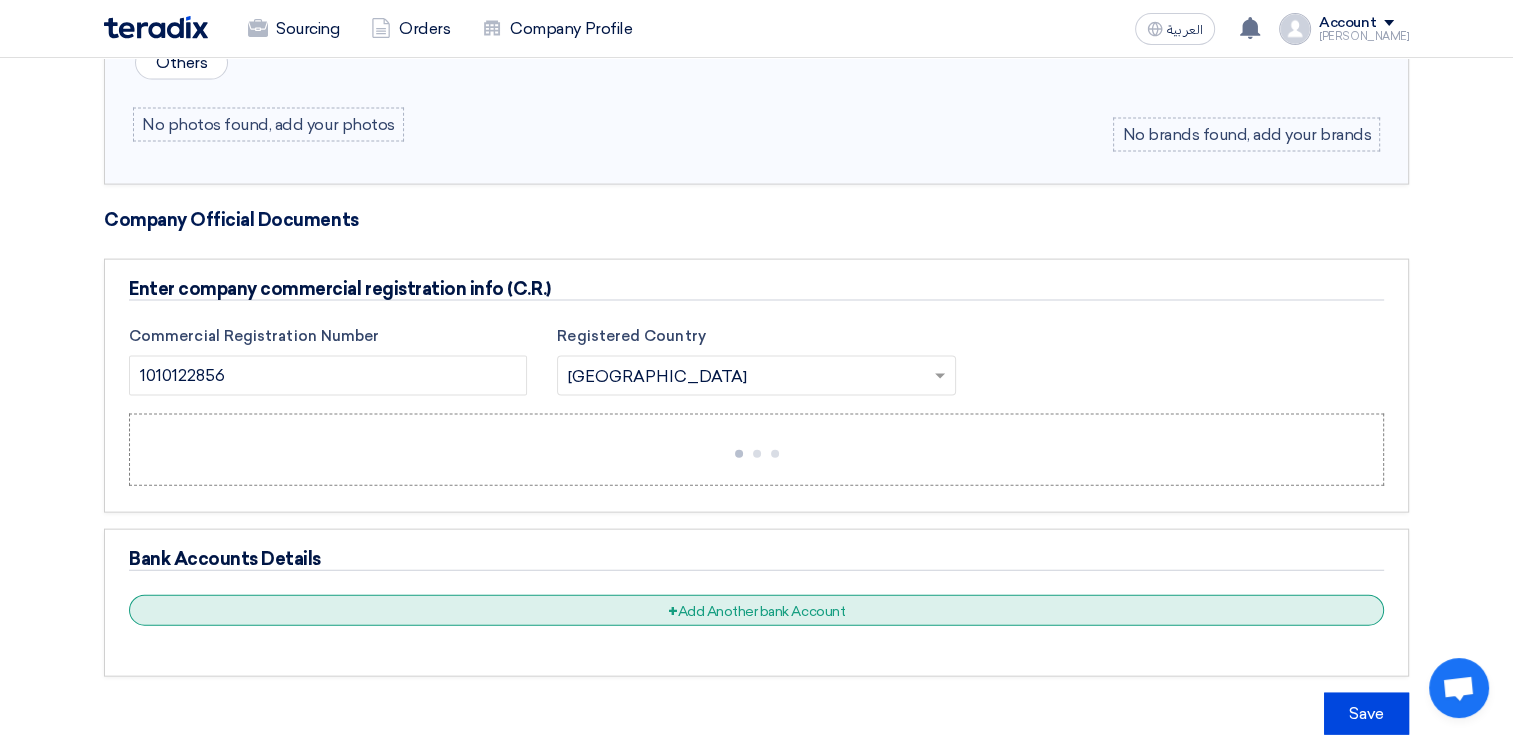 click on "+
Add Another bank Account" 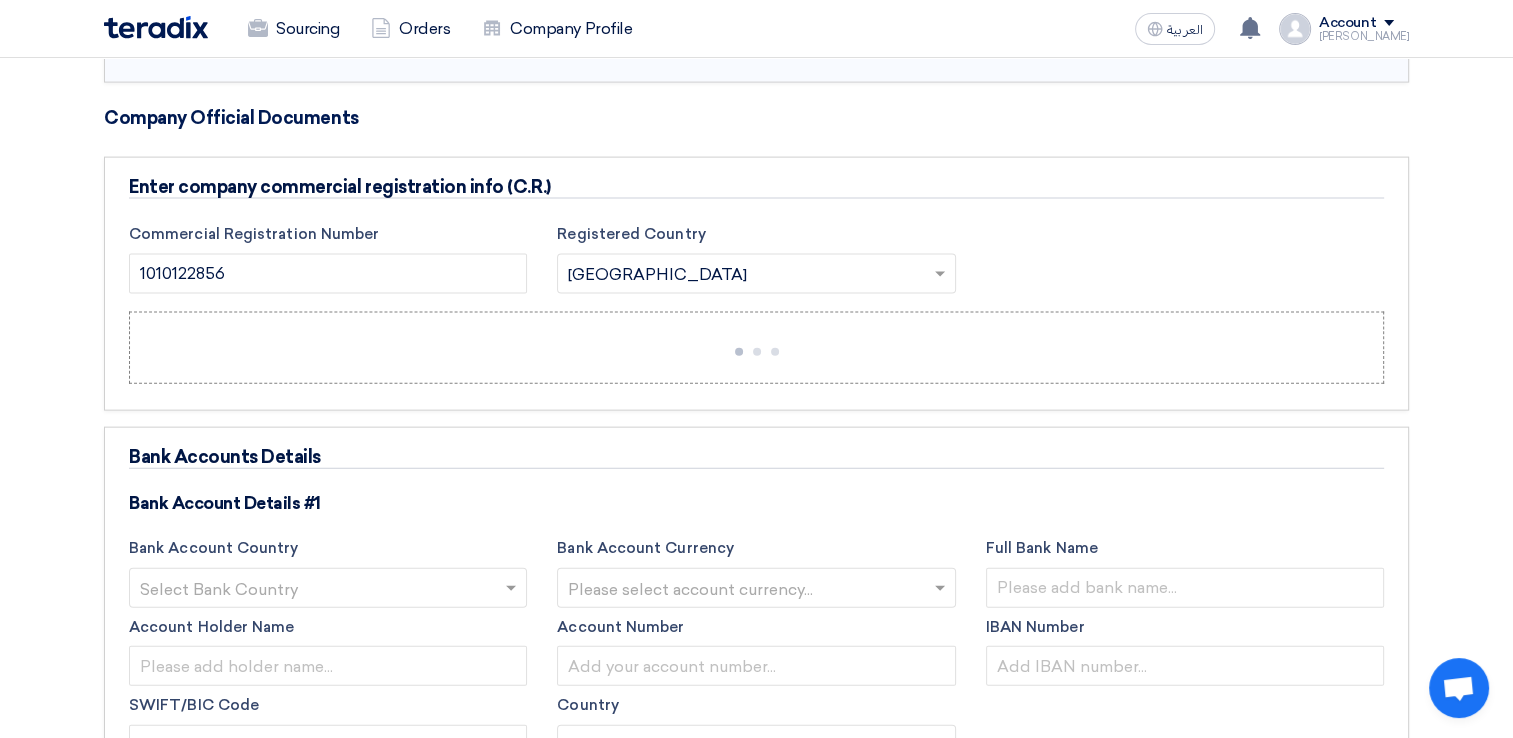 scroll, scrollTop: 4600, scrollLeft: 0, axis: vertical 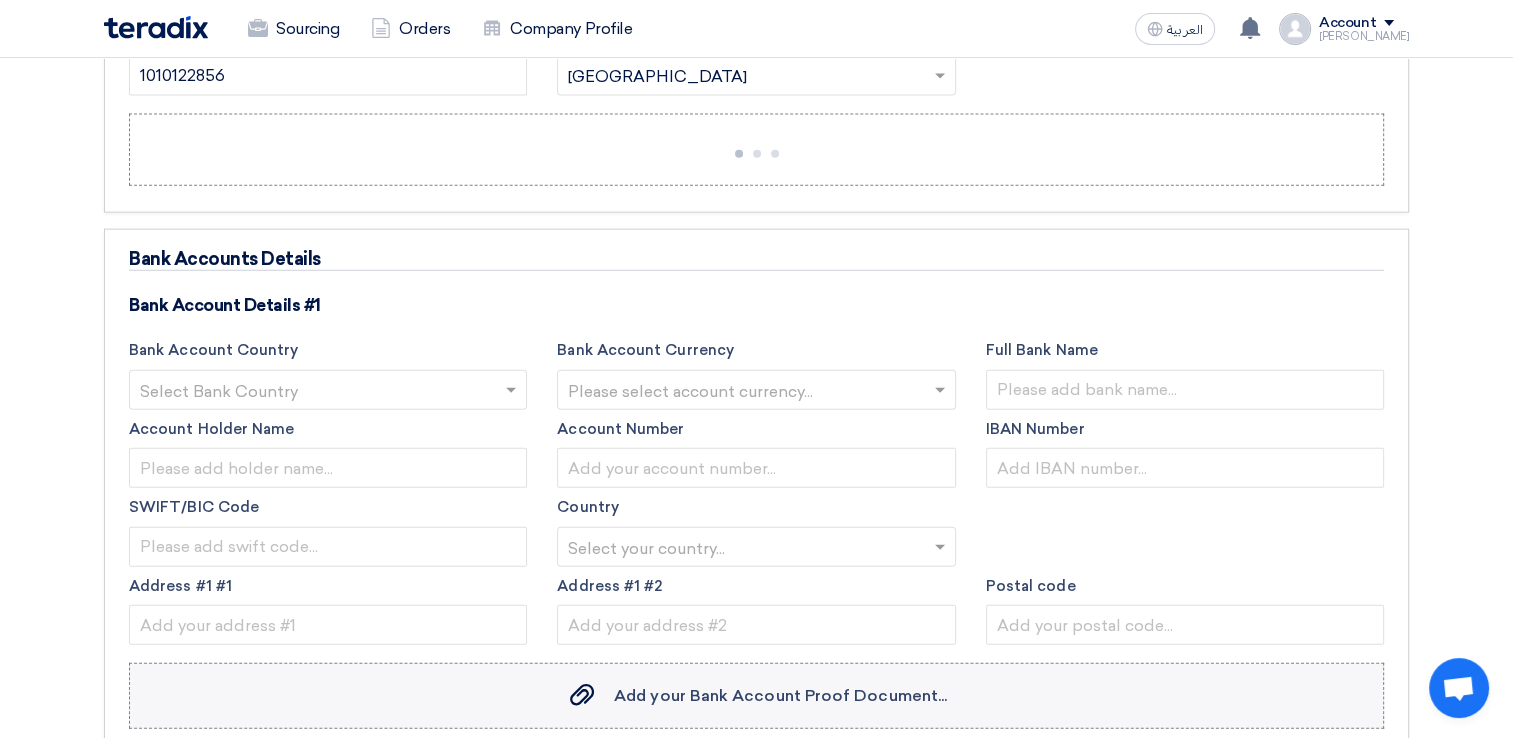 click on "Add your Bank Account Proof Document..." 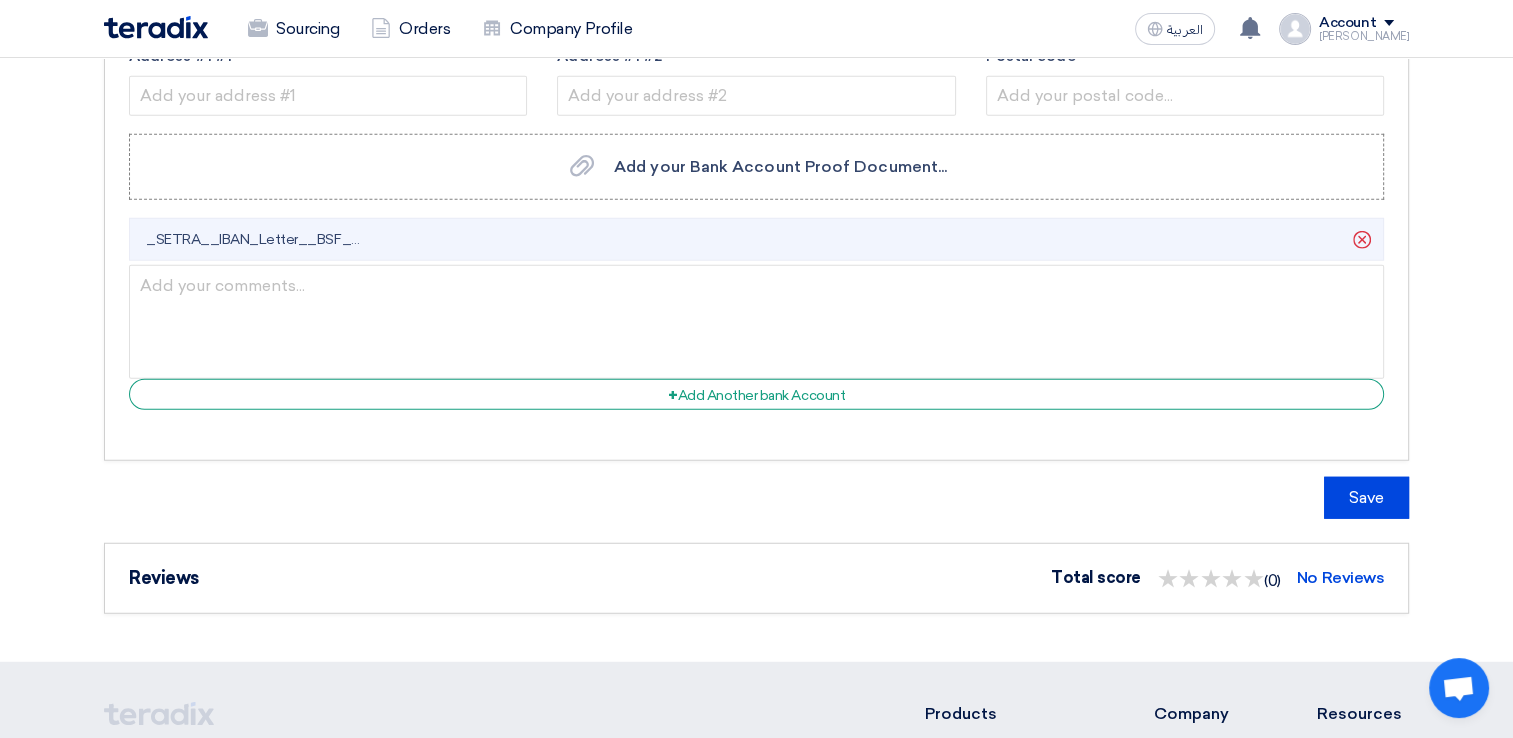 scroll, scrollTop: 5200, scrollLeft: 0, axis: vertical 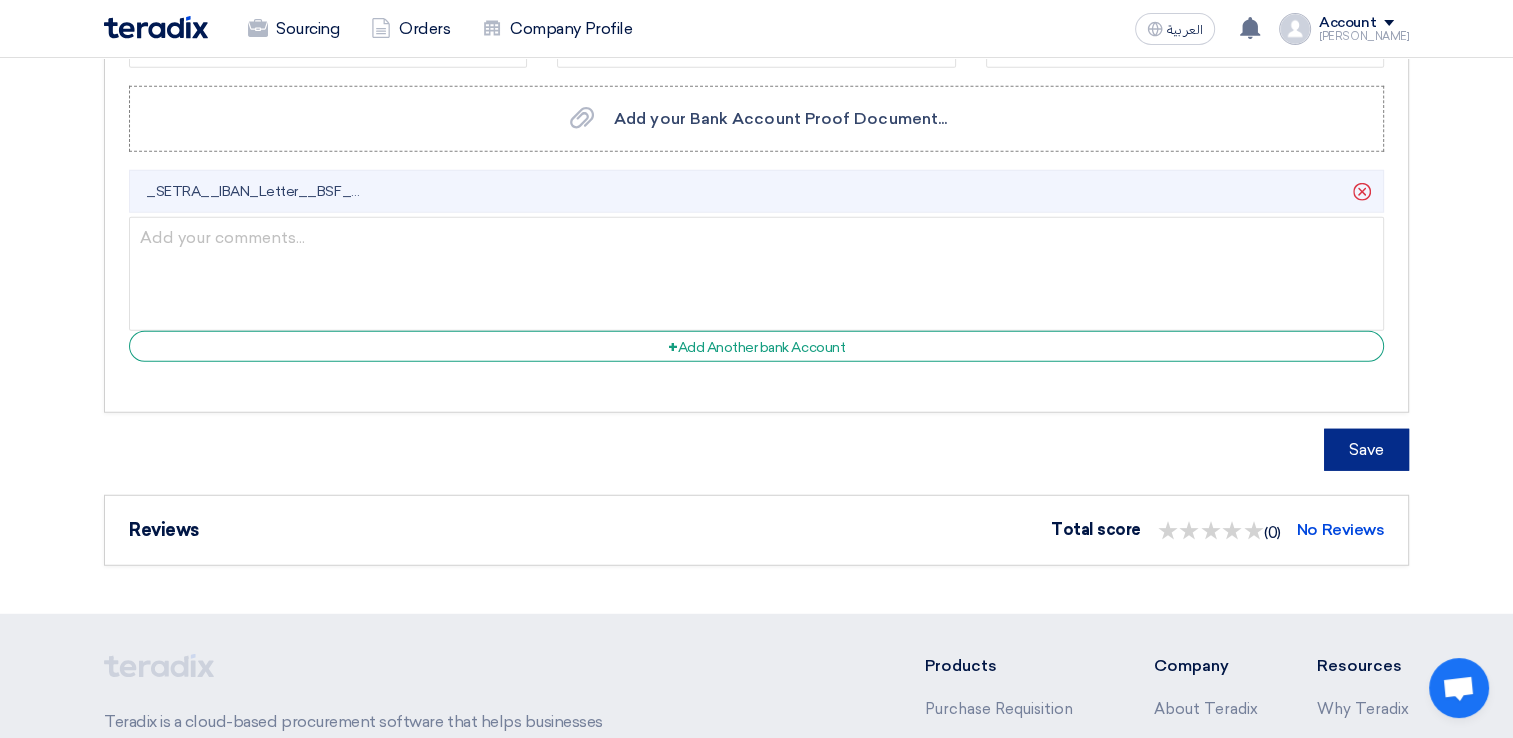 click on "Save" 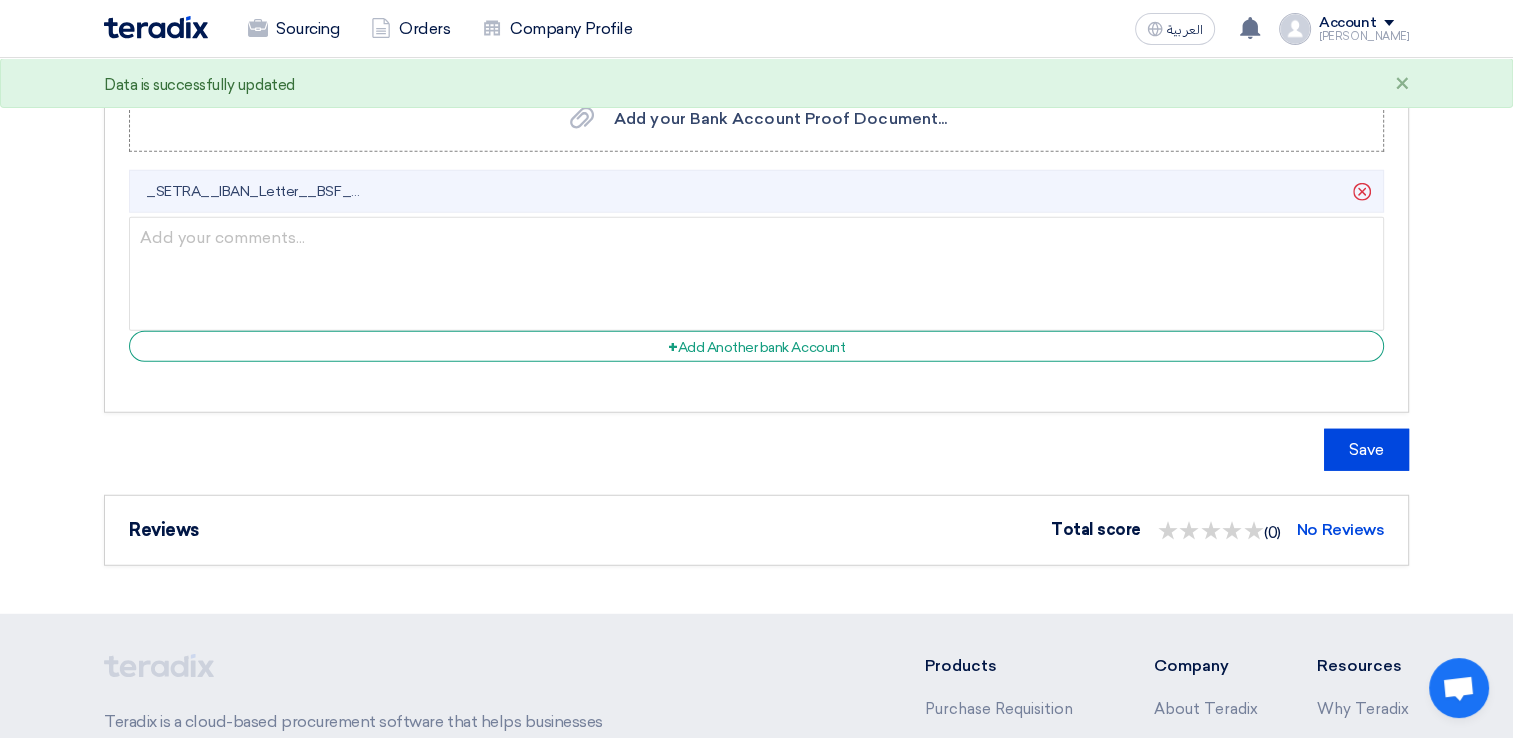 click on "★ ★" 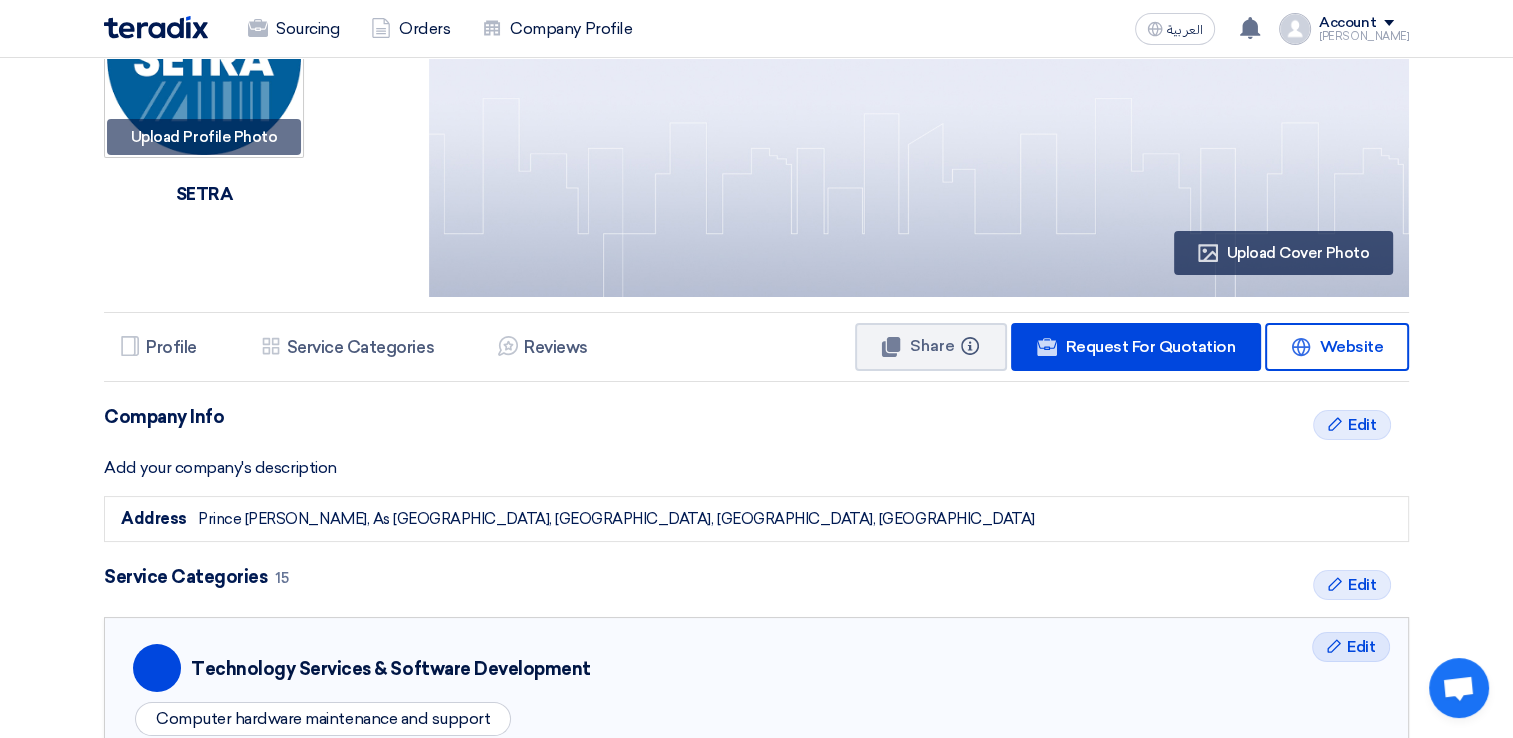 scroll, scrollTop: 0, scrollLeft: 0, axis: both 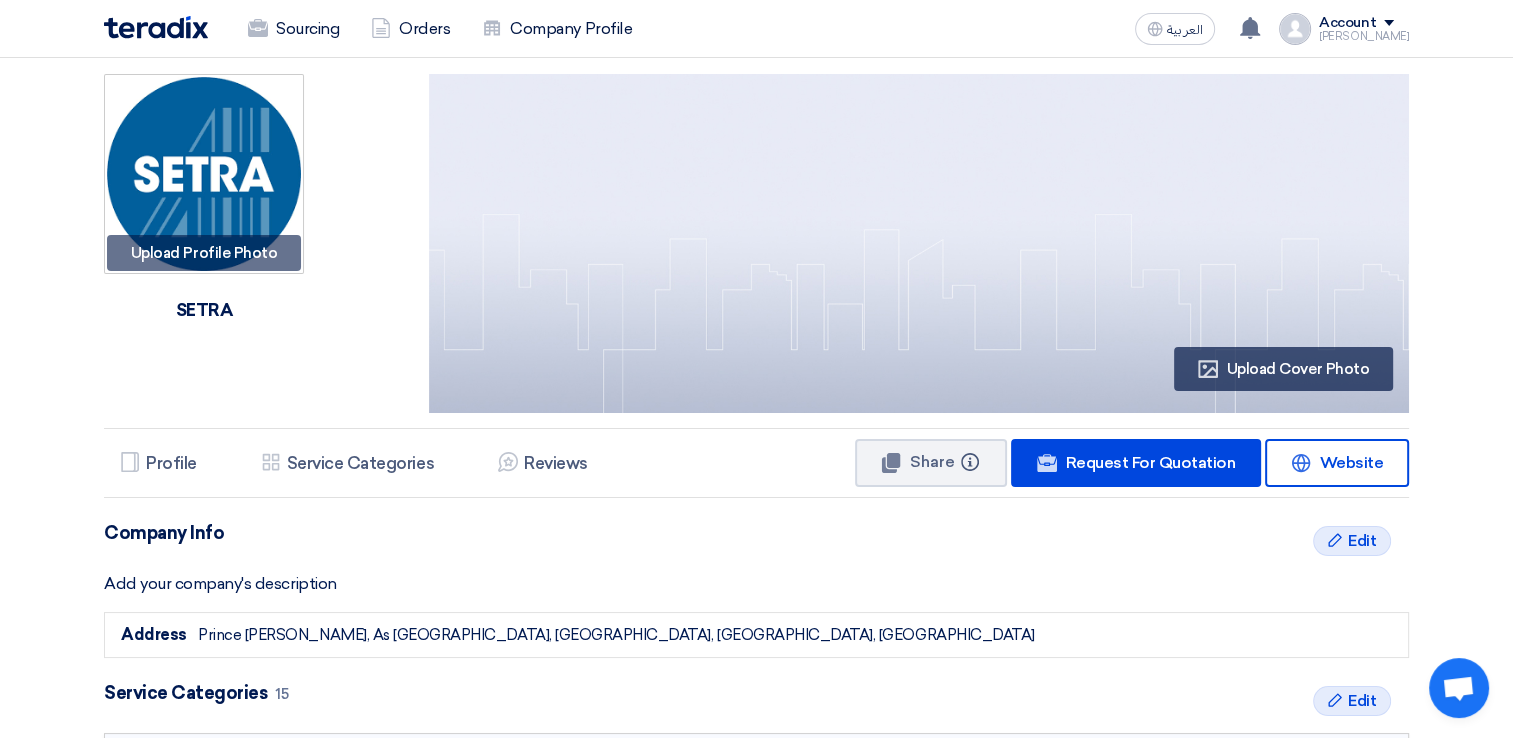 click 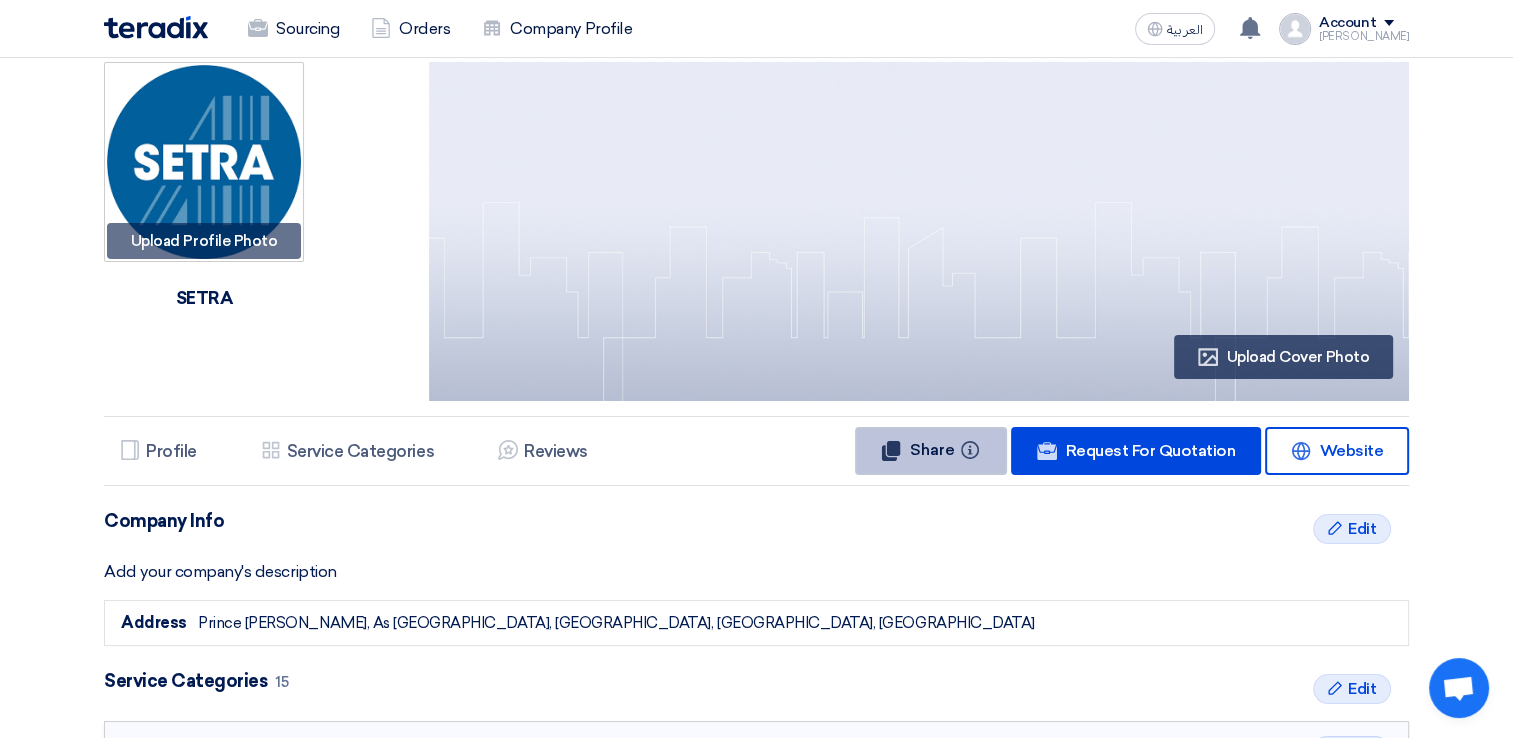 scroll, scrollTop: 0, scrollLeft: 0, axis: both 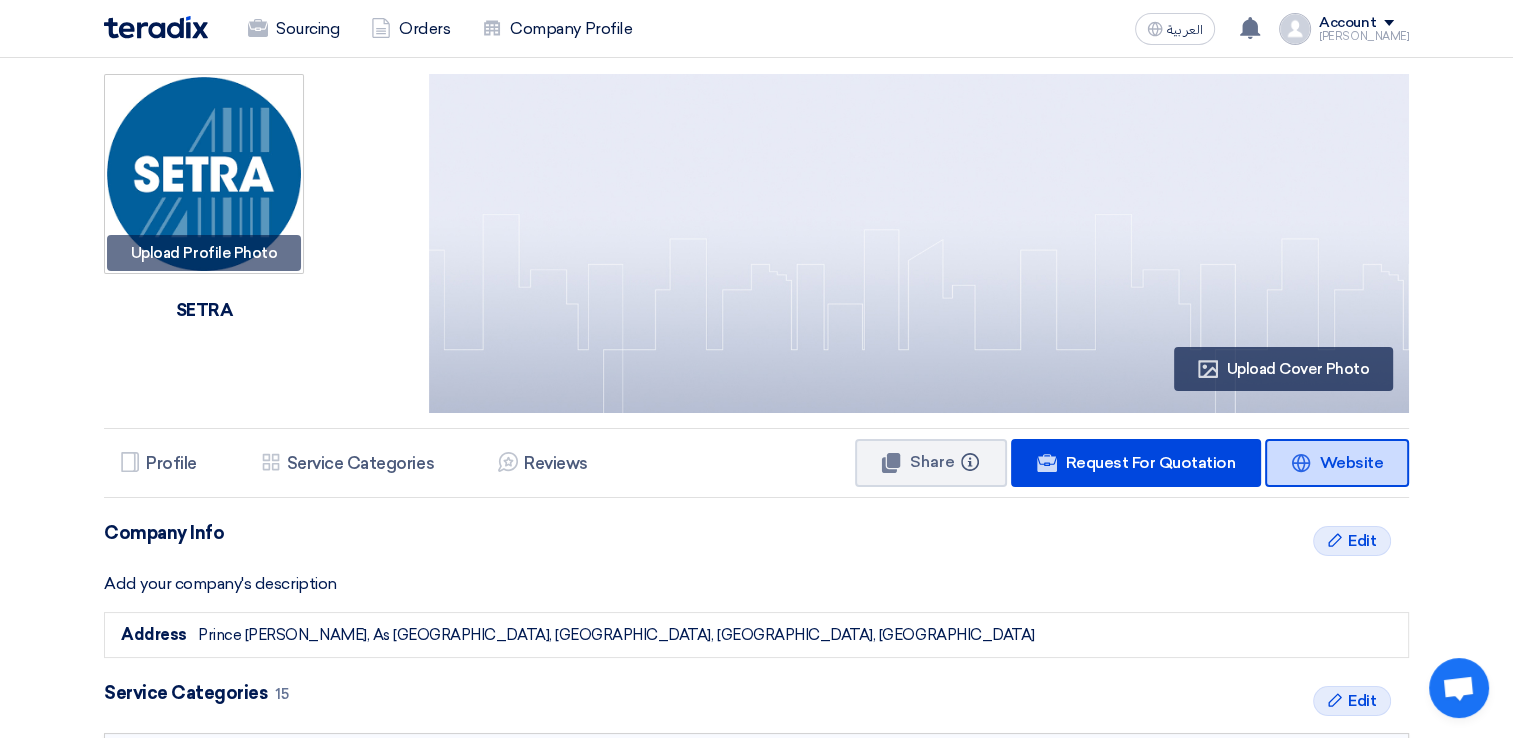 click on "Website" 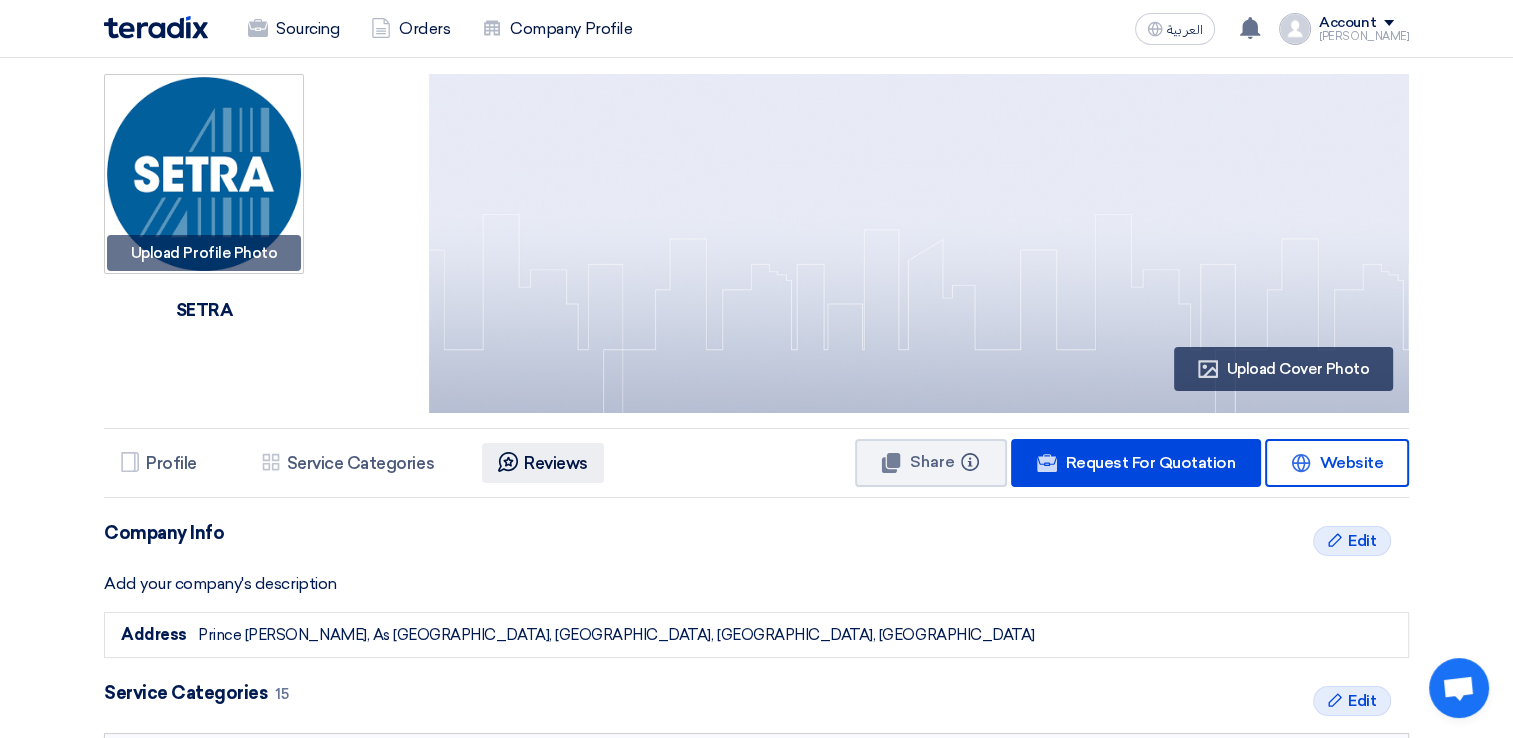 click on "Reviews" 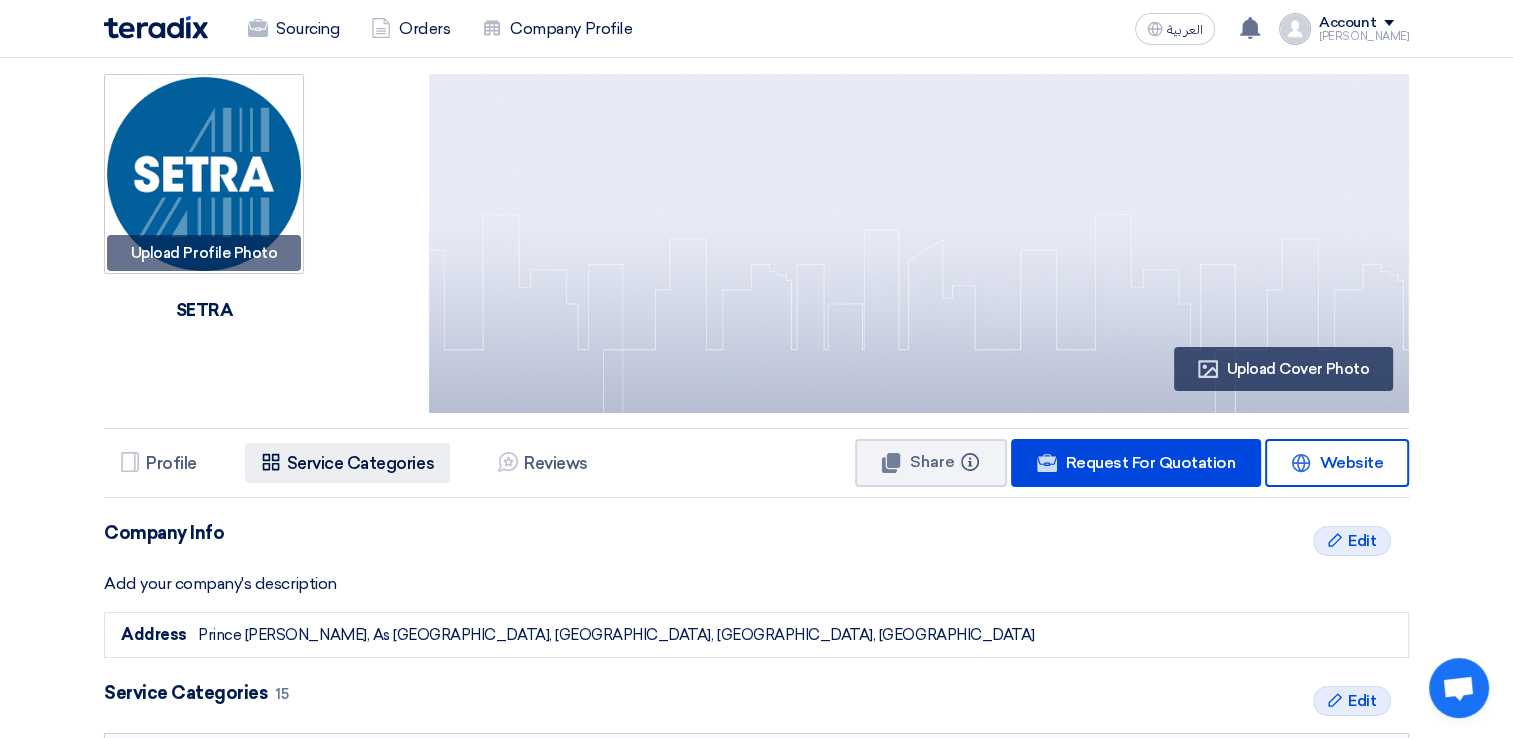 click on "Services & Activities
Service Categories" 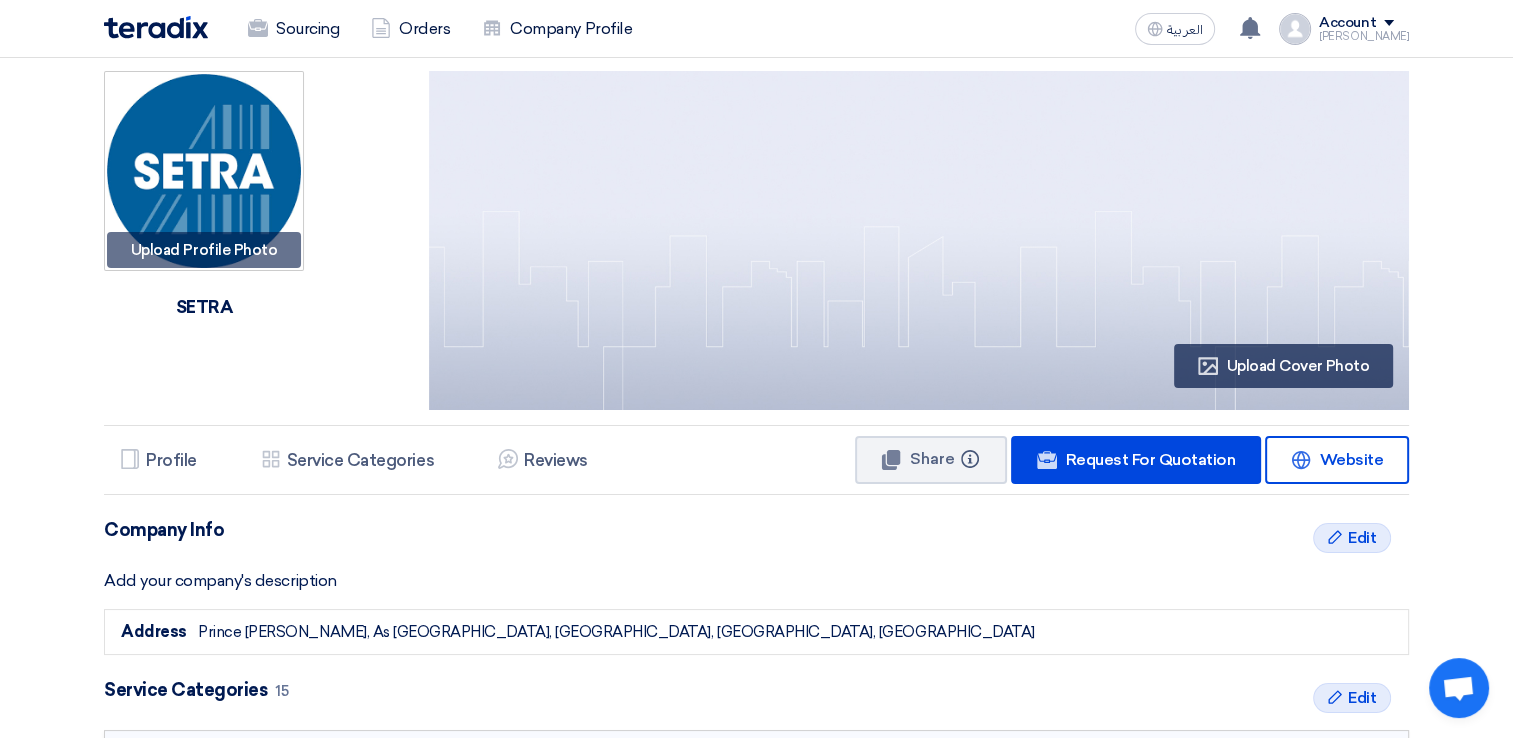 scroll, scrollTop: 0, scrollLeft: 0, axis: both 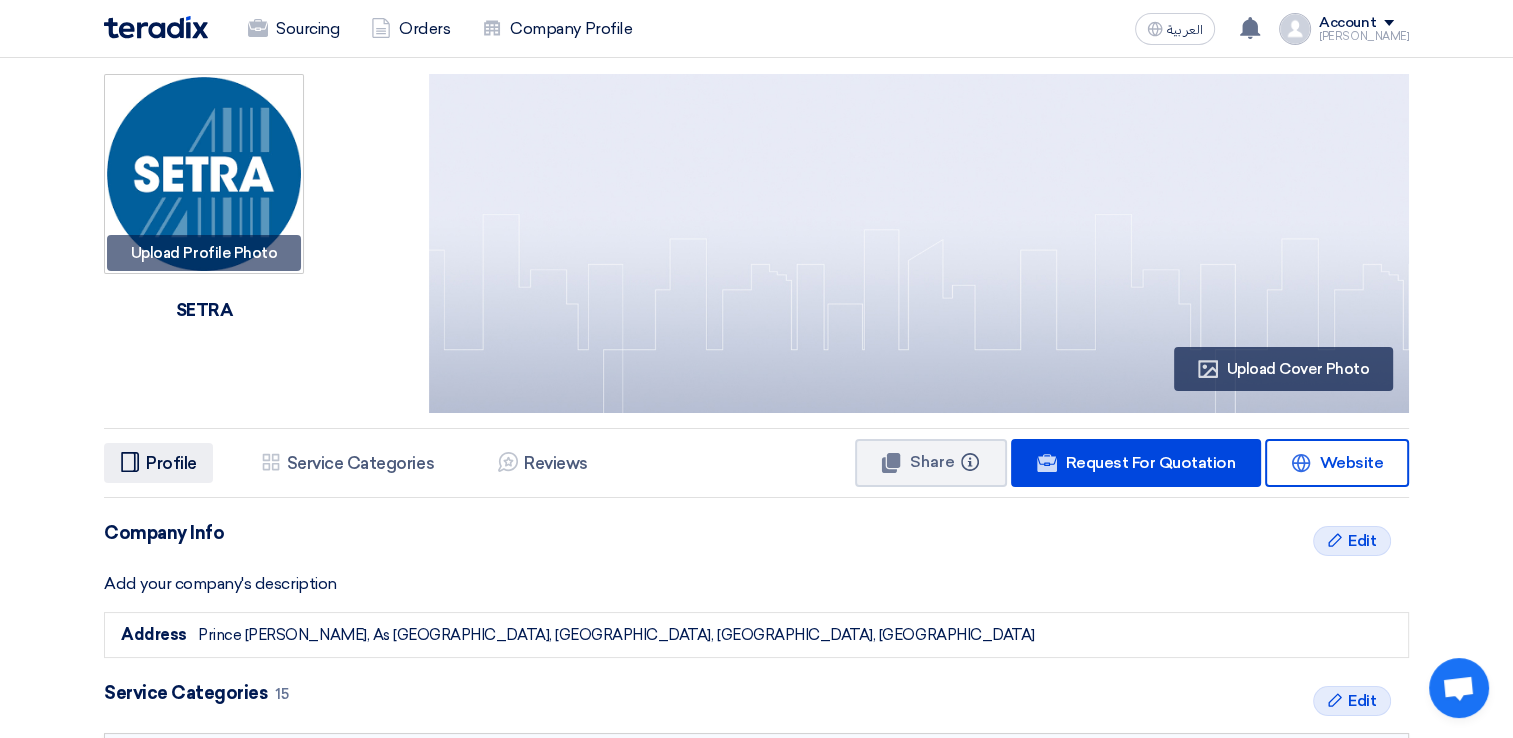 click on "Profile" 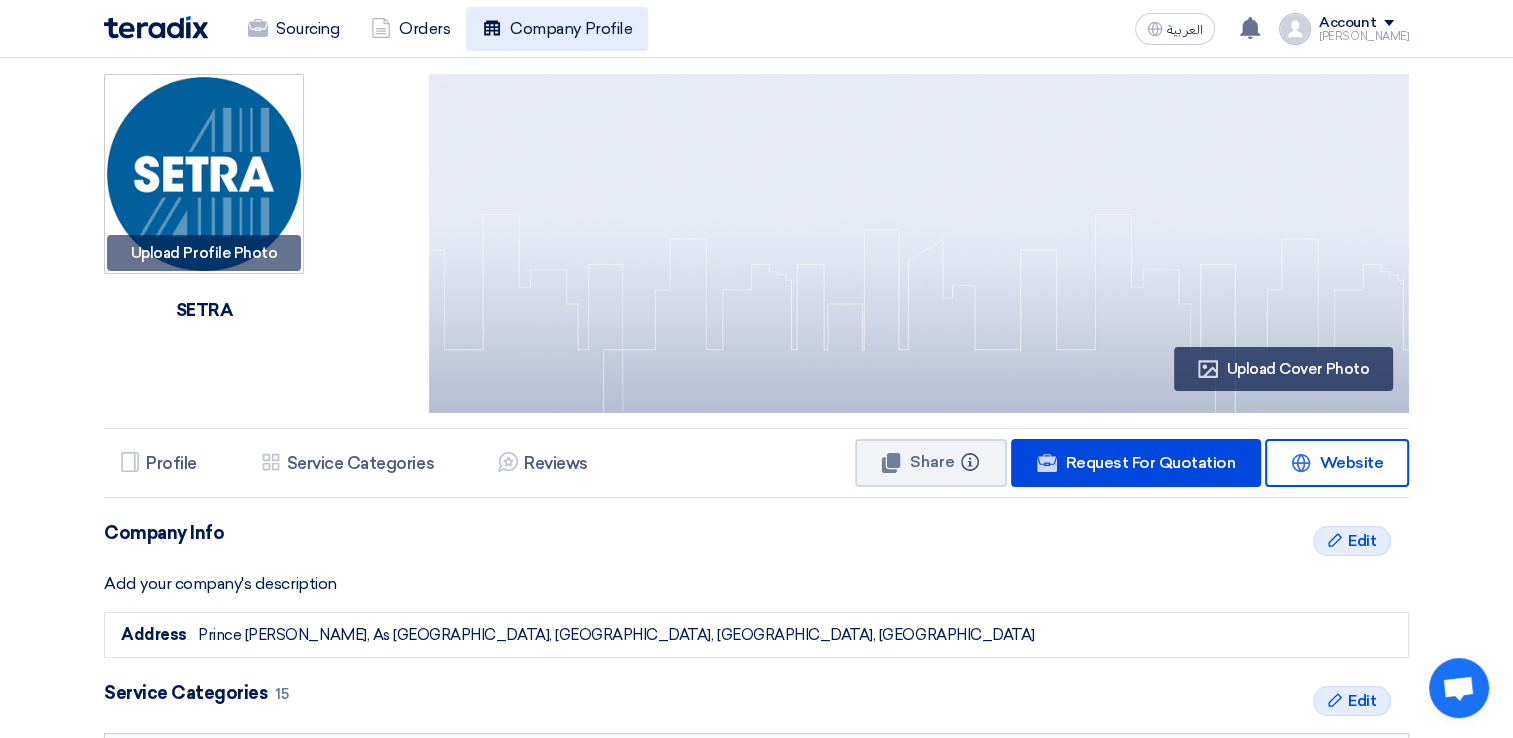 click on "Company Profile" 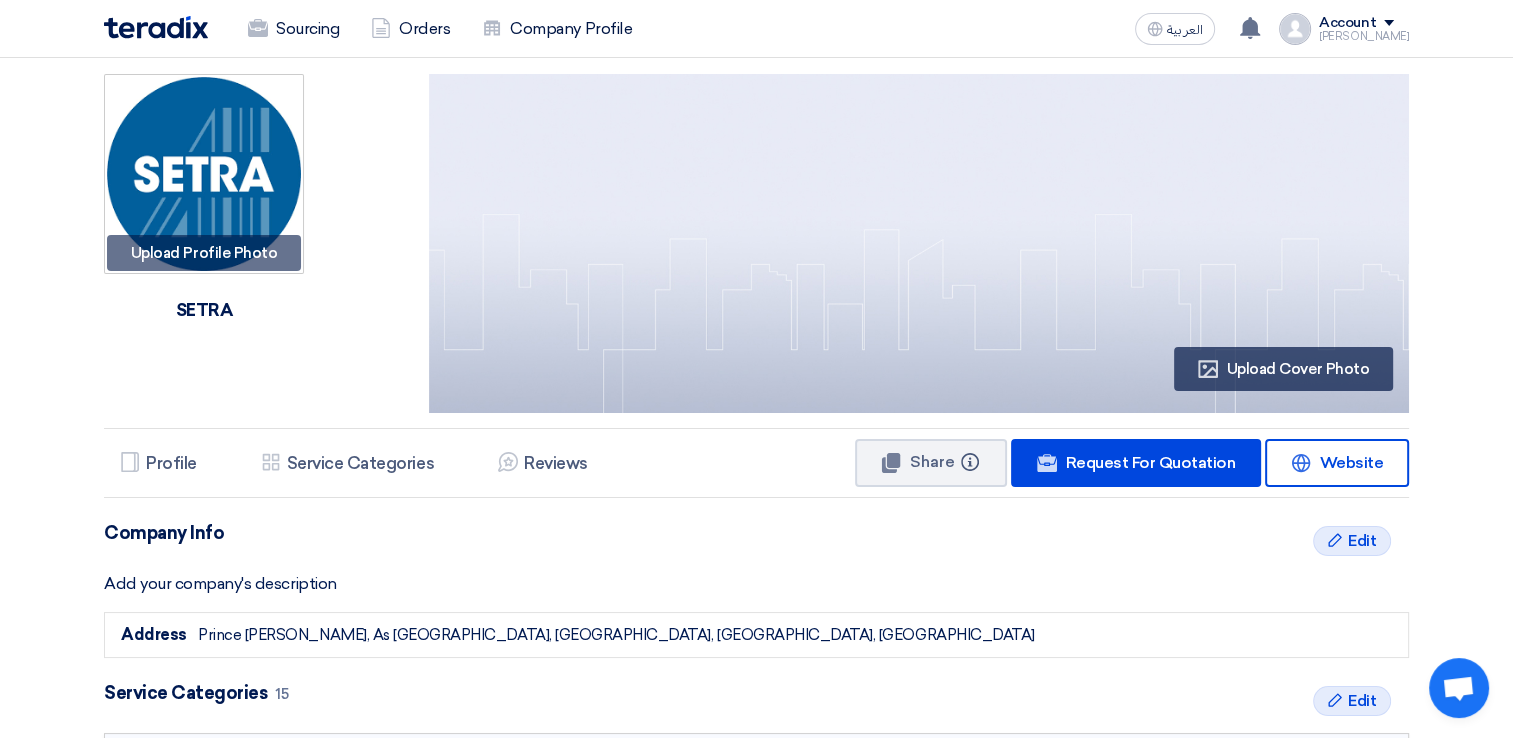 click 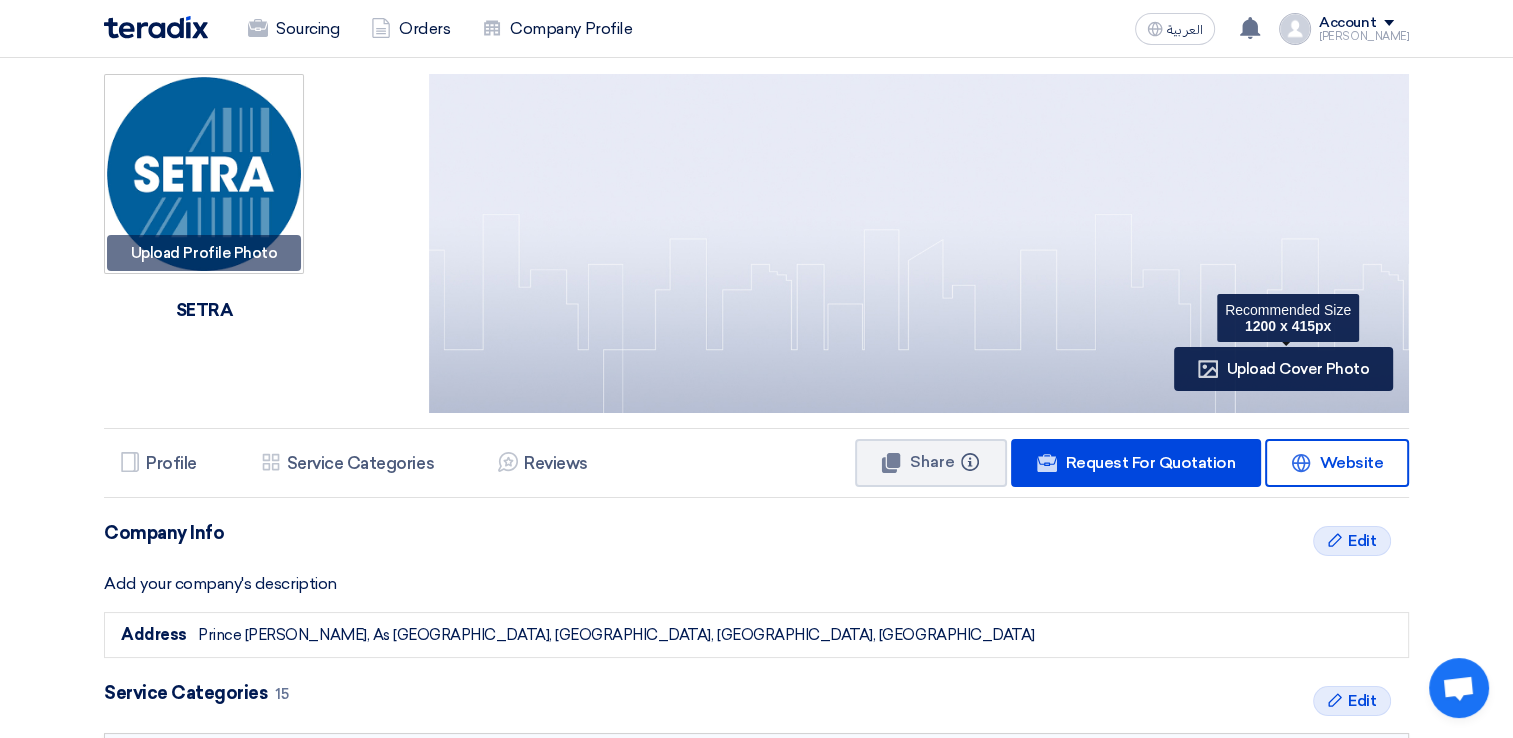 click on "Upload Cover Photo" 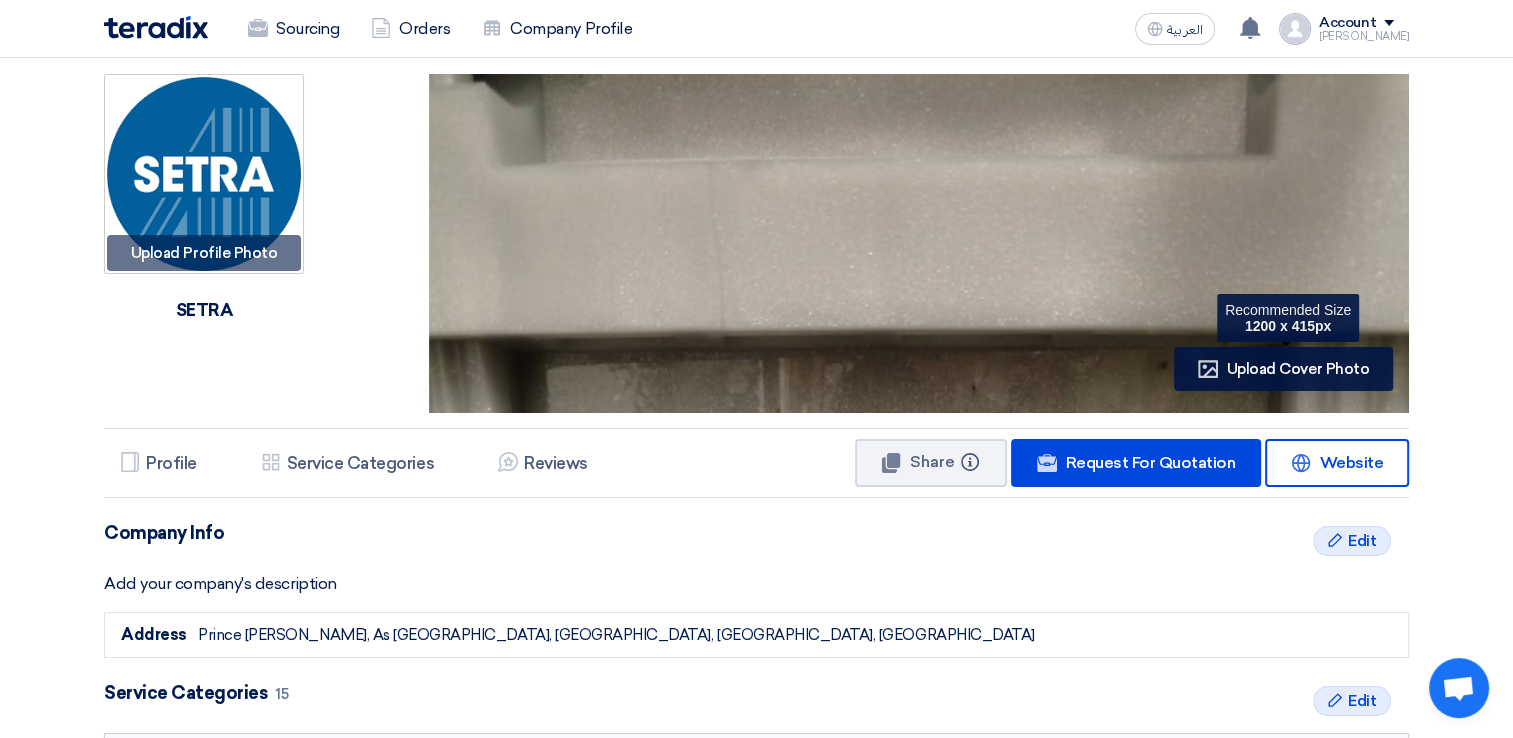 click on "Profile" 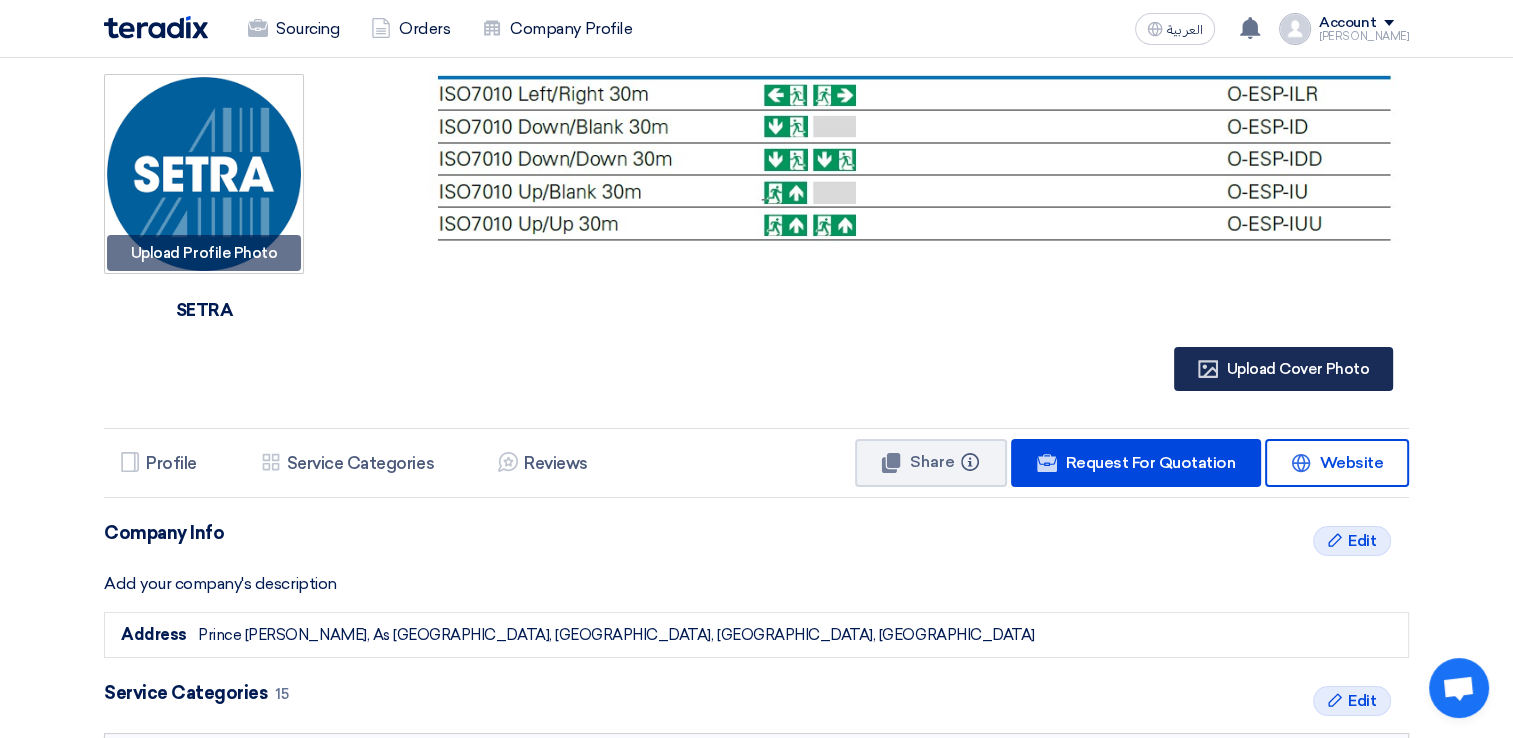 click on "Upload Cover Photo" 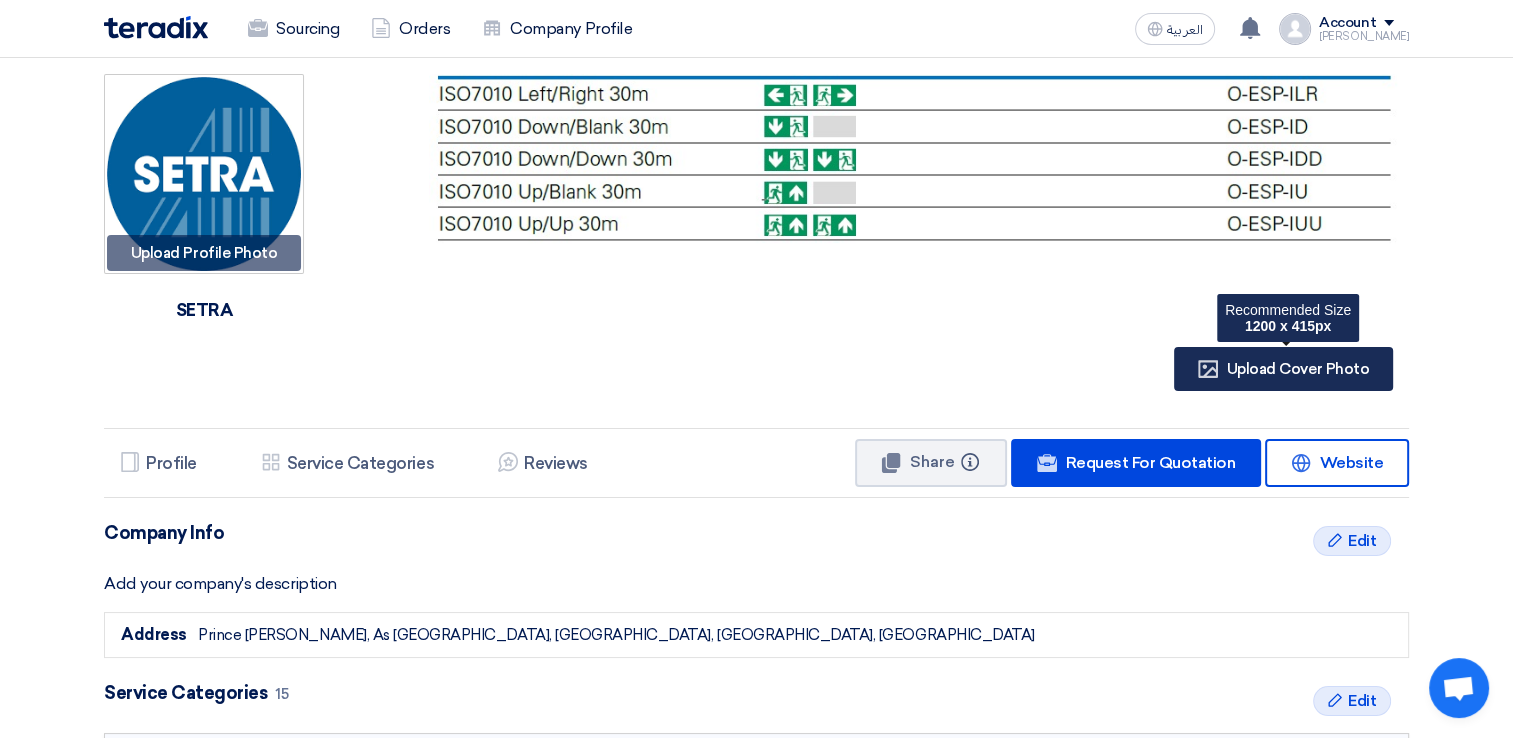 type on "C:\fakepath\setra.jpg" 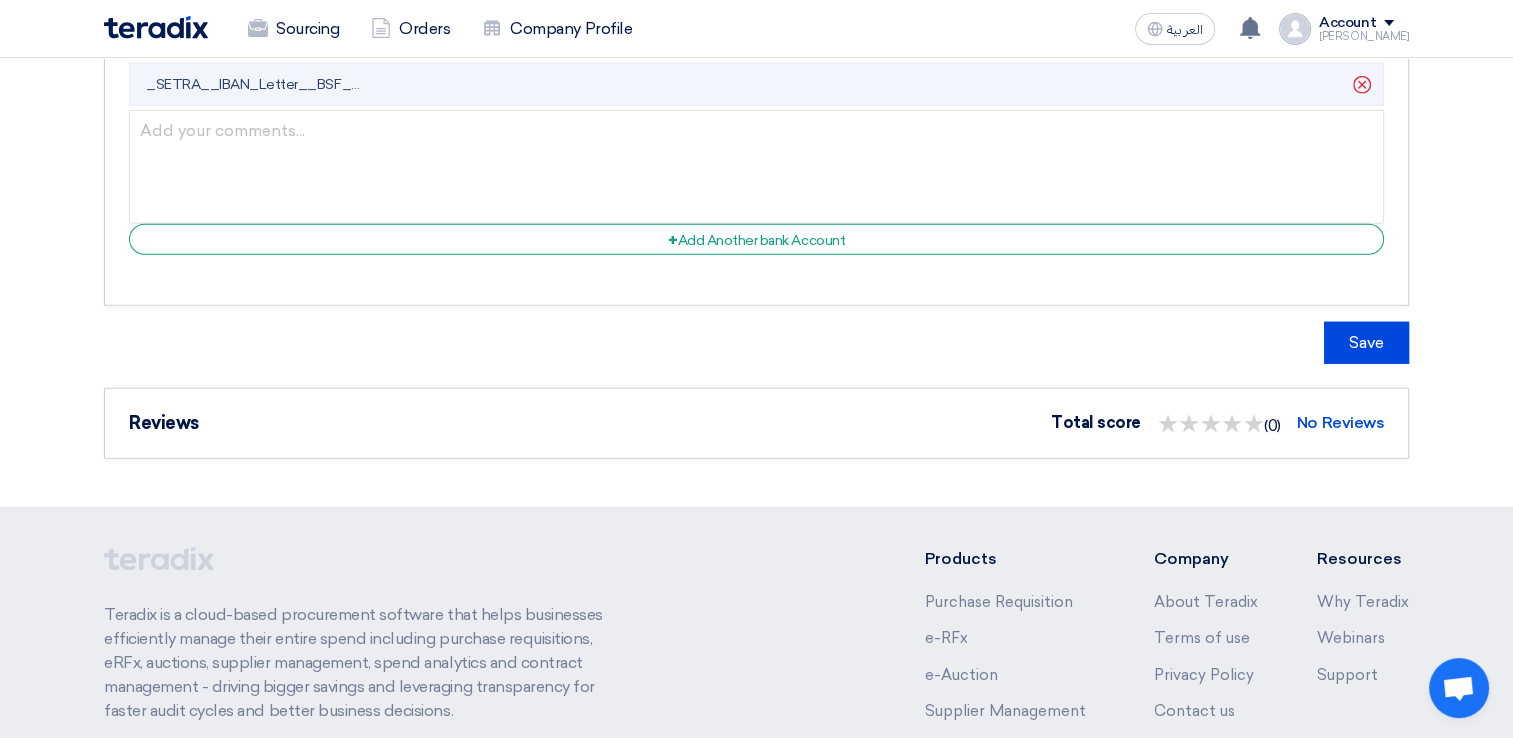 scroll, scrollTop: 5500, scrollLeft: 0, axis: vertical 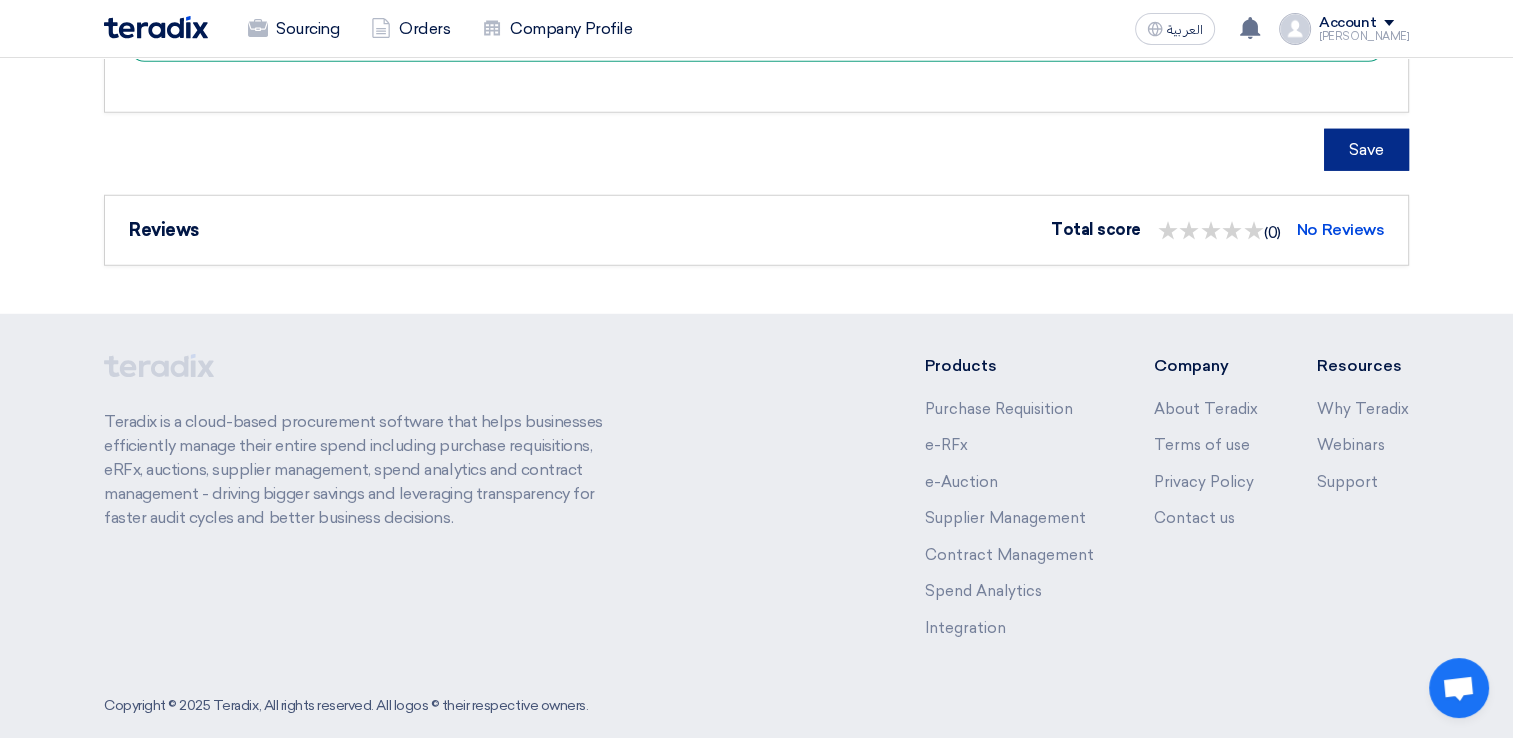 click on "Save" 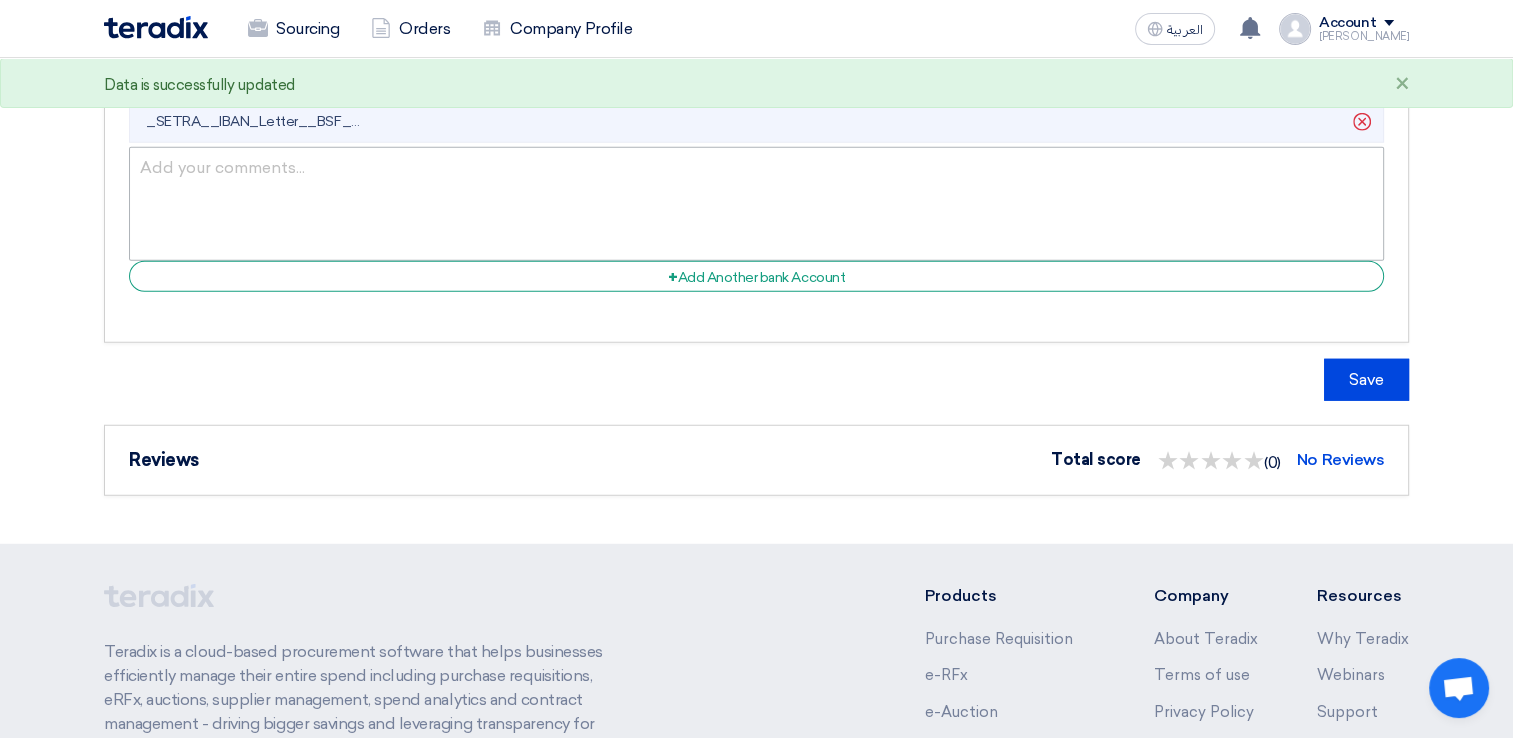 scroll, scrollTop: 5000, scrollLeft: 0, axis: vertical 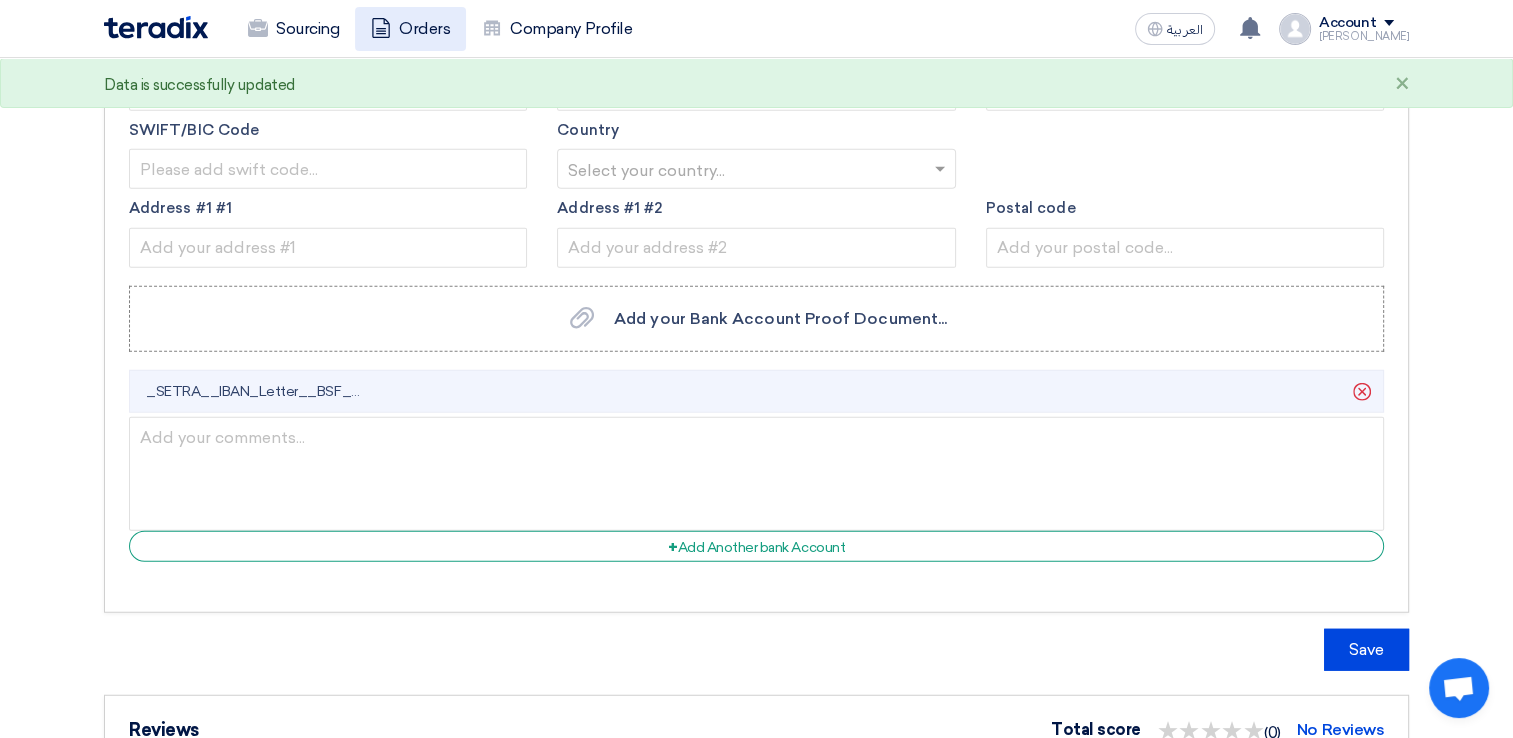 click on "Orders" 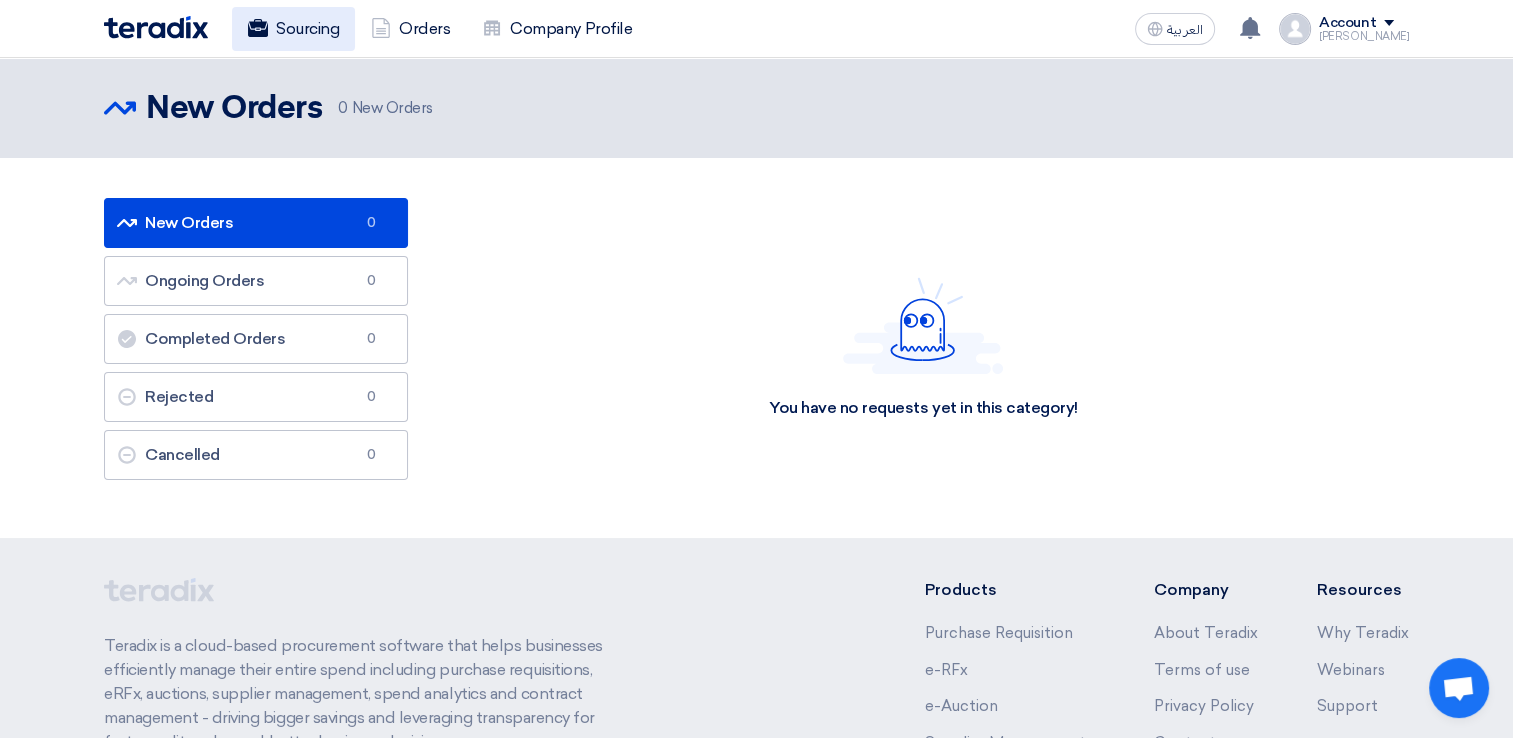 click on "Sourcing" 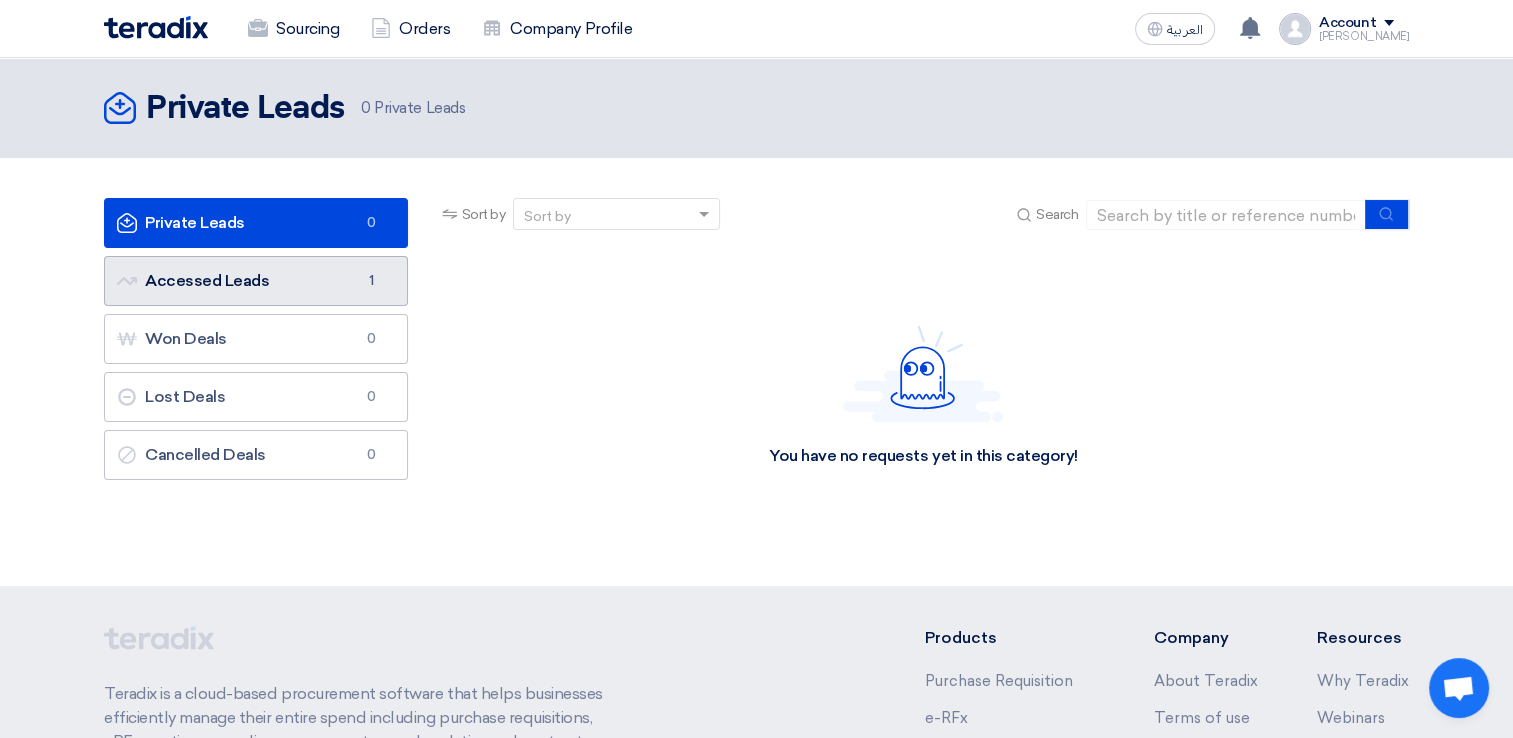 click on "Accessed Leads
Accessed Leads
1" 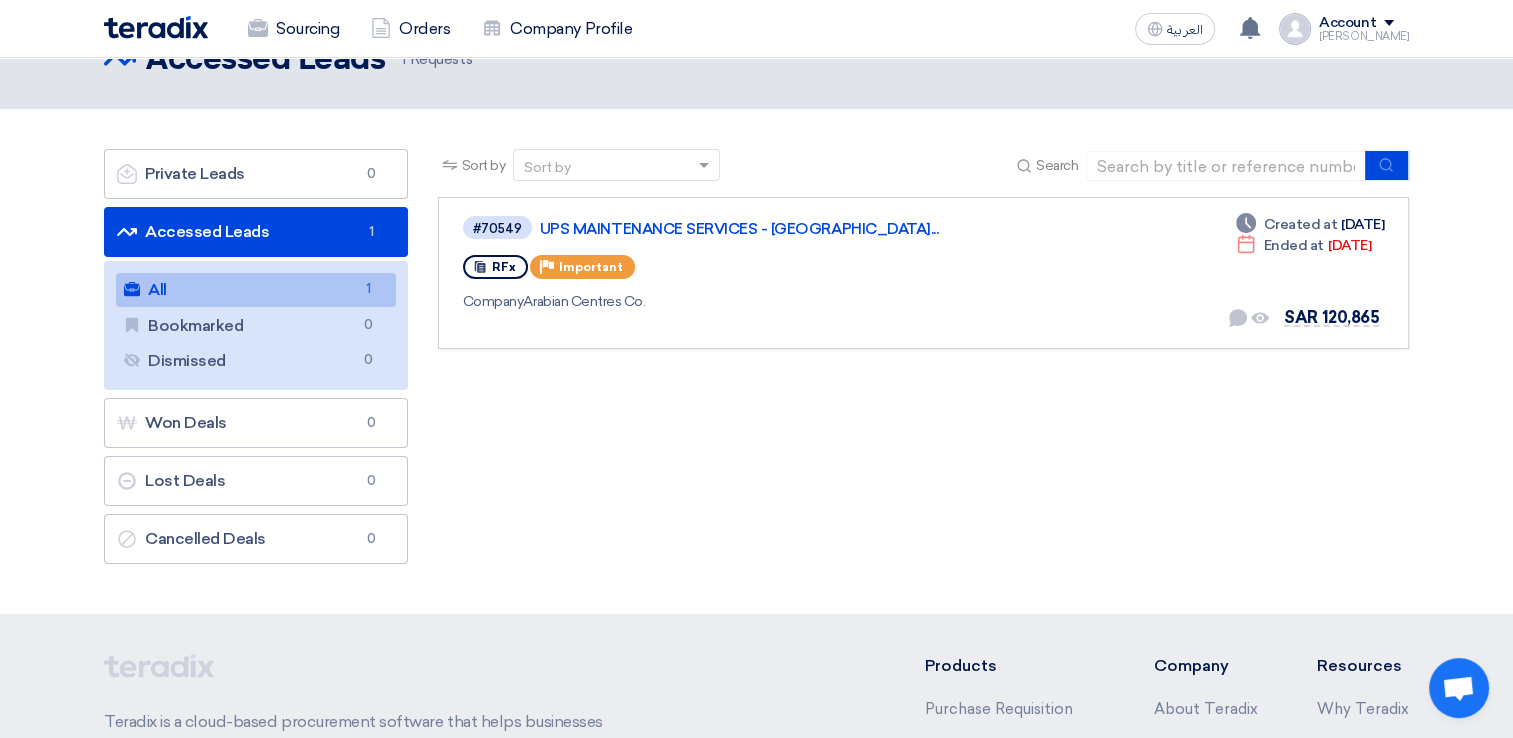 scroll, scrollTop: 100, scrollLeft: 0, axis: vertical 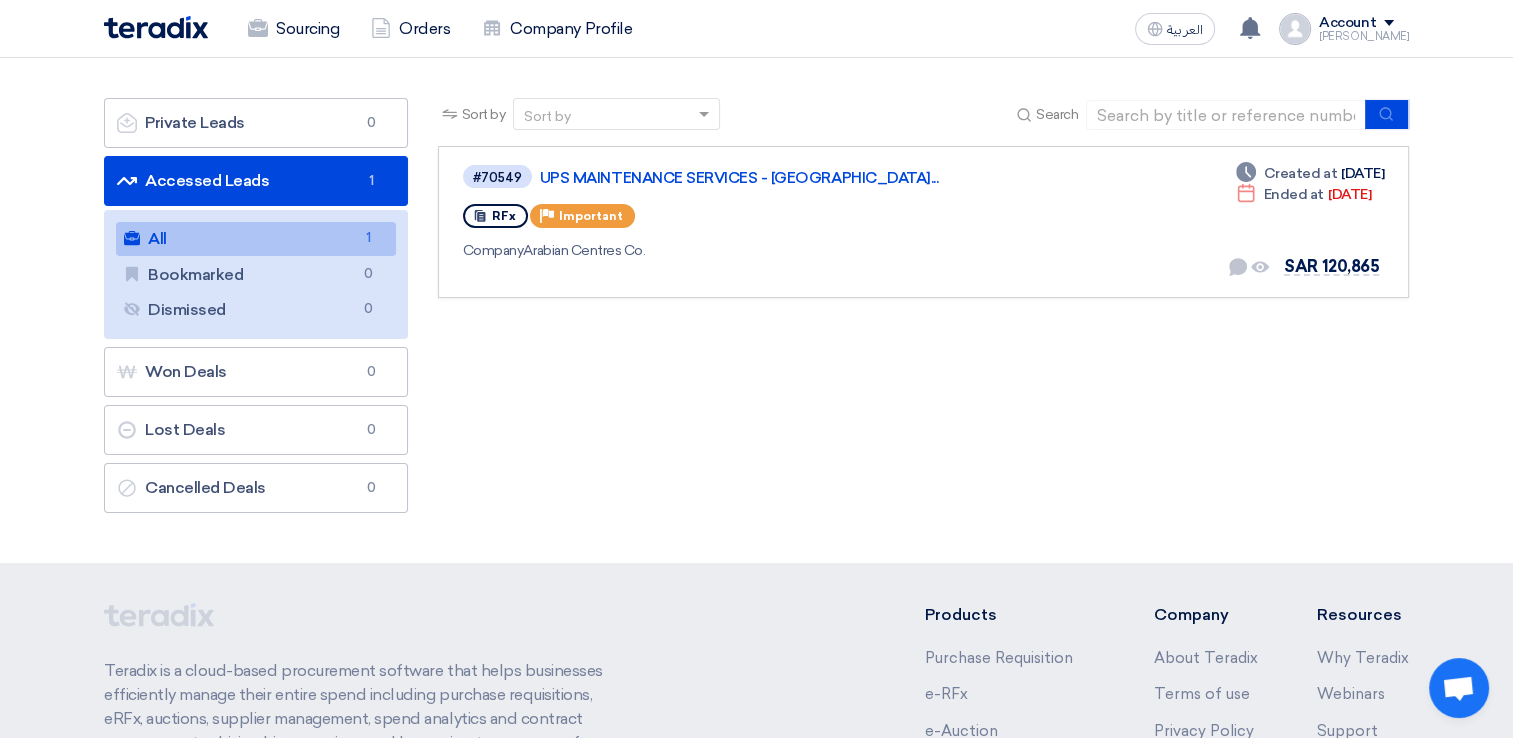 click on "Account" 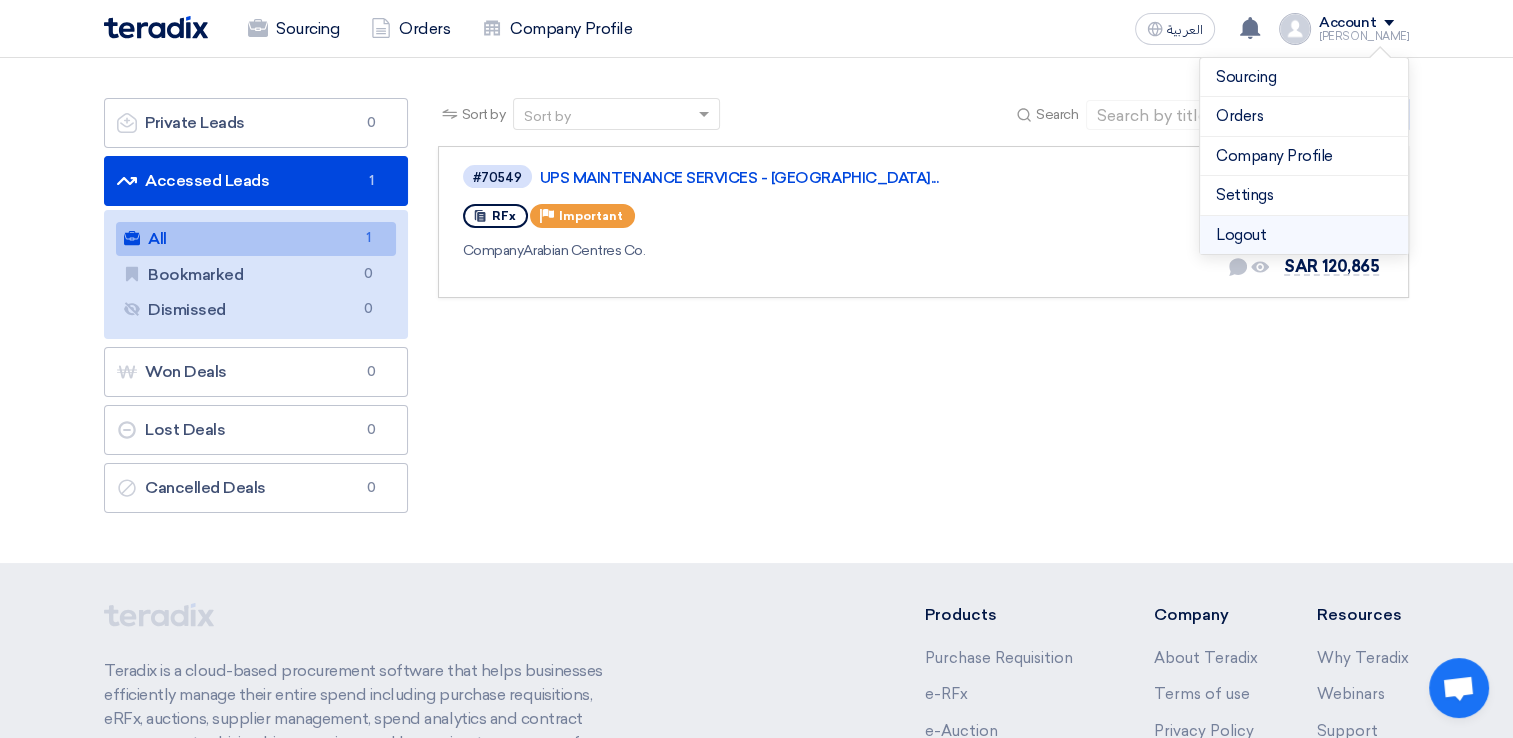 click on "Logout" 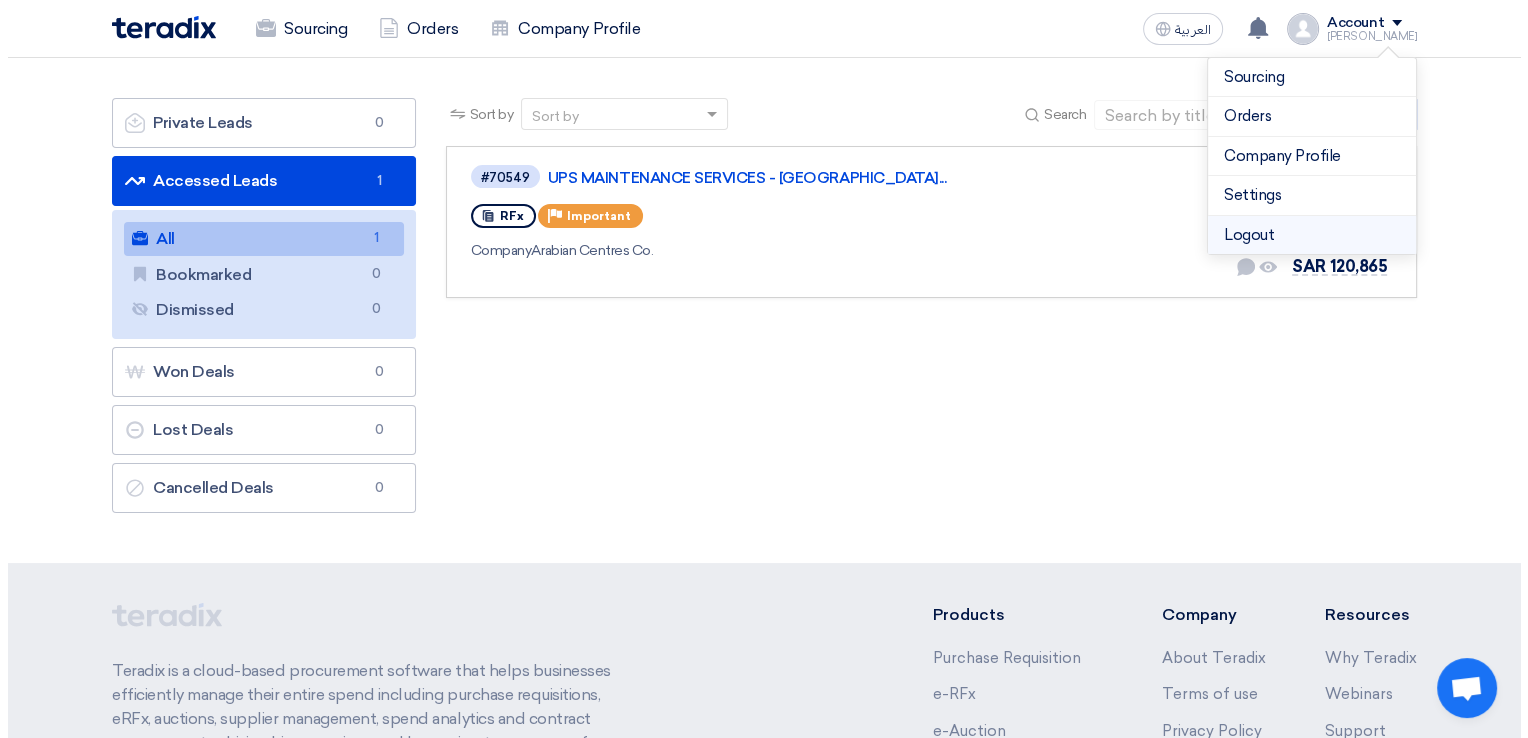 scroll, scrollTop: 0, scrollLeft: 0, axis: both 